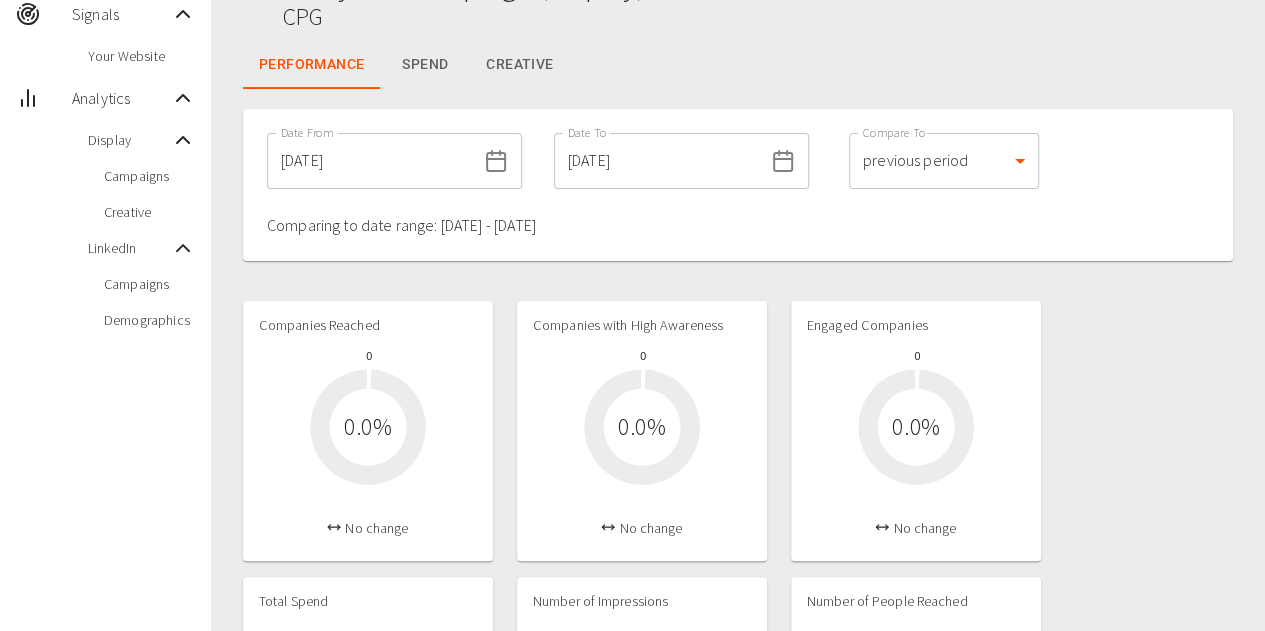 scroll, scrollTop: 100, scrollLeft: 0, axis: vertical 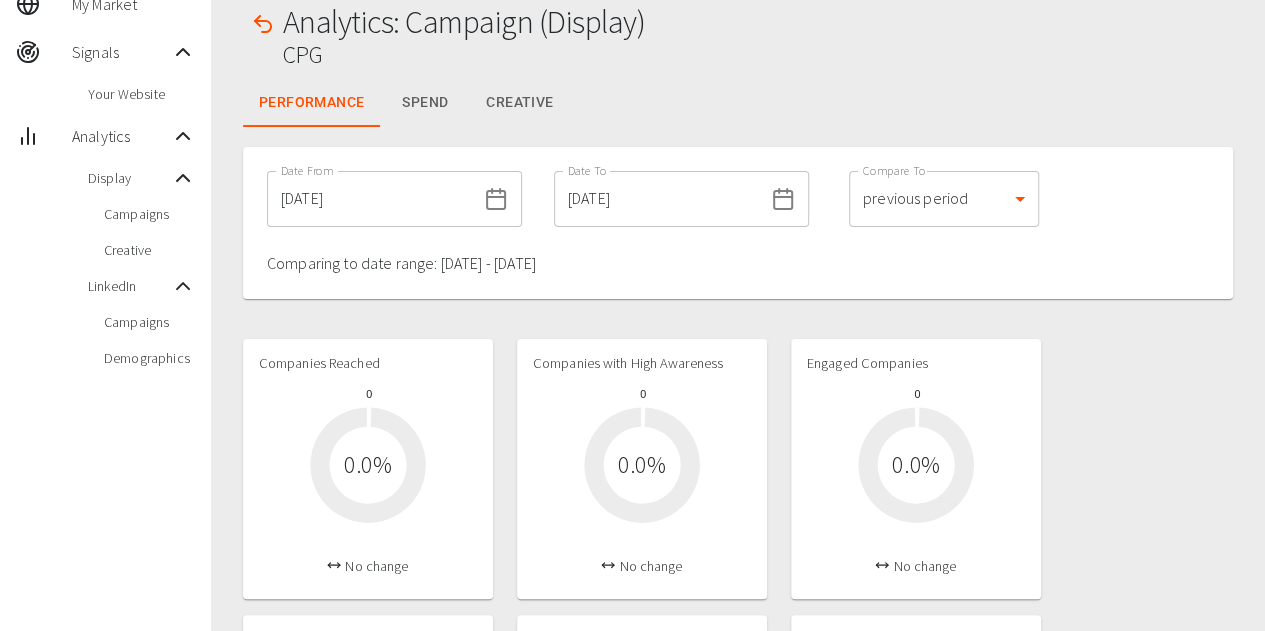 click on "[DATE]" at bounding box center (371, 199) 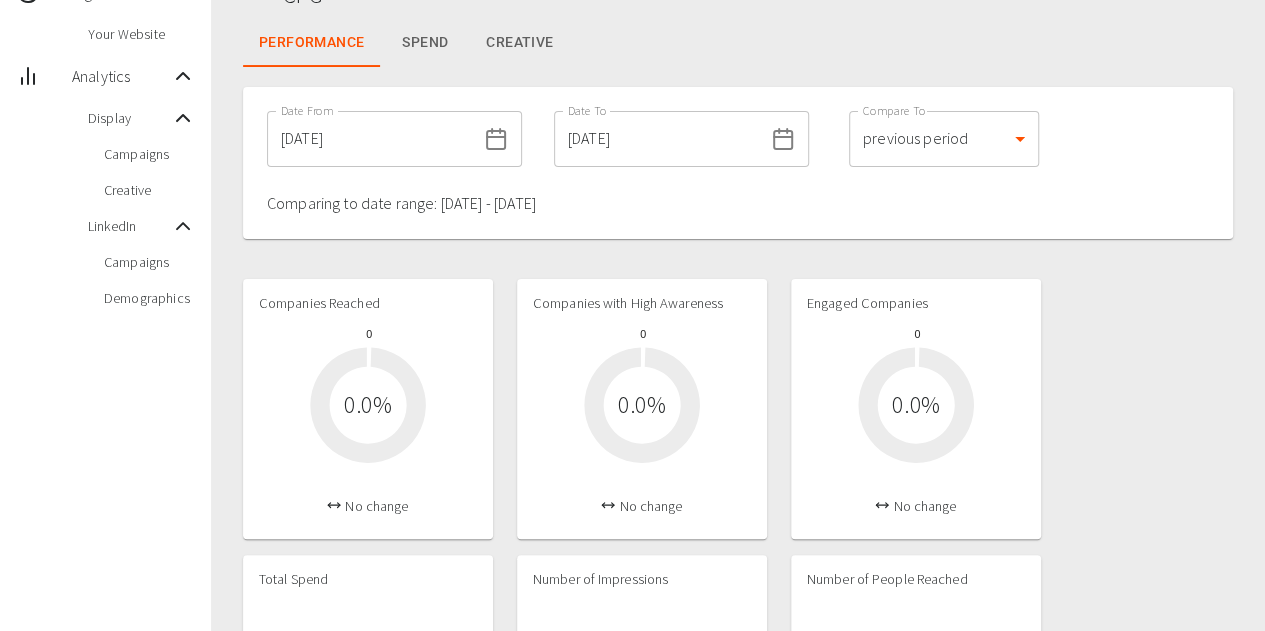 scroll, scrollTop: 0, scrollLeft: 0, axis: both 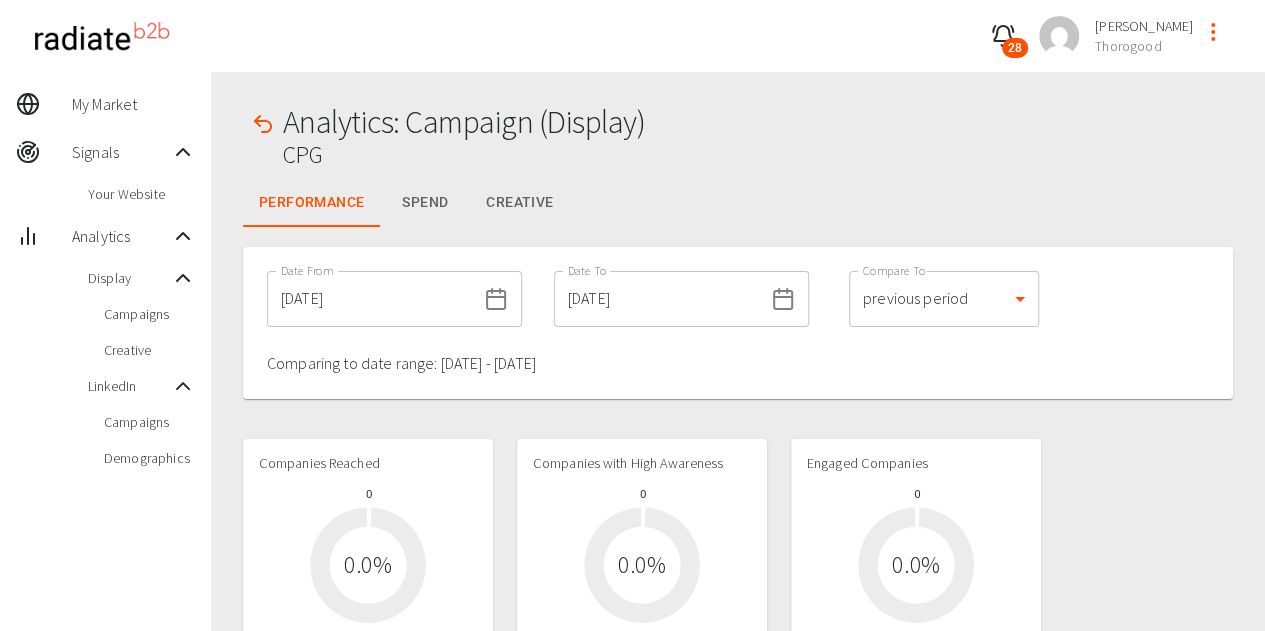 click on "Creative" at bounding box center (519, 203) 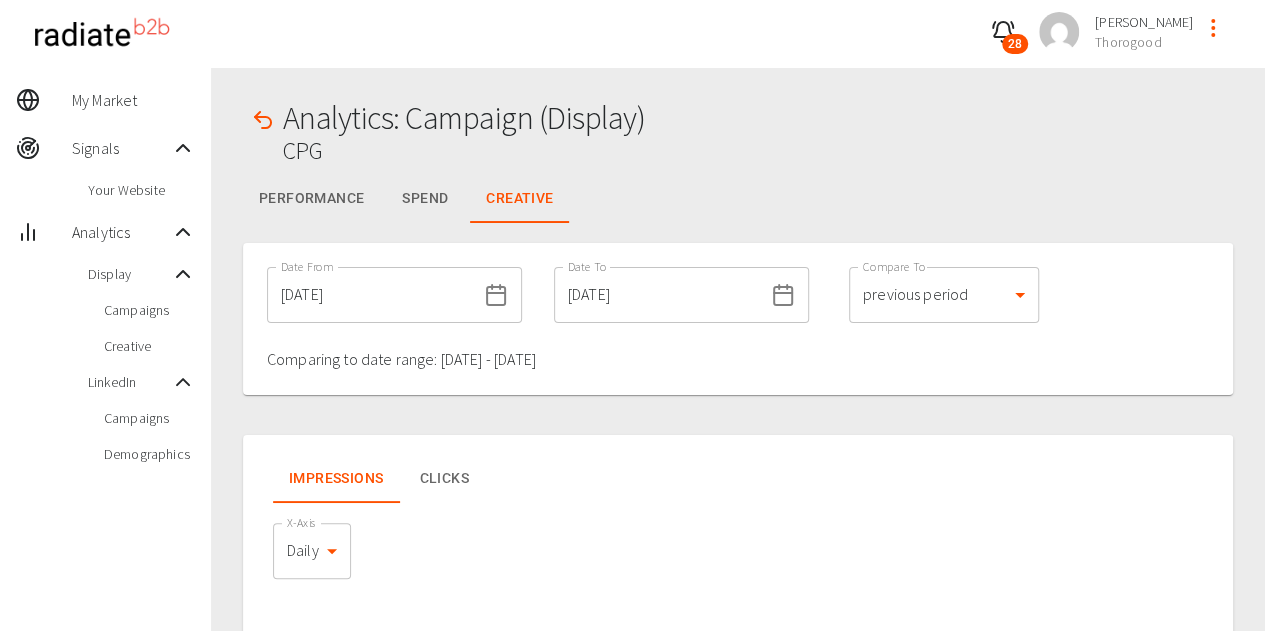 scroll, scrollTop: 0, scrollLeft: 0, axis: both 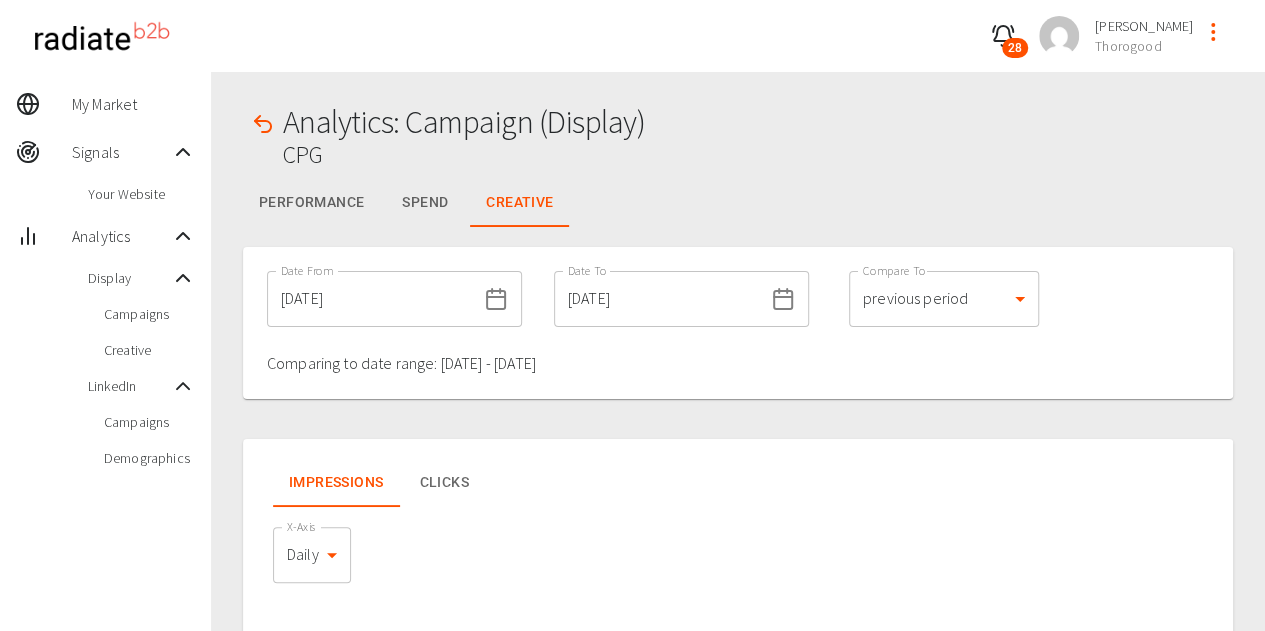 click on "Date From [DATE] Date From Date To [DATE] Date To Compare To previous period  1 Compare To Comparing to date range:   [DATE]   -   [DATE]" at bounding box center (738, 323) 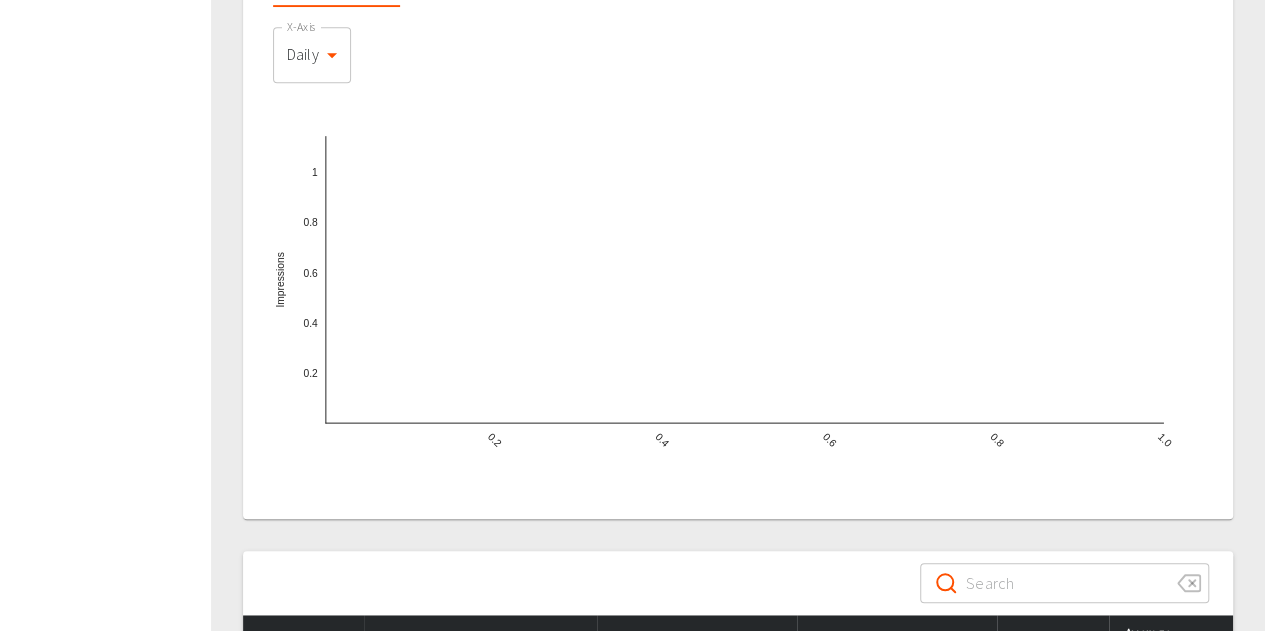 scroll, scrollTop: 678, scrollLeft: 0, axis: vertical 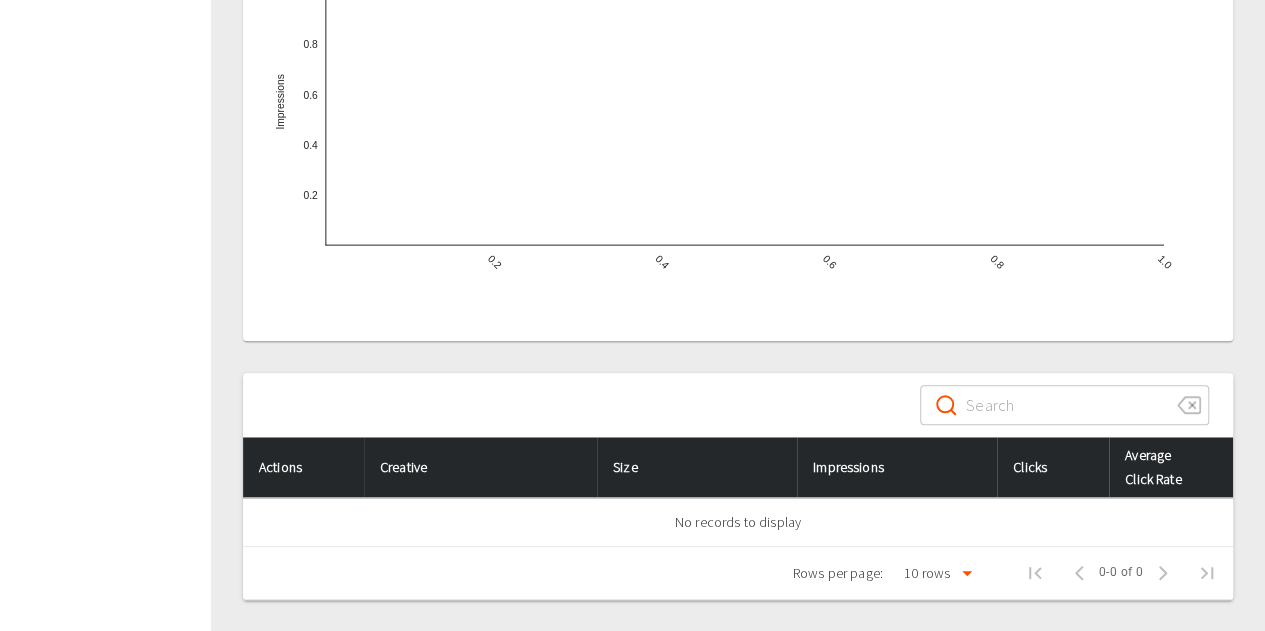 click on "28 [PERSON_NAME] Thorogood My Market Signals Your Website Analytics Display Campaigns Creative LinkedIn Campaigns Demographics Analytics: Campaign (Display) CPG  Performance Spend Creative Date From [DATE] Date From Date To [DATE] Date To Compare To previous period  1 Compare To Comparing to date range:   [DATE]   -   [DATE] IMPRESSIONS CLICKS X-Axis Daily daily X-Axis Impressions 0.2 0.4 0.6 0.8 1 0.2 0.4 0.6 0.8 1.0 ​ ​ Actions Creative Size Impressions Clicks Average Click Rate No records to display Rows per page: 10 rows  10 0–0 of 0 0-0 of 0 Analytics: Campaign (Display) - | Radiate B2B
Press space bar to start a drag.
When dragging you can use the arrow keys to move the item around and escape to cancel.
Some screen readers may require you to be in focus mode or to use your pass through key" at bounding box center (632, -23) 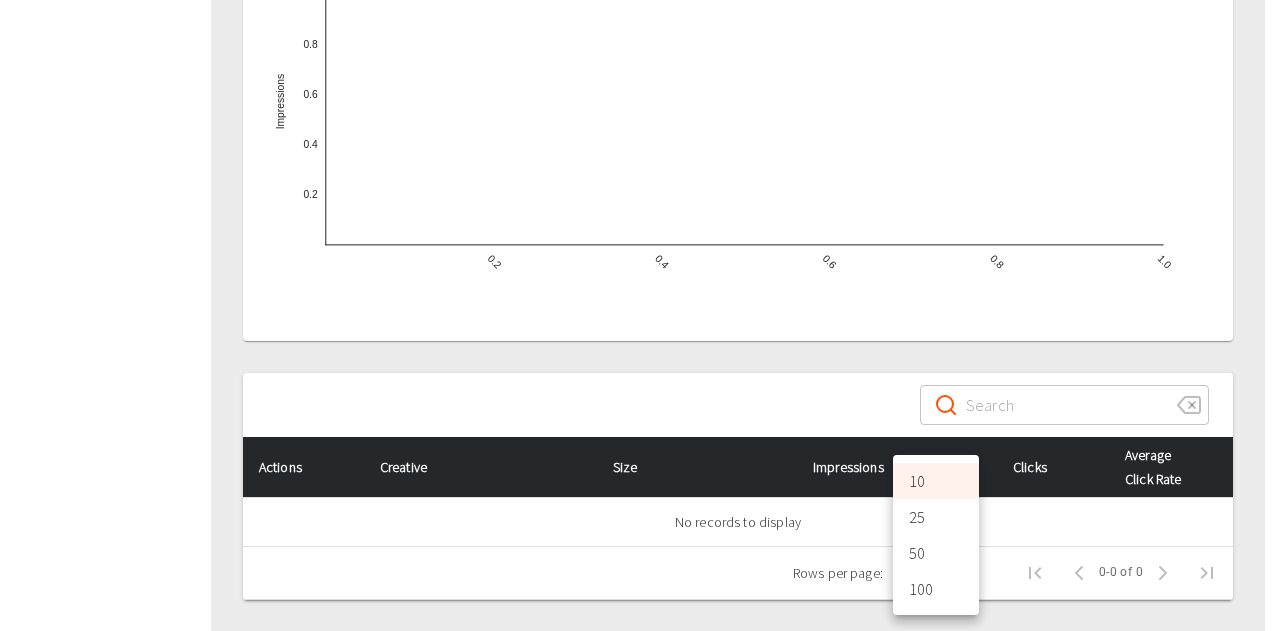 click at bounding box center (640, 315) 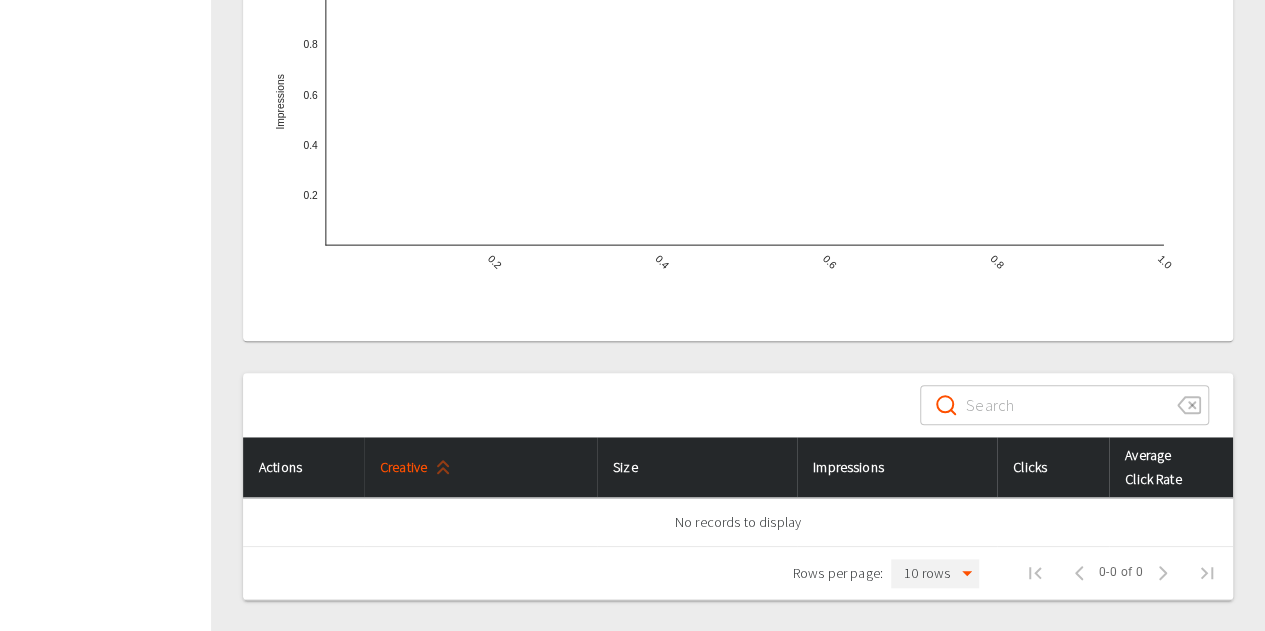 click on "Creative" at bounding box center (419, 467) 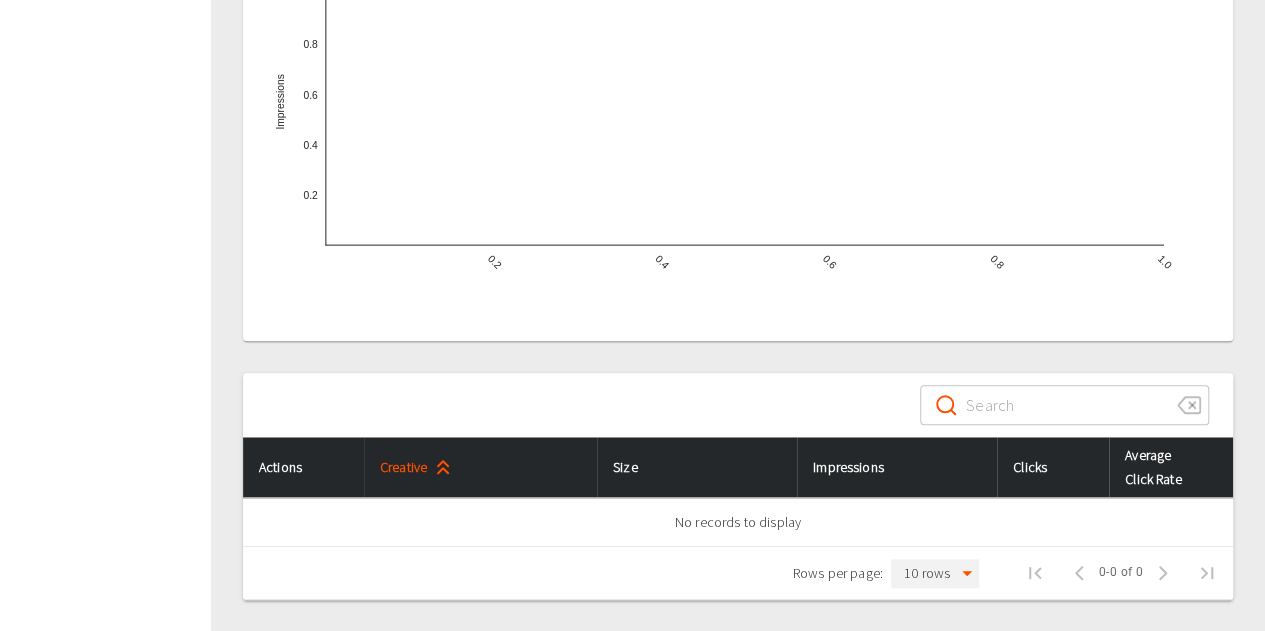 click on "Creative" at bounding box center (419, 467) 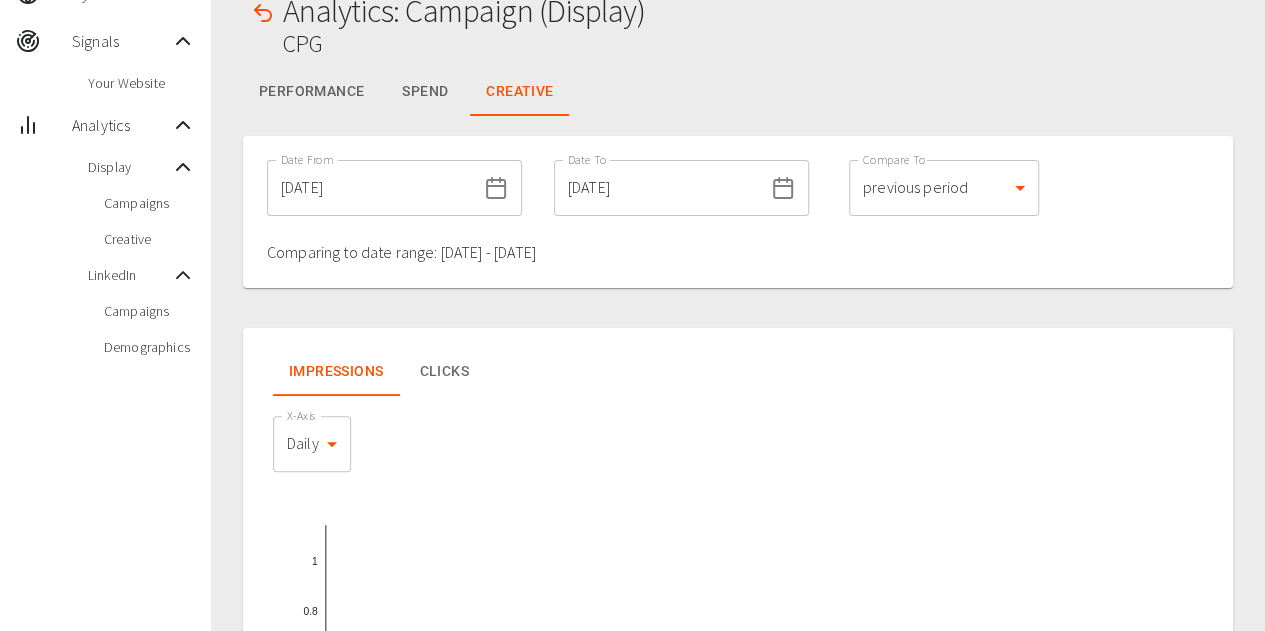 scroll, scrollTop: 0, scrollLeft: 0, axis: both 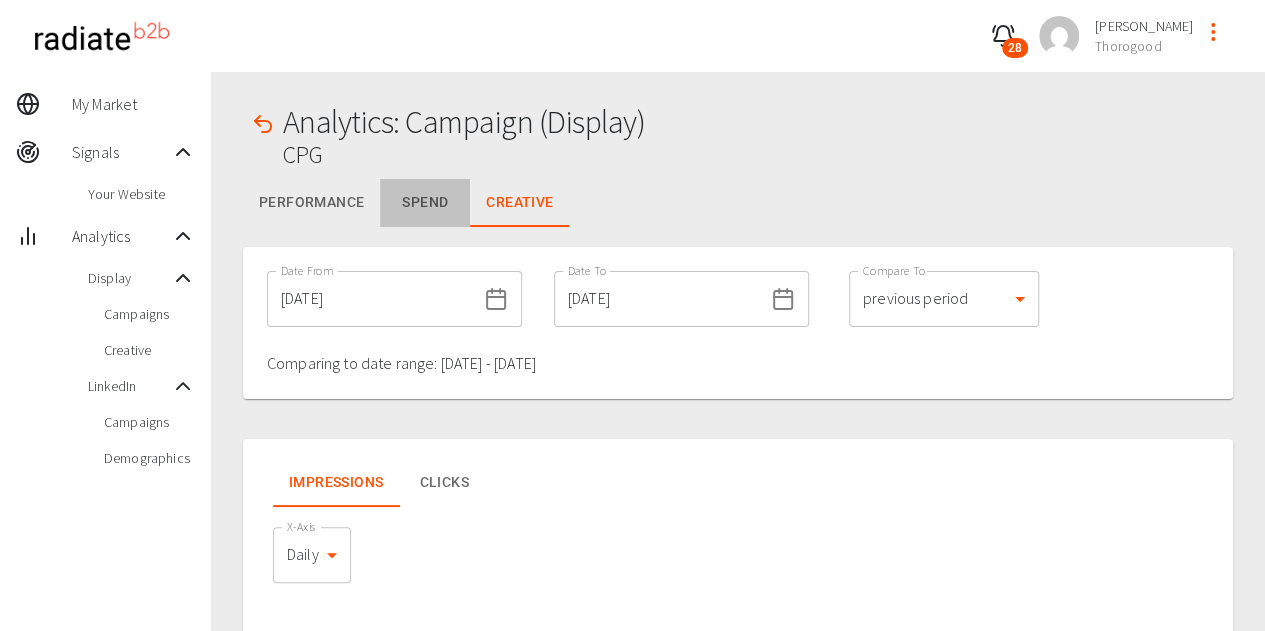 click on "Spend" at bounding box center [425, 203] 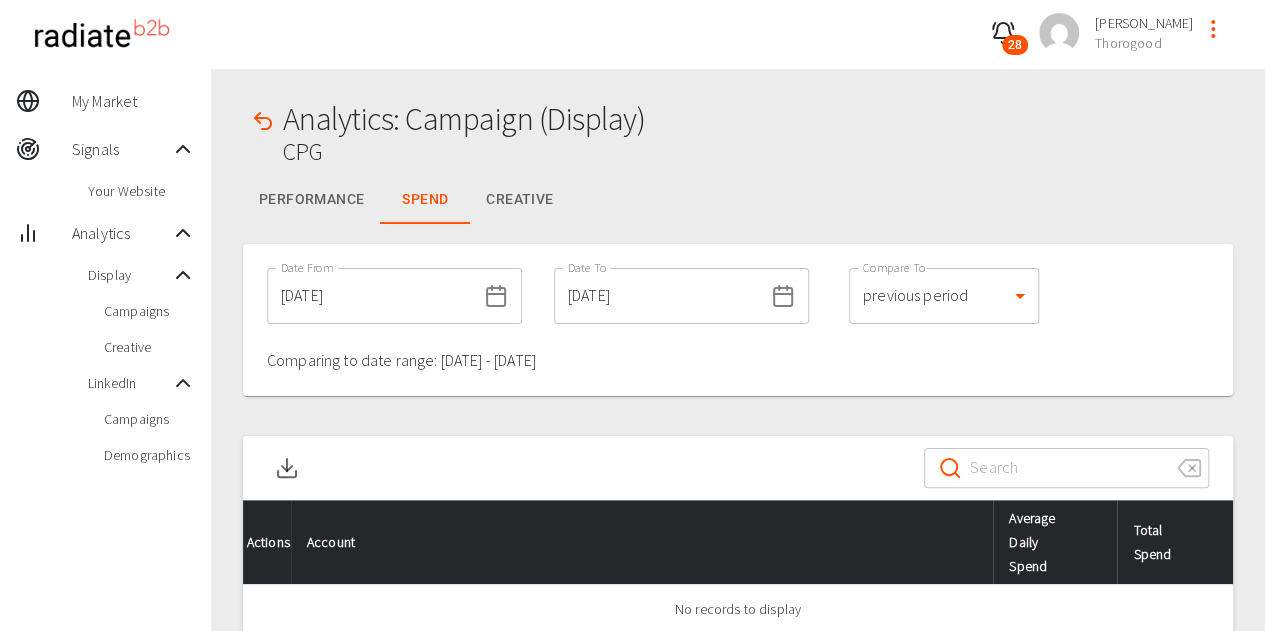 scroll, scrollTop: 0, scrollLeft: 0, axis: both 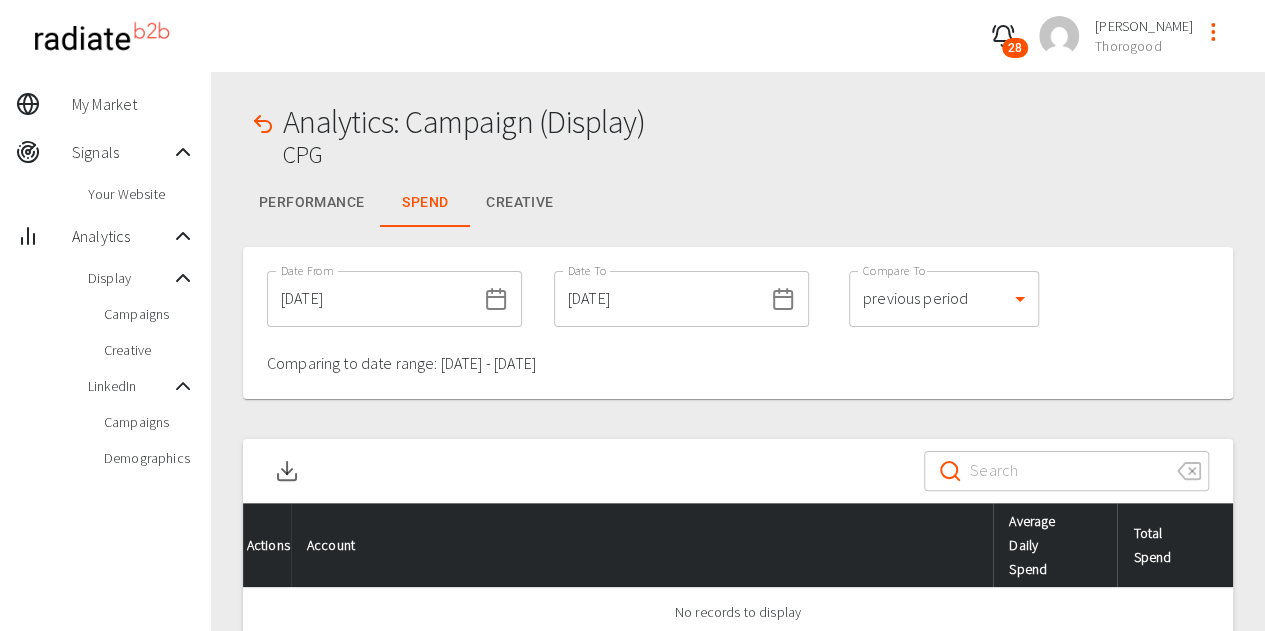 click on "Performance" at bounding box center [311, 203] 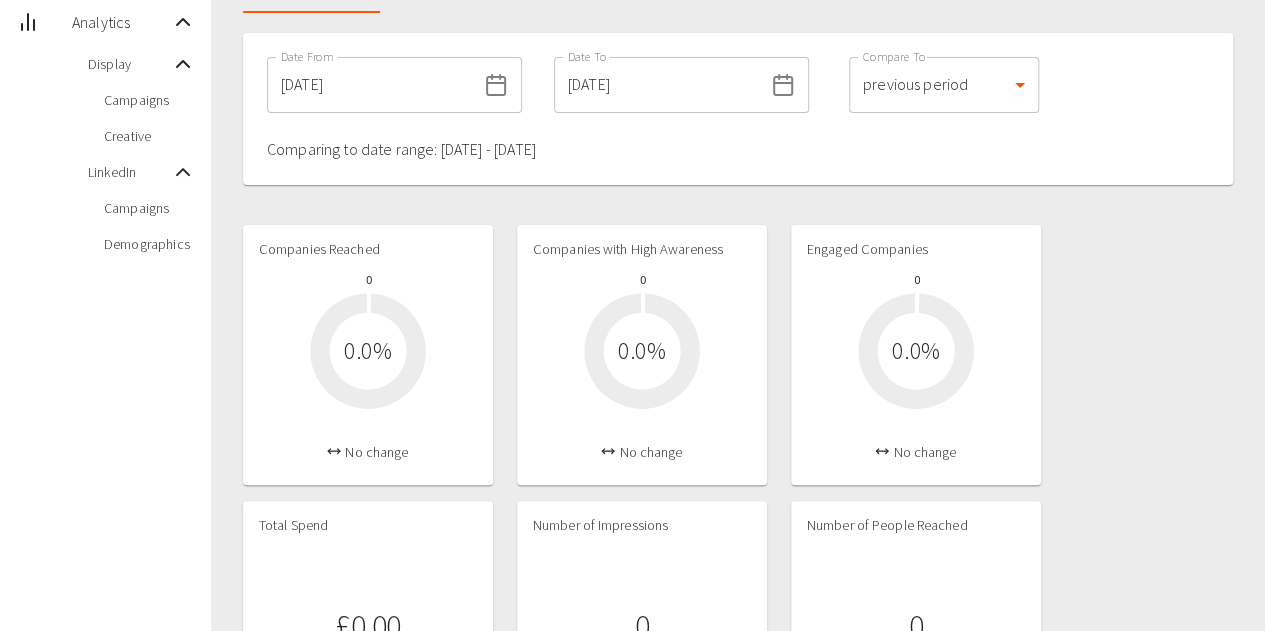 scroll, scrollTop: 100, scrollLeft: 0, axis: vertical 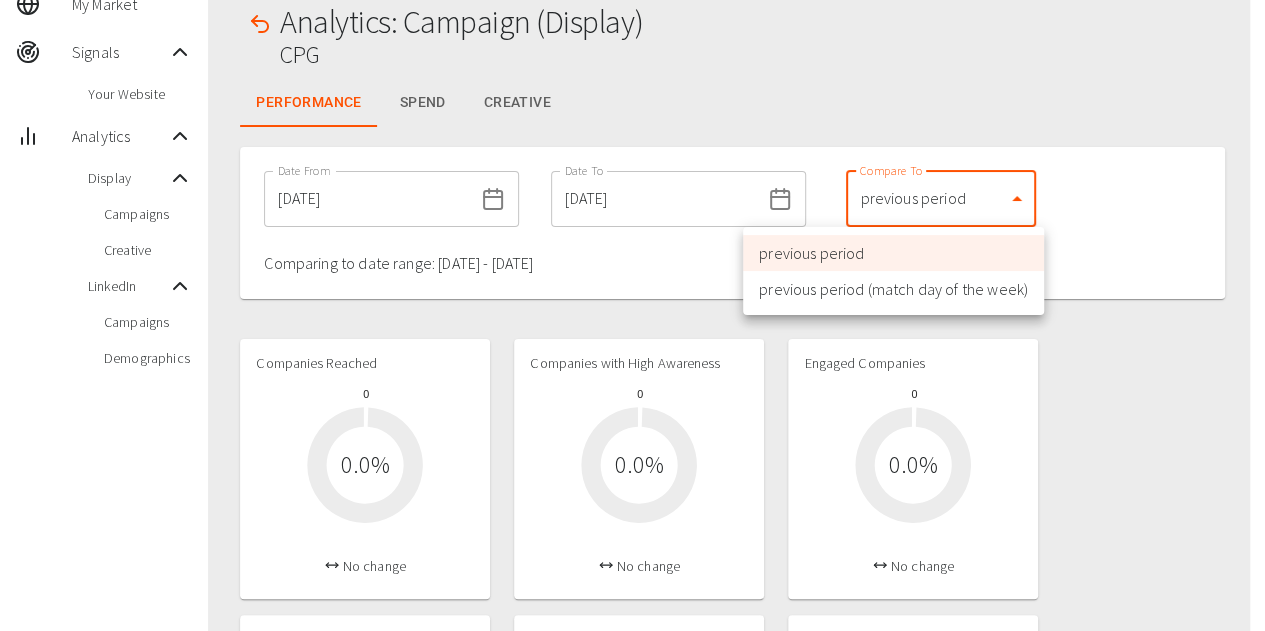 click on "28 [PERSON_NAME] Thorogood My Market Signals Your Website Analytics Display Campaigns Creative LinkedIn Campaigns Demographics Analytics: Campaign (Display) CPG  Performance Spend Creative Date From [DATE] Date From Date To [DATE] Date To Compare To previous period  1 Compare To Comparing to date range:   [DATE]   -   [DATE] Companies Reached   0     0.0 % No change Companies with High Awareness   0     0.0 % No change Engaged Companies   0     0.0 % No change Total Spend £0.00 No change Number of Impressions 0 No change Number of People Reached 0 No change Number of Companies Clicked 0 No change Number of Companies on Website 0 No change Export file is processing. You'll receive a notification when it's ready. ​ ​ Actions Account People Impressions Clicks Web Visits Time on Website Switzerland 0 0 1 5 m, 6 s United Kingdom 0 0 10 34 m, 42 s India 0 0 45 27 m, 23 s India 0 0 6 1 m, 1 s United States of America 0 0 5 2 m, 47 s Rows per page: 10 rows  10 1–5 of 5 1-5 of 5" at bounding box center [632, 785] 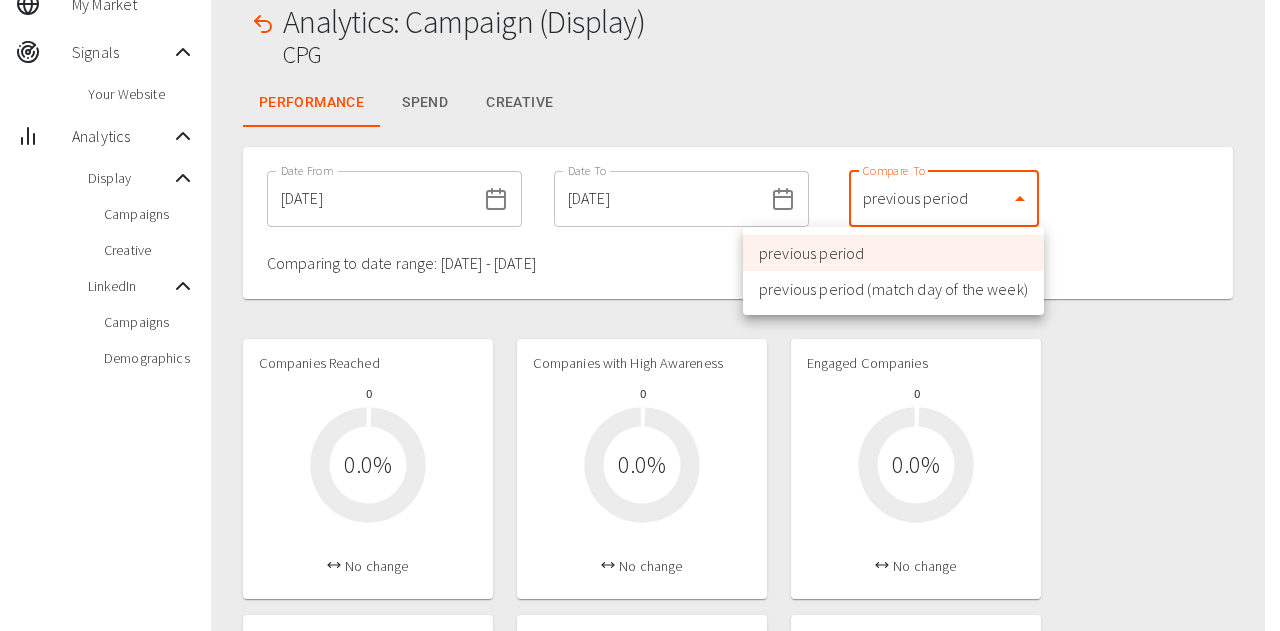click at bounding box center [640, 315] 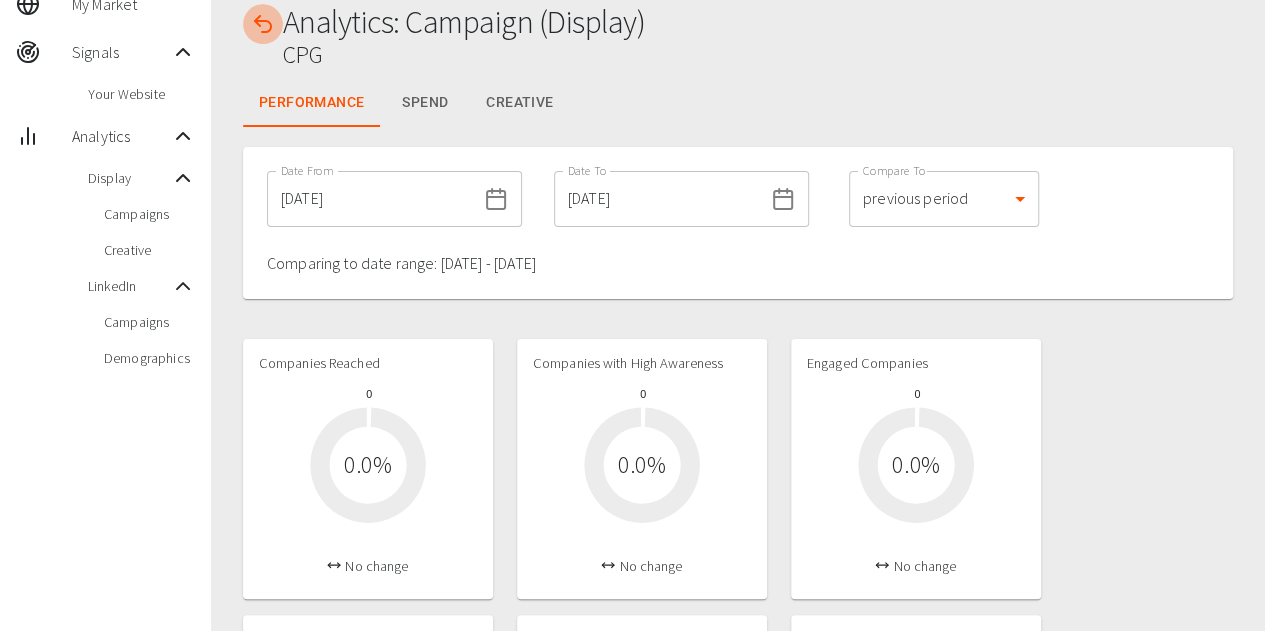 click 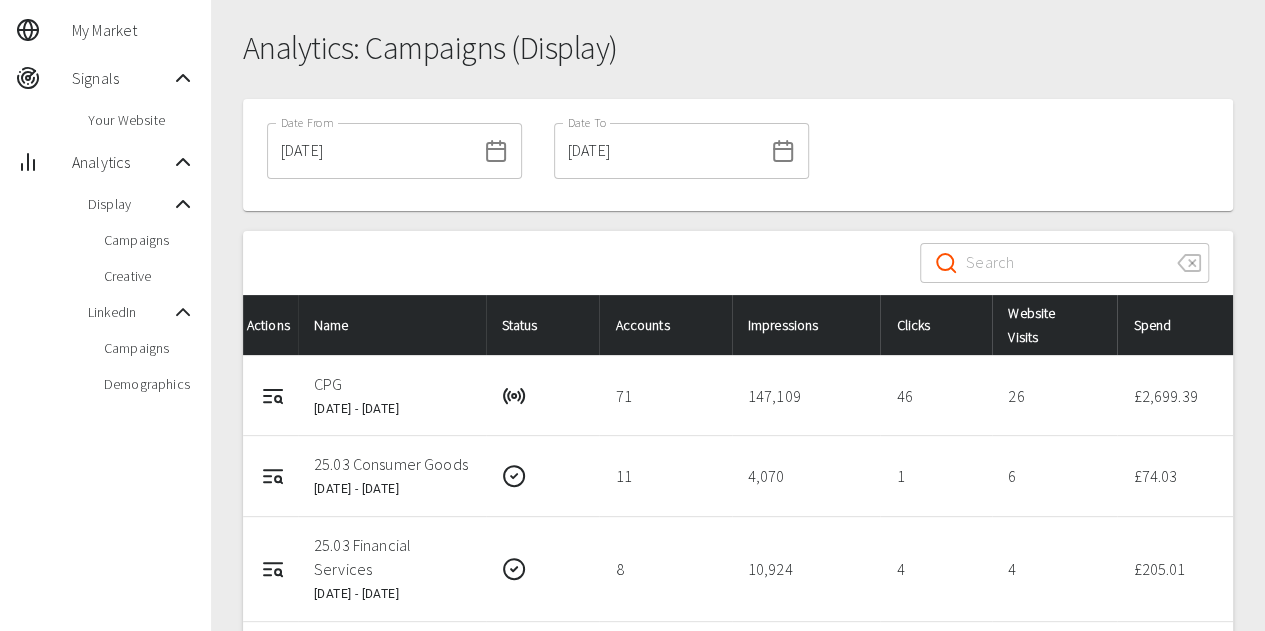 scroll, scrollTop: 100, scrollLeft: 0, axis: vertical 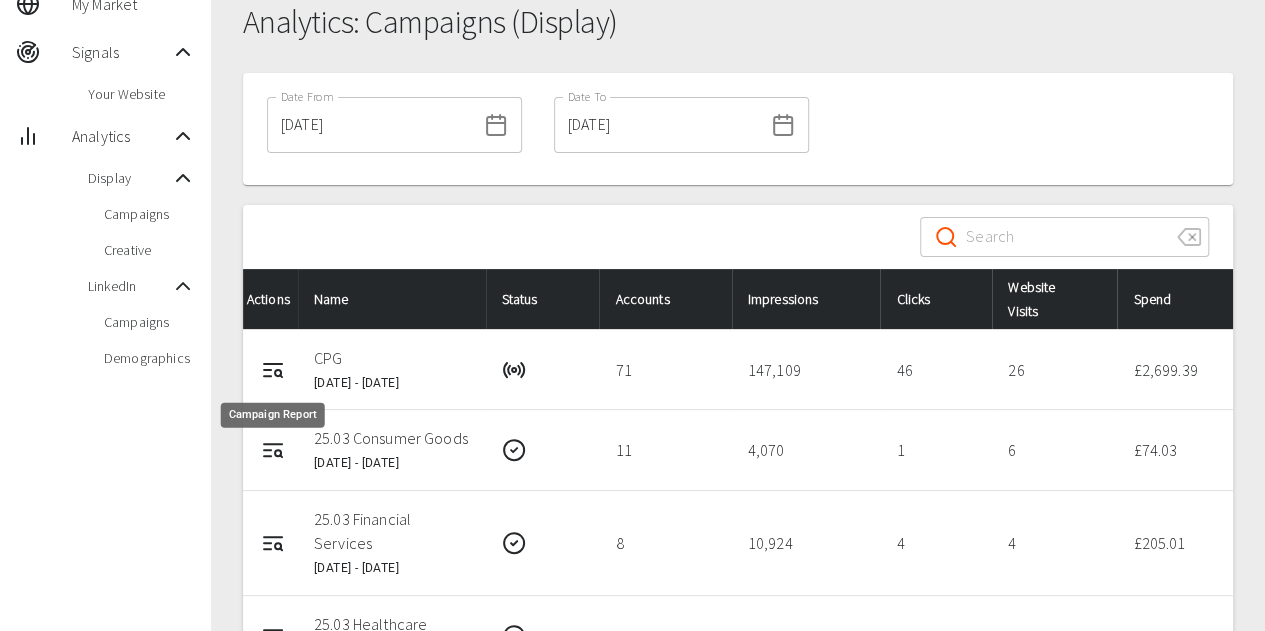 click at bounding box center [273, 370] 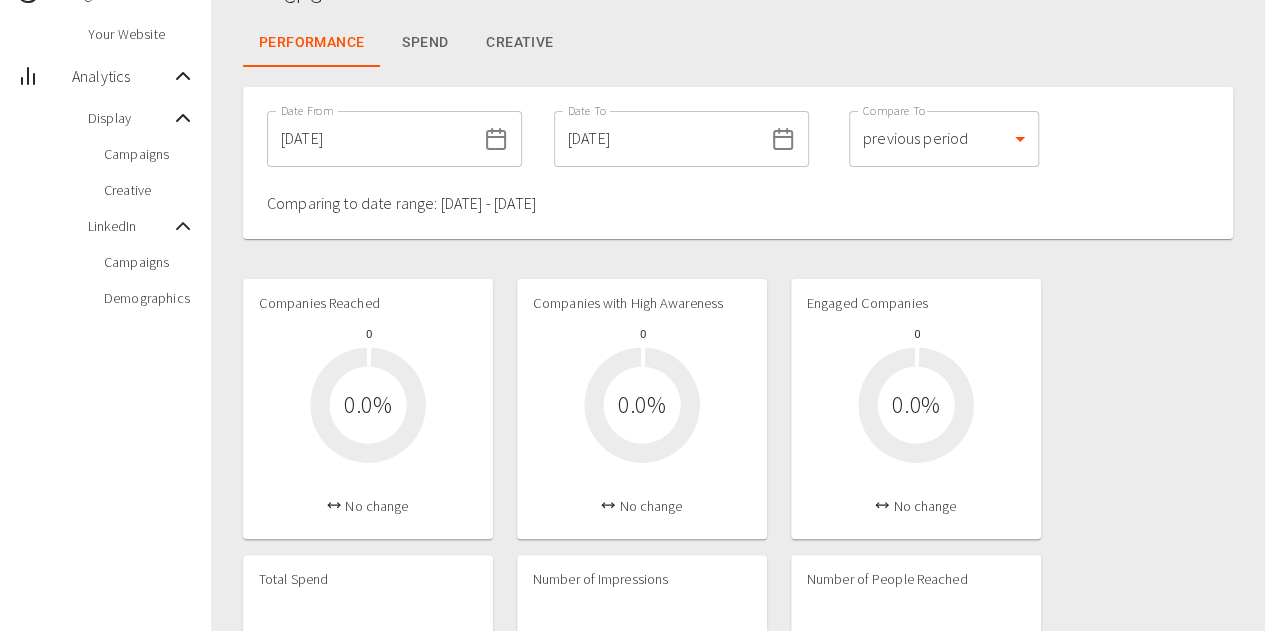 scroll, scrollTop: 60, scrollLeft: 0, axis: vertical 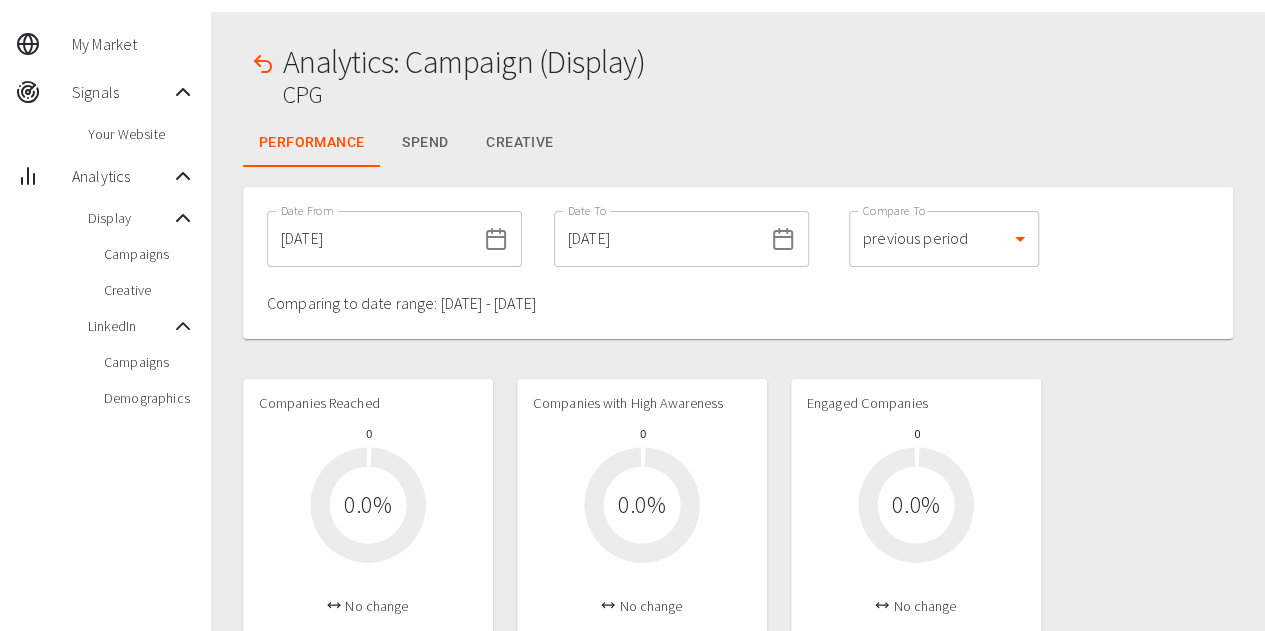 click on "[DATE]" at bounding box center (371, 239) 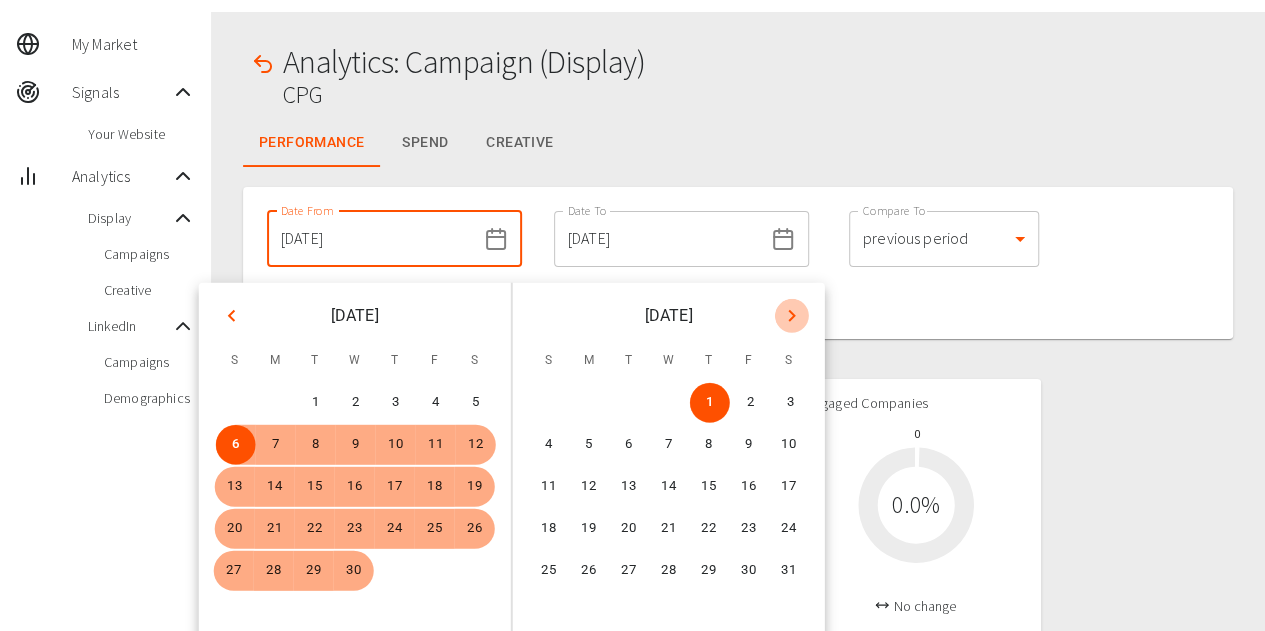 click 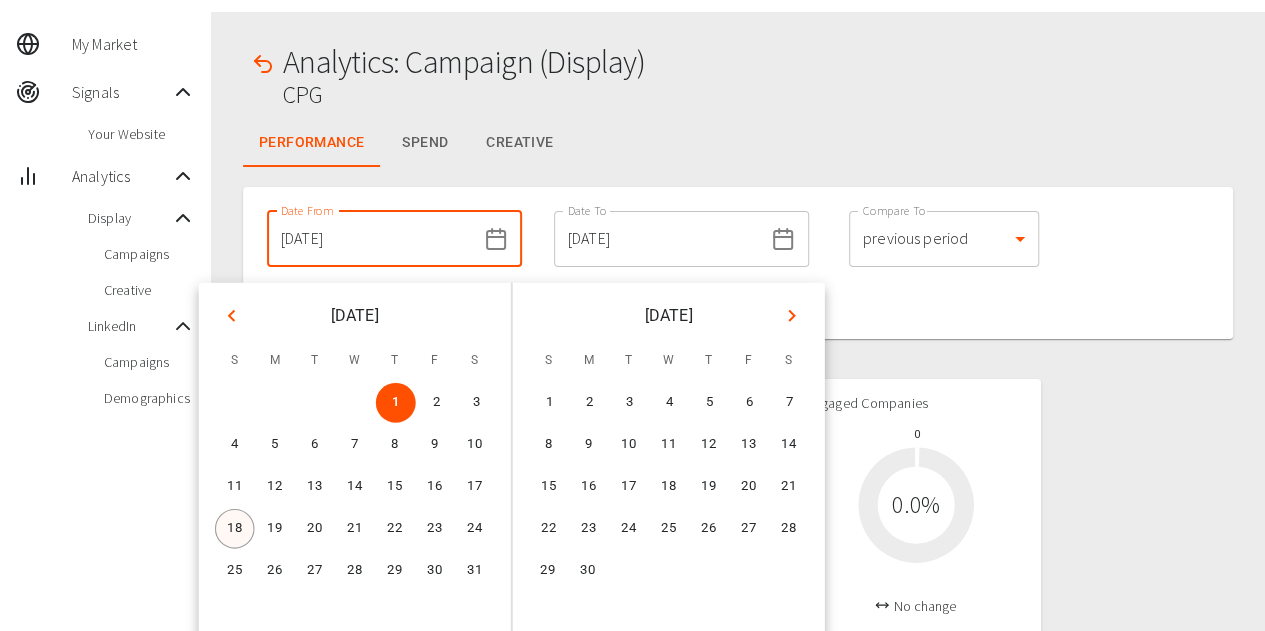 click on "18" at bounding box center (235, 529) 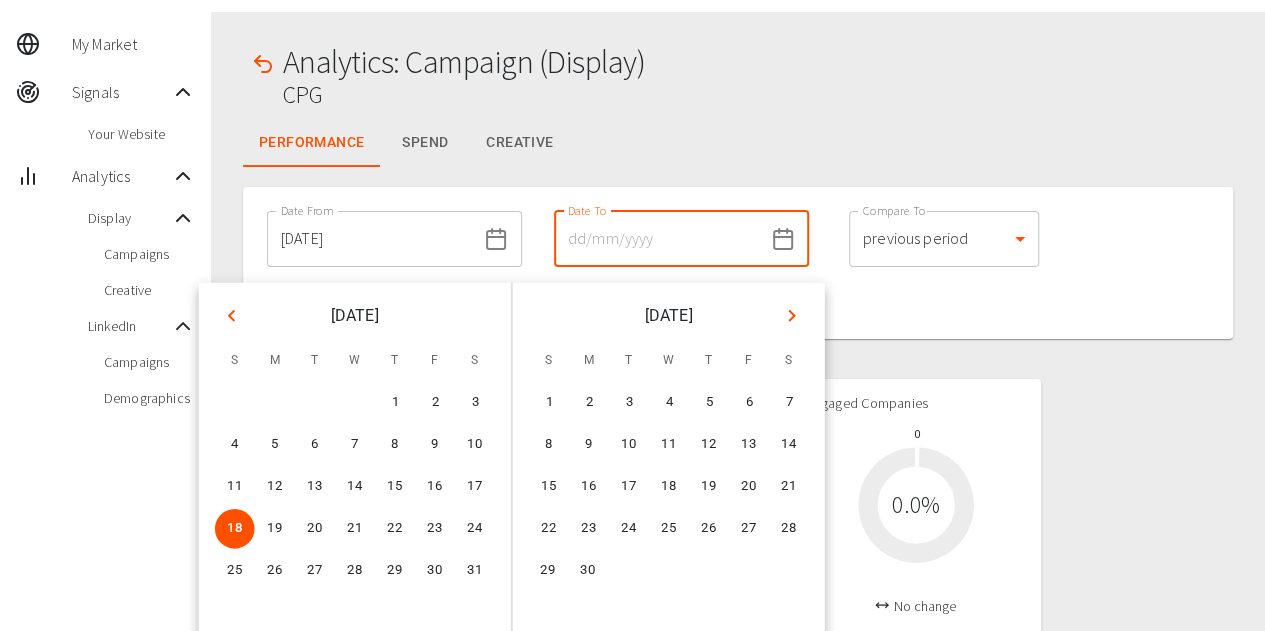 click 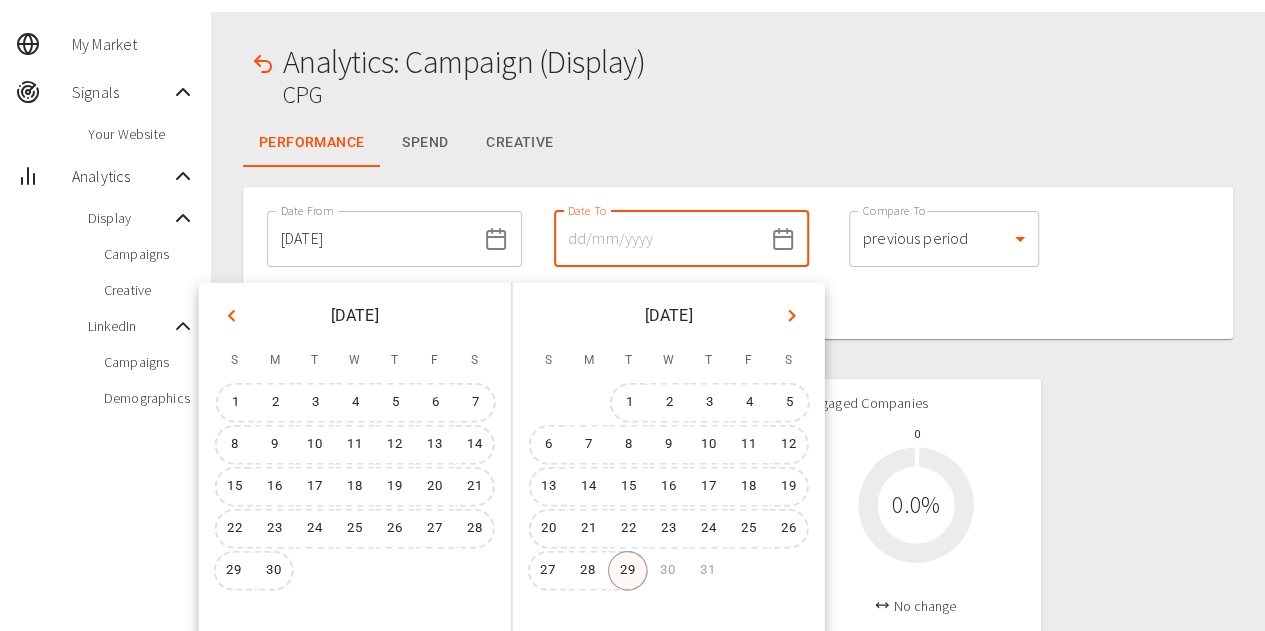 click on "29" at bounding box center (628, 571) 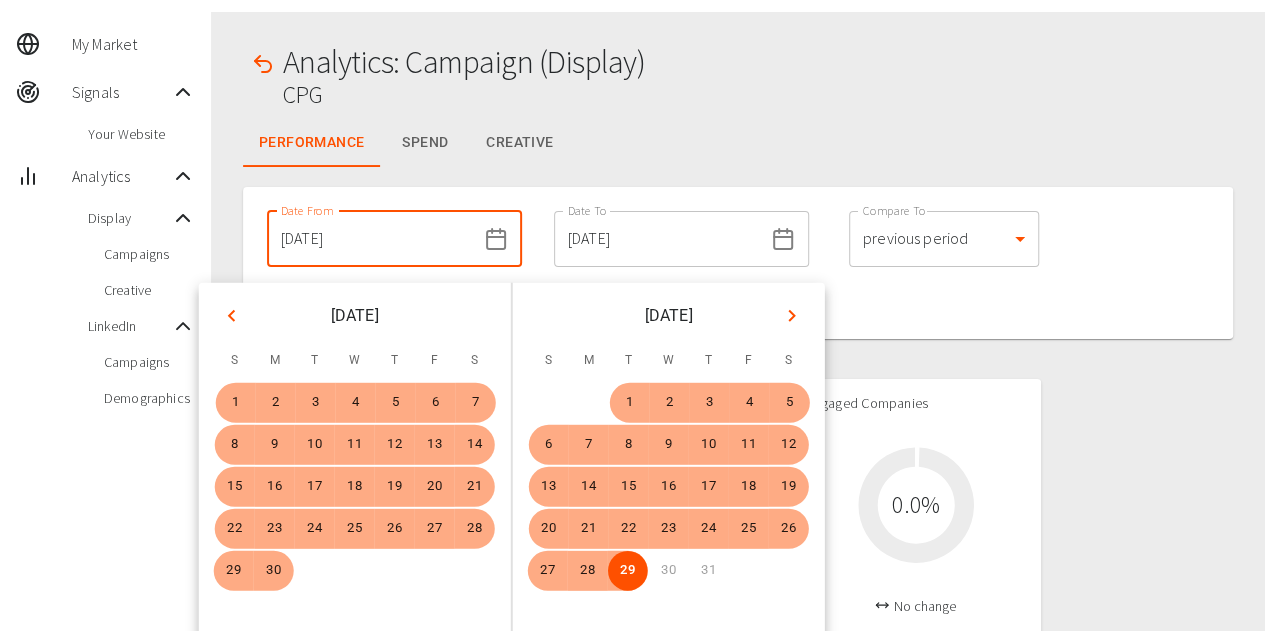 click on "Companies Reached         0.0 % No change Companies with High Awareness         0.0 % No change Engaged Companies         0.0 % No change Total Spend £0.00 No change Number of Impressions 0 No change Number of People Reached 0 No change Number of Companies Clicked 0 No change Number of Companies on Website 0 No change" at bounding box center [738, 785] 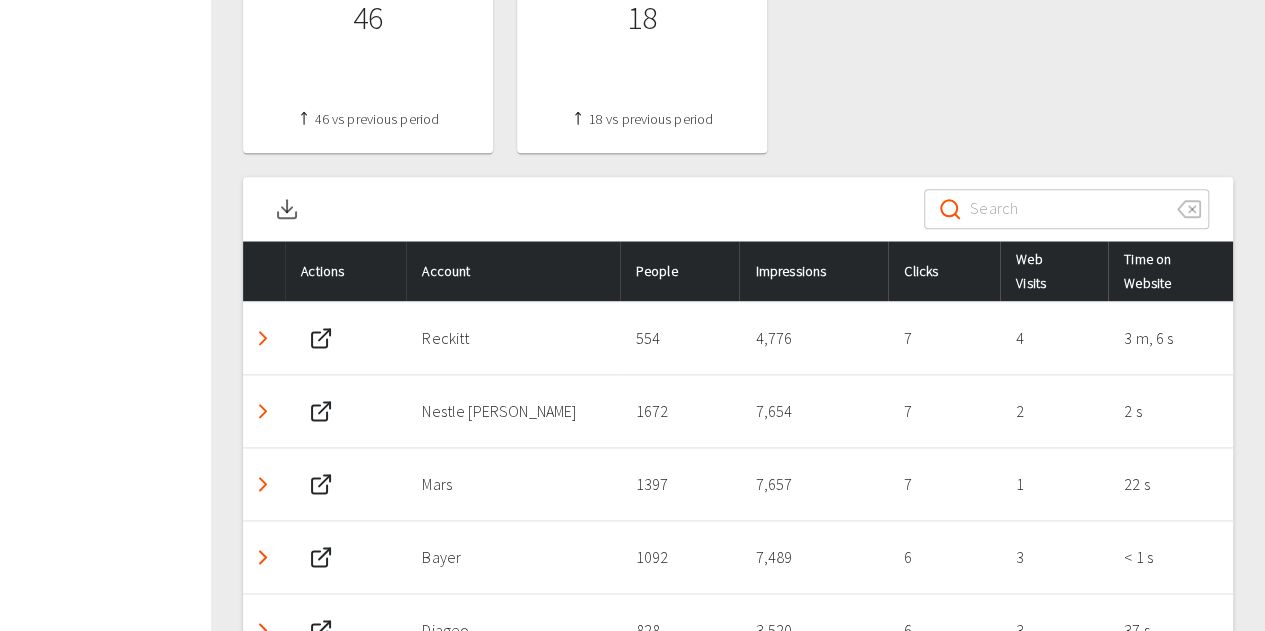 scroll, scrollTop: 1101, scrollLeft: 0, axis: vertical 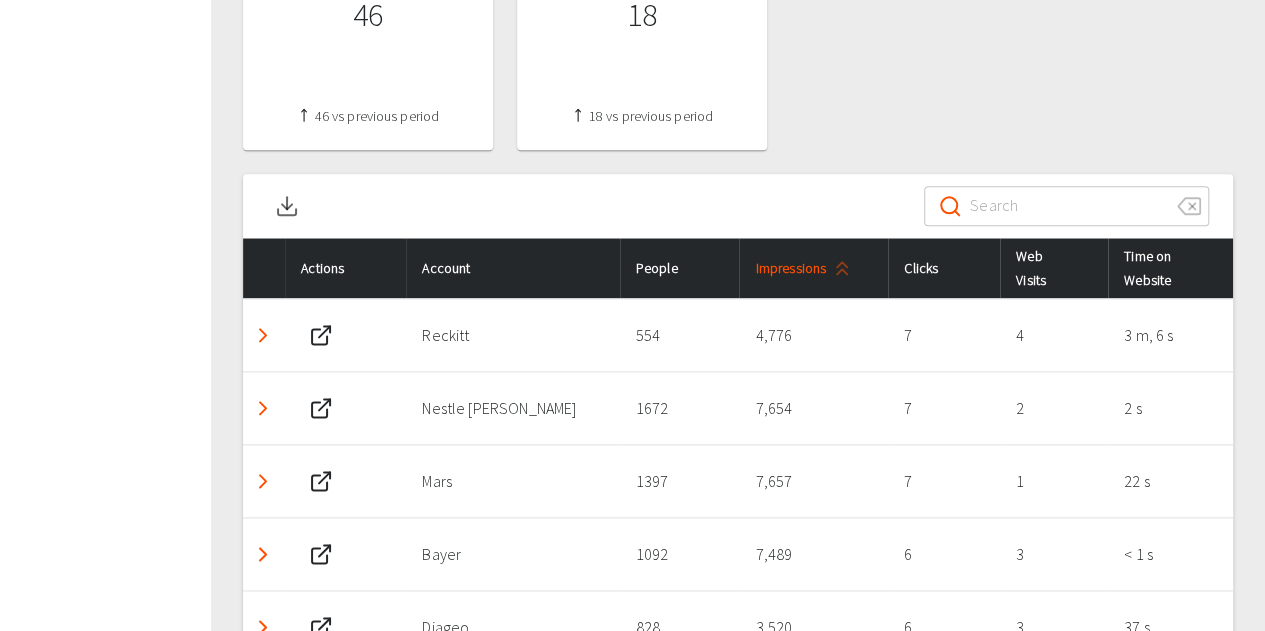 click on "Impressions" at bounding box center (806, 268) 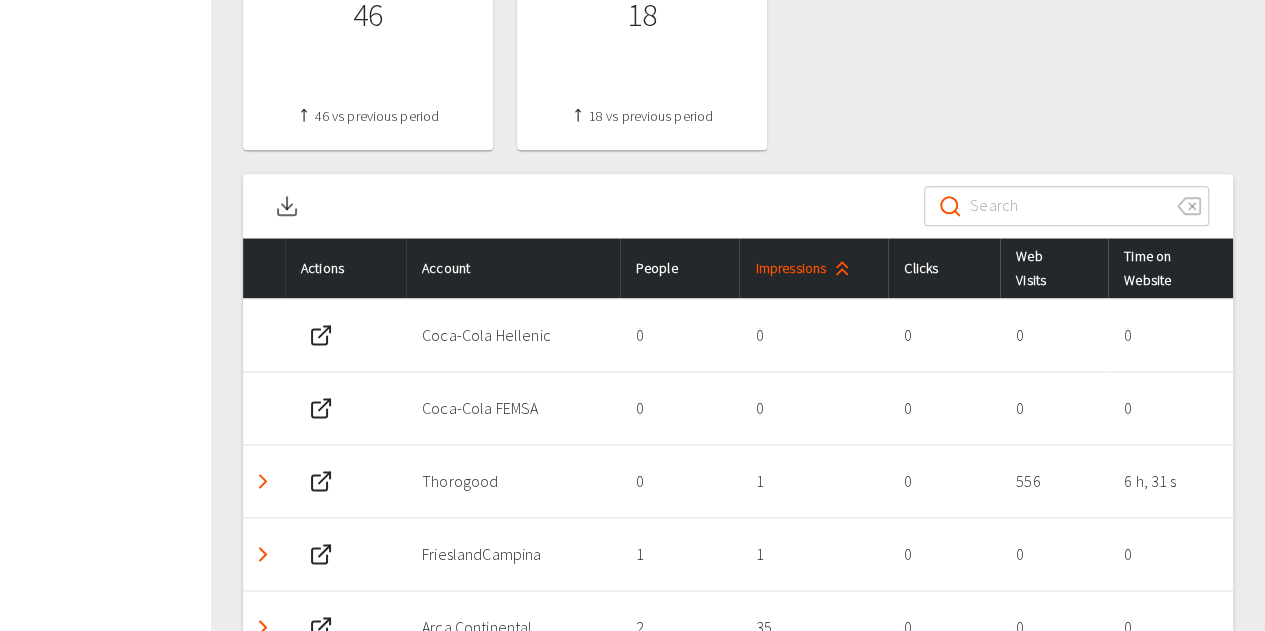 click on "Impressions" at bounding box center [806, 268] 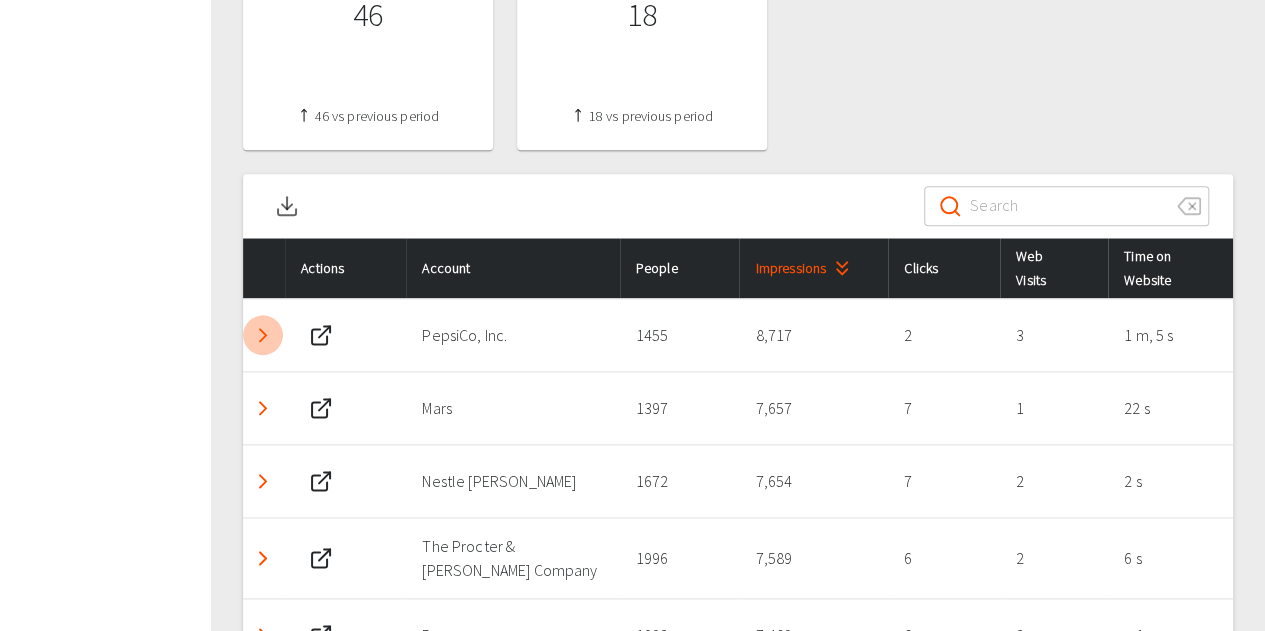 click 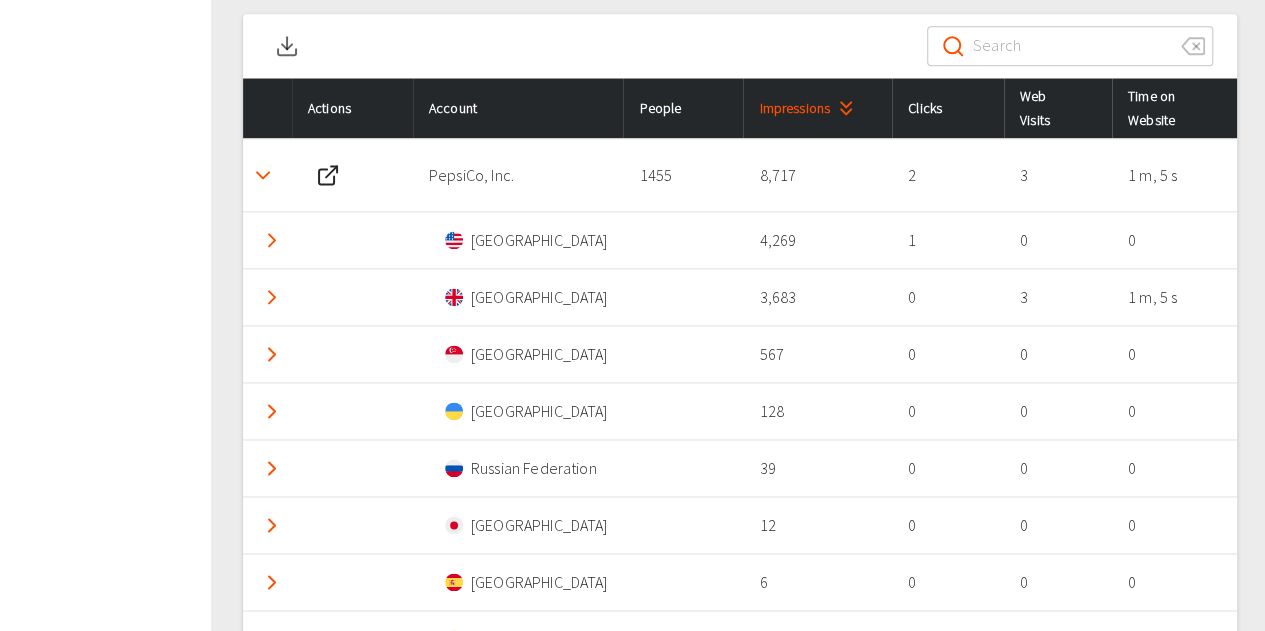 scroll, scrollTop: 1301, scrollLeft: 0, axis: vertical 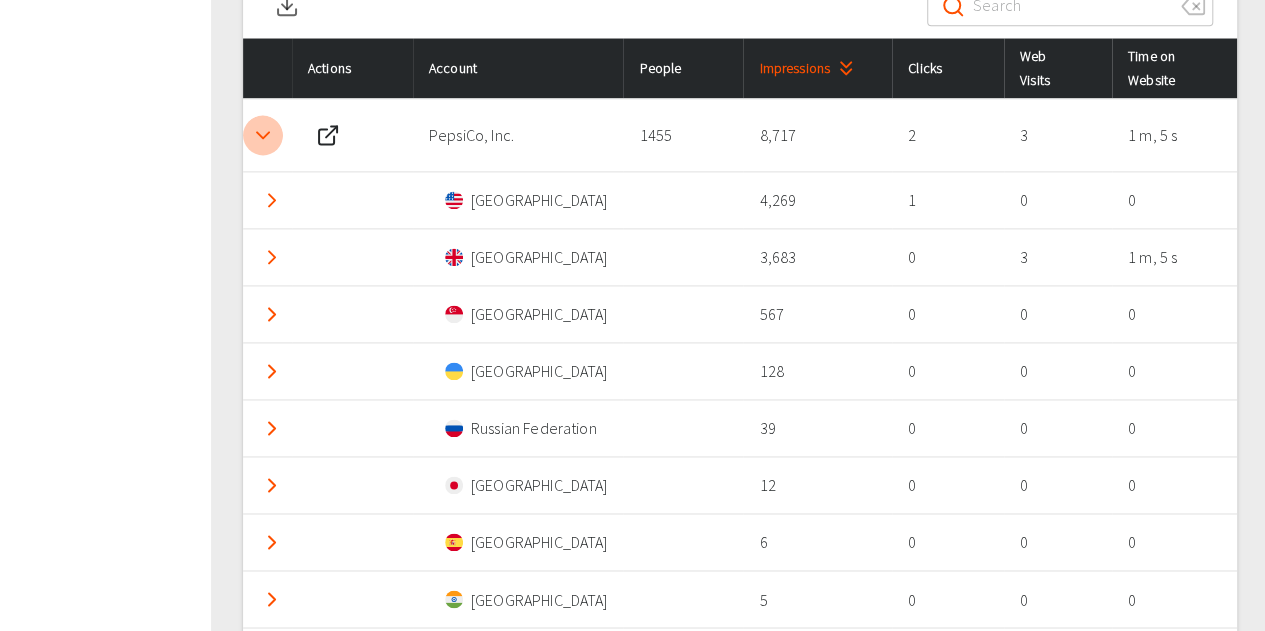 click 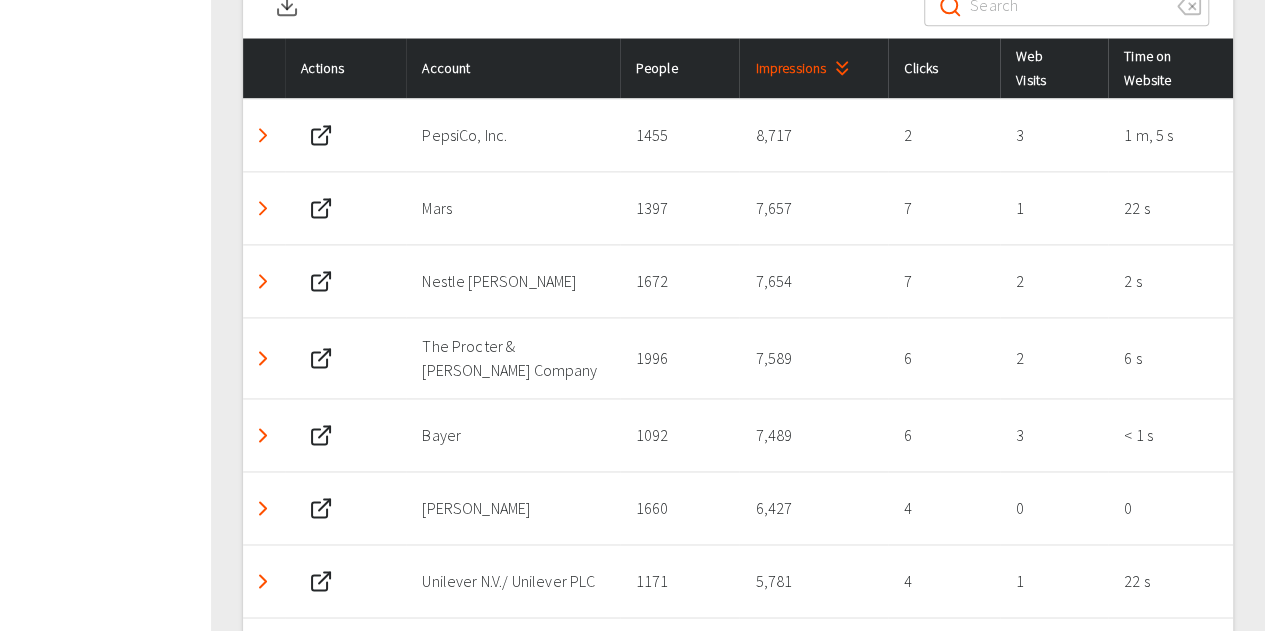 click 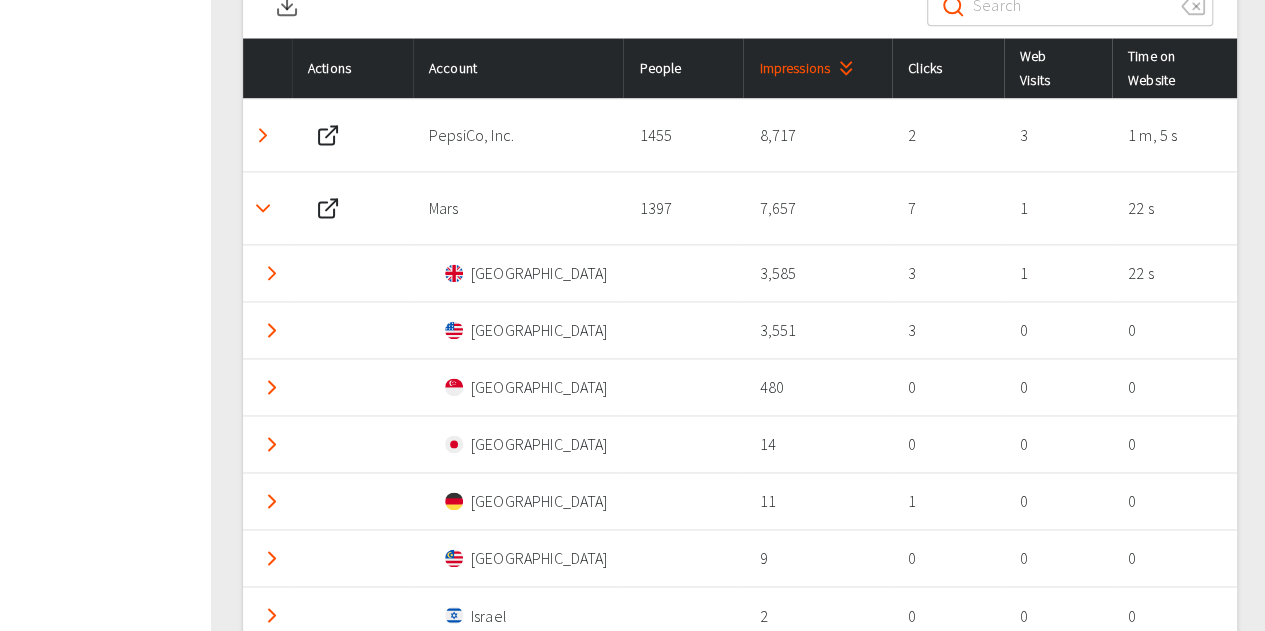click 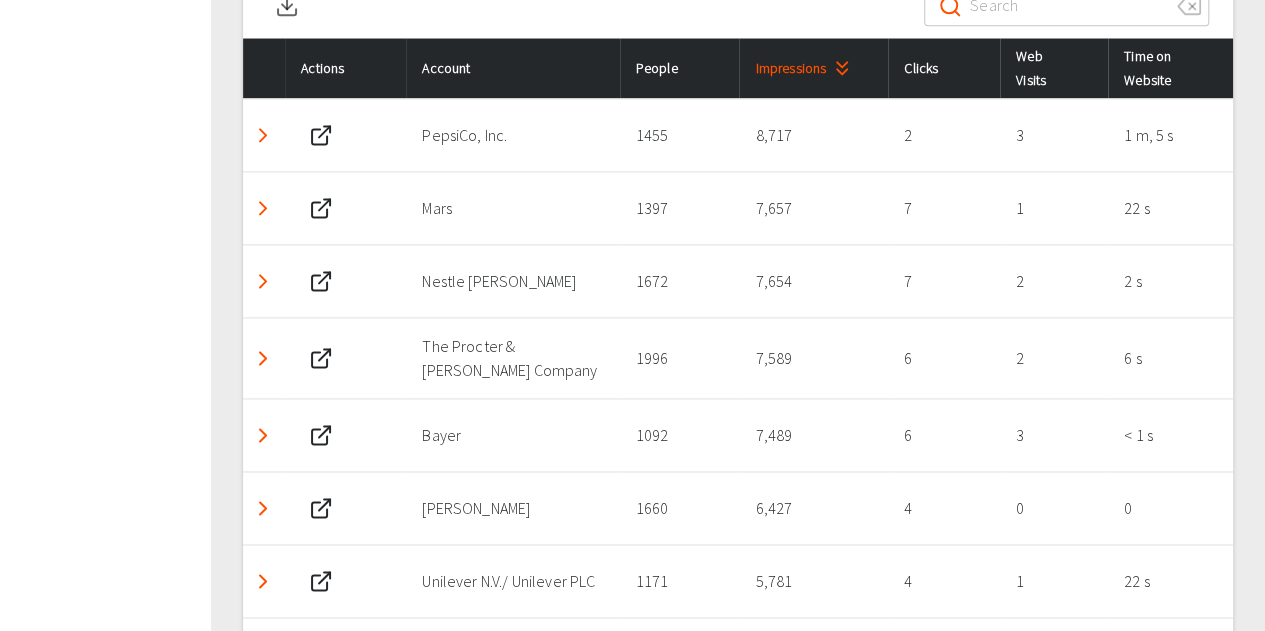 click 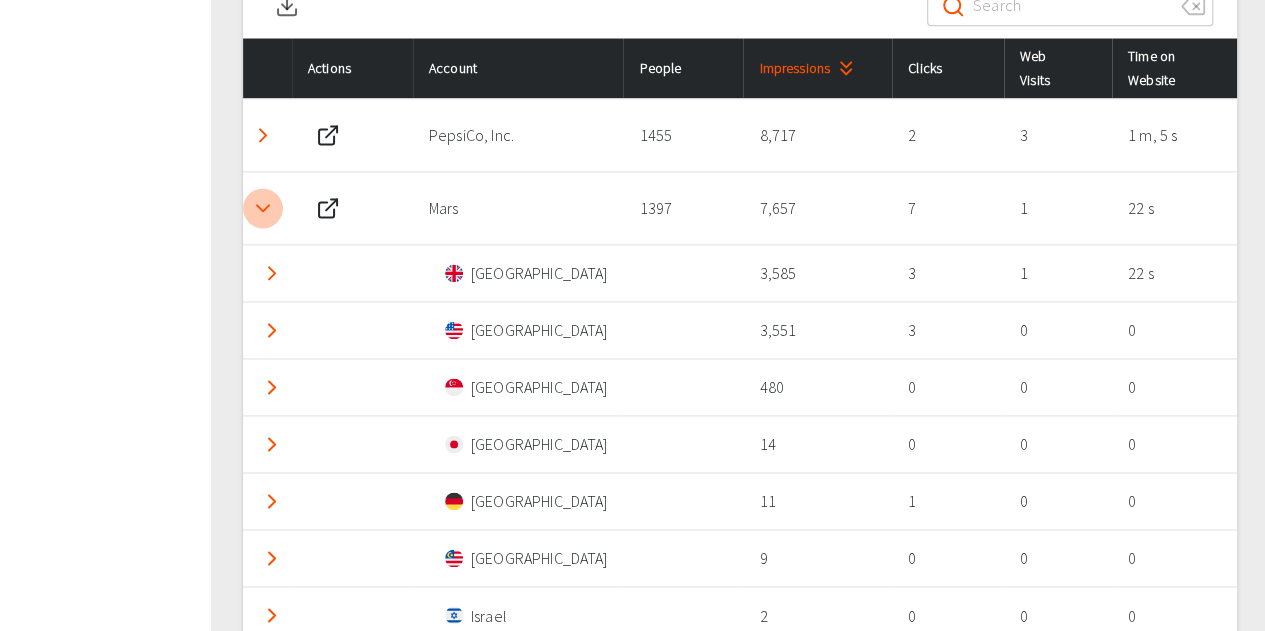 click 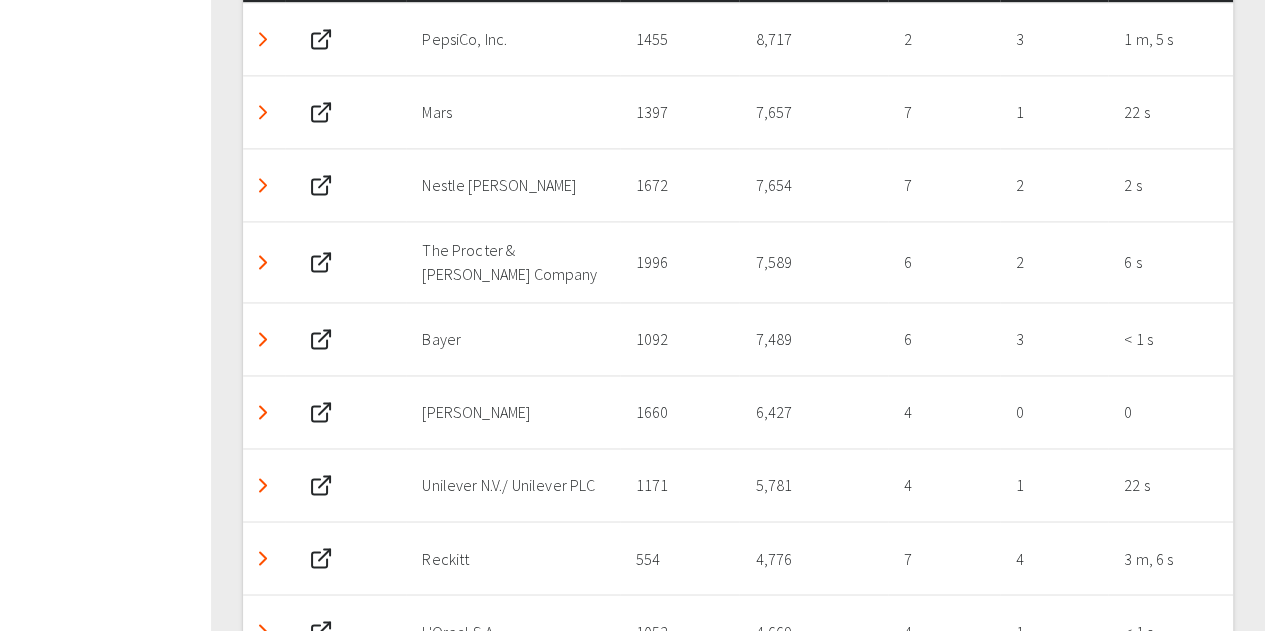 scroll, scrollTop: 1301, scrollLeft: 0, axis: vertical 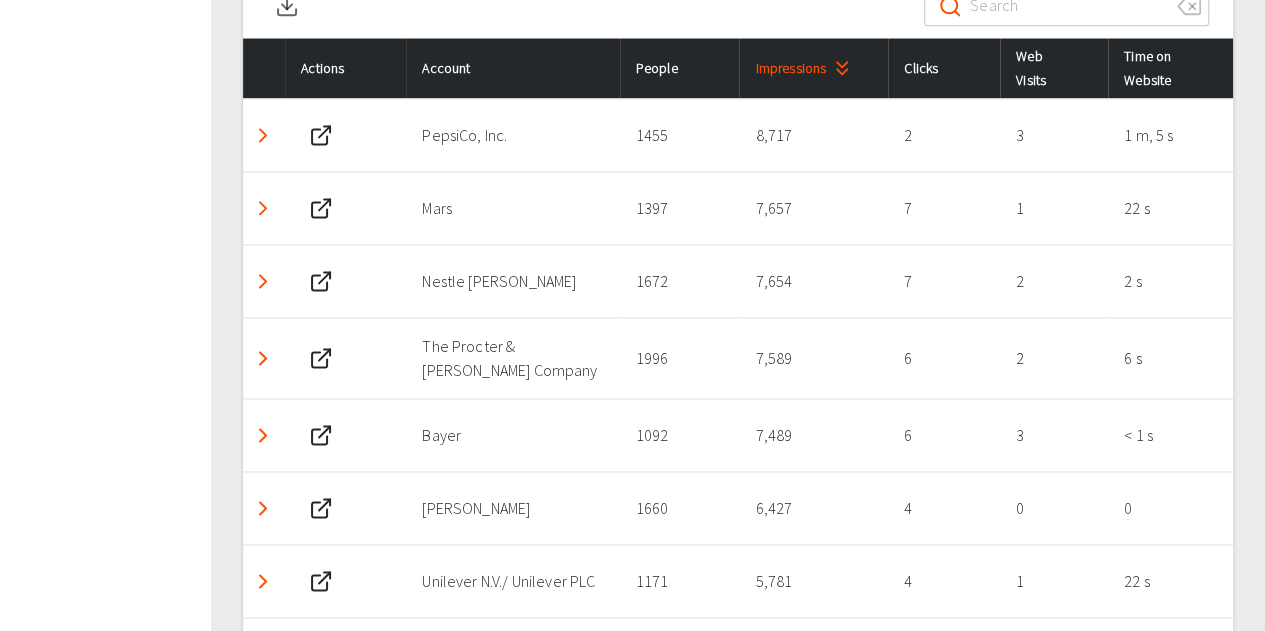 click 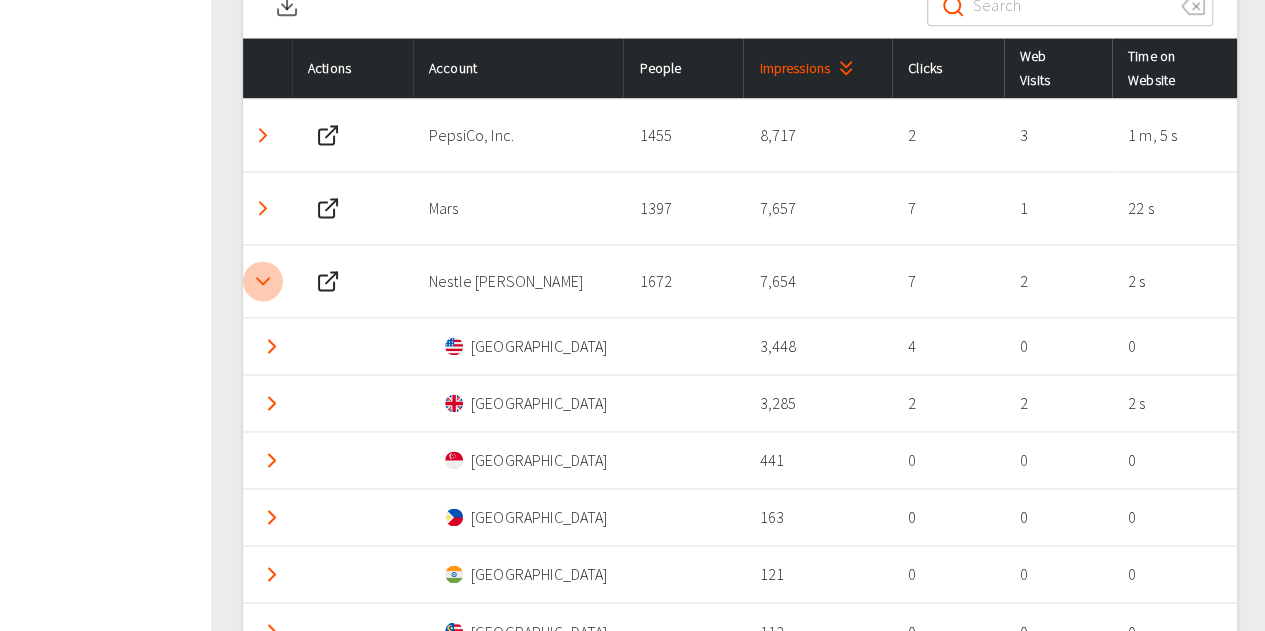 click 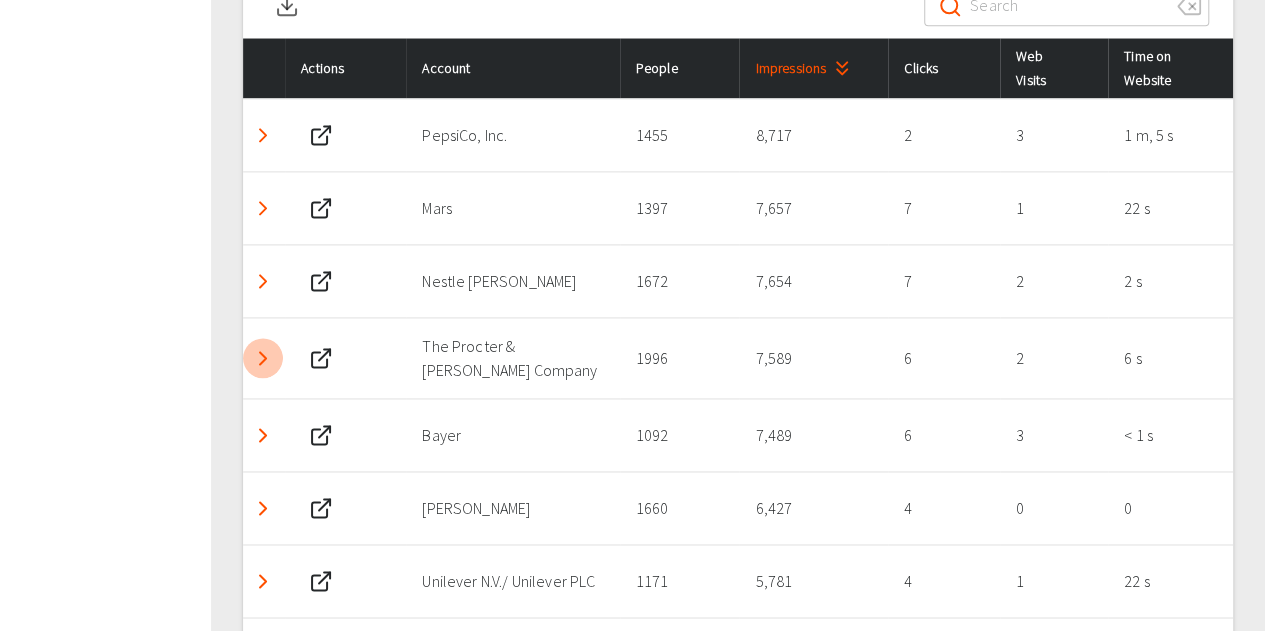 click at bounding box center [263, 358] 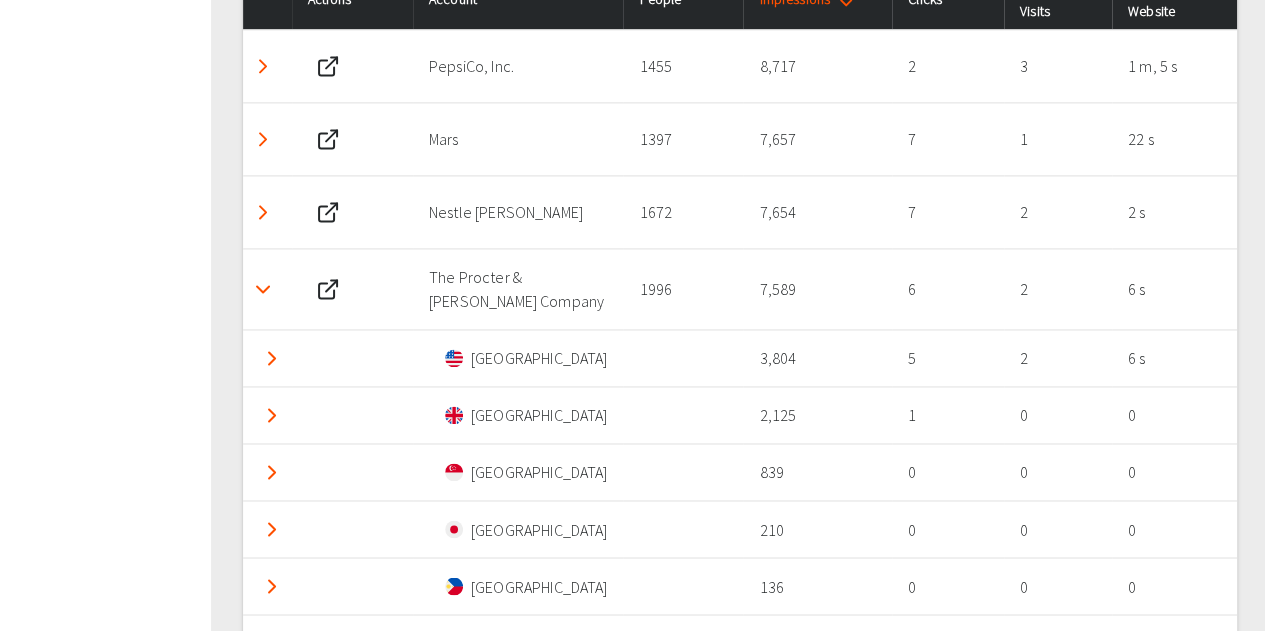 scroll, scrollTop: 1401, scrollLeft: 0, axis: vertical 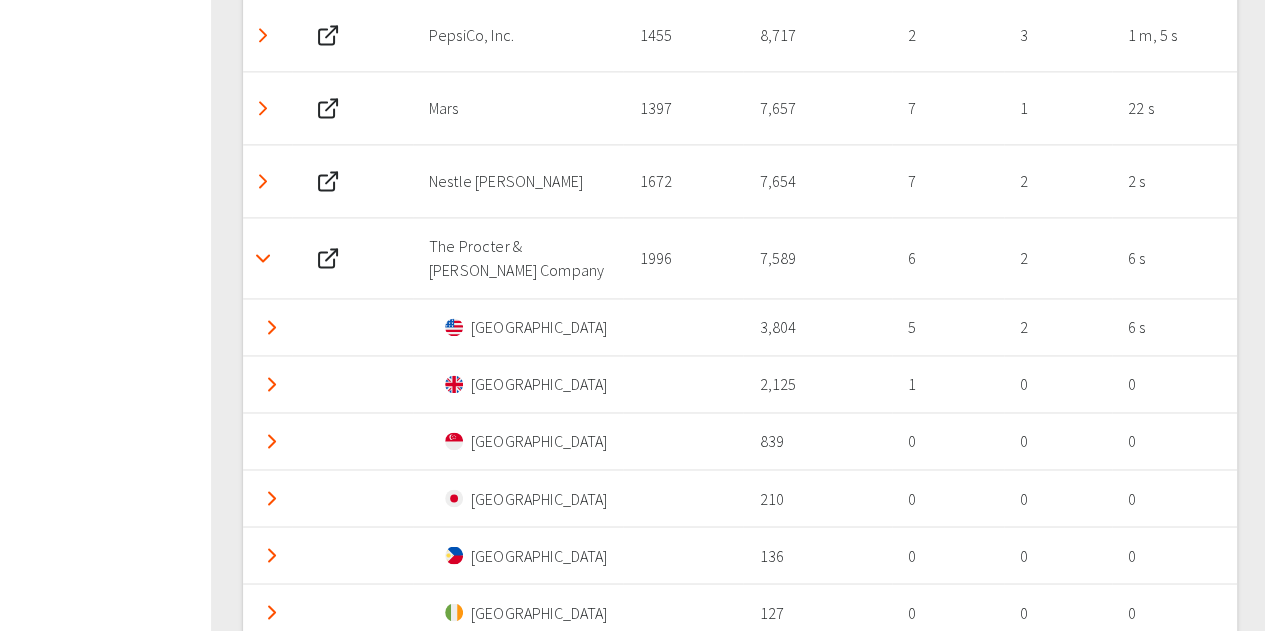 click at bounding box center [263, 258] 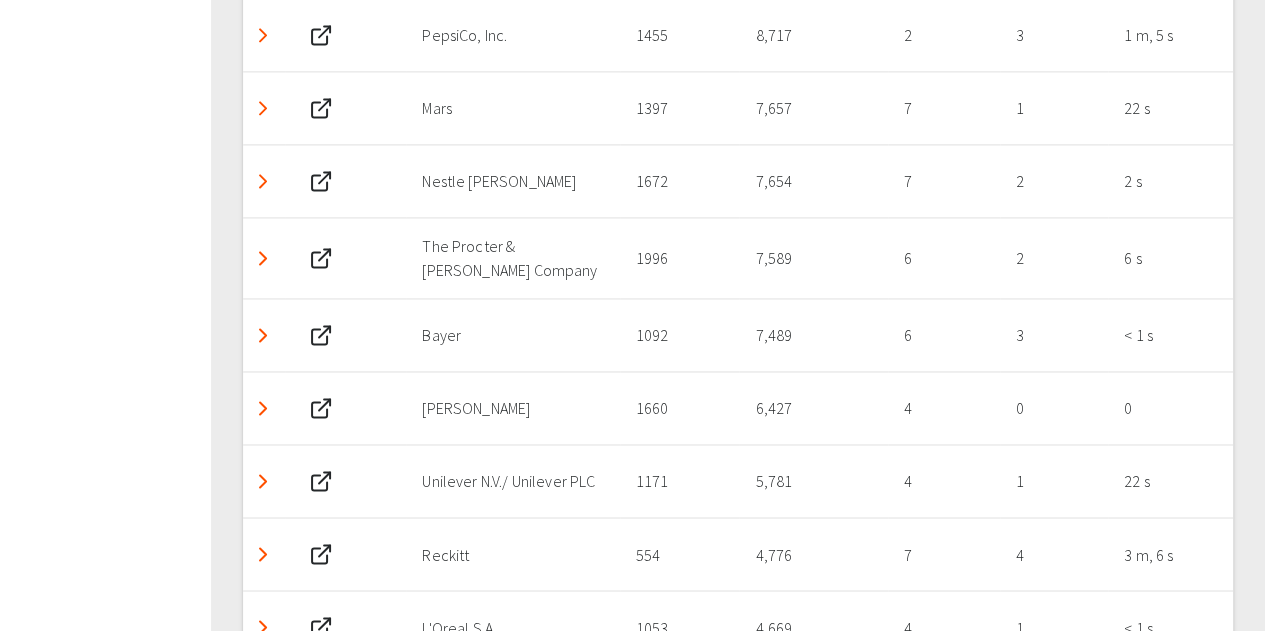 click 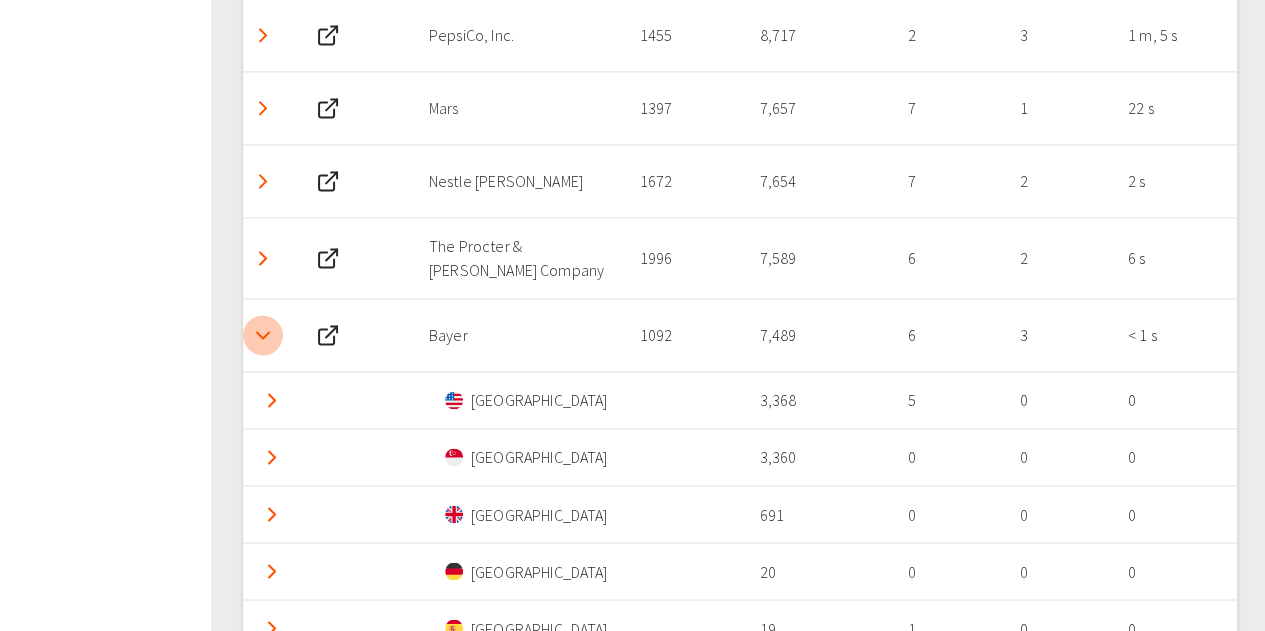 click 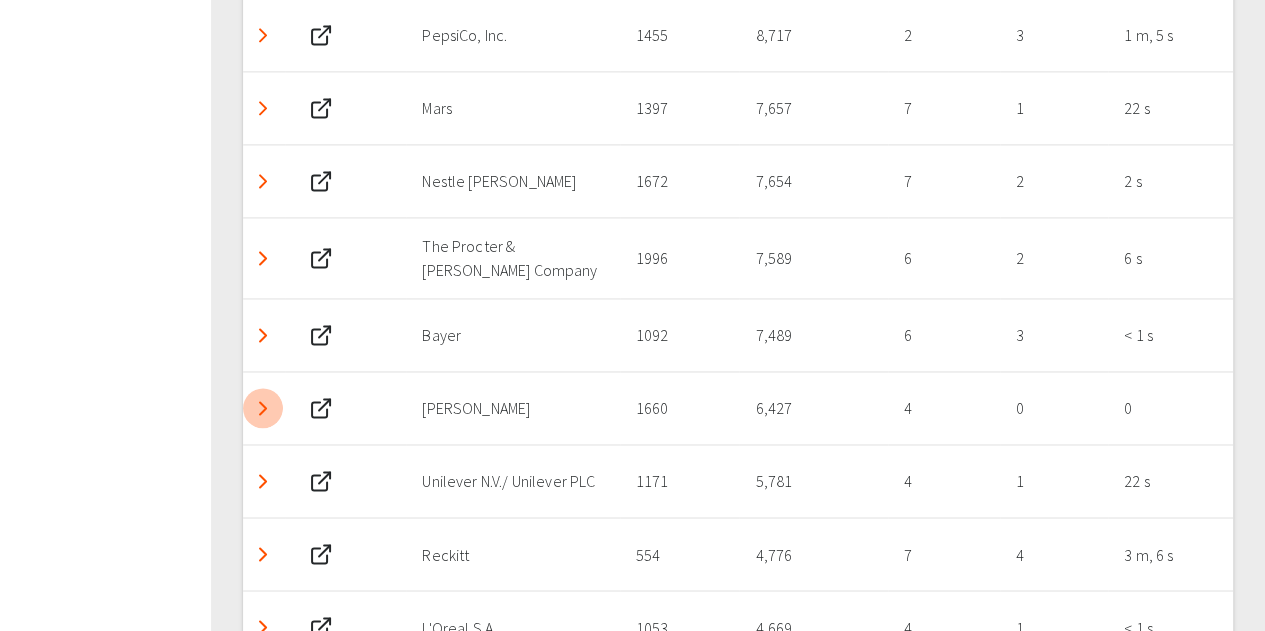 click at bounding box center (263, 408) 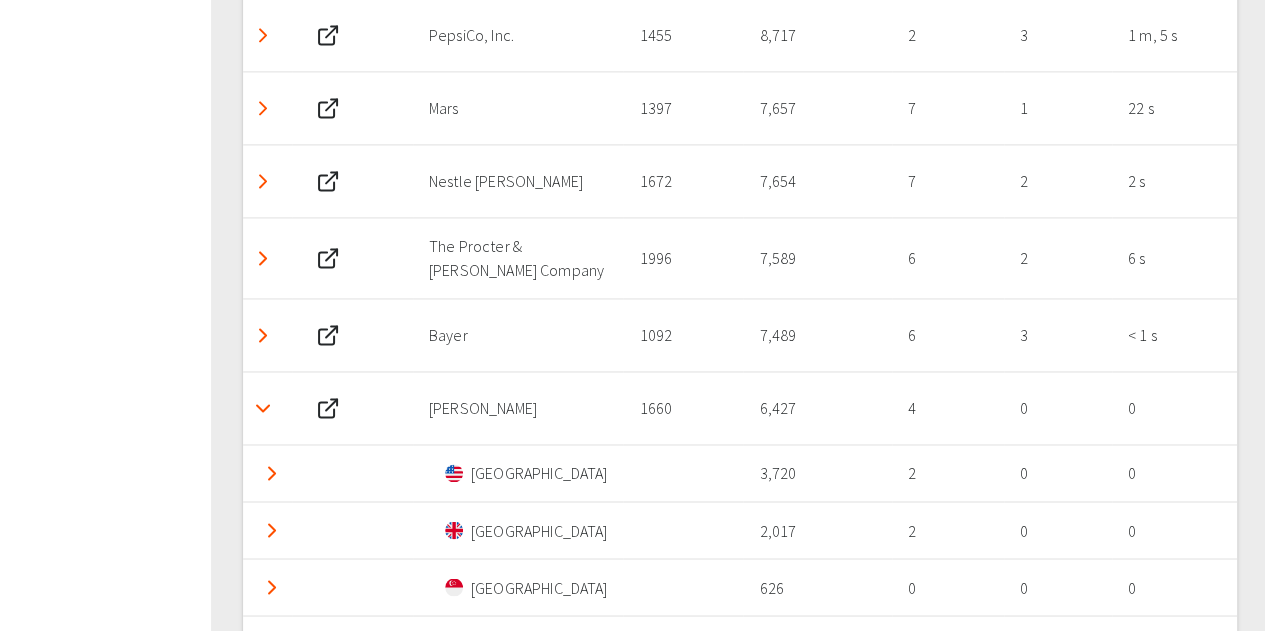 scroll, scrollTop: 1501, scrollLeft: 0, axis: vertical 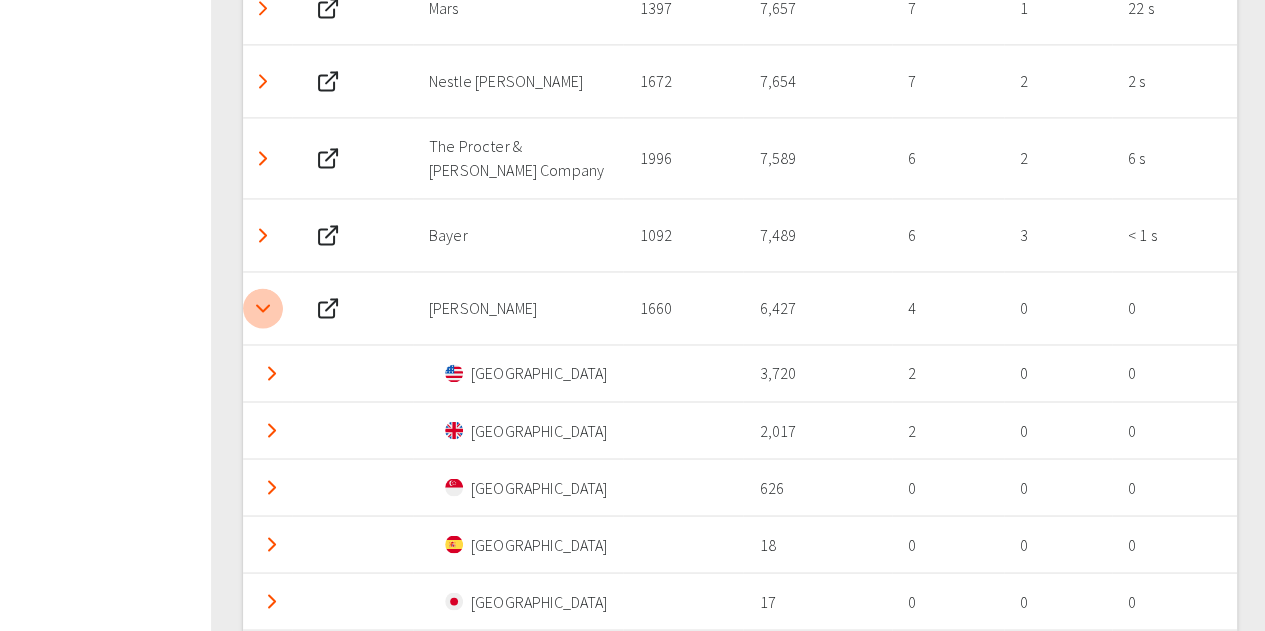 click 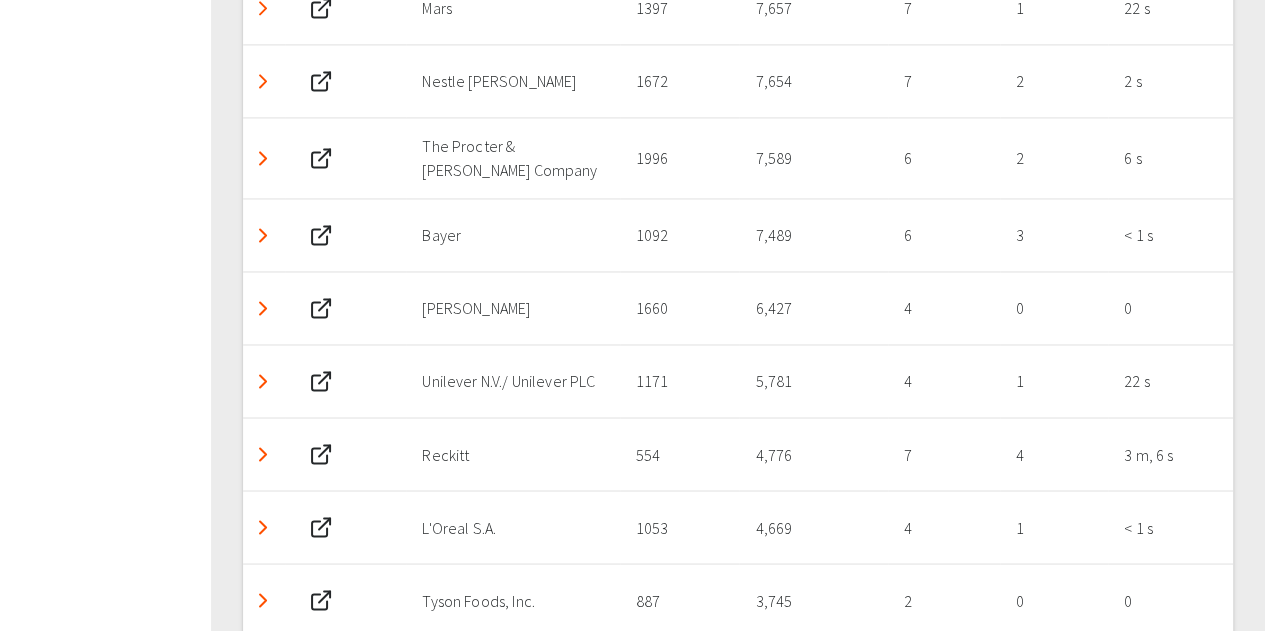 click 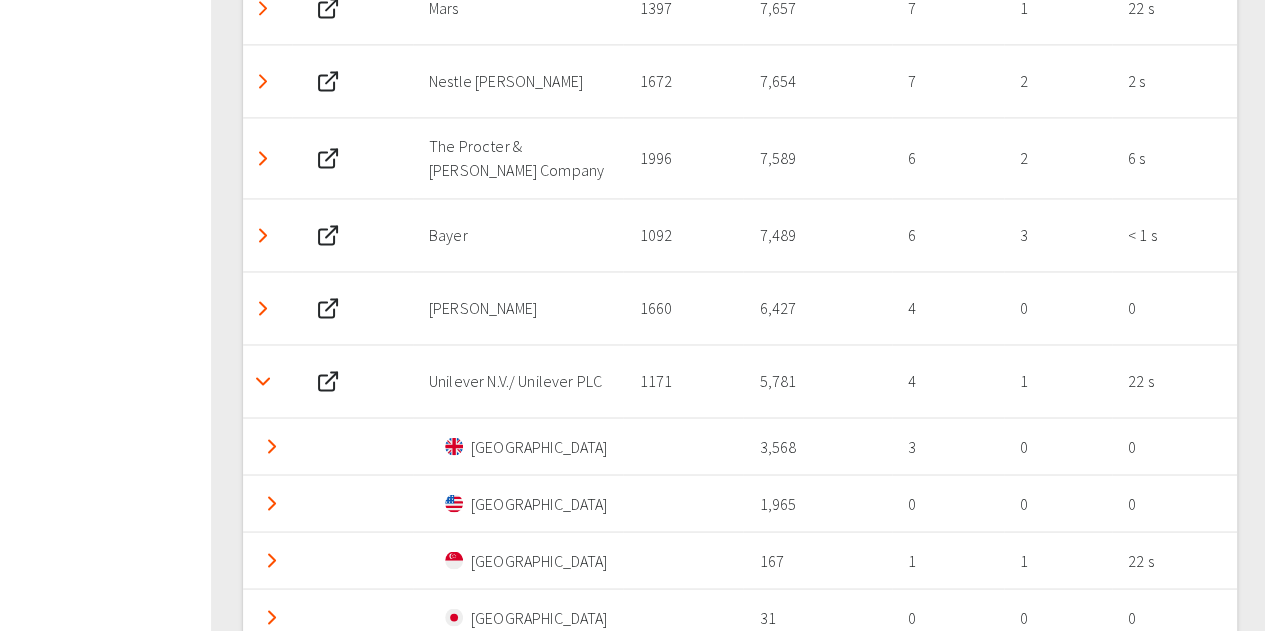 click 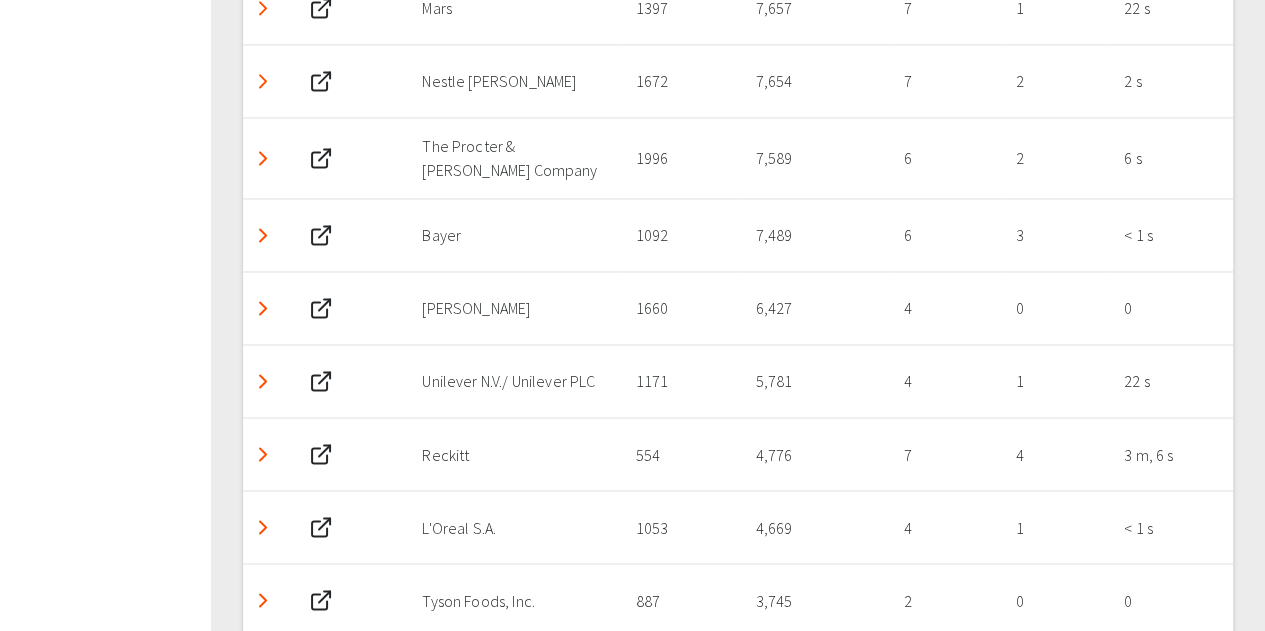 click at bounding box center [264, 453] 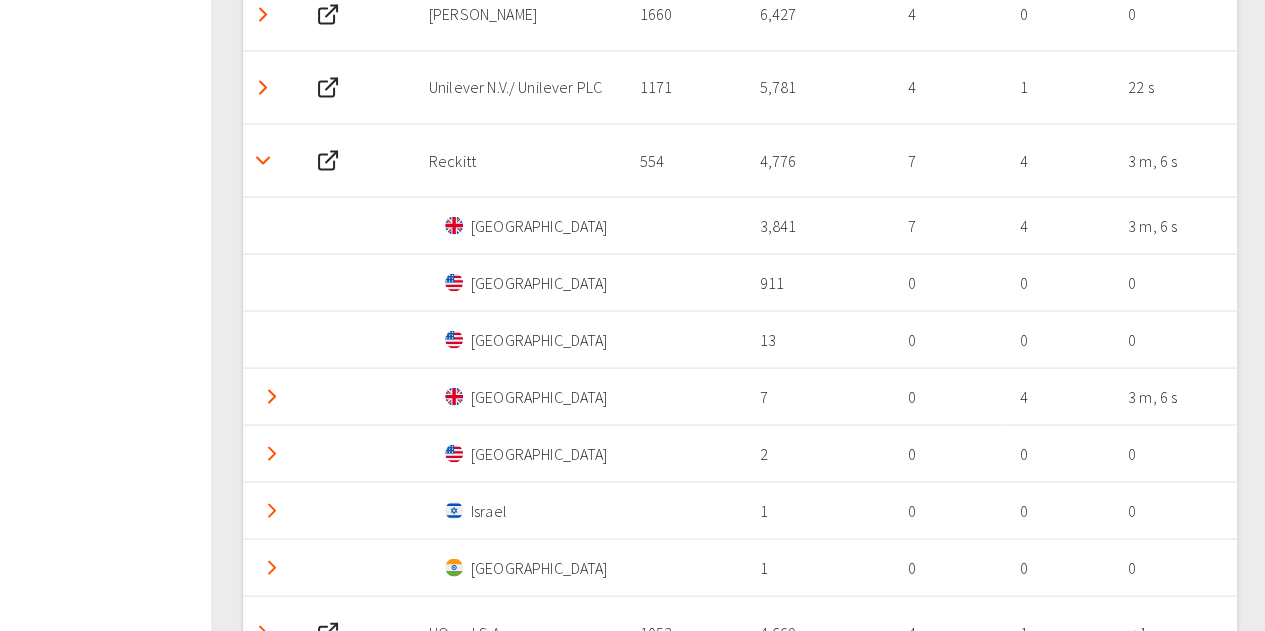 scroll, scrollTop: 1801, scrollLeft: 0, axis: vertical 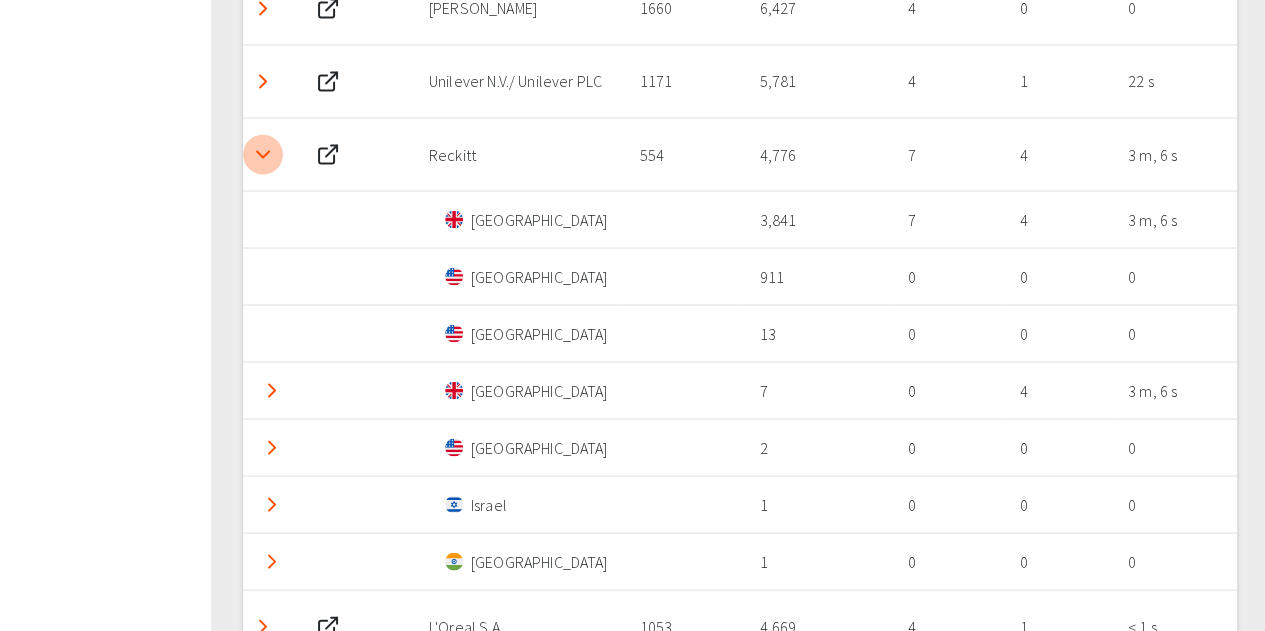 click 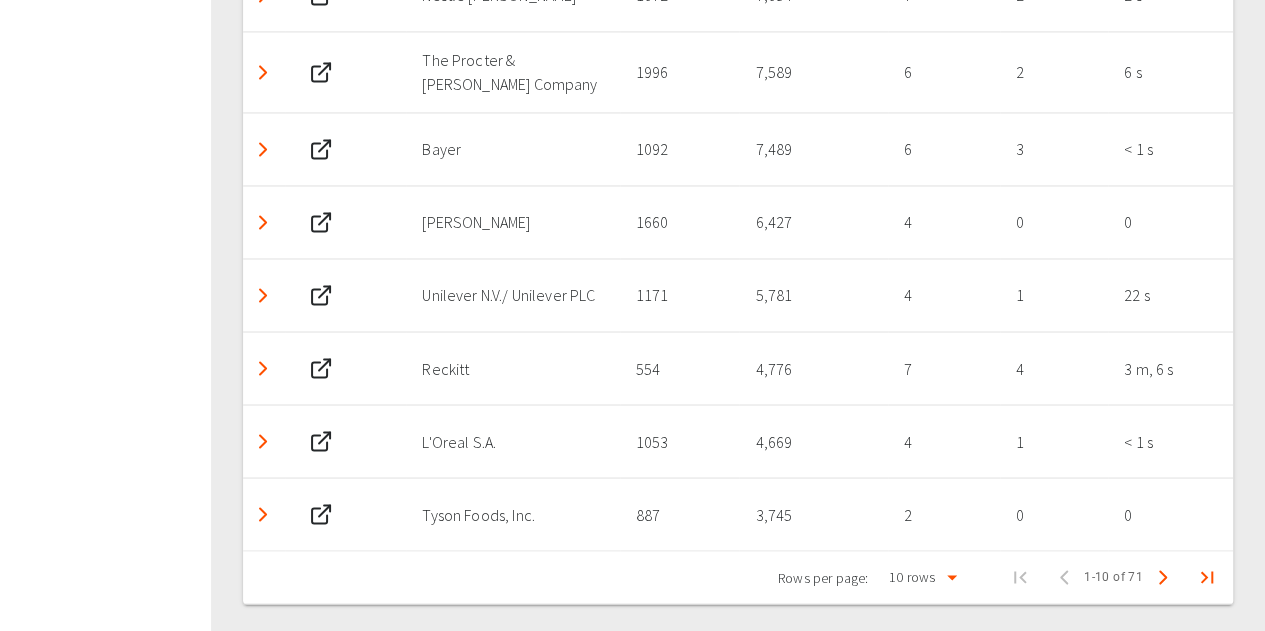 click 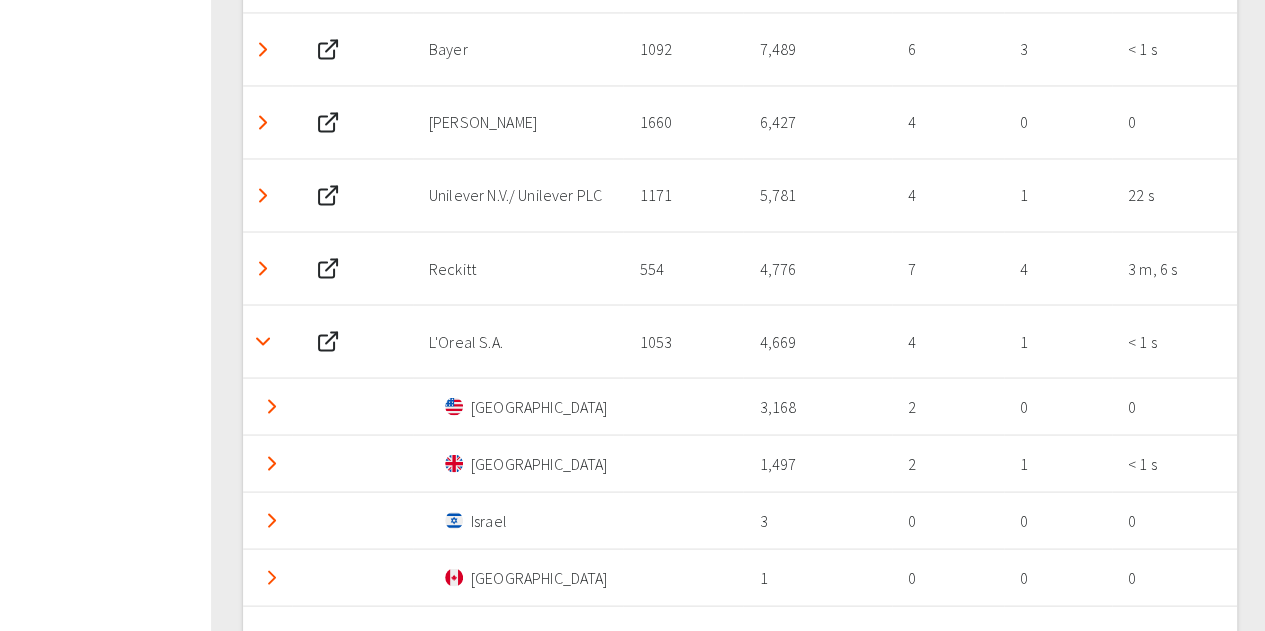 scroll, scrollTop: 1787, scrollLeft: 0, axis: vertical 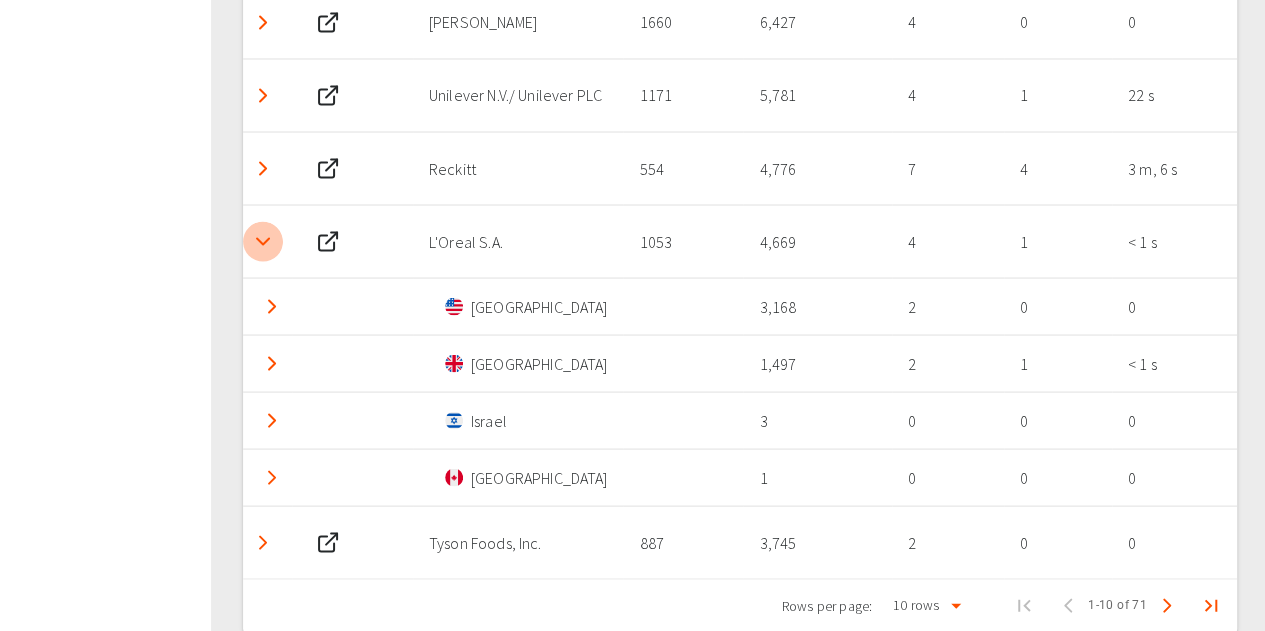 click 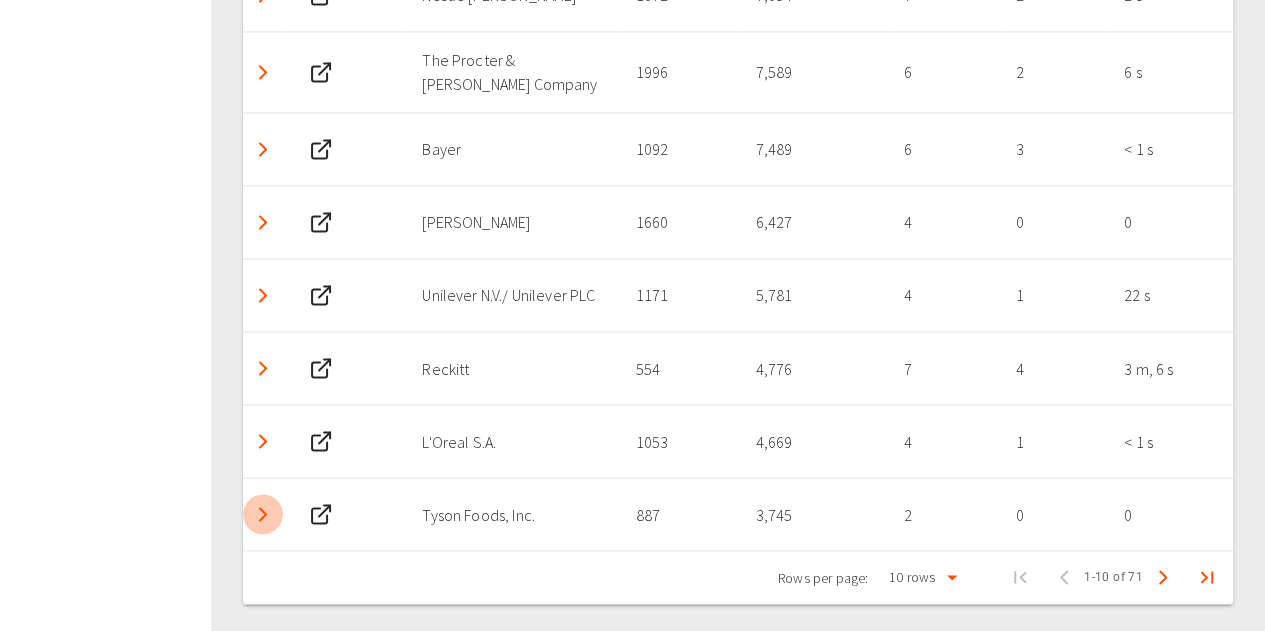 click at bounding box center [263, 514] 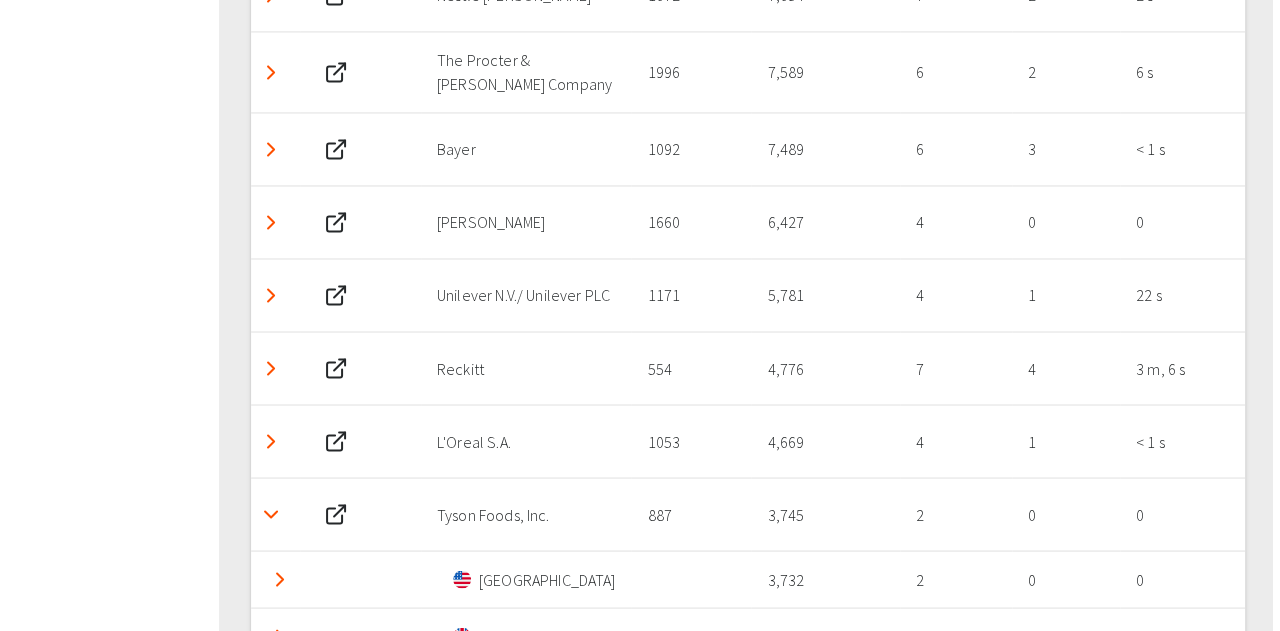 scroll, scrollTop: 1781, scrollLeft: 0, axis: vertical 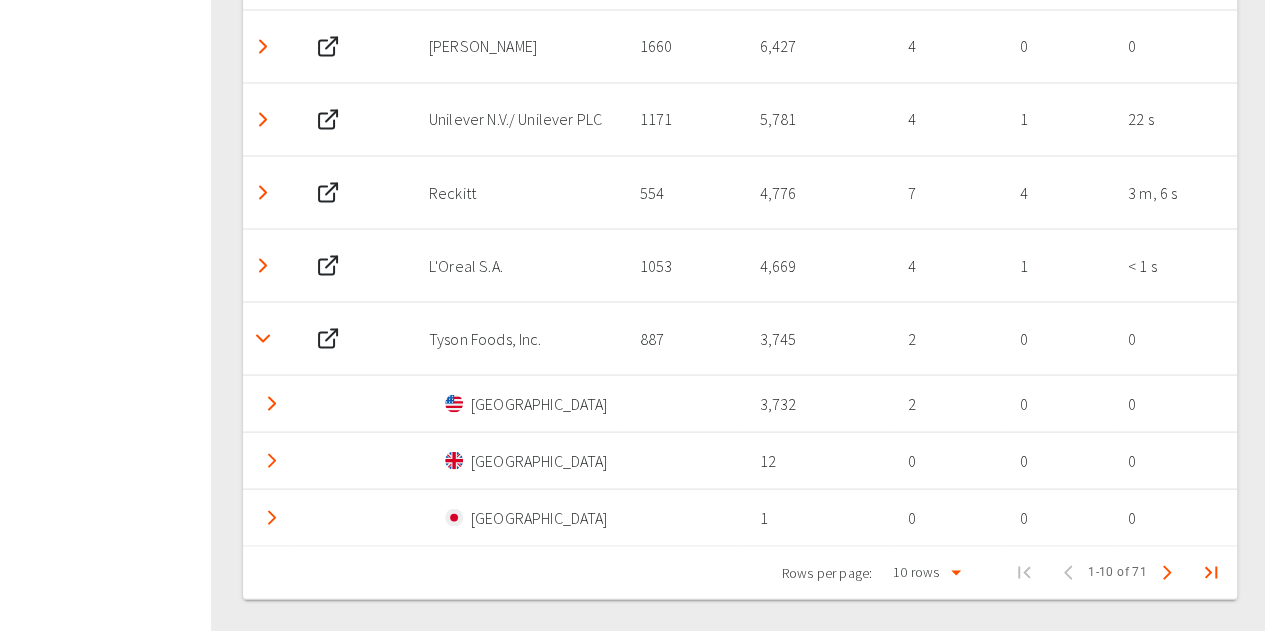 click at bounding box center [267, 337] 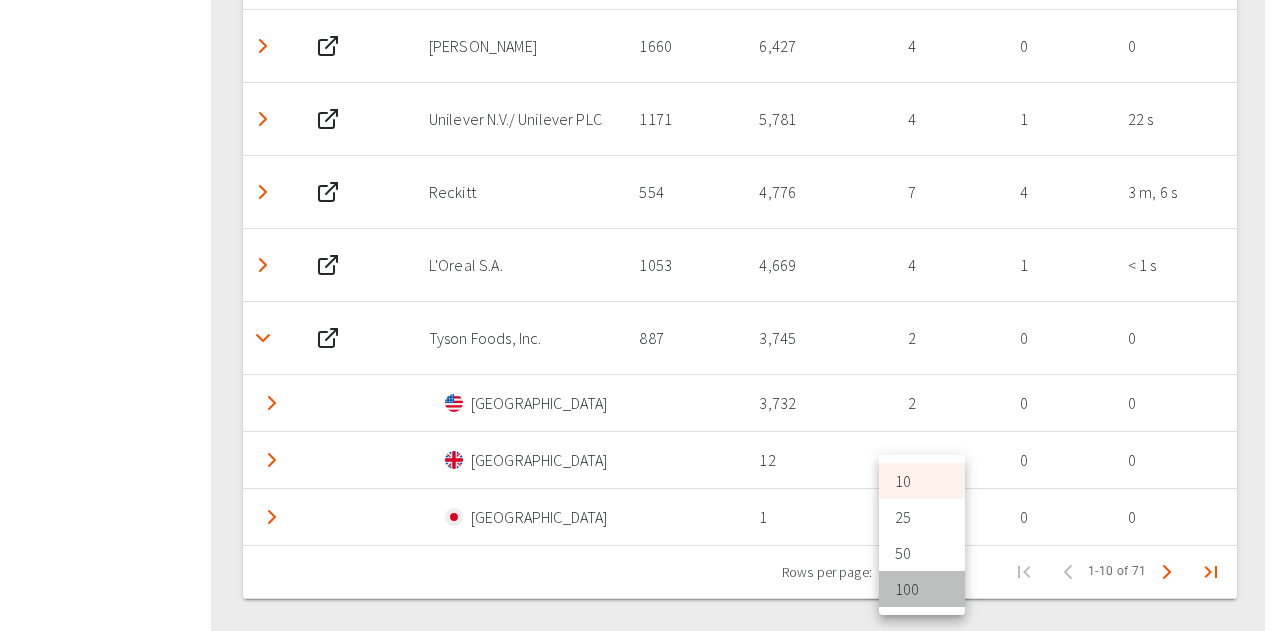 click on "100" at bounding box center [922, 589] 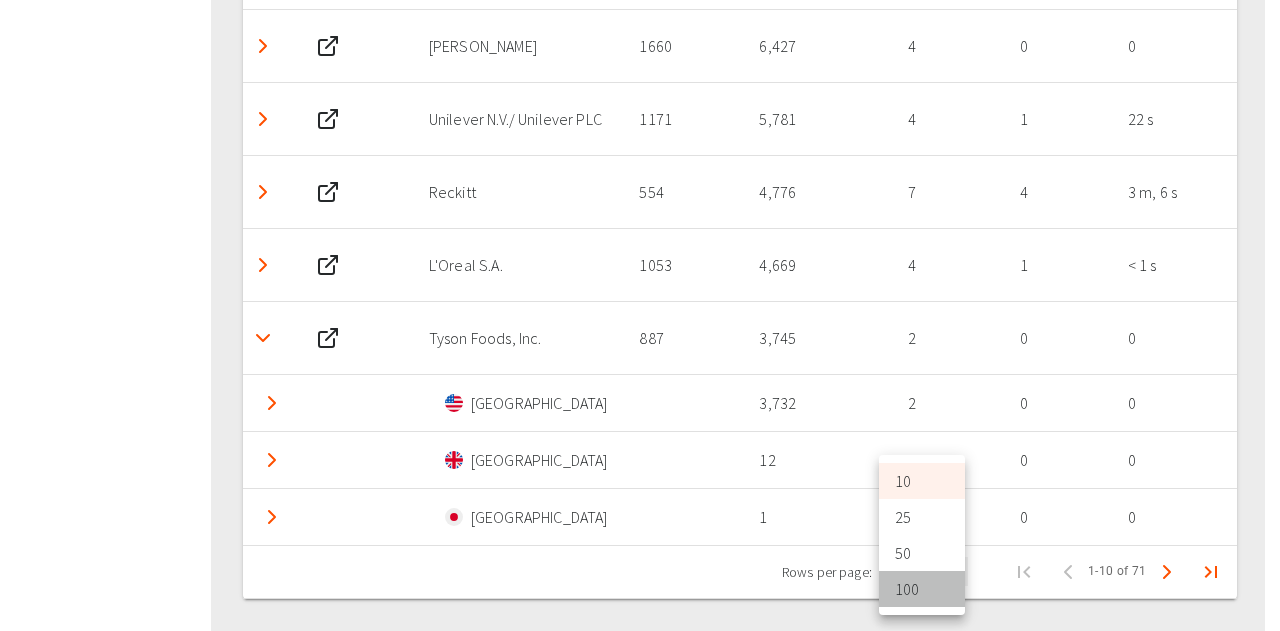 type on "100" 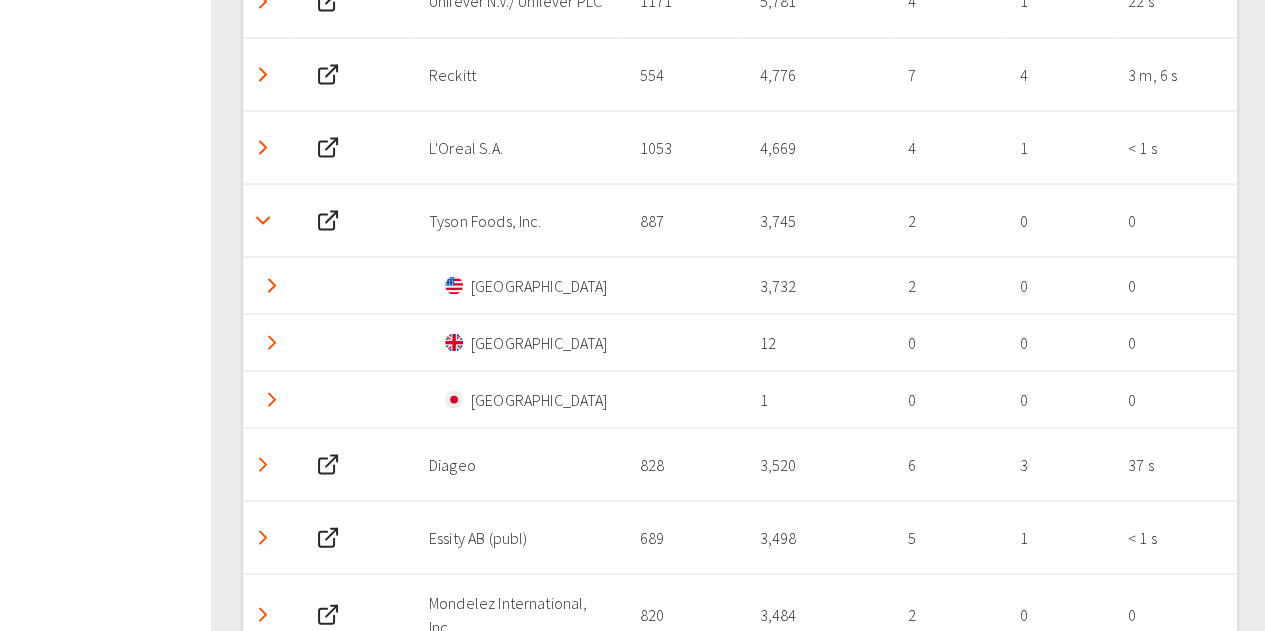 scroll, scrollTop: 1862, scrollLeft: 0, axis: vertical 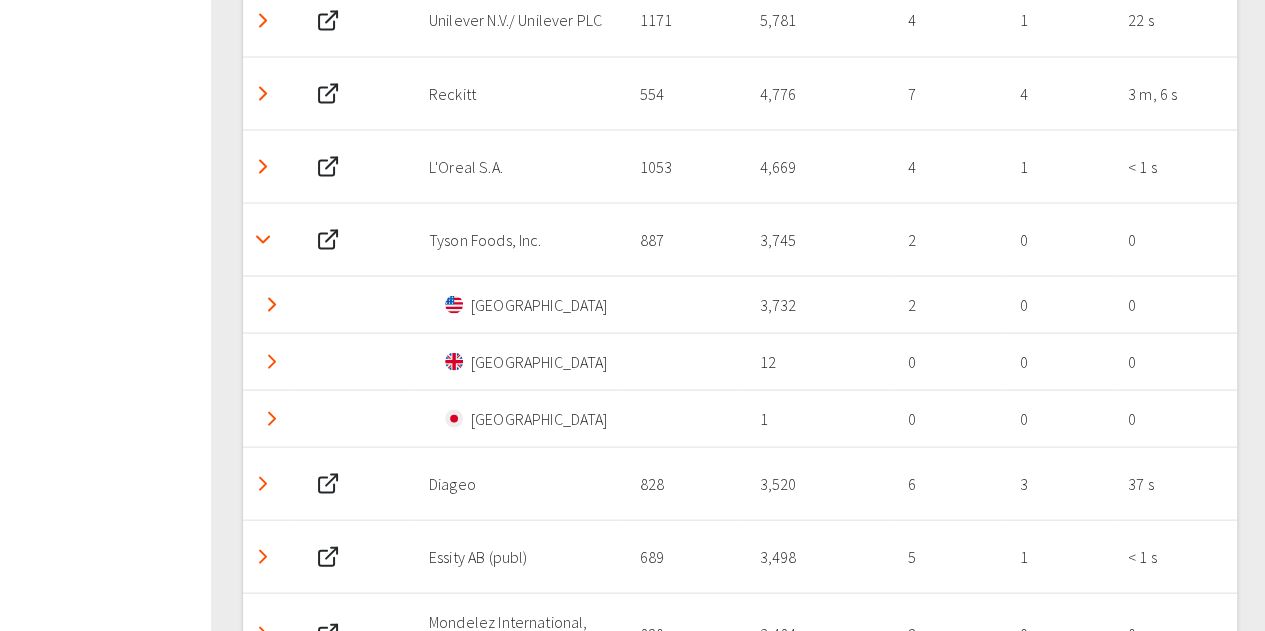 click at bounding box center (263, 239) 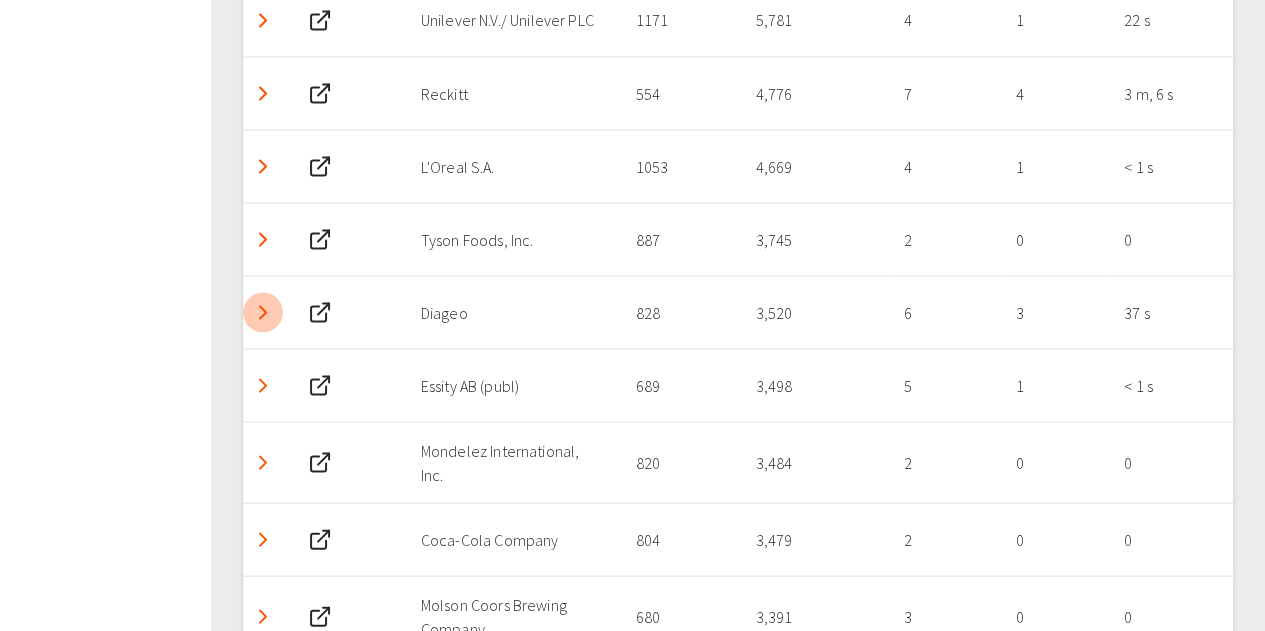 click 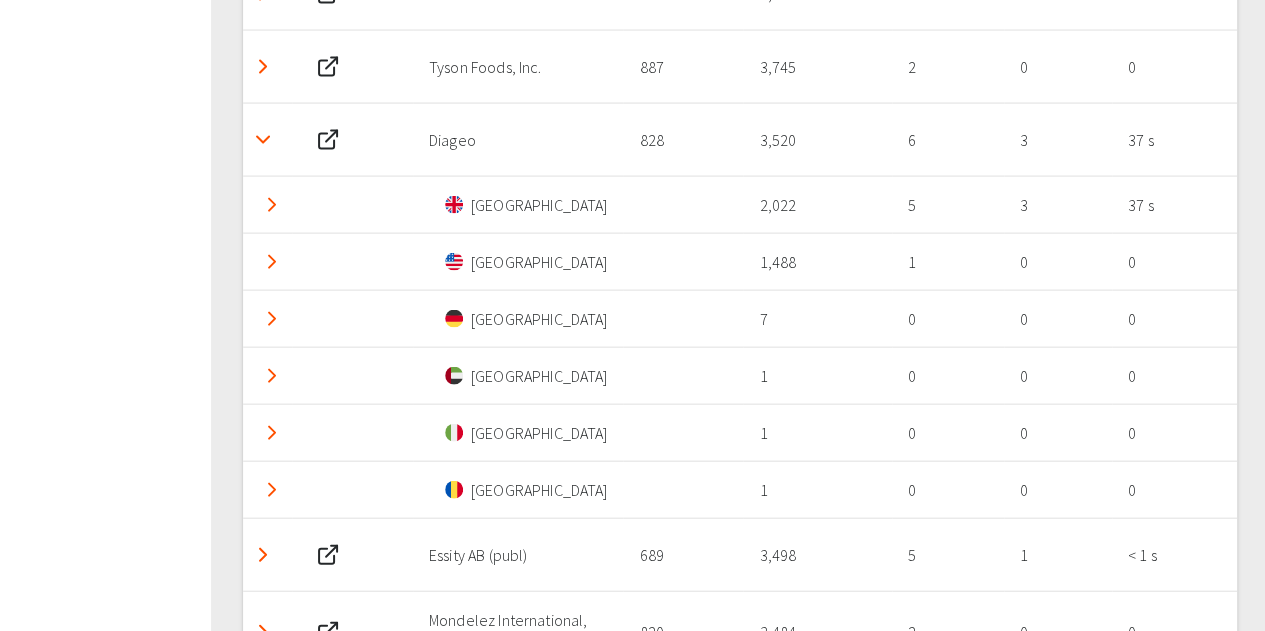 scroll, scrollTop: 1962, scrollLeft: 0, axis: vertical 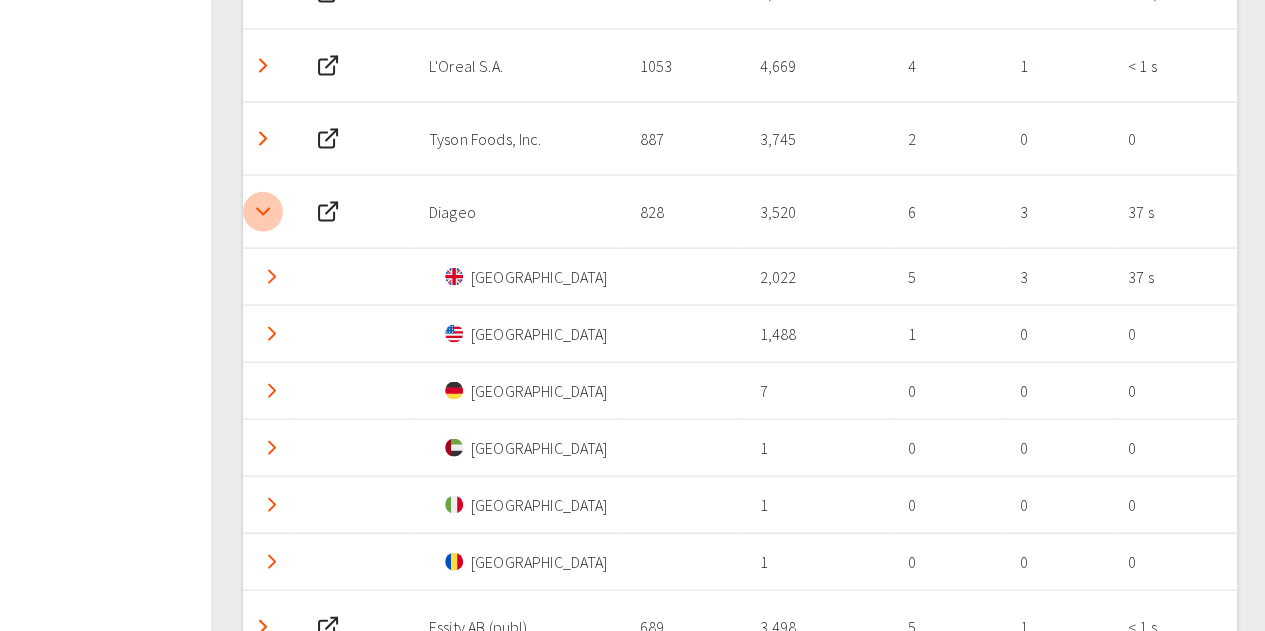 click 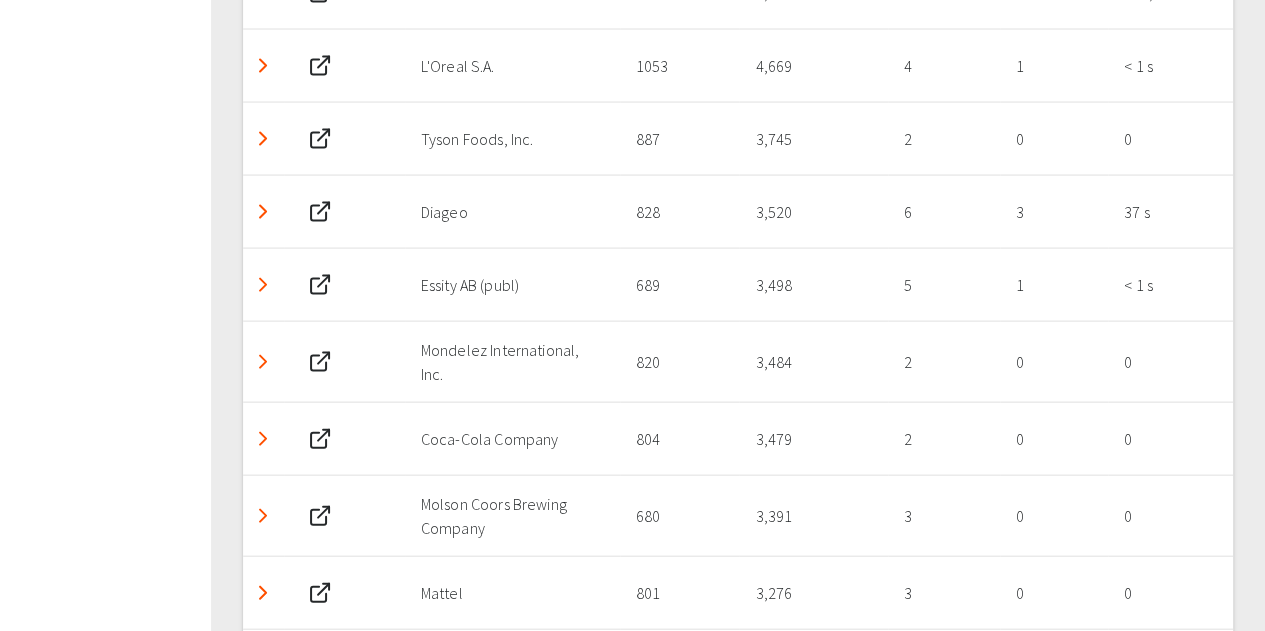 click 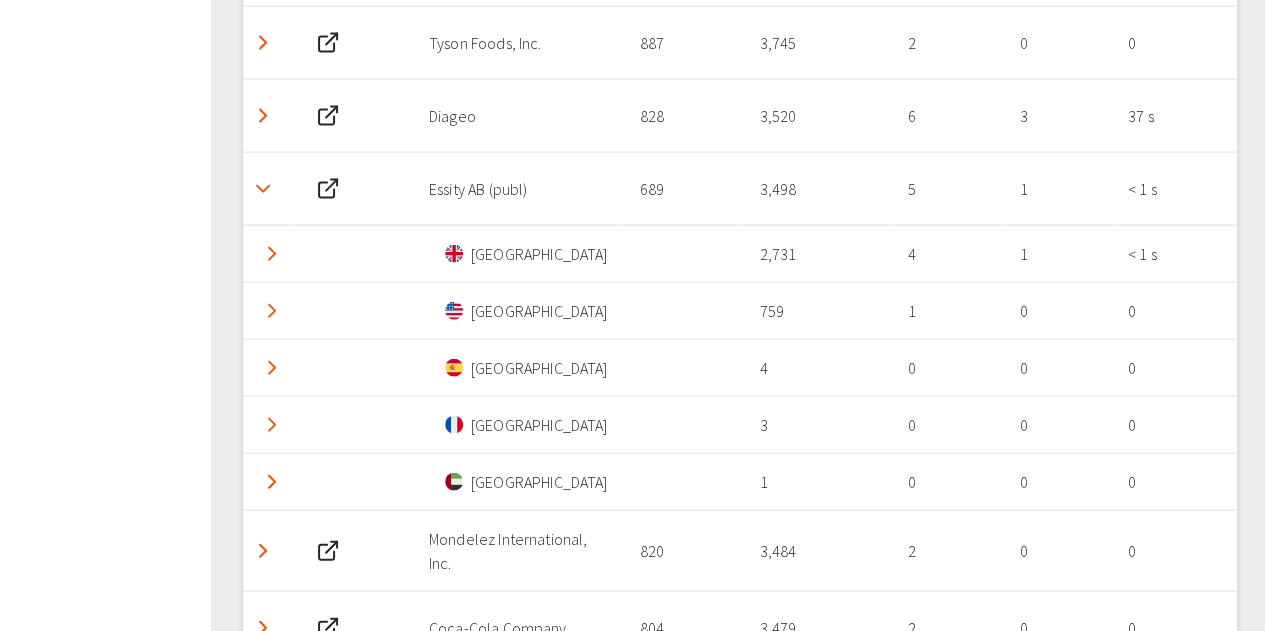scroll, scrollTop: 1962, scrollLeft: 0, axis: vertical 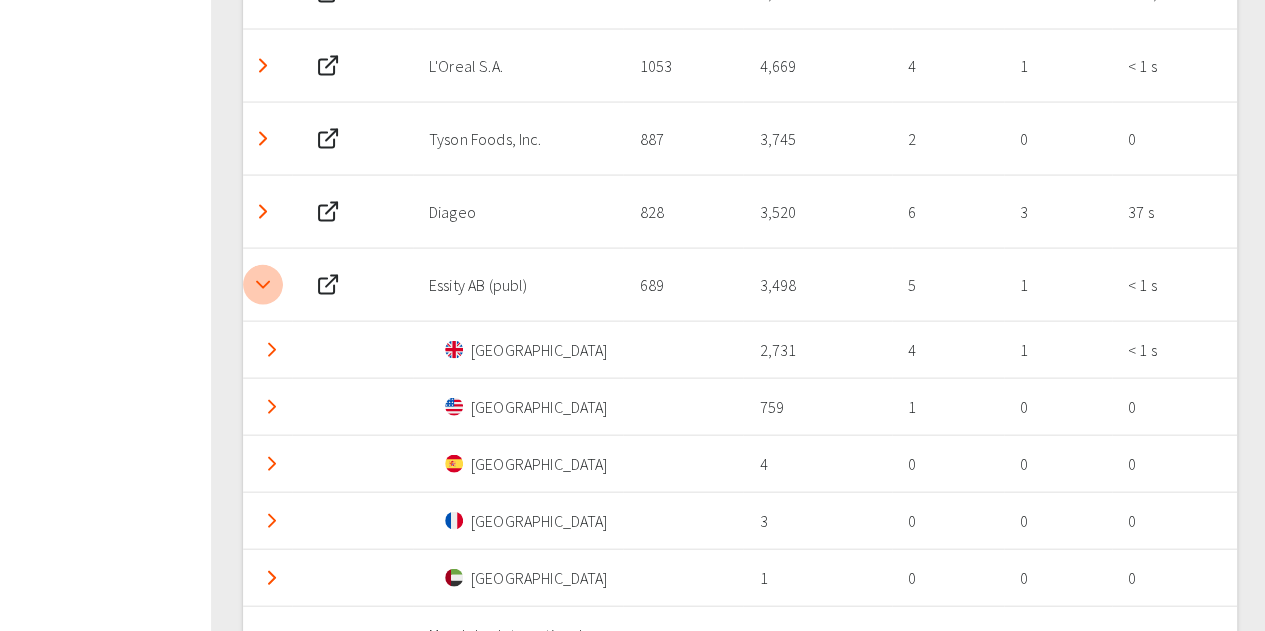 click 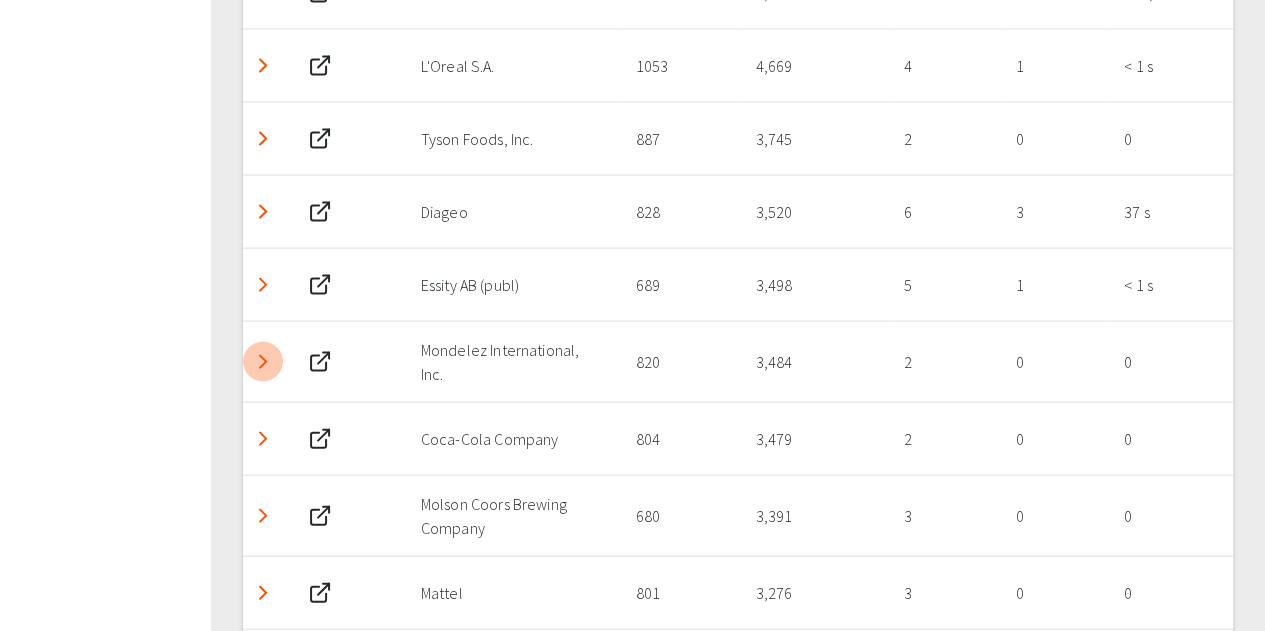 click 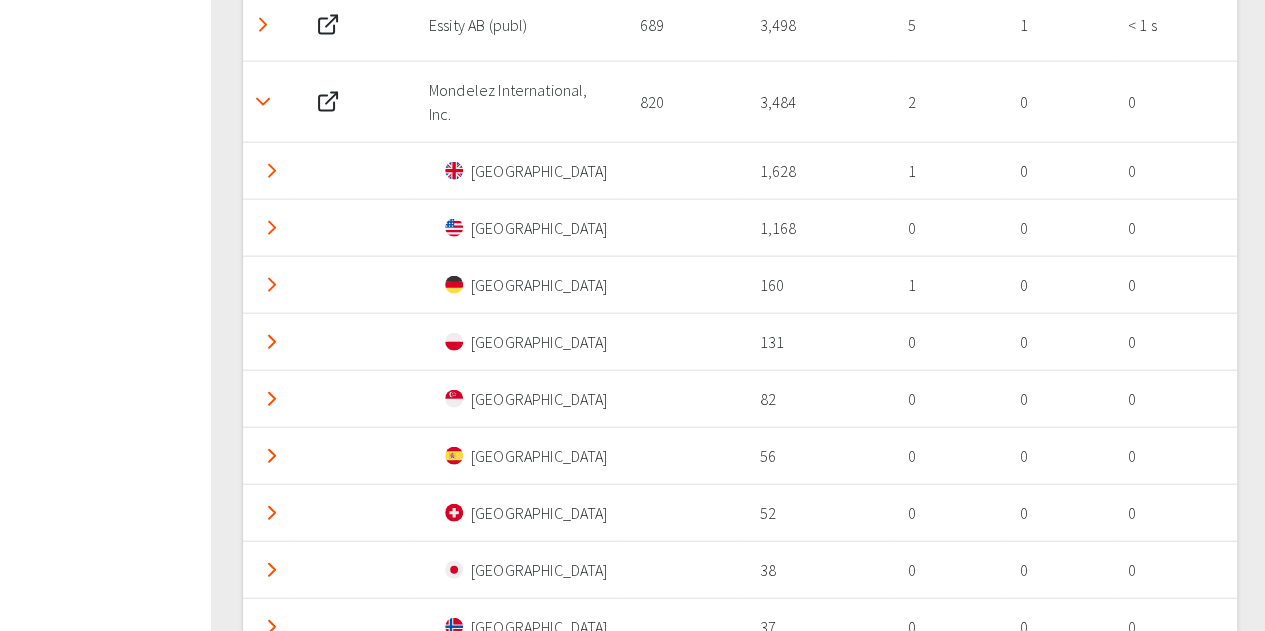scroll, scrollTop: 2262, scrollLeft: 0, axis: vertical 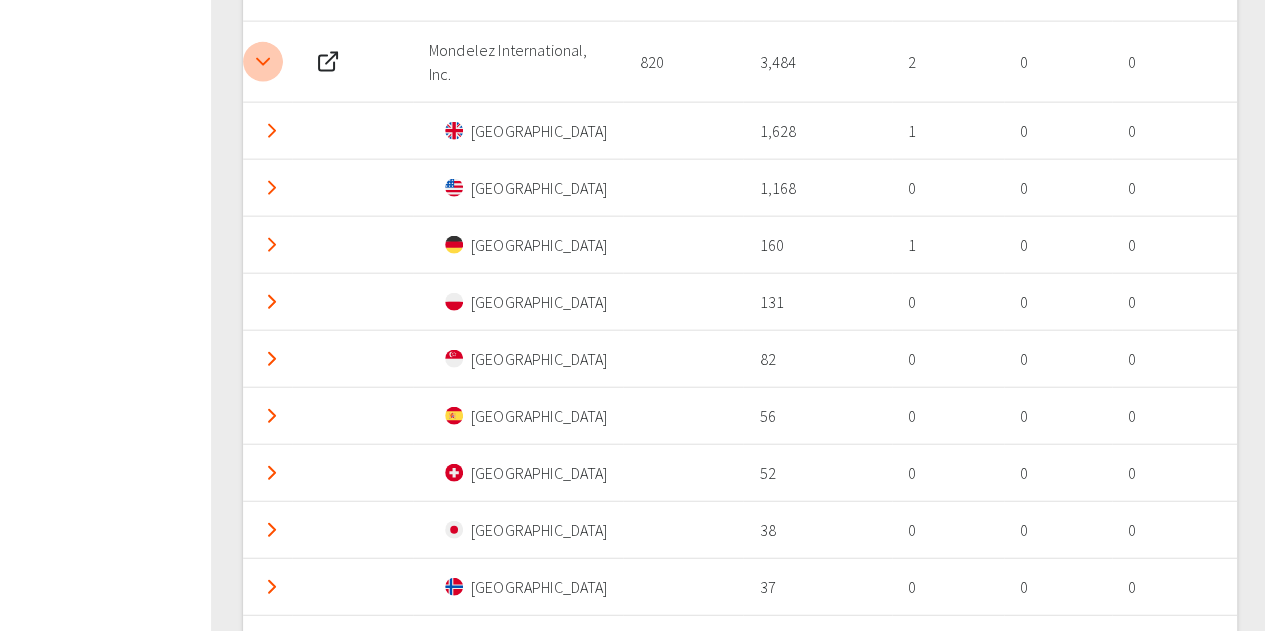 click at bounding box center [263, 62] 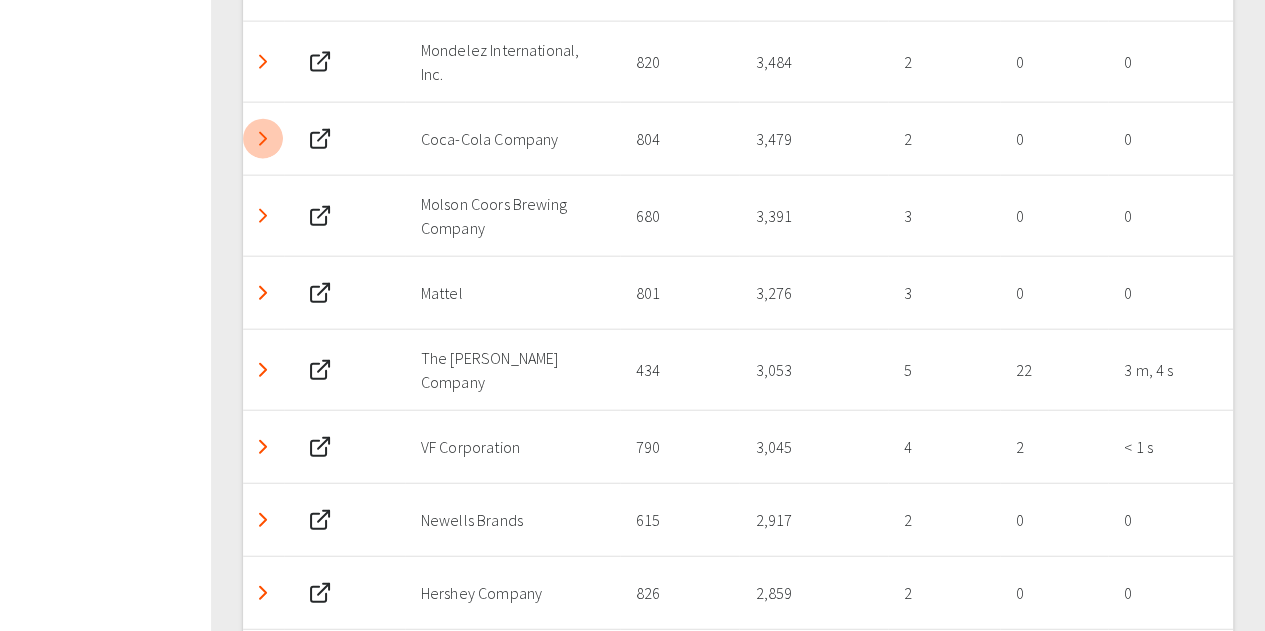 click at bounding box center [263, 139] 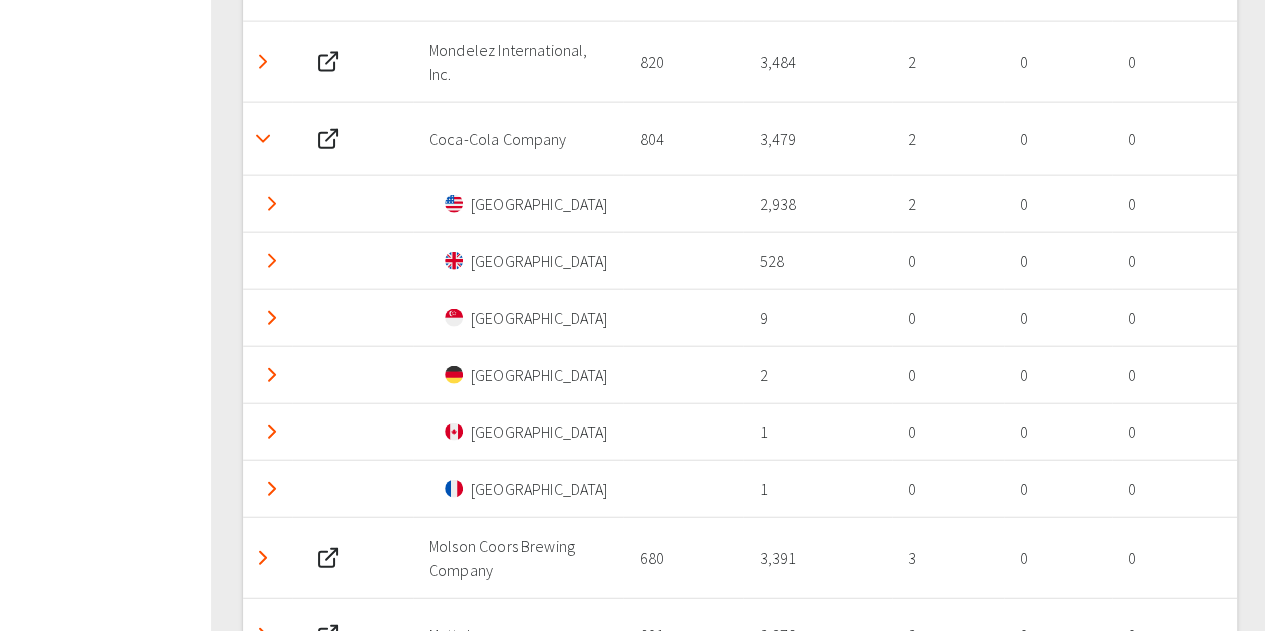 click at bounding box center [263, 139] 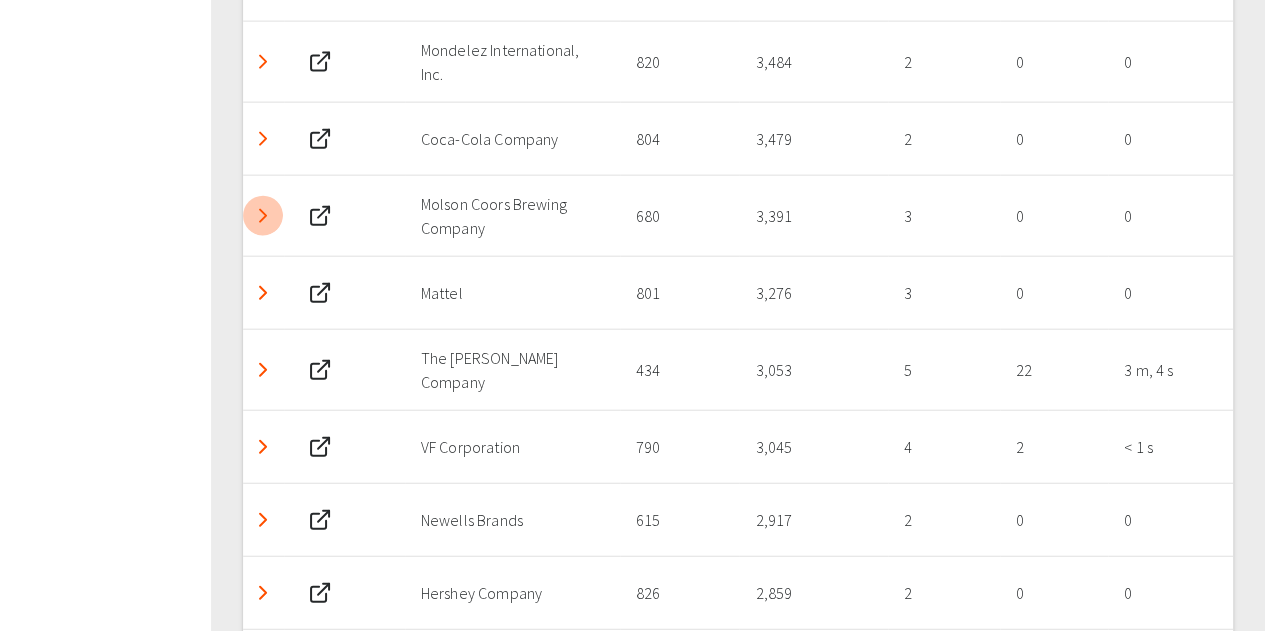 click 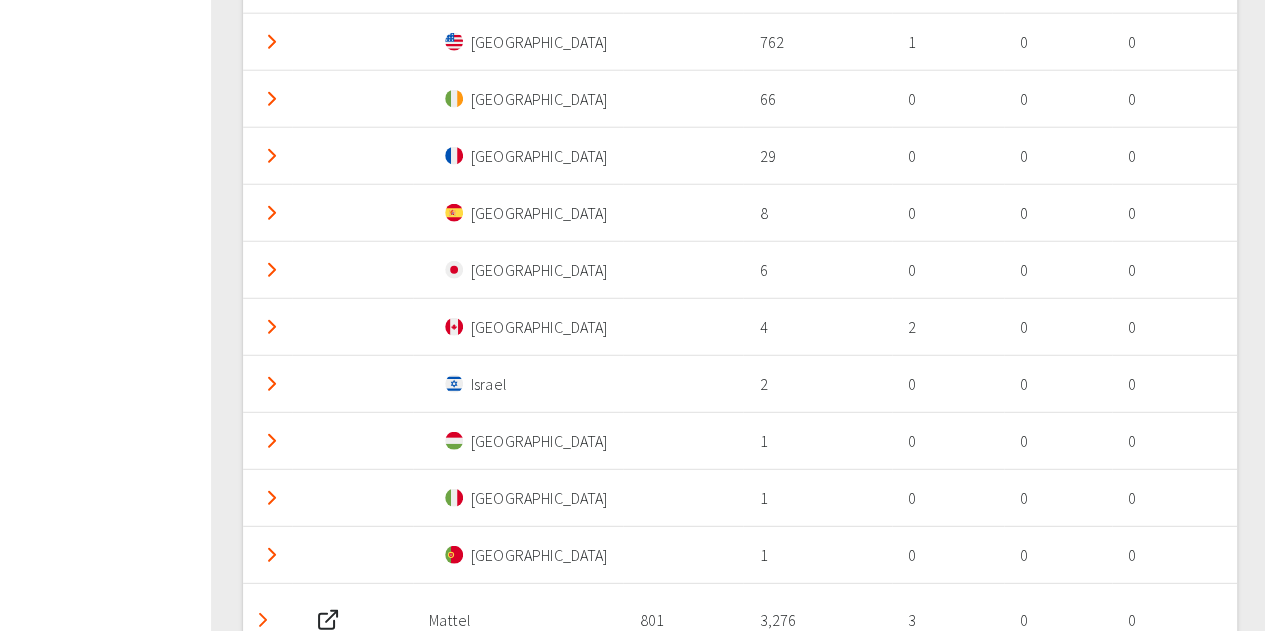 scroll, scrollTop: 2362, scrollLeft: 0, axis: vertical 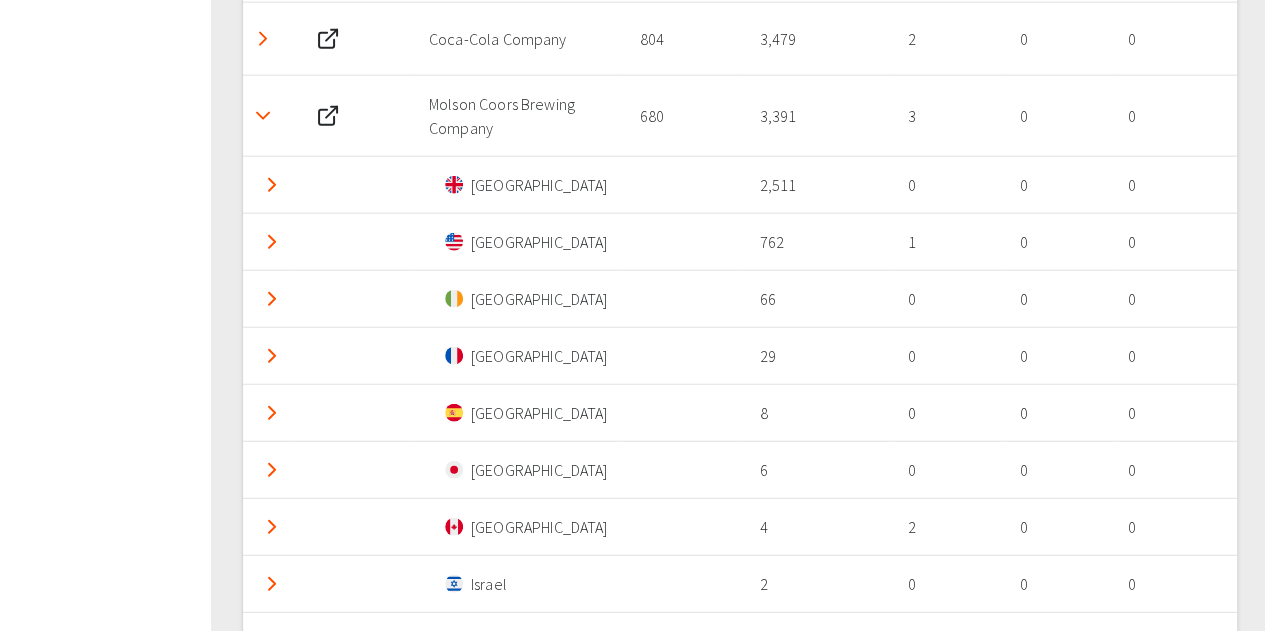 click 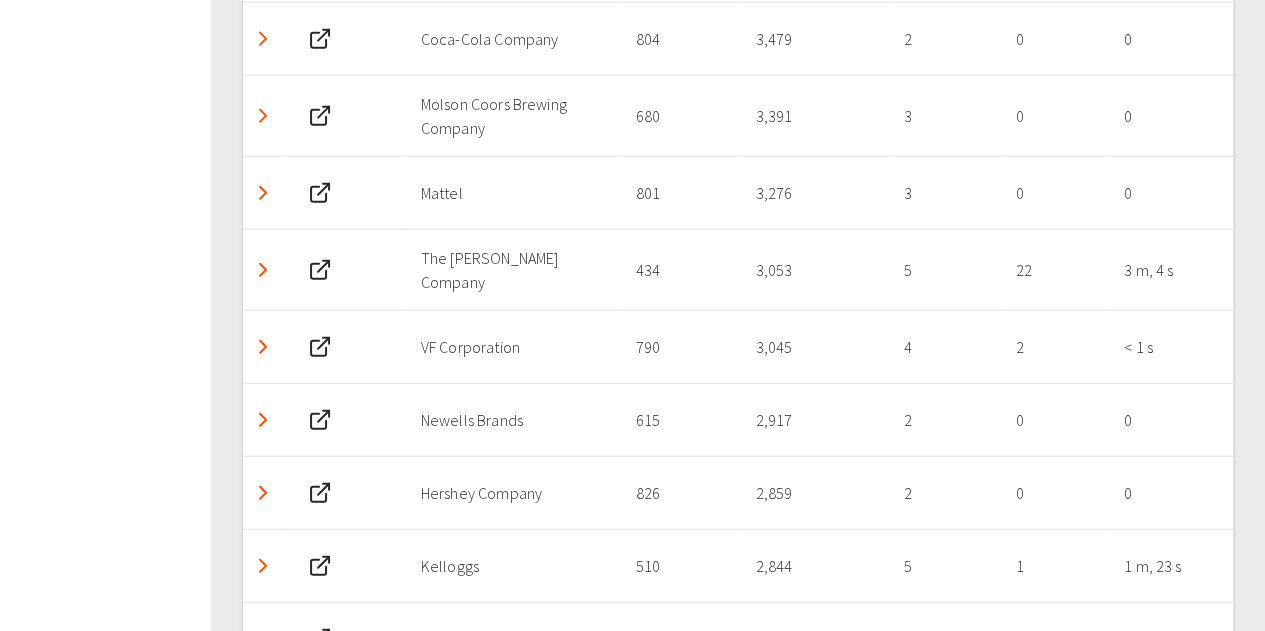 click 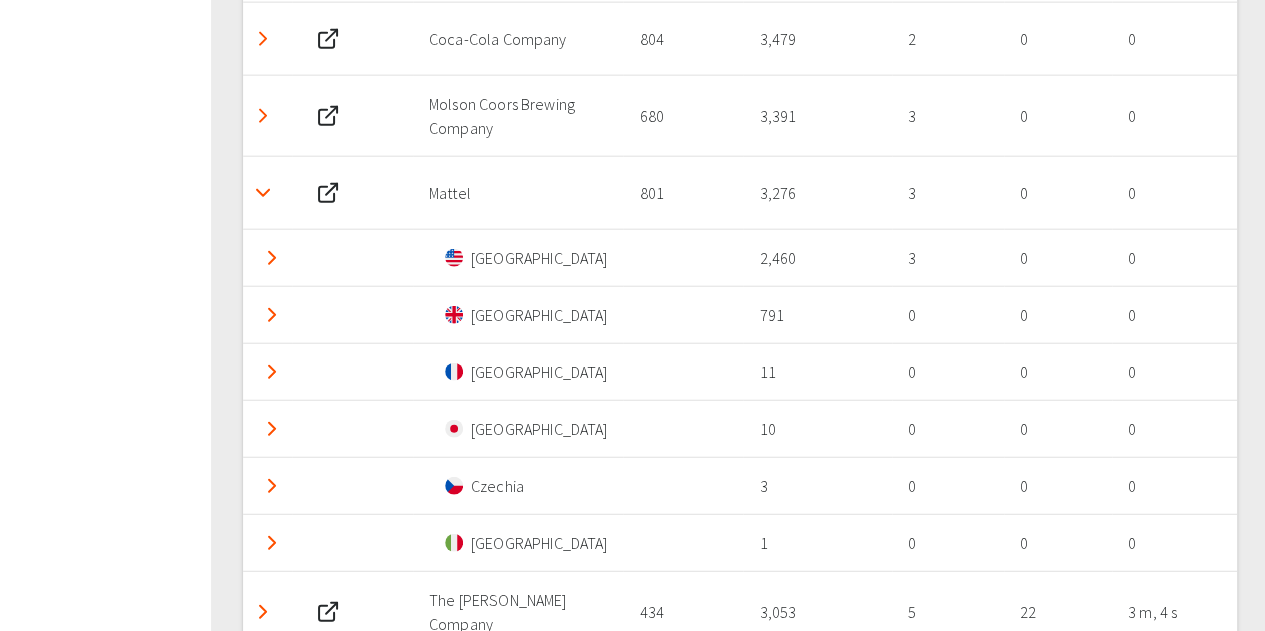 click 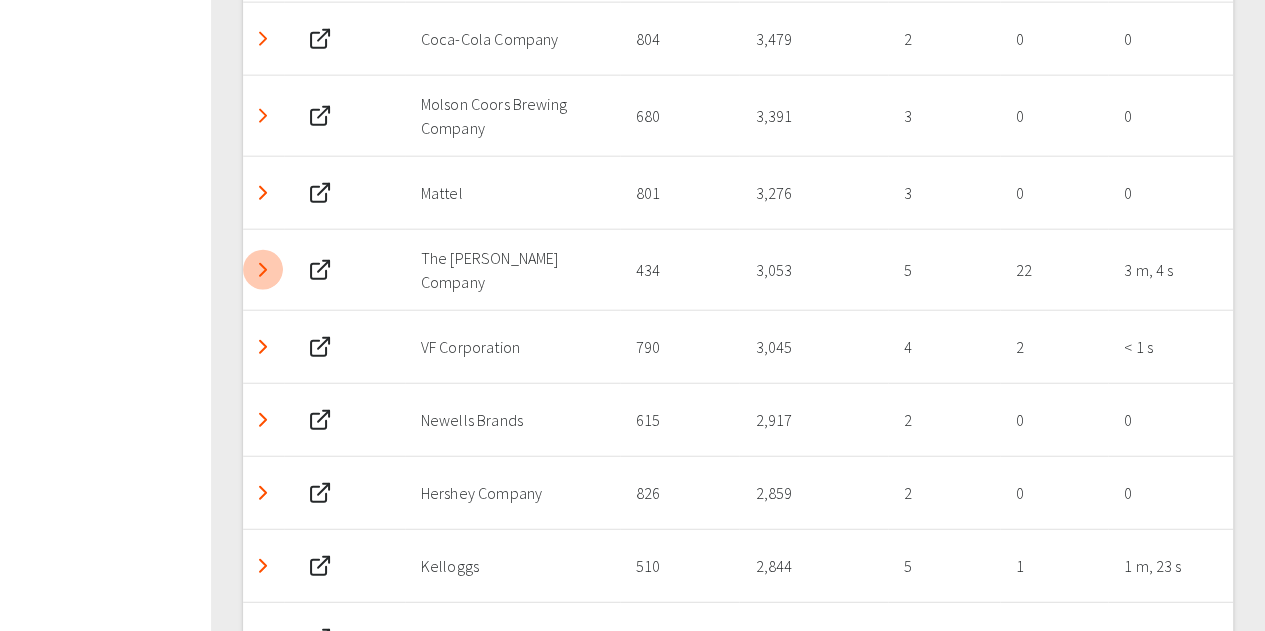 click 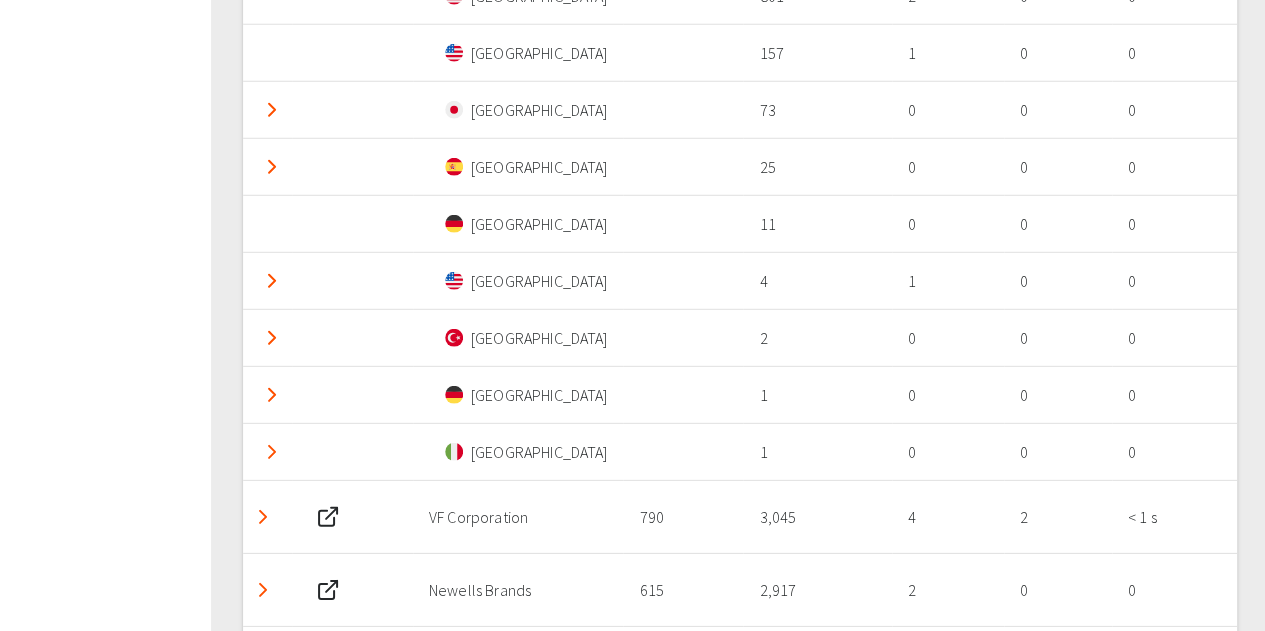 scroll, scrollTop: 2462, scrollLeft: 0, axis: vertical 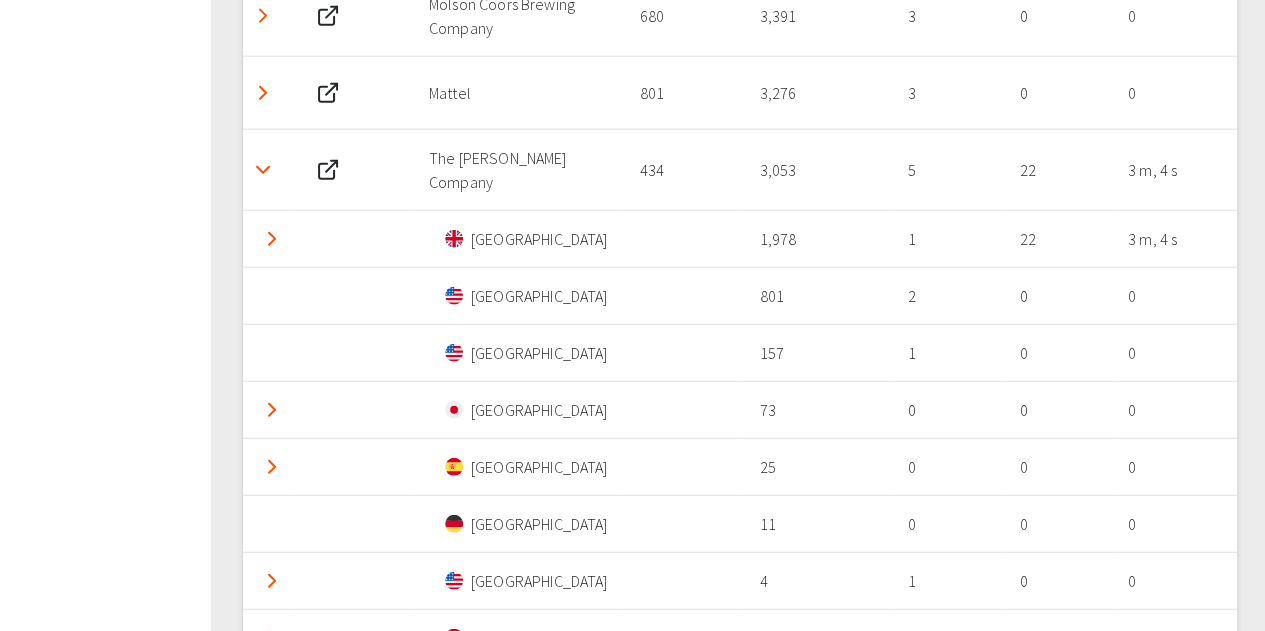 click 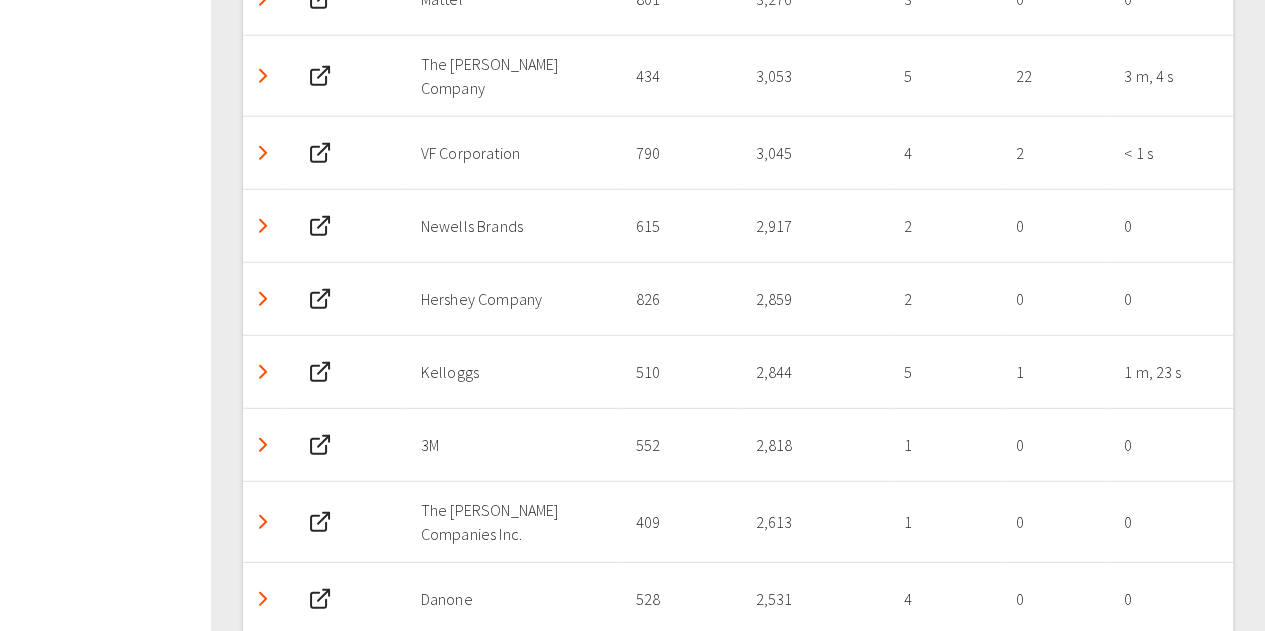 scroll, scrollTop: 2562, scrollLeft: 0, axis: vertical 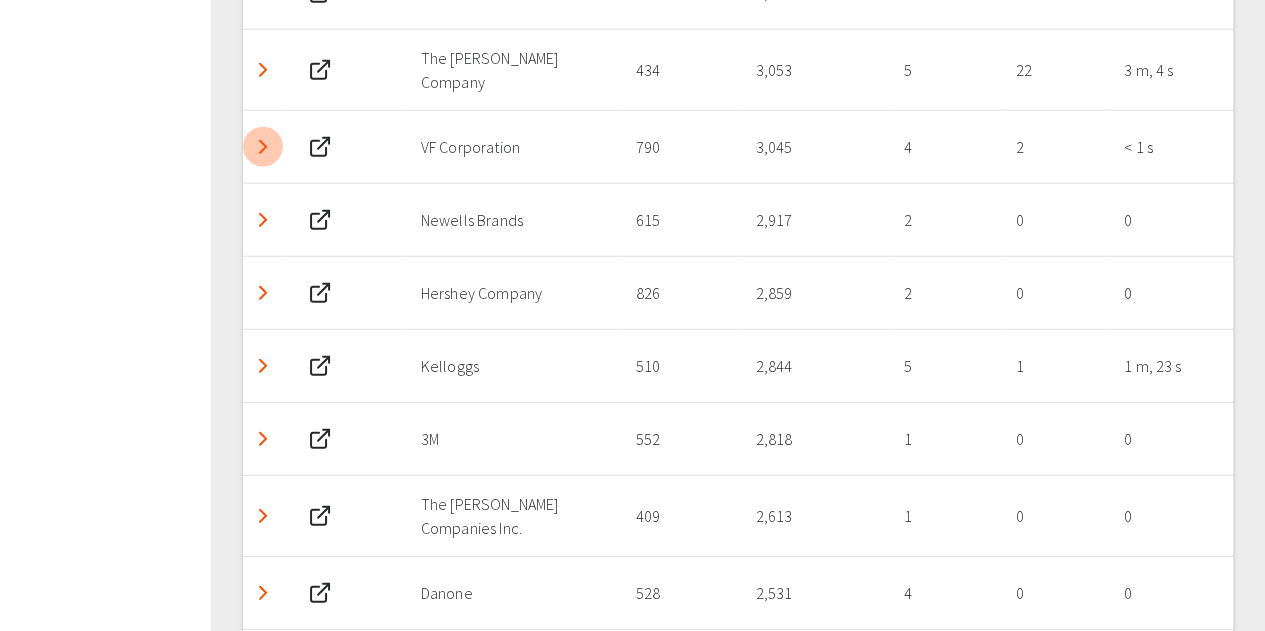 click 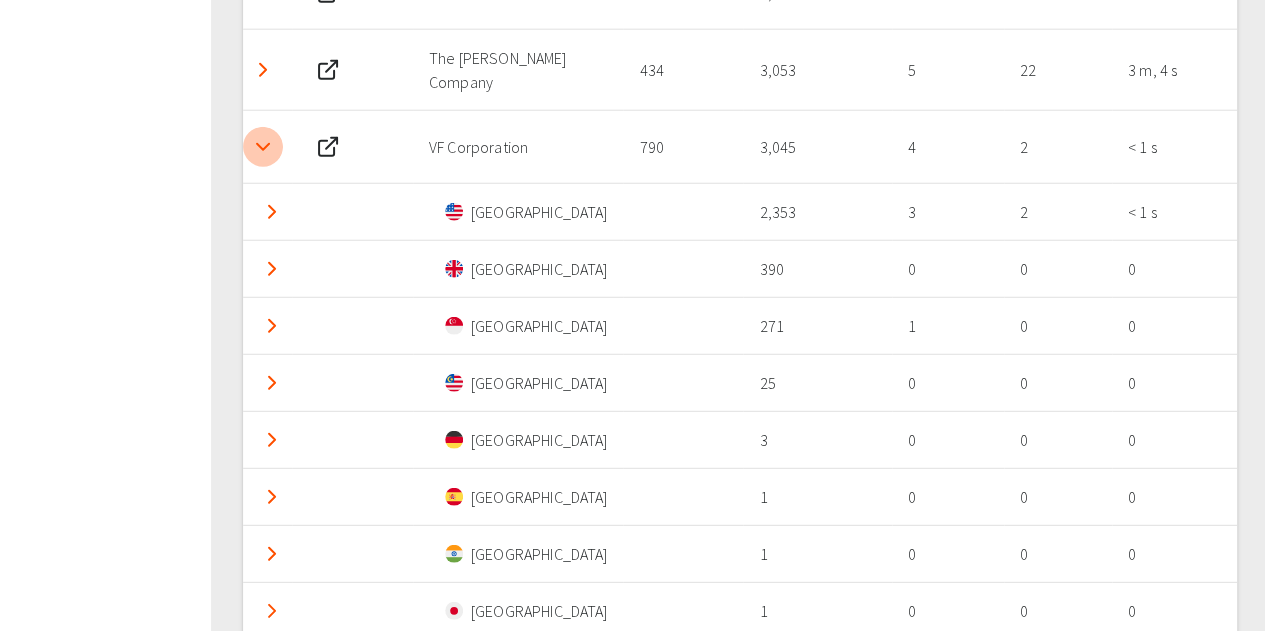 click 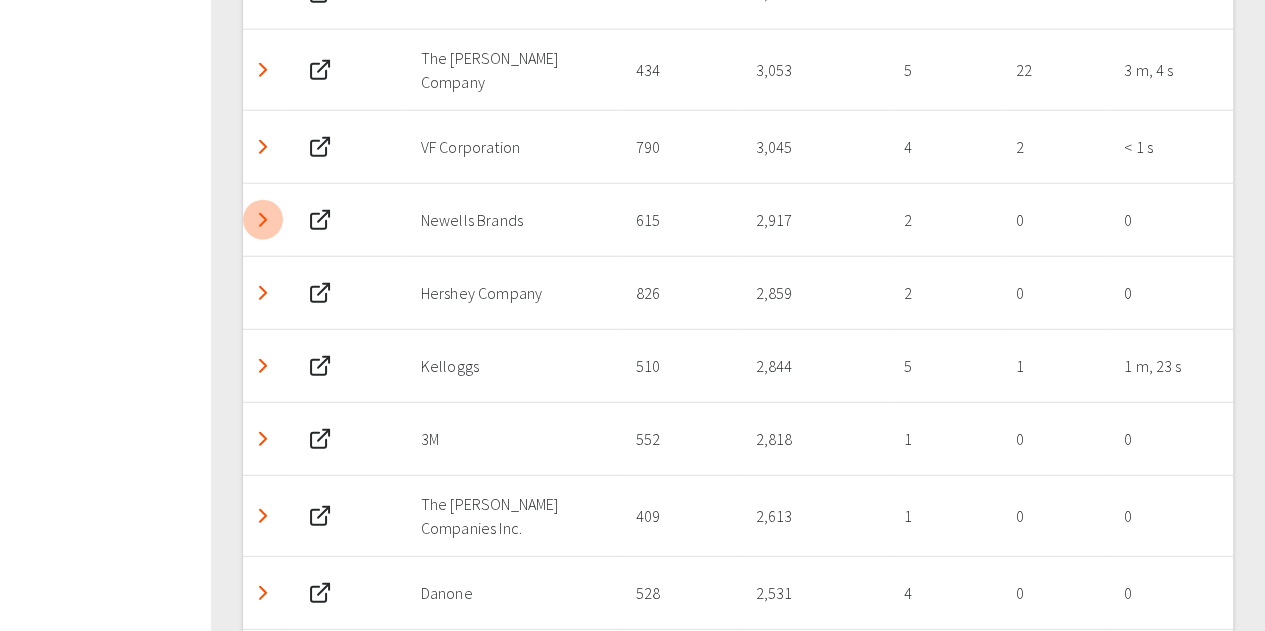click 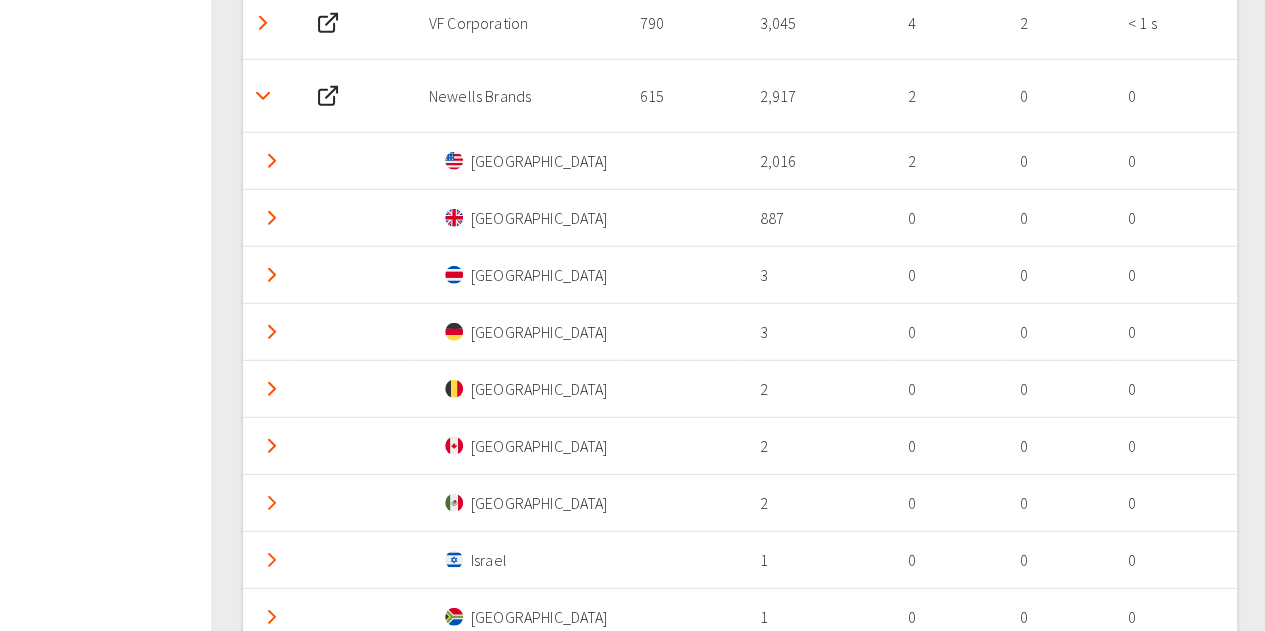 scroll, scrollTop: 2562, scrollLeft: 0, axis: vertical 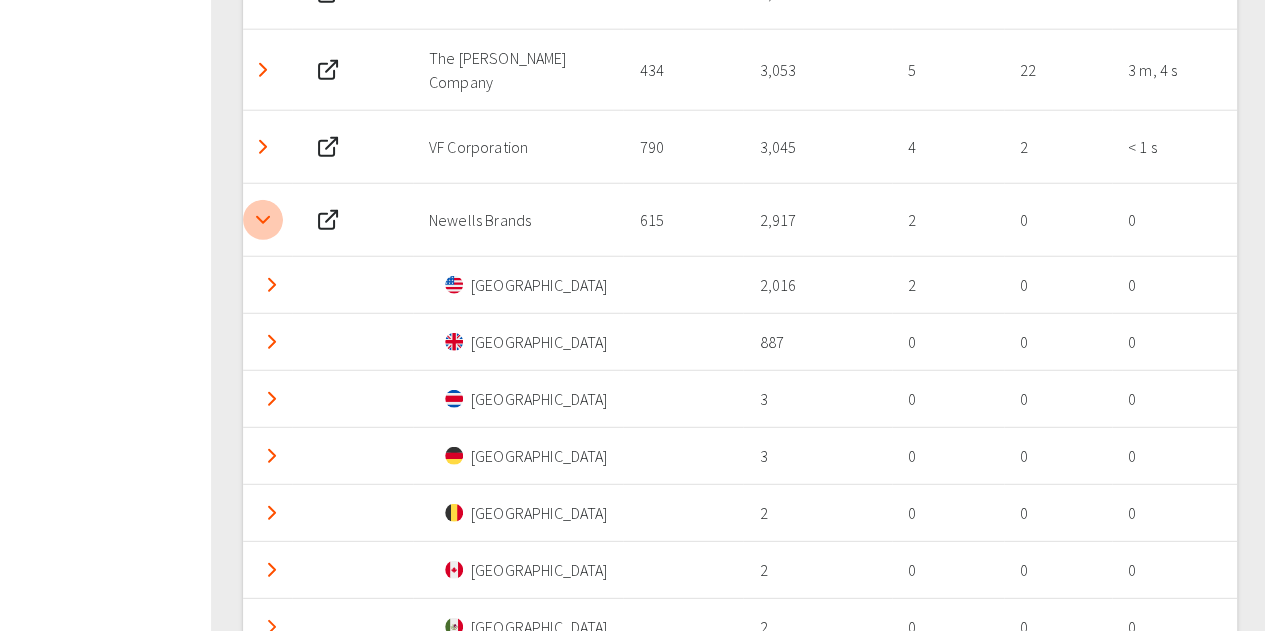 click at bounding box center [263, 220] 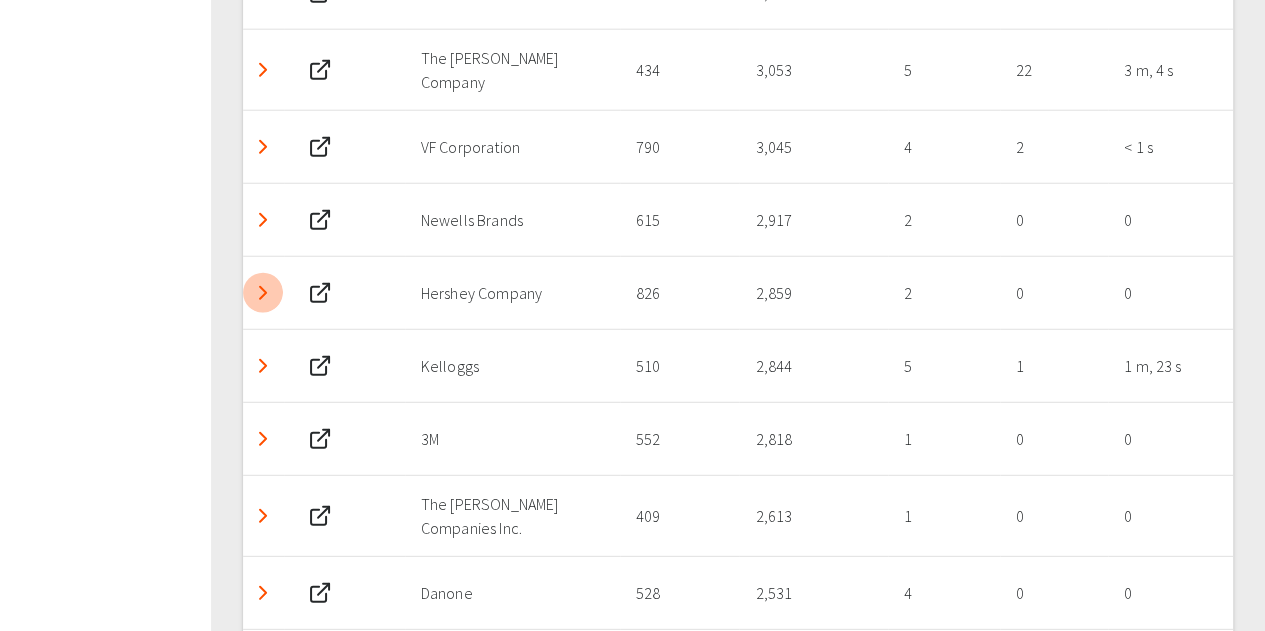 click 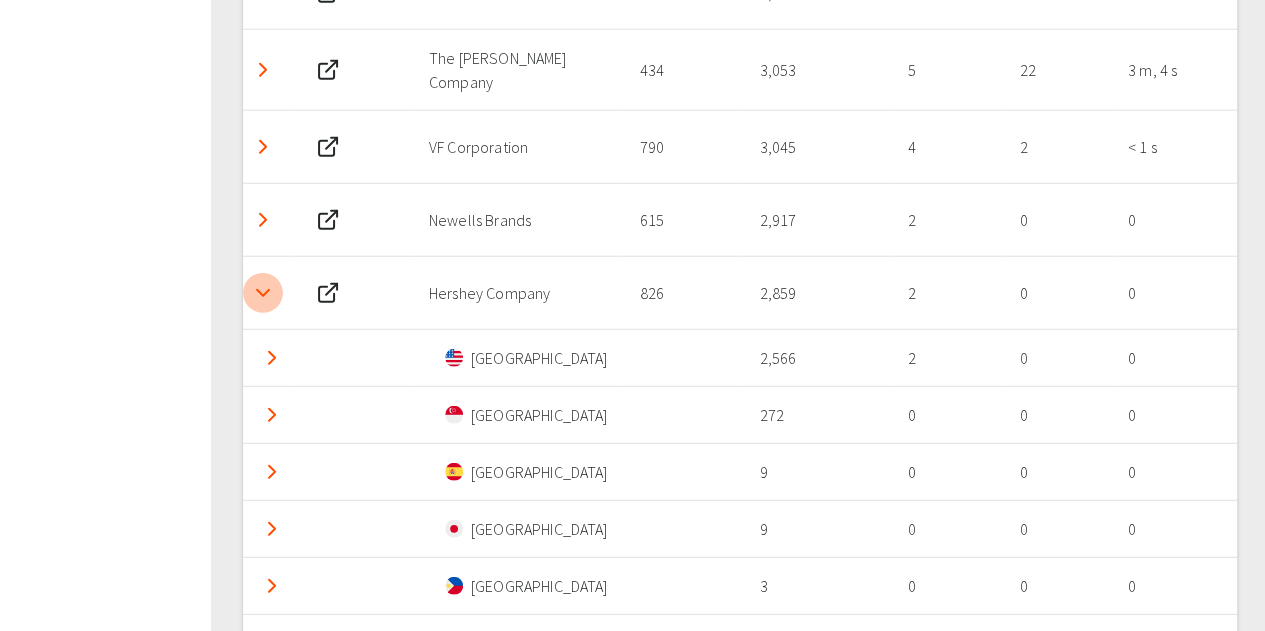 click 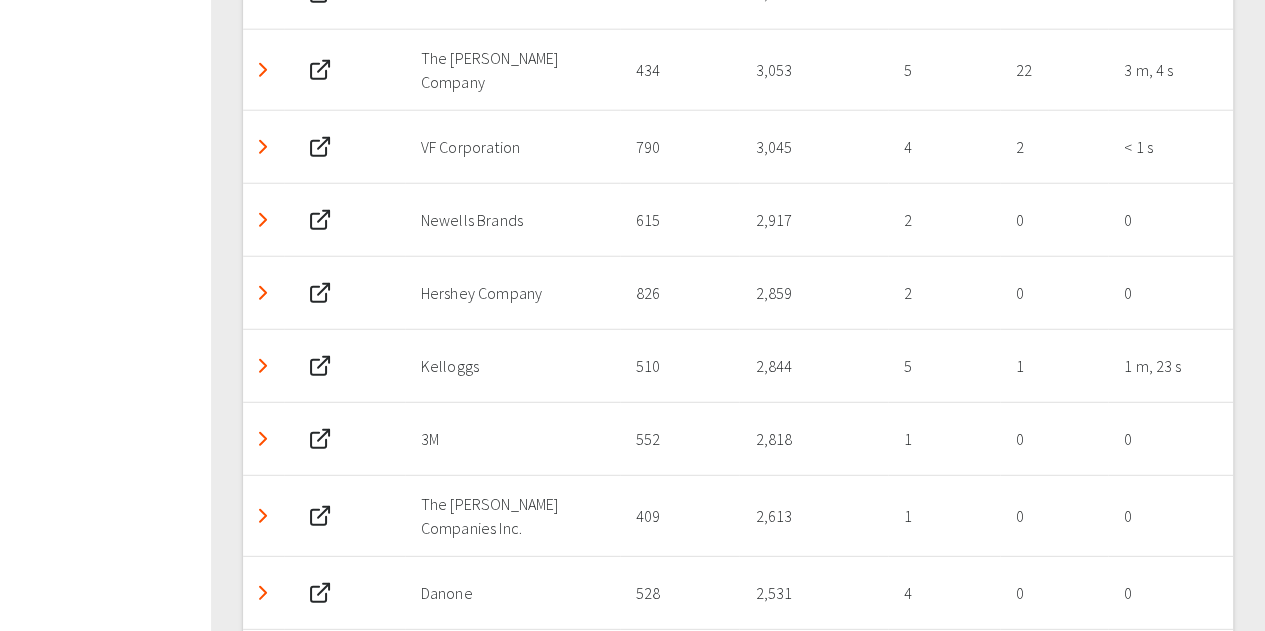 click 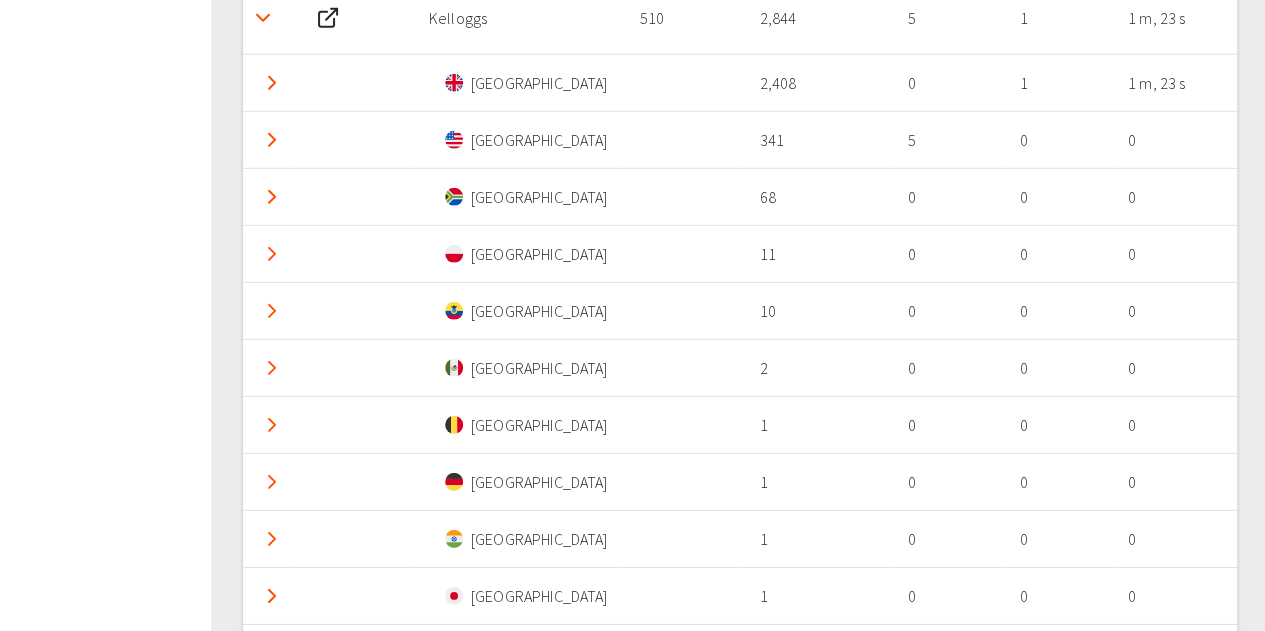 scroll, scrollTop: 2762, scrollLeft: 0, axis: vertical 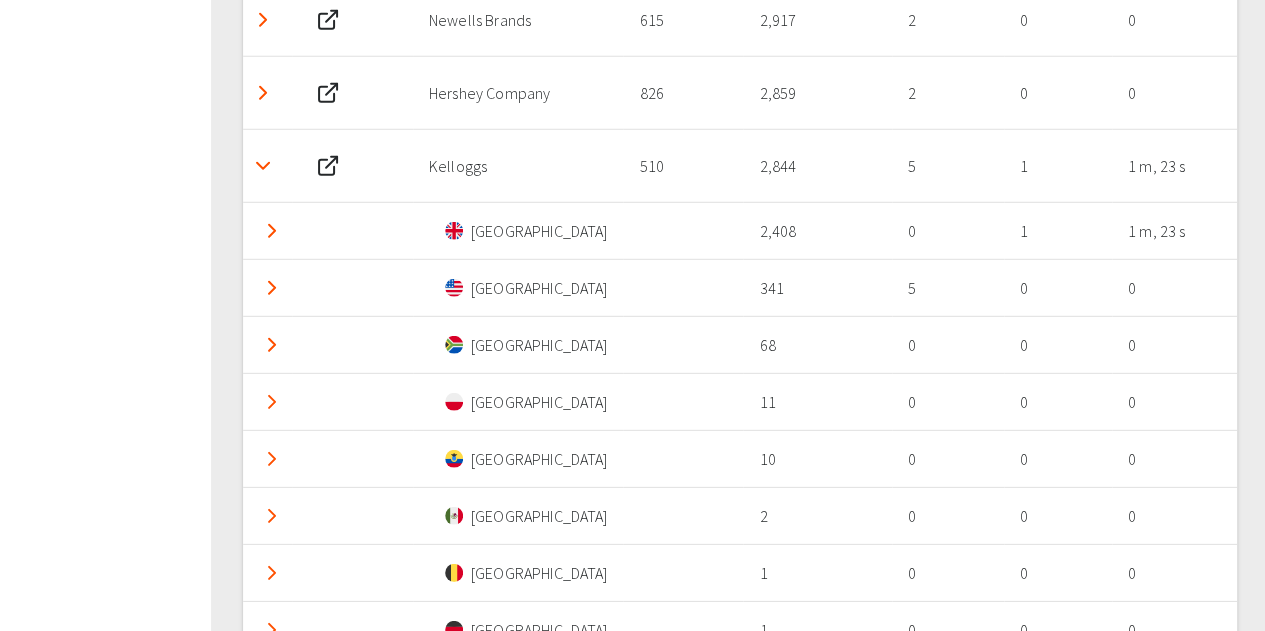 click 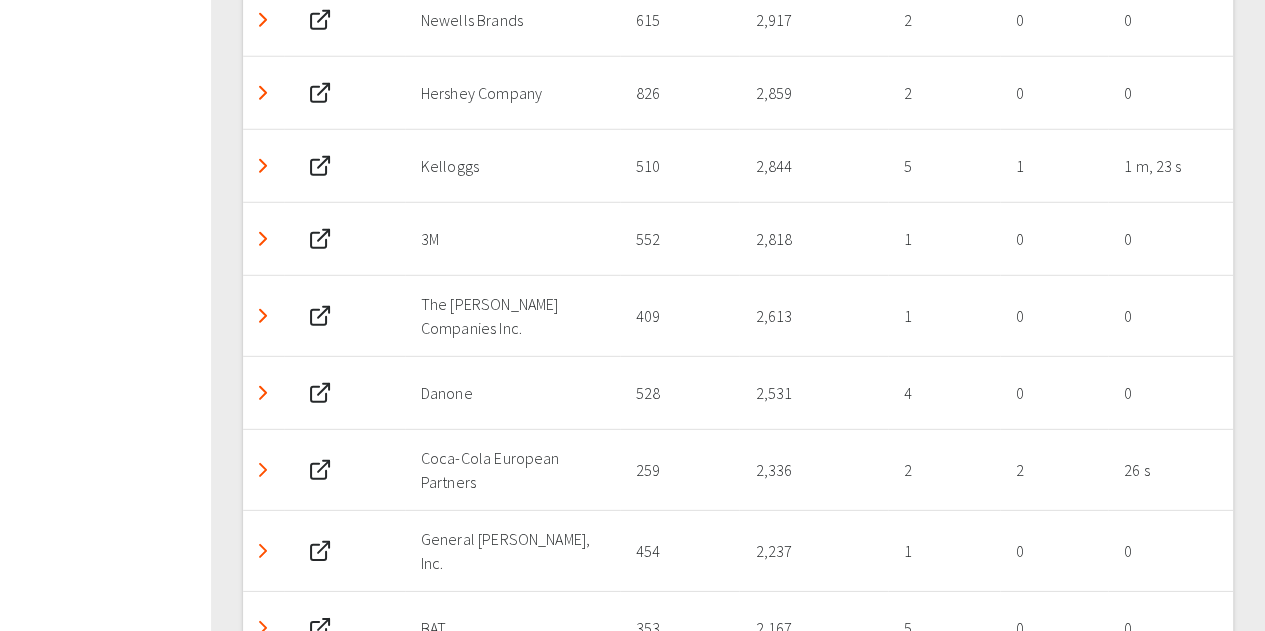 click 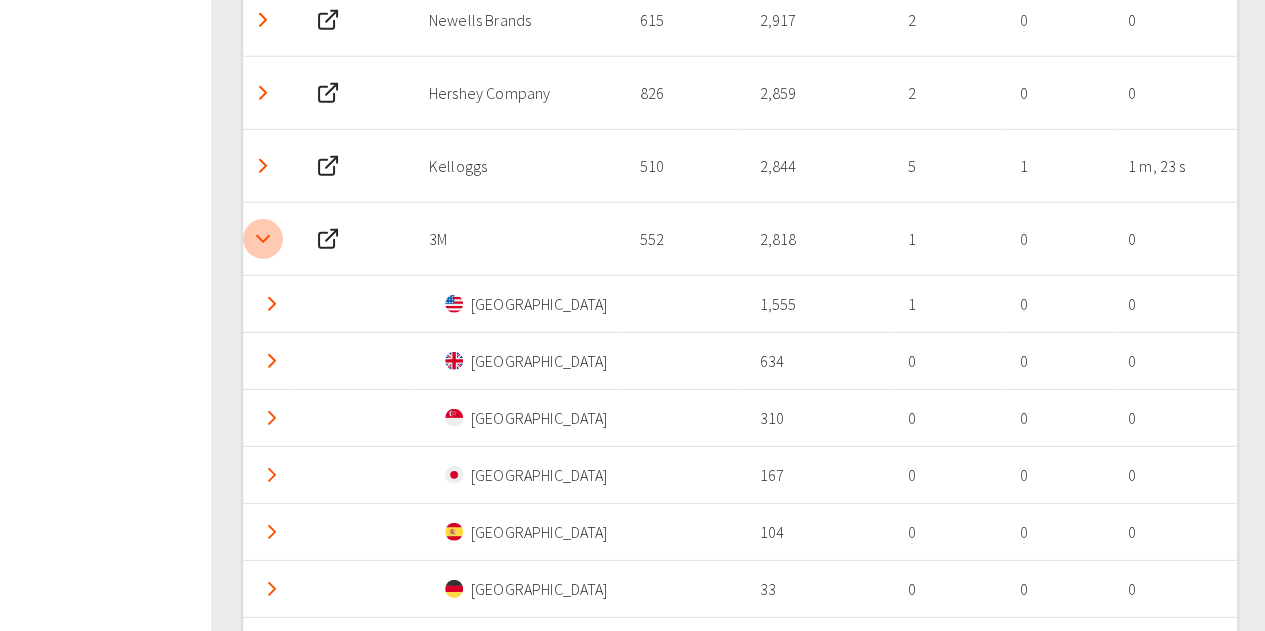 click 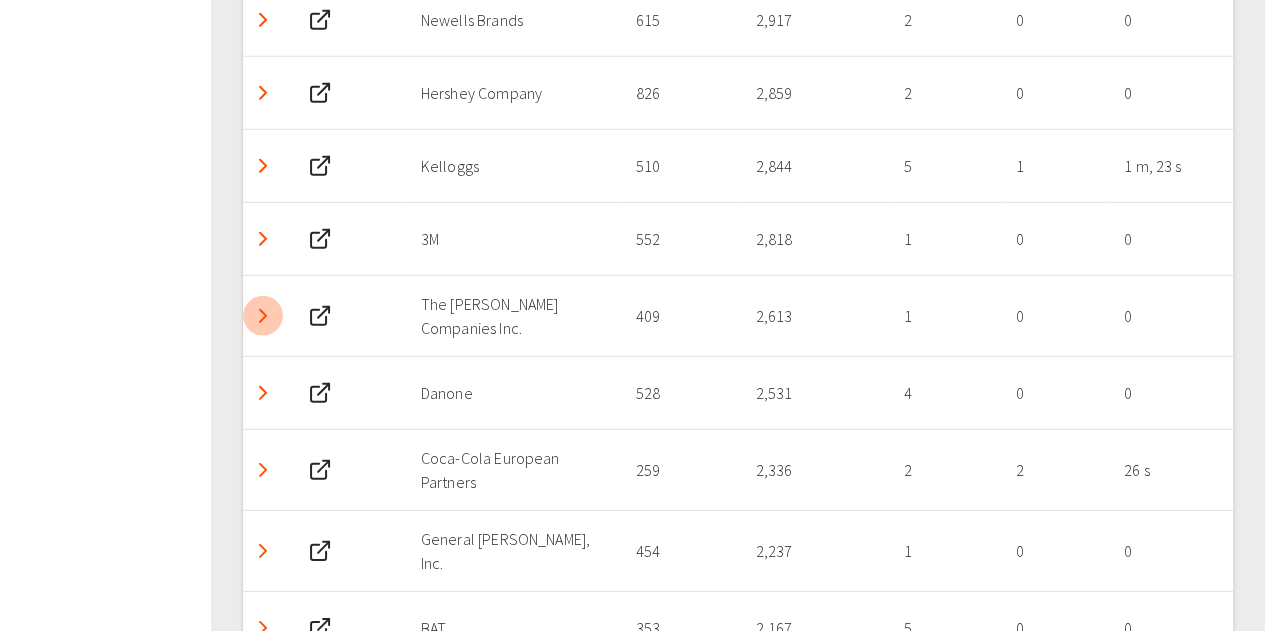 click 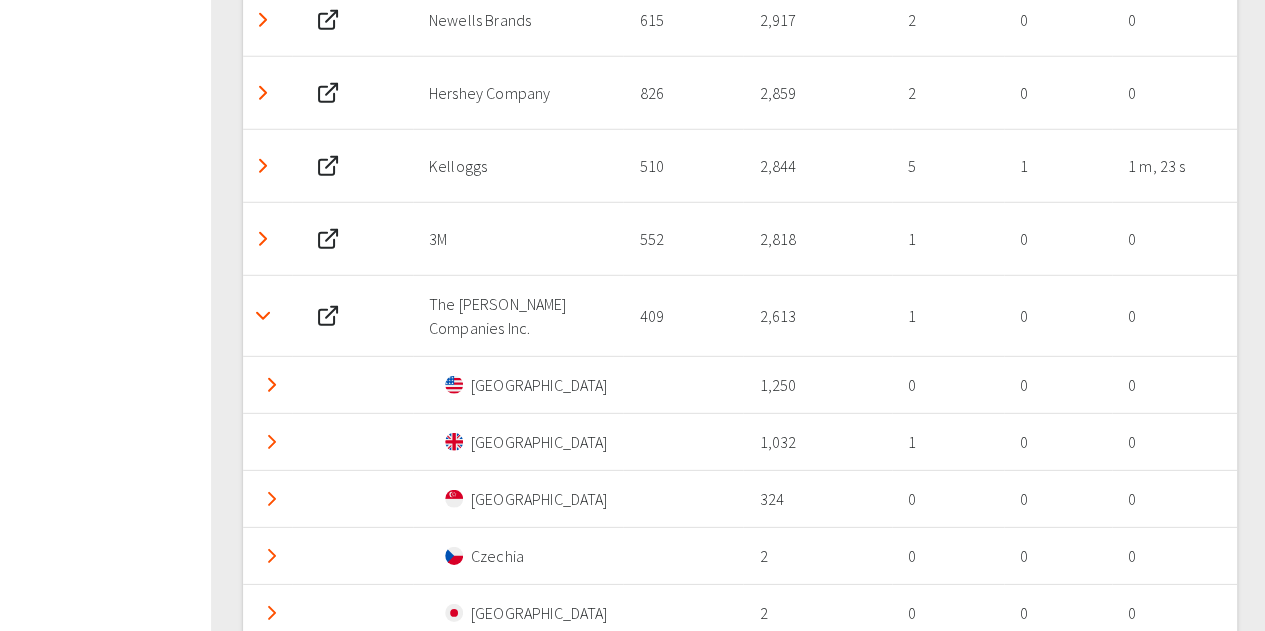 click 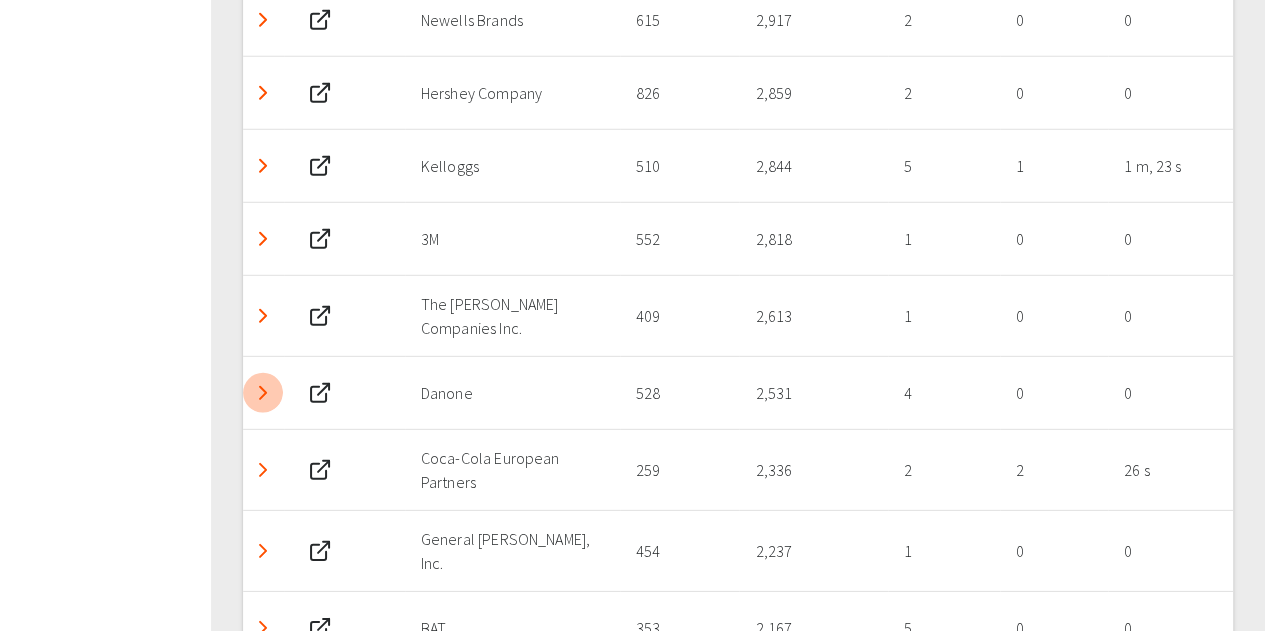 click at bounding box center (263, 393) 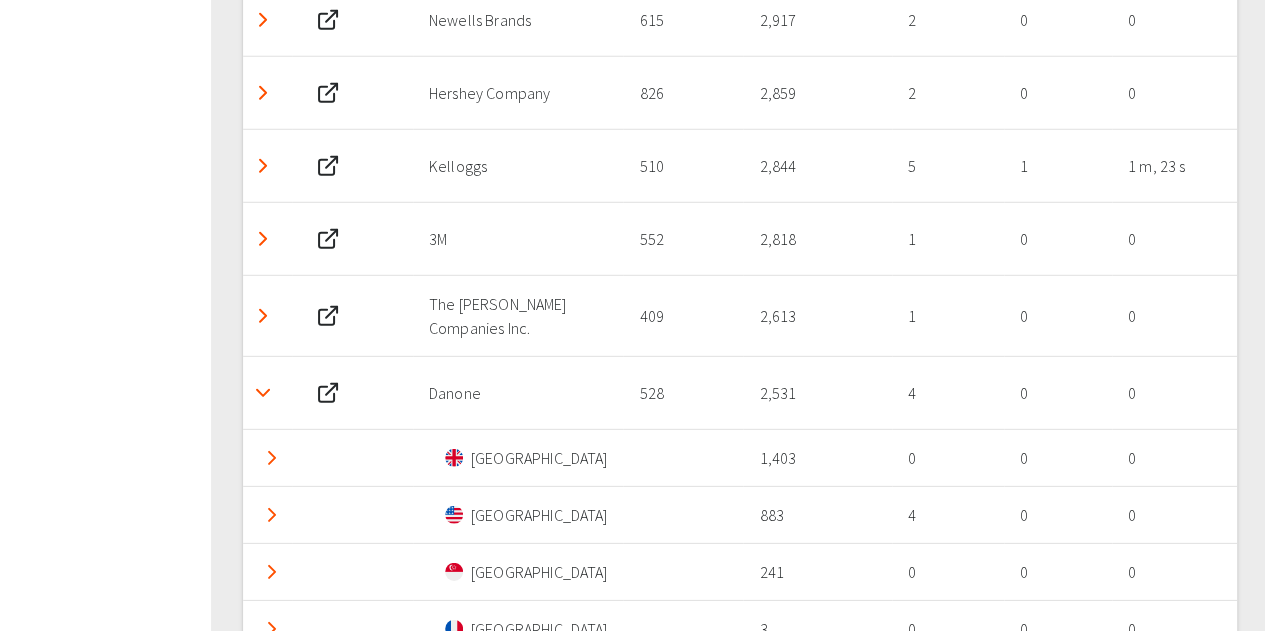 click 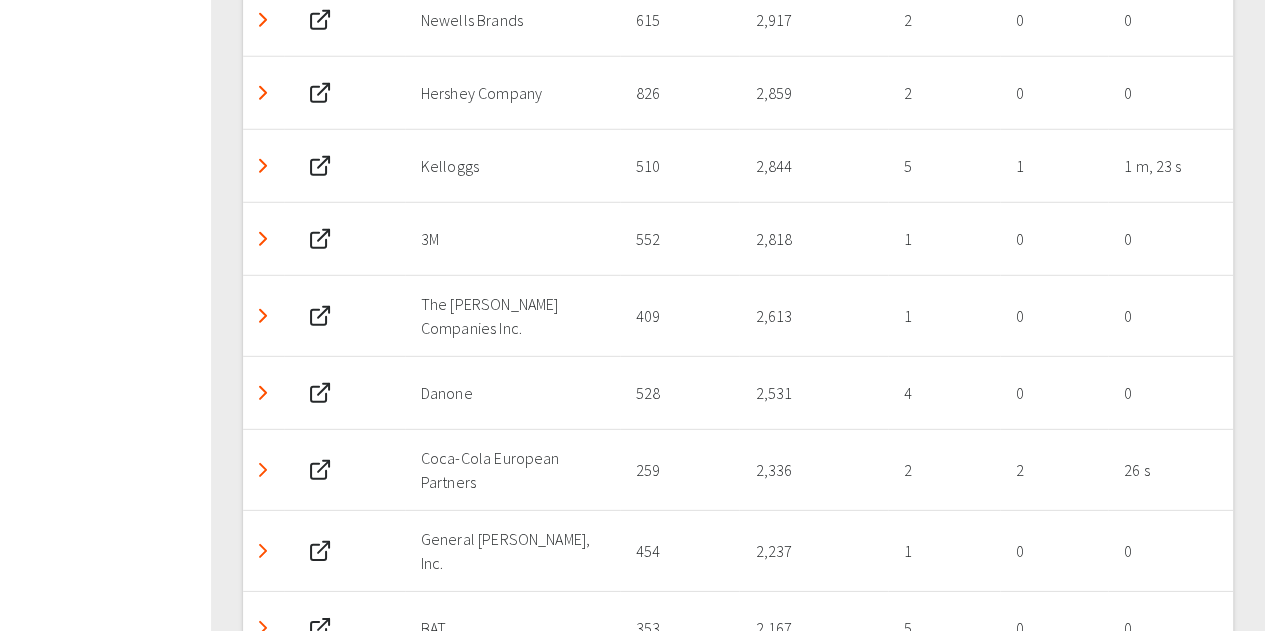 click 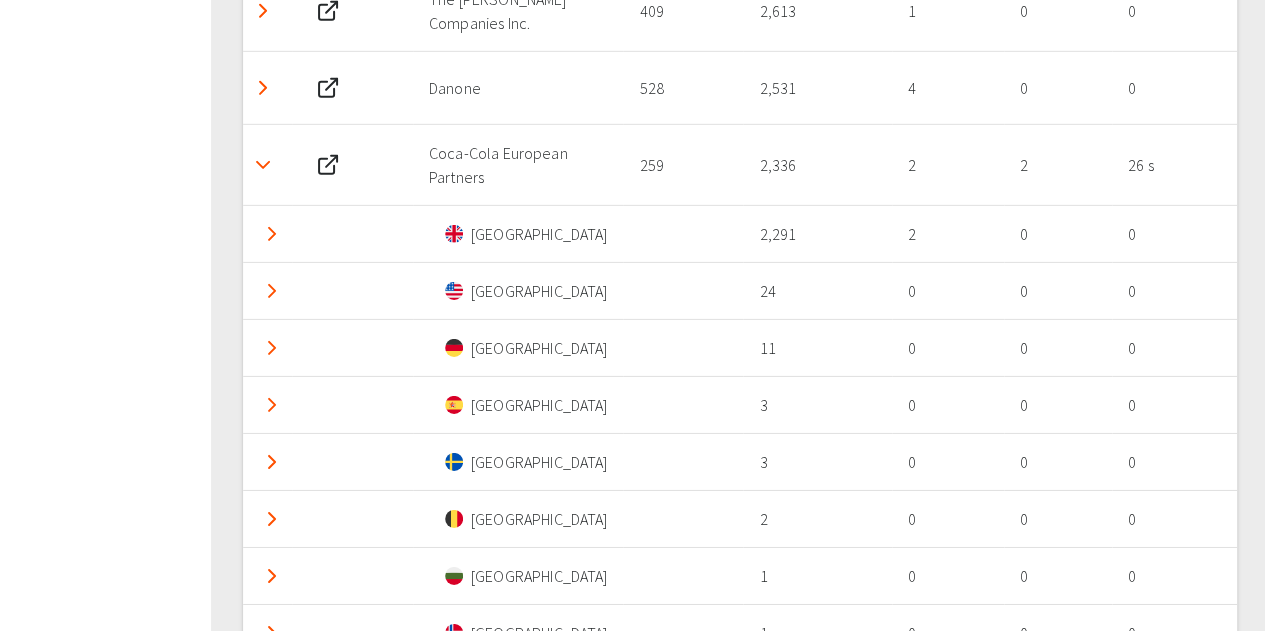 scroll, scrollTop: 3062, scrollLeft: 0, axis: vertical 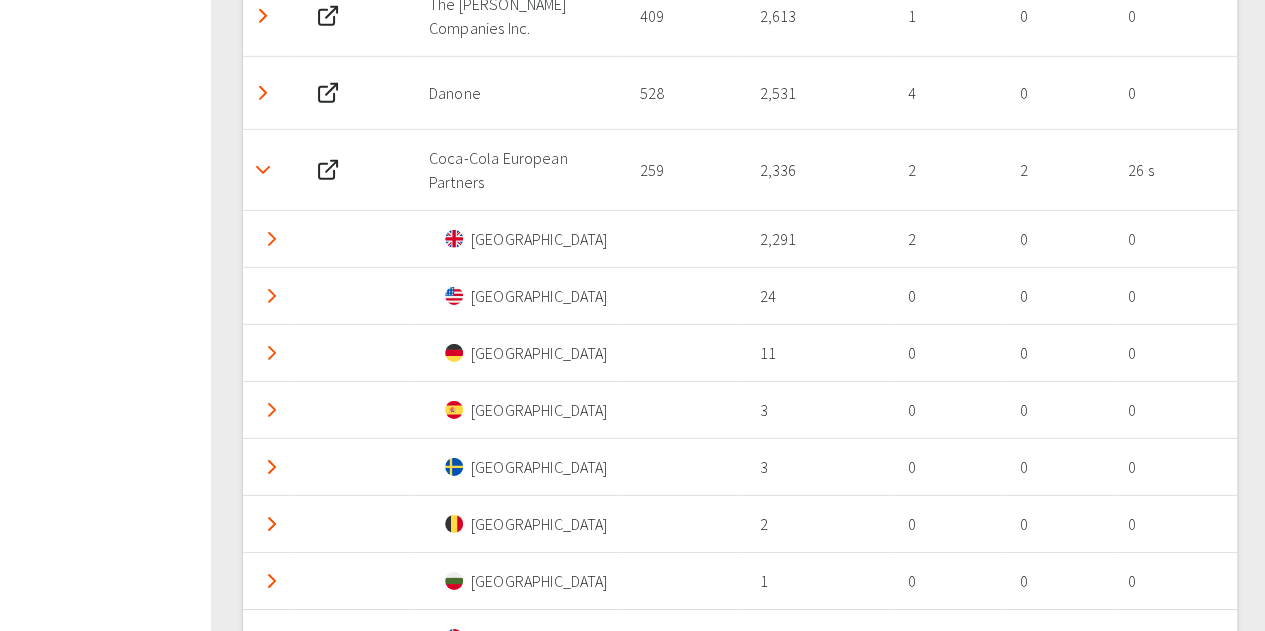 click 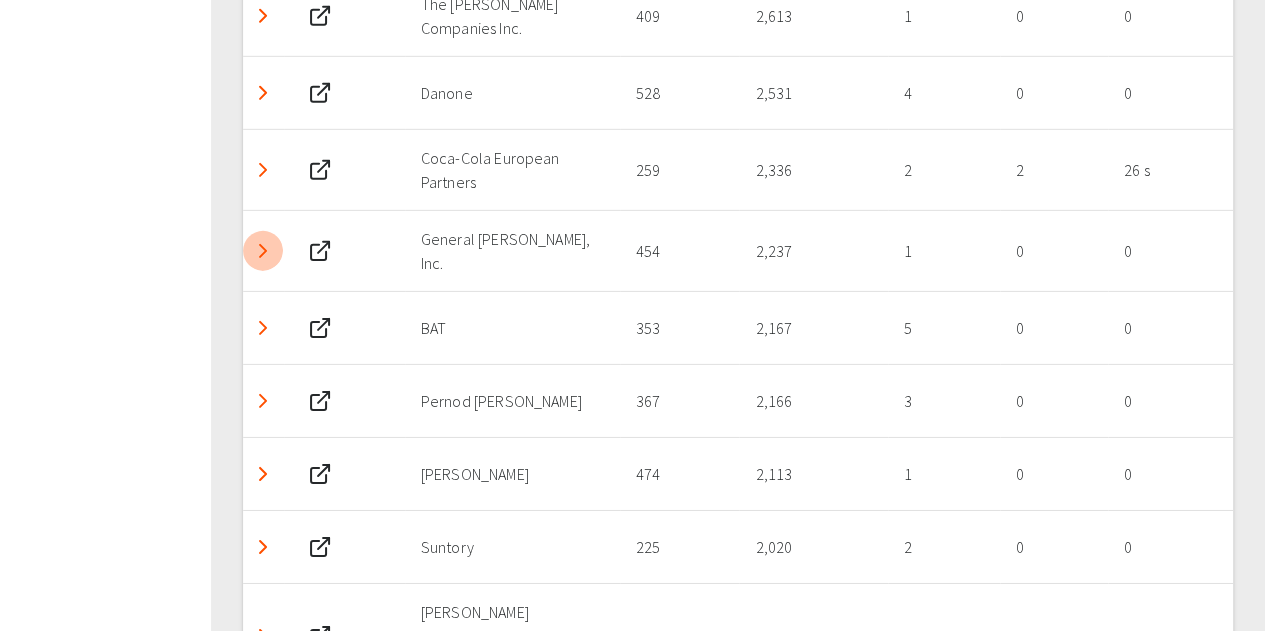 click 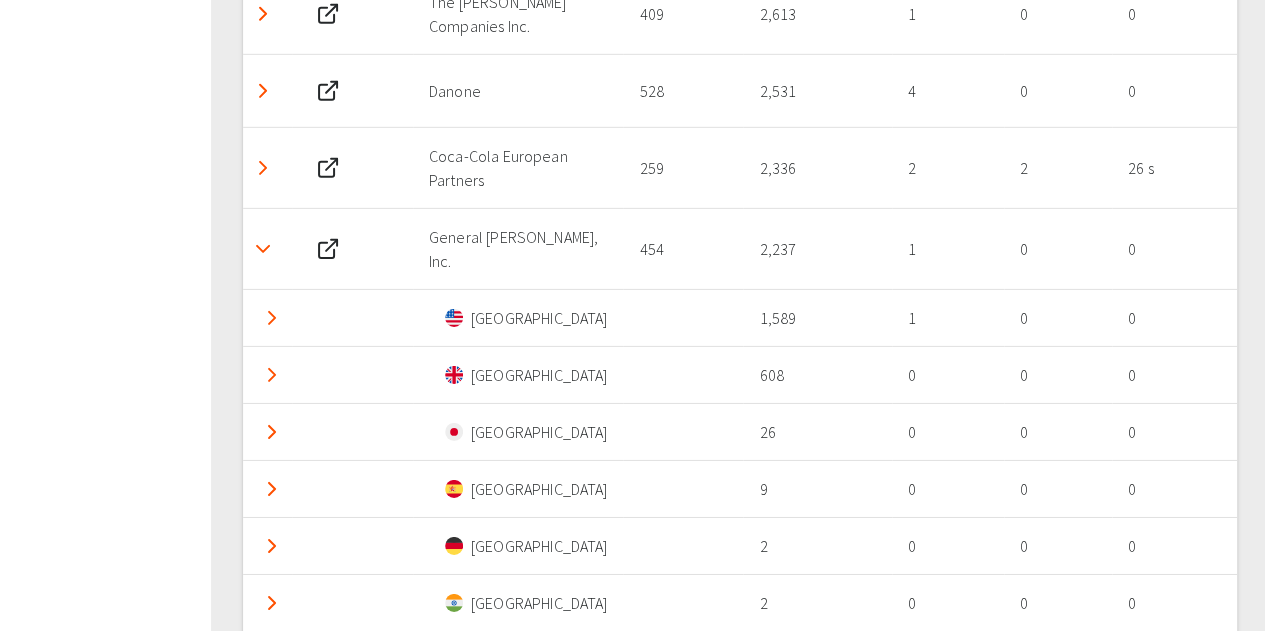 scroll, scrollTop: 3062, scrollLeft: 0, axis: vertical 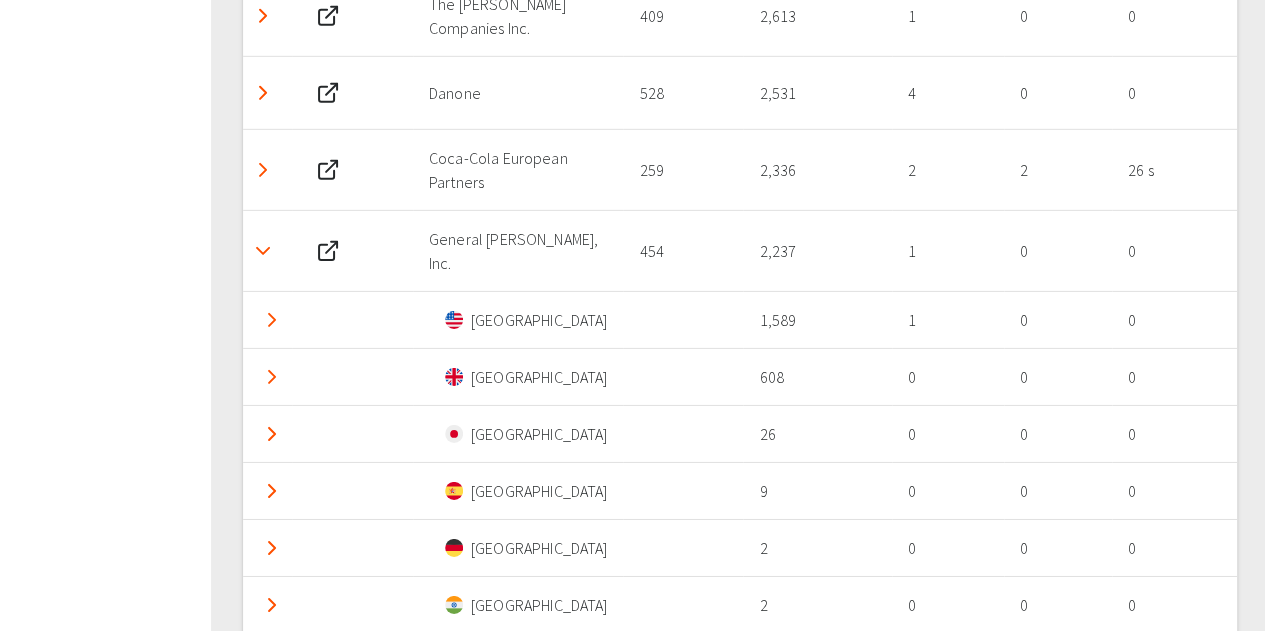 click at bounding box center [263, 251] 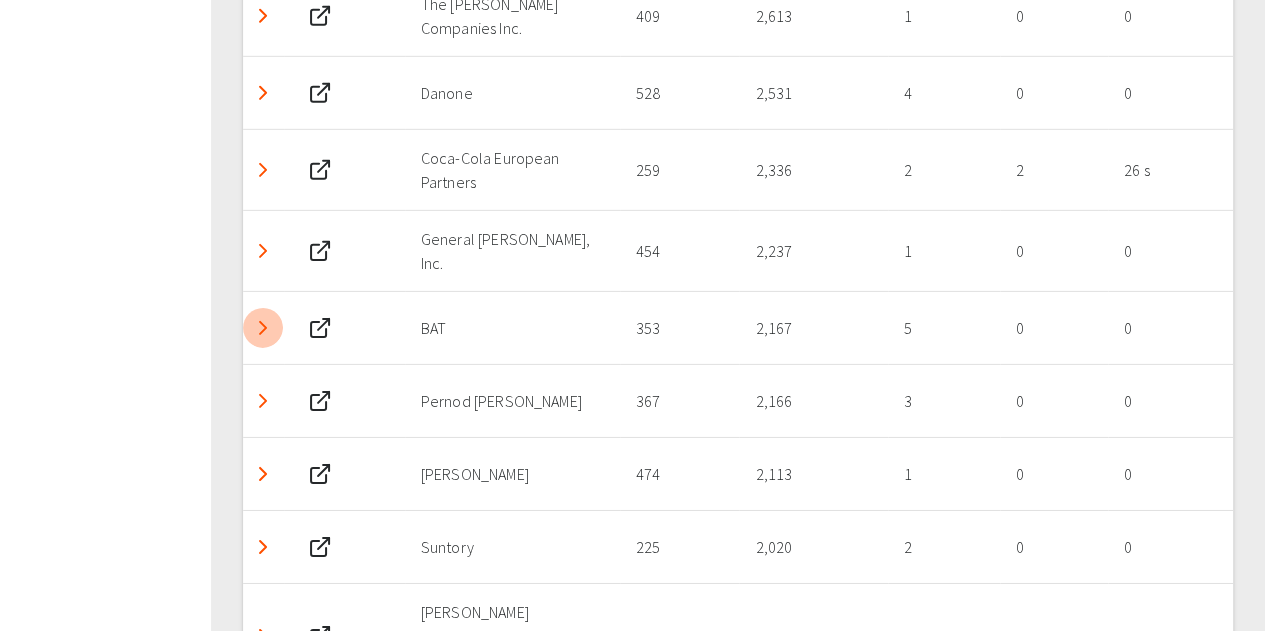 click 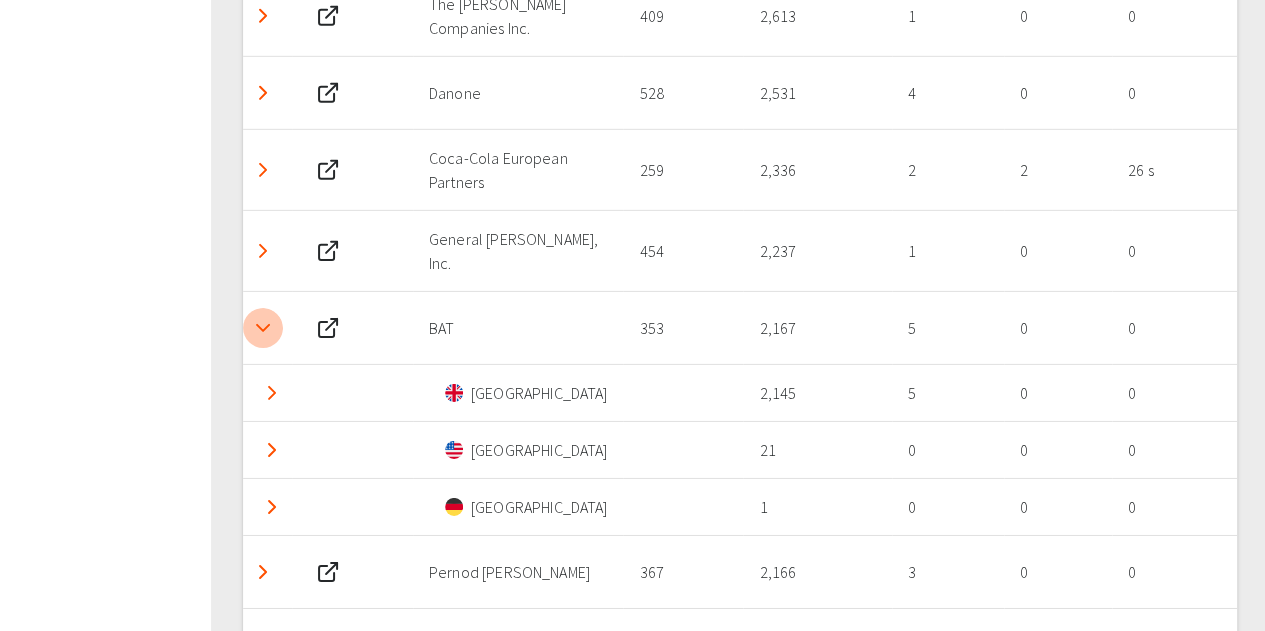 click 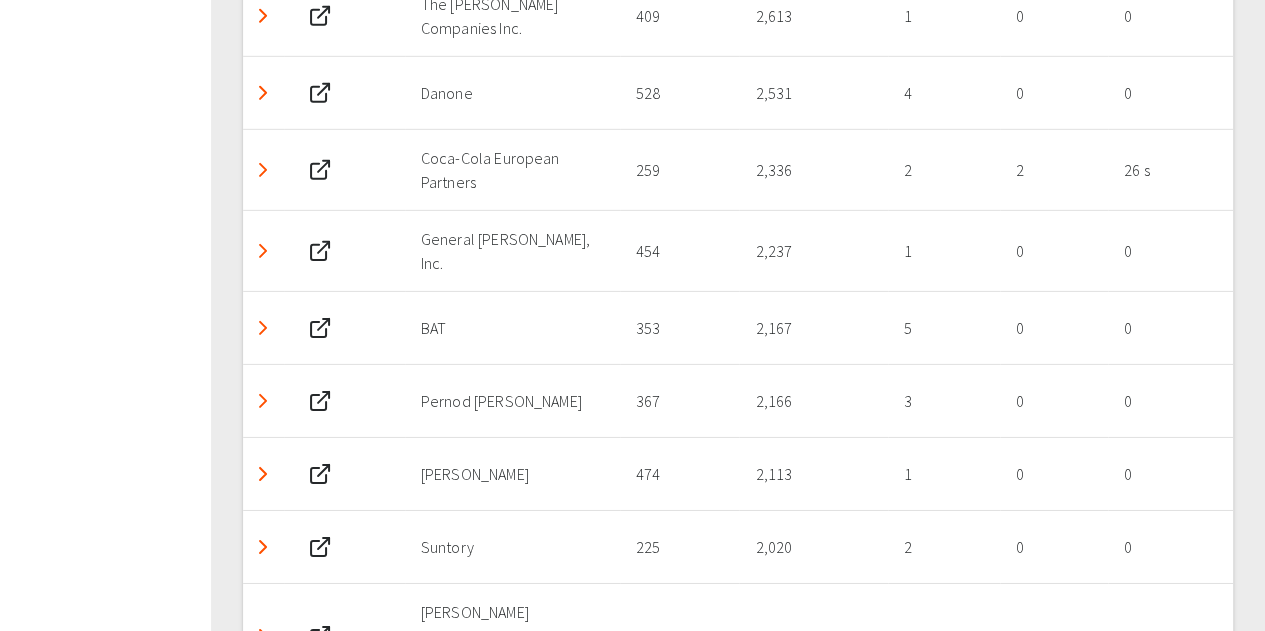 click 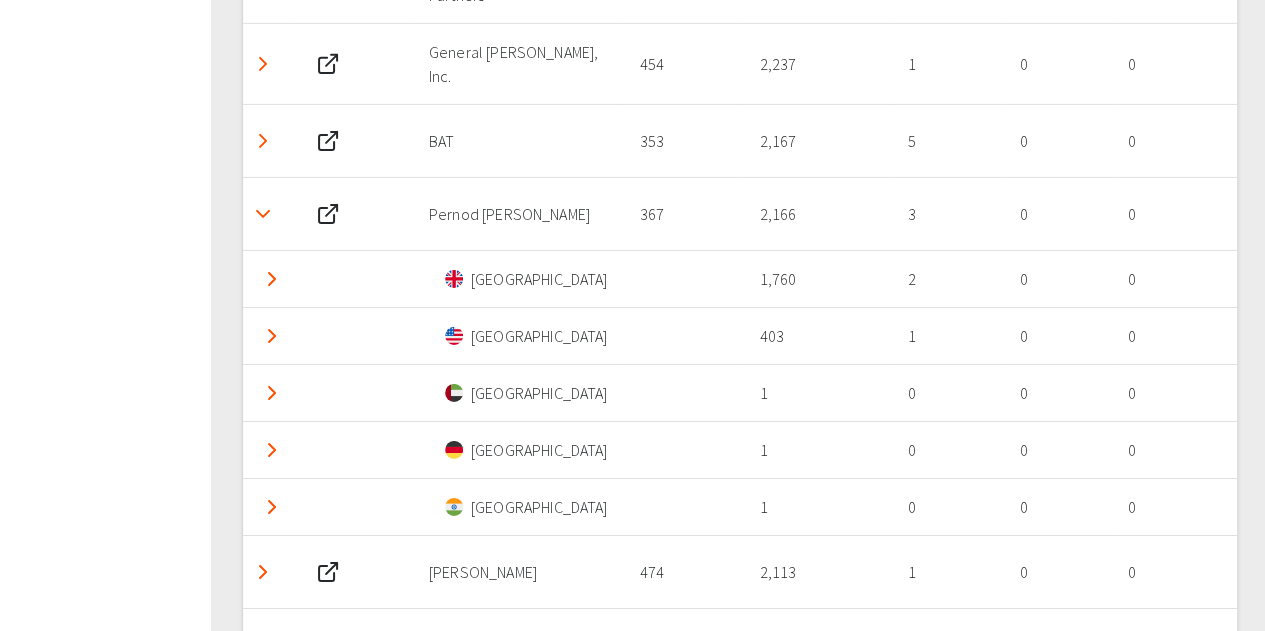 scroll, scrollTop: 3262, scrollLeft: 0, axis: vertical 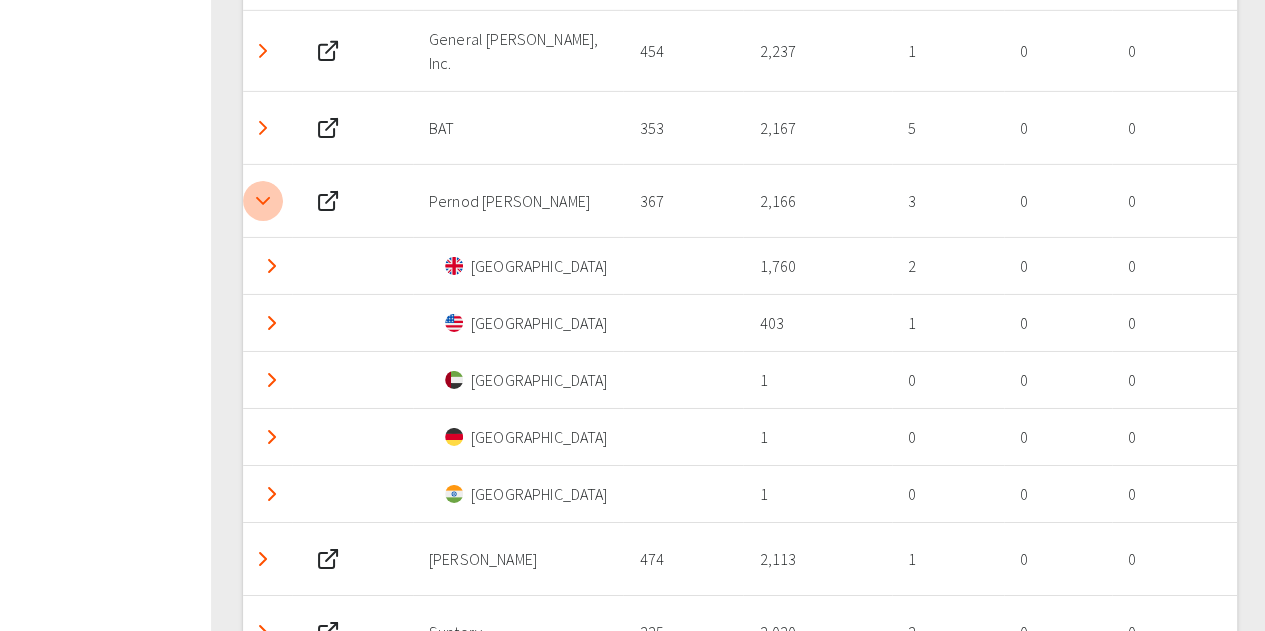 drag, startPoint x: 266, startPoint y: 168, endPoint x: 267, endPoint y: 181, distance: 13.038404 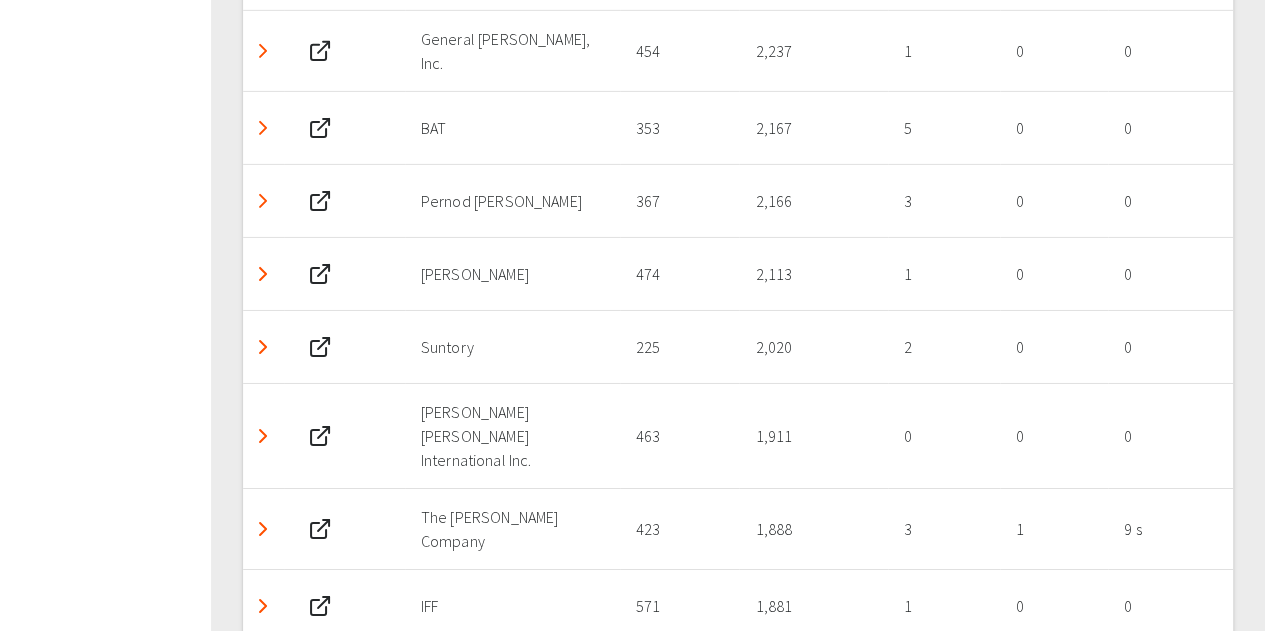 click 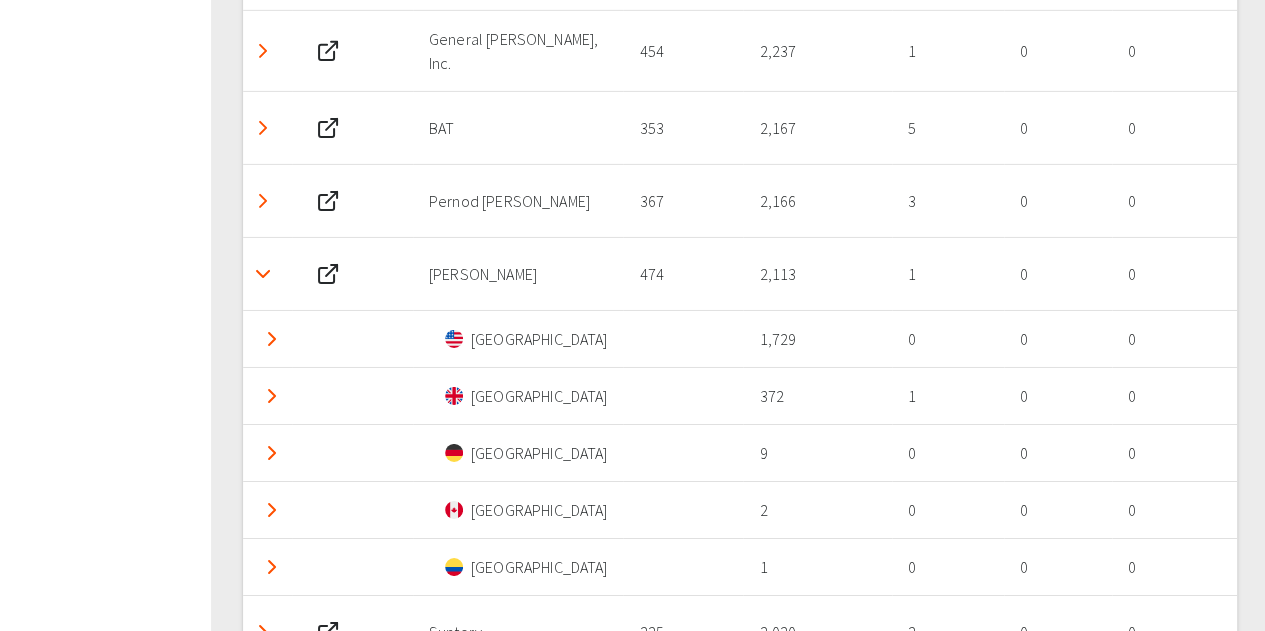 click 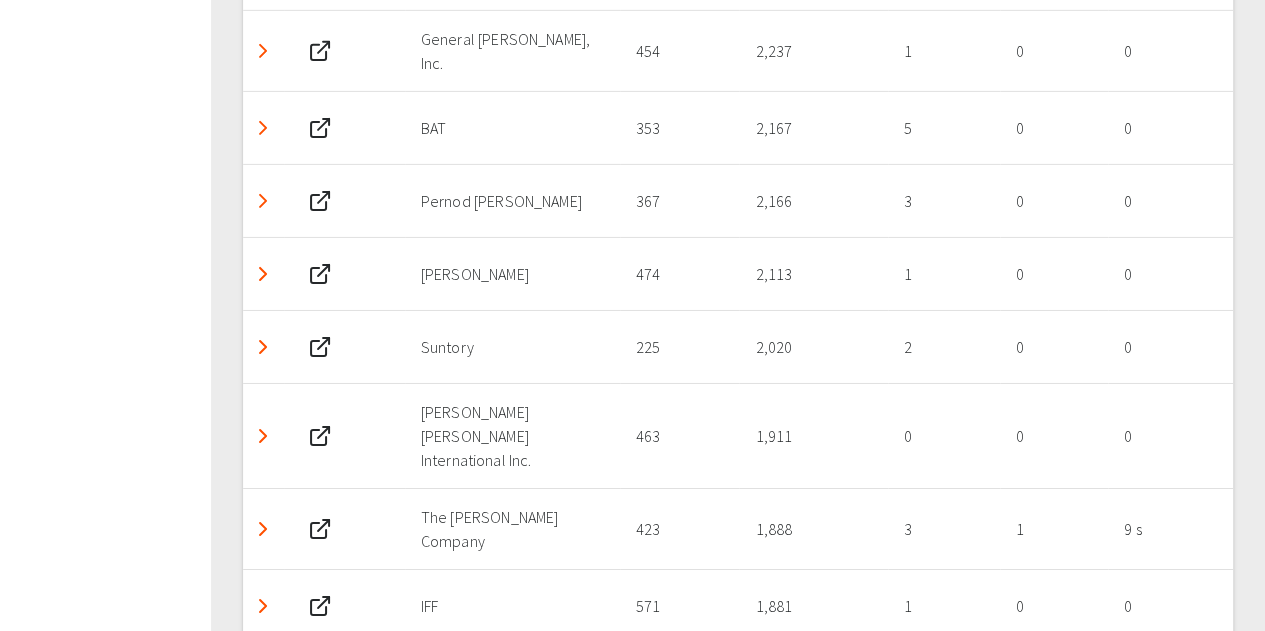 click 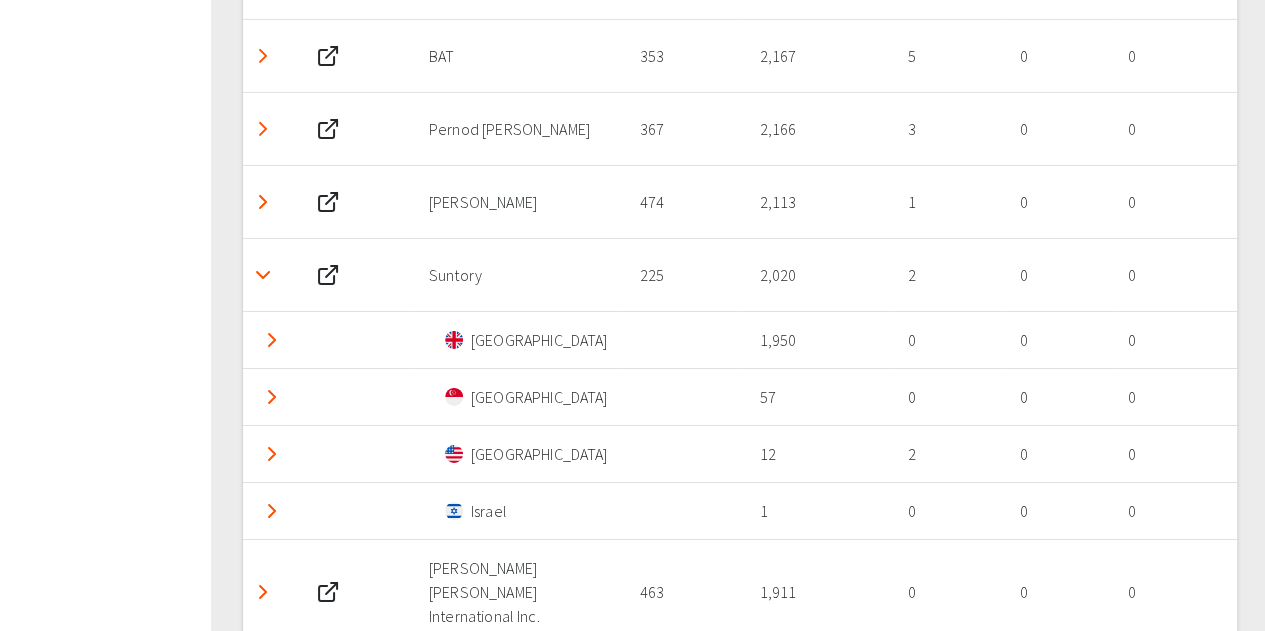 scroll, scrollTop: 3362, scrollLeft: 0, axis: vertical 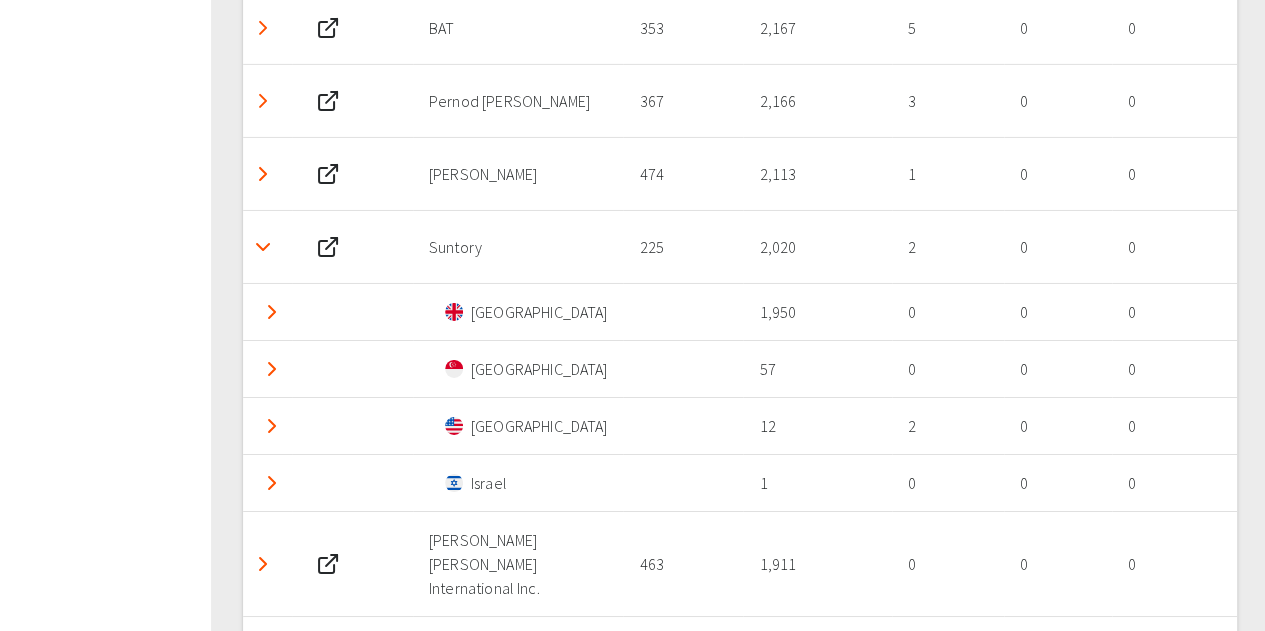 click 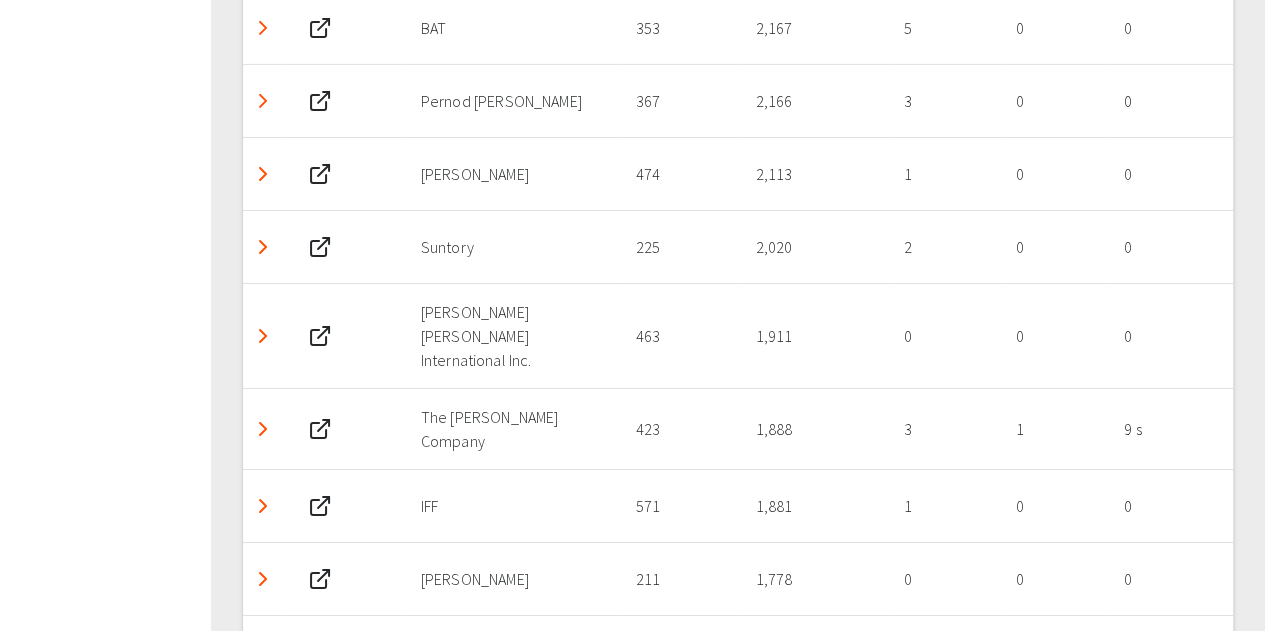 click 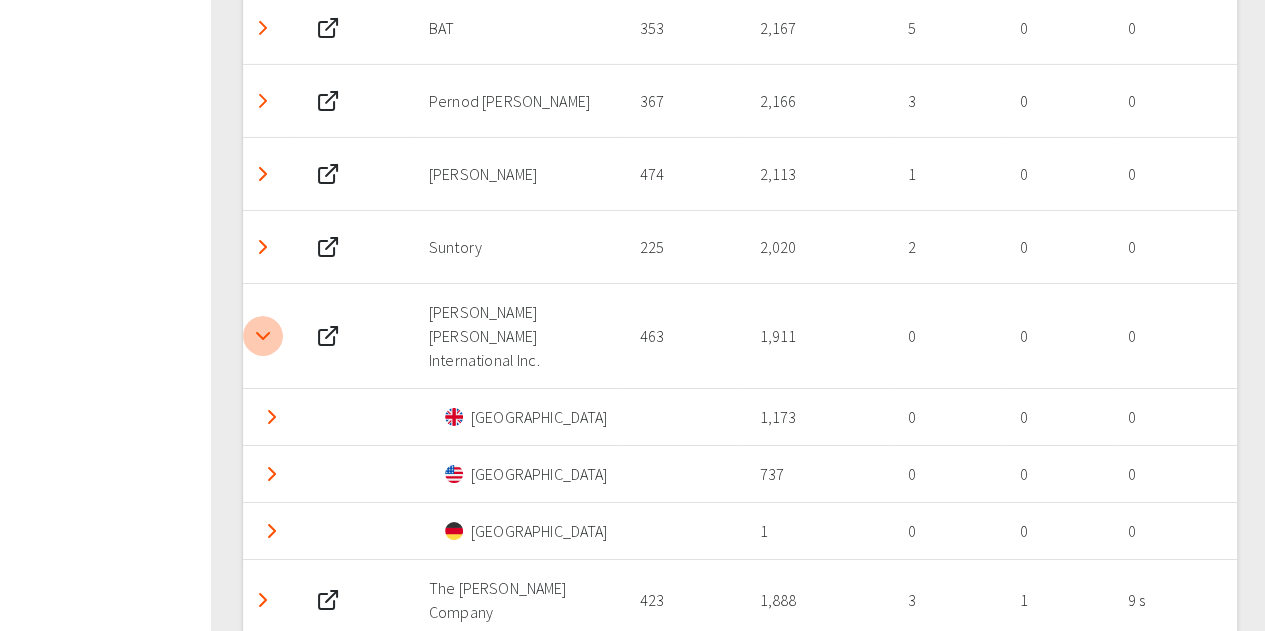 click 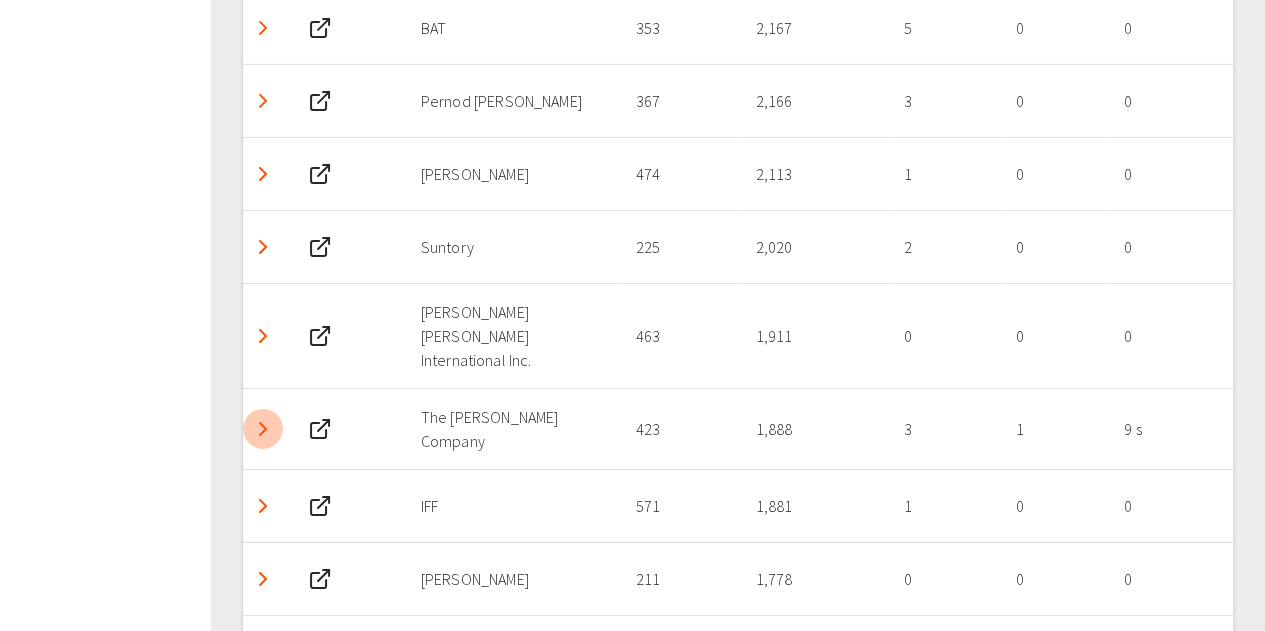 click 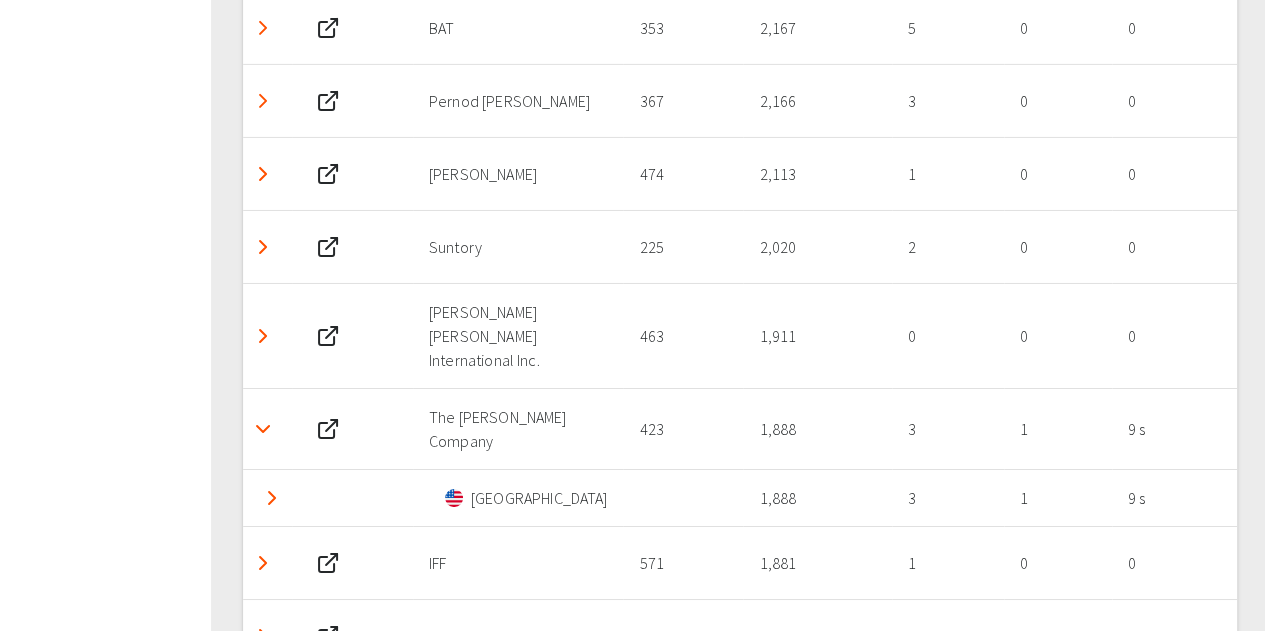 click 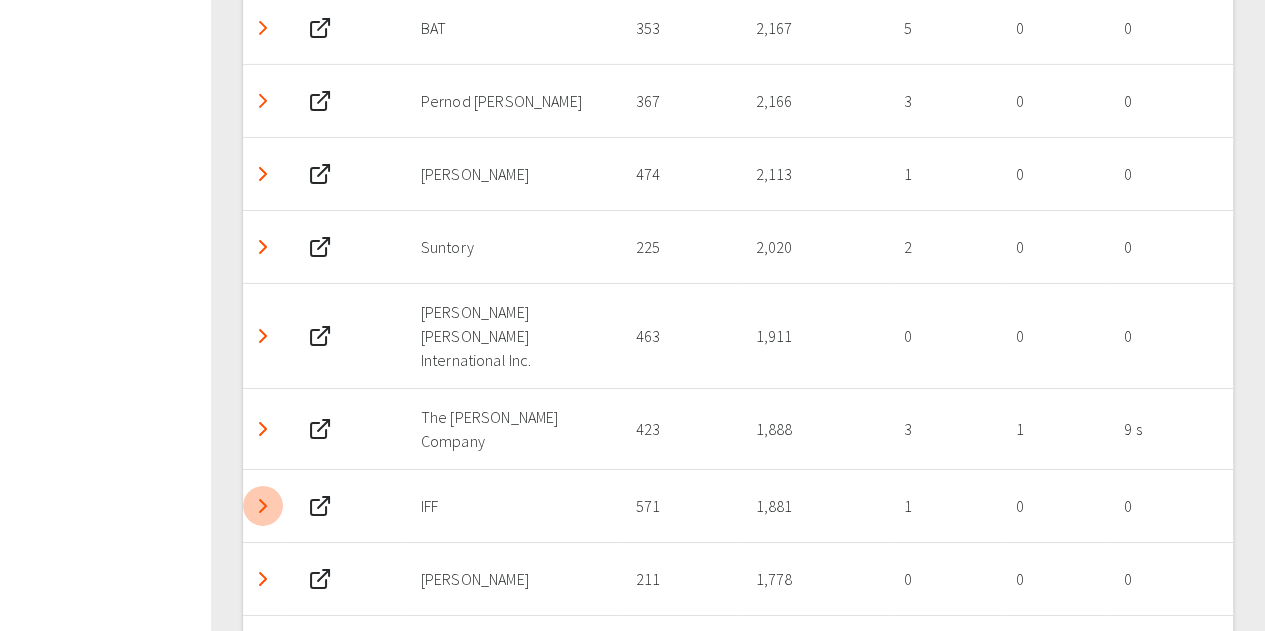 click 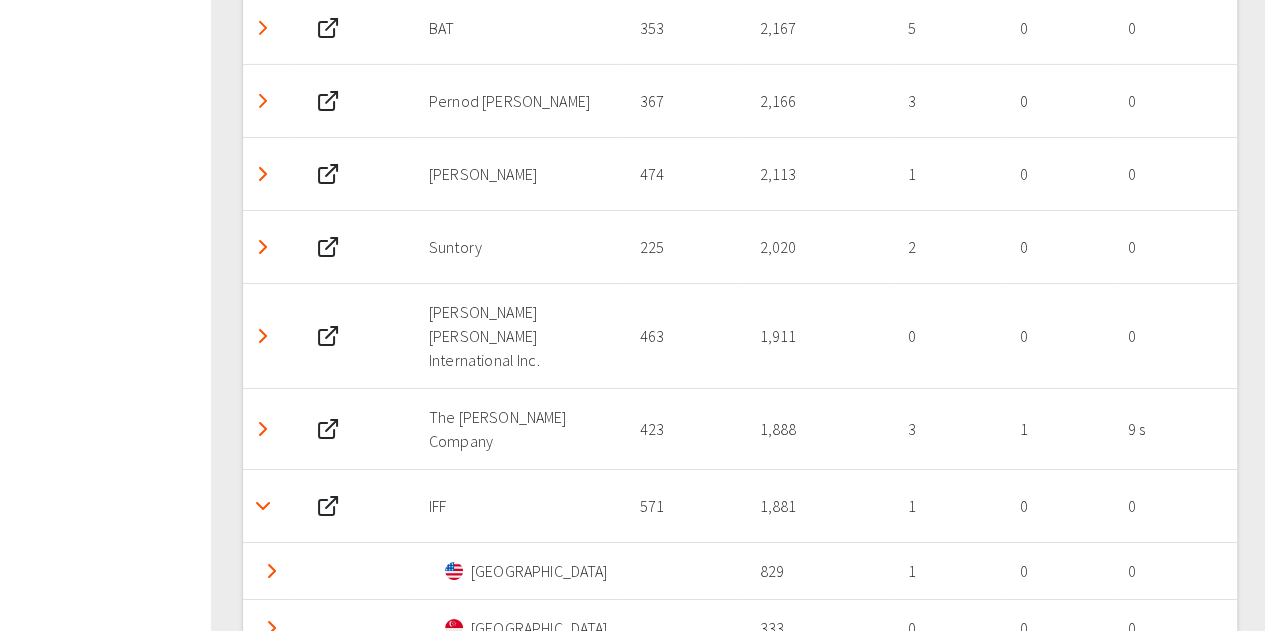 scroll, scrollTop: 3462, scrollLeft: 0, axis: vertical 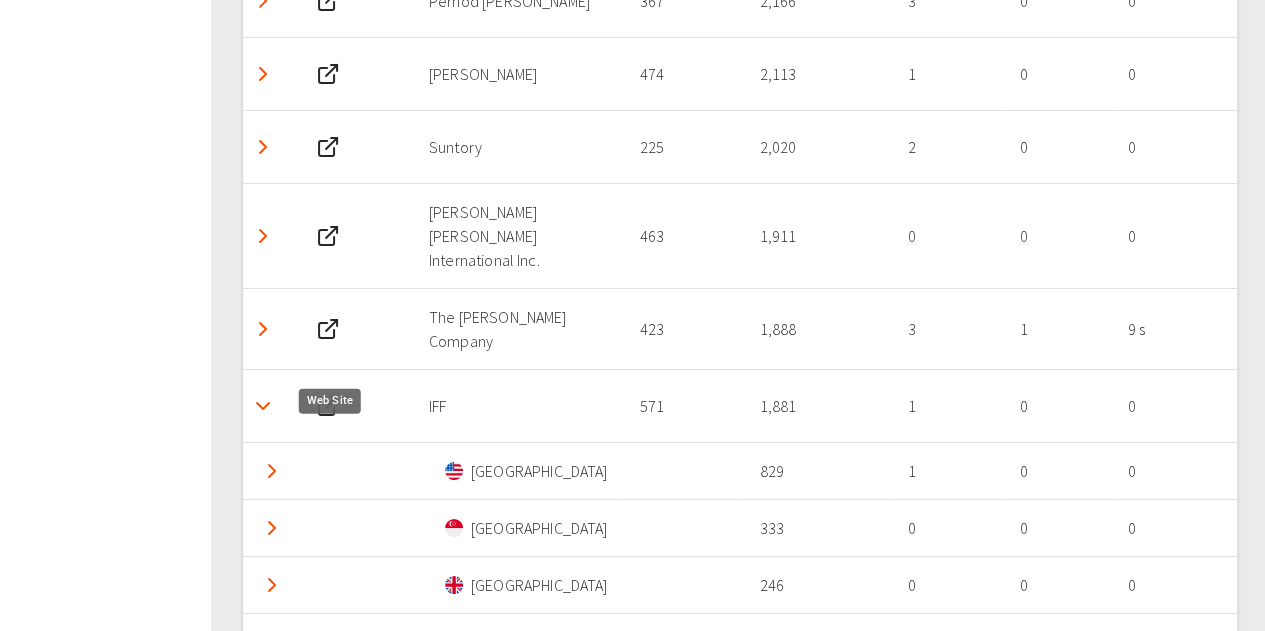 click 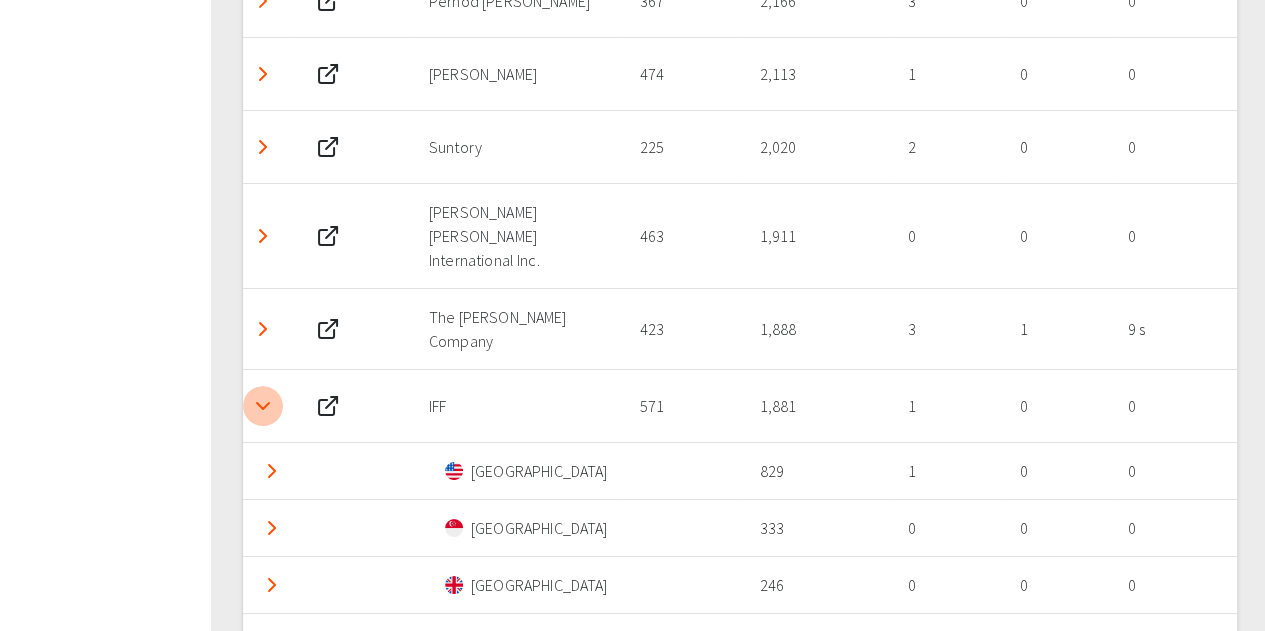 click 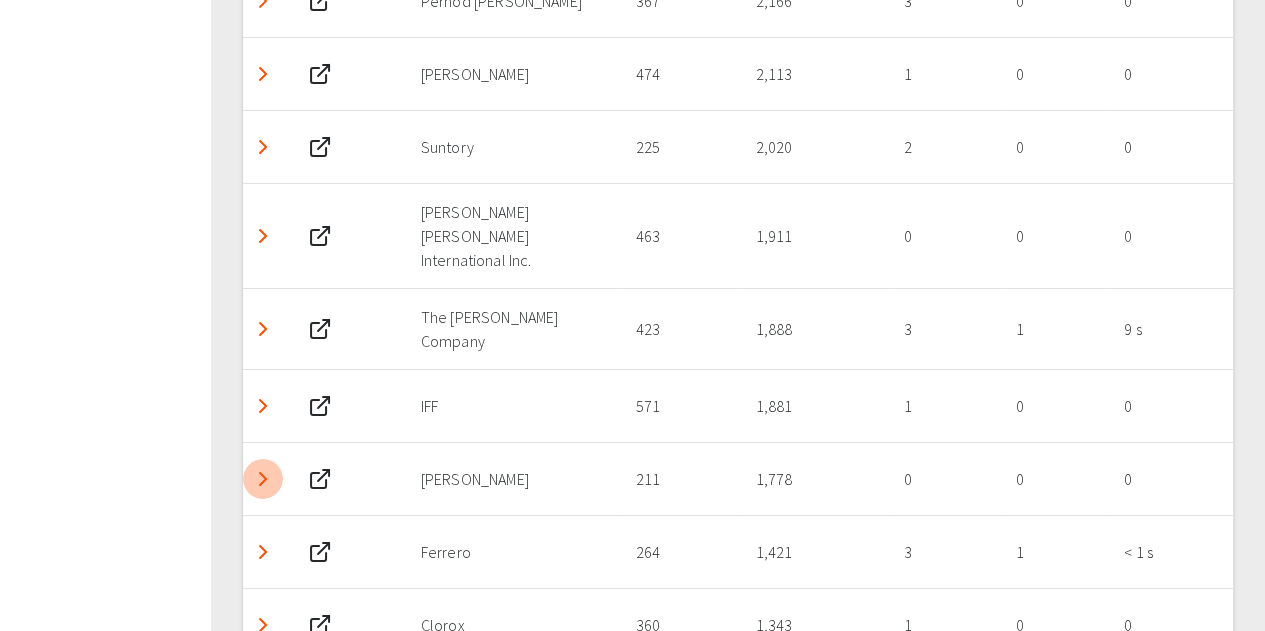 click 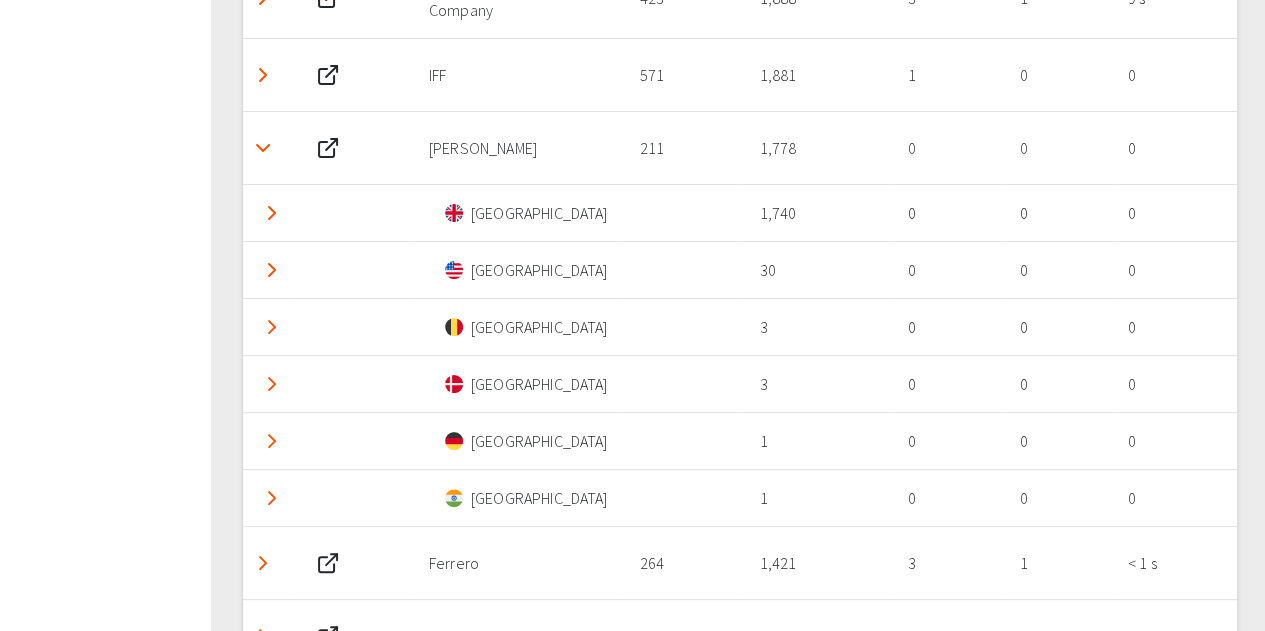 scroll, scrollTop: 3762, scrollLeft: 0, axis: vertical 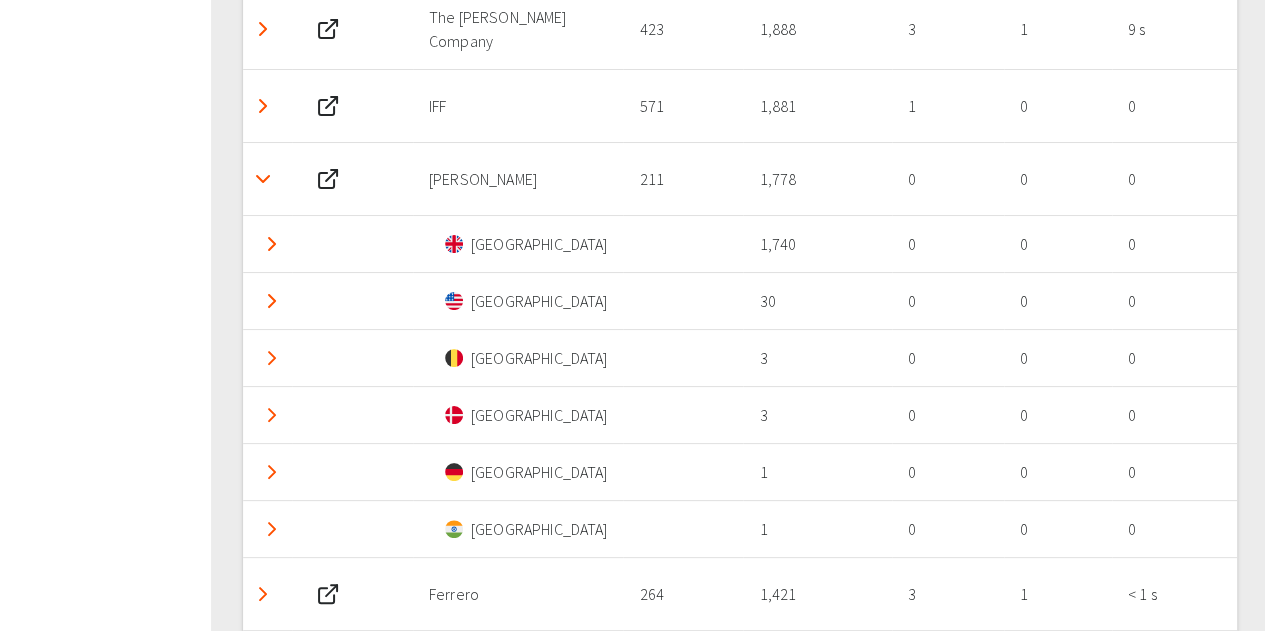 click 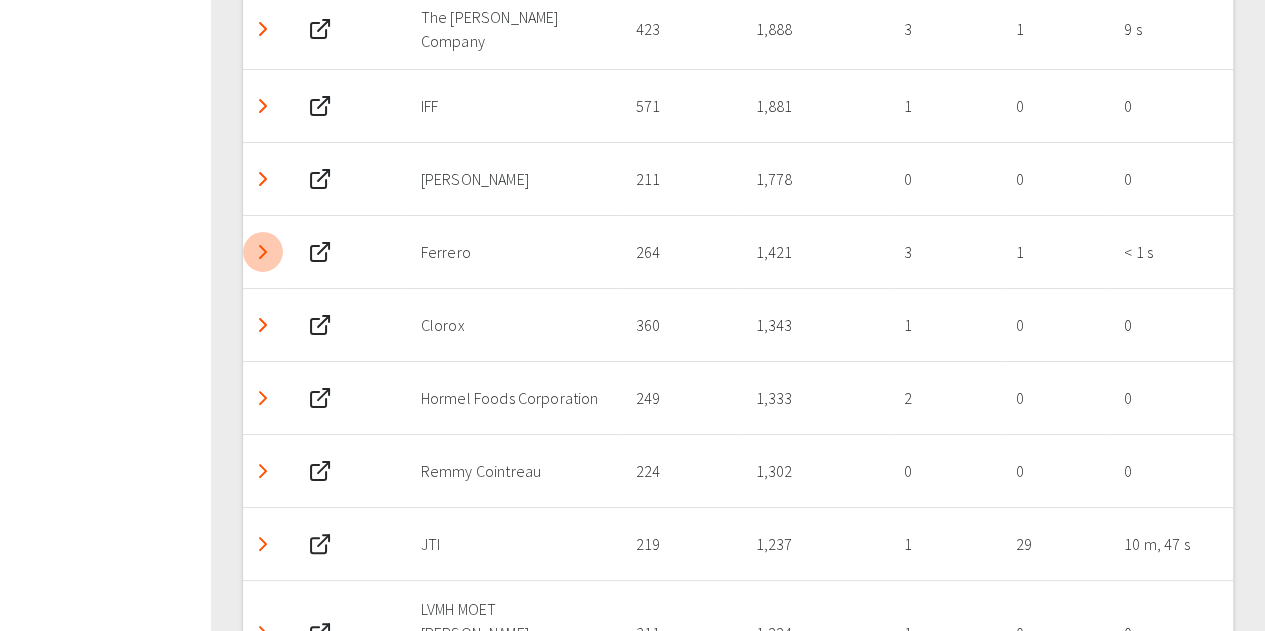click 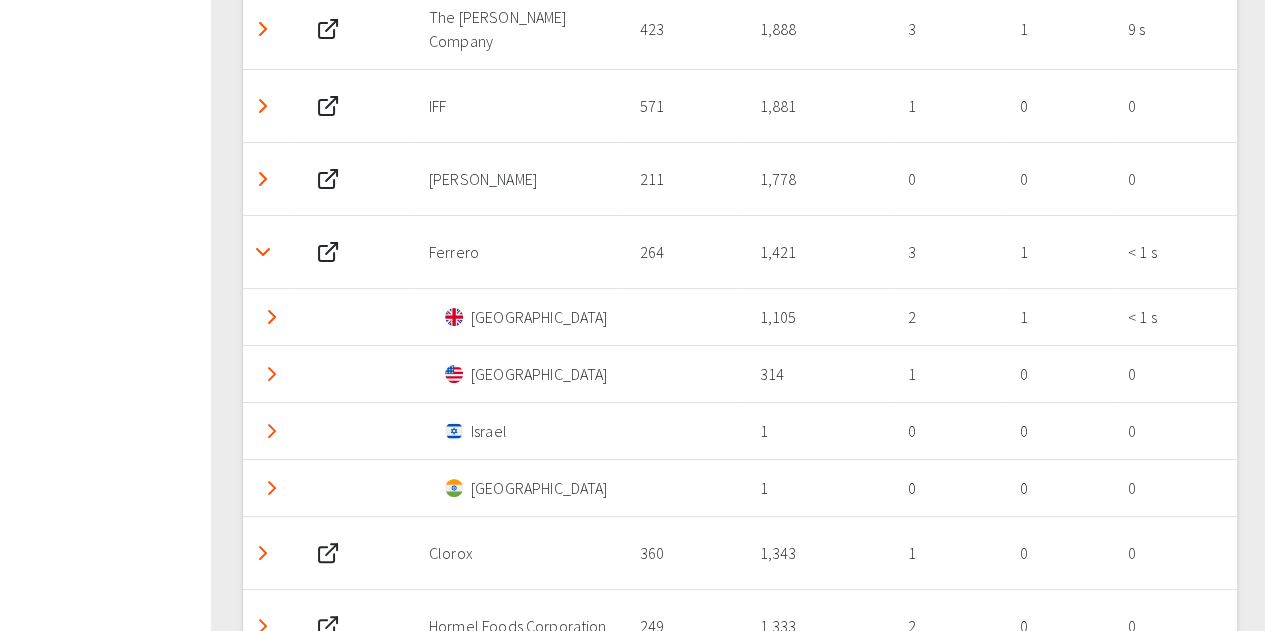 click 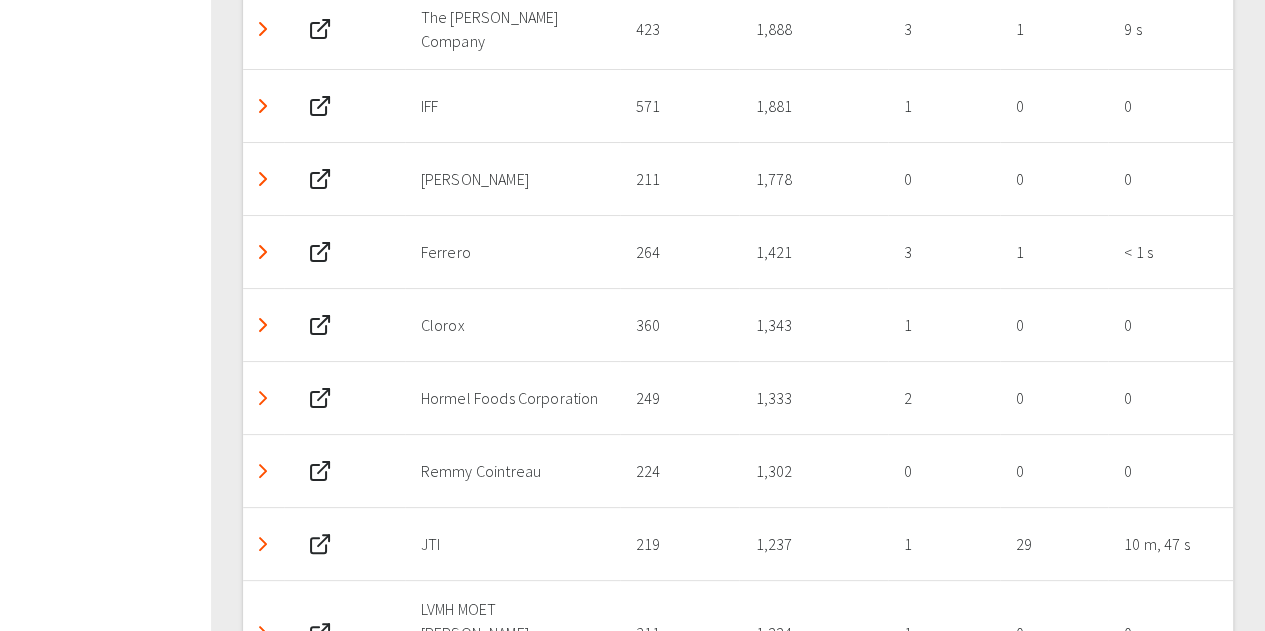 click 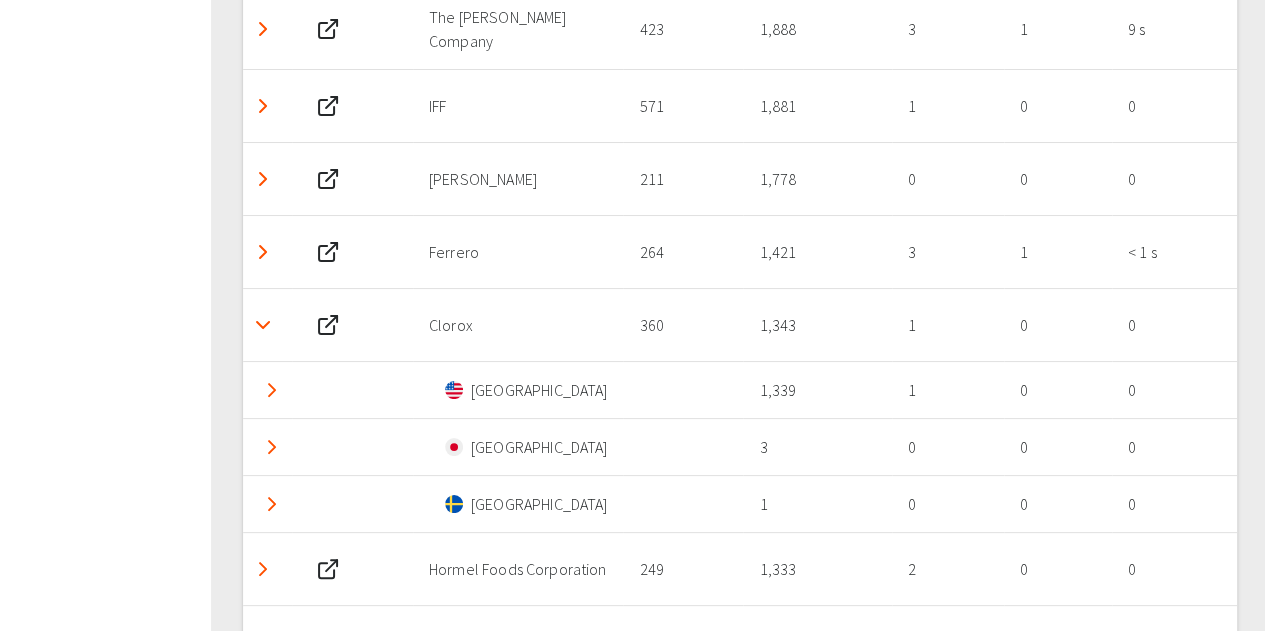 click at bounding box center (267, 324) 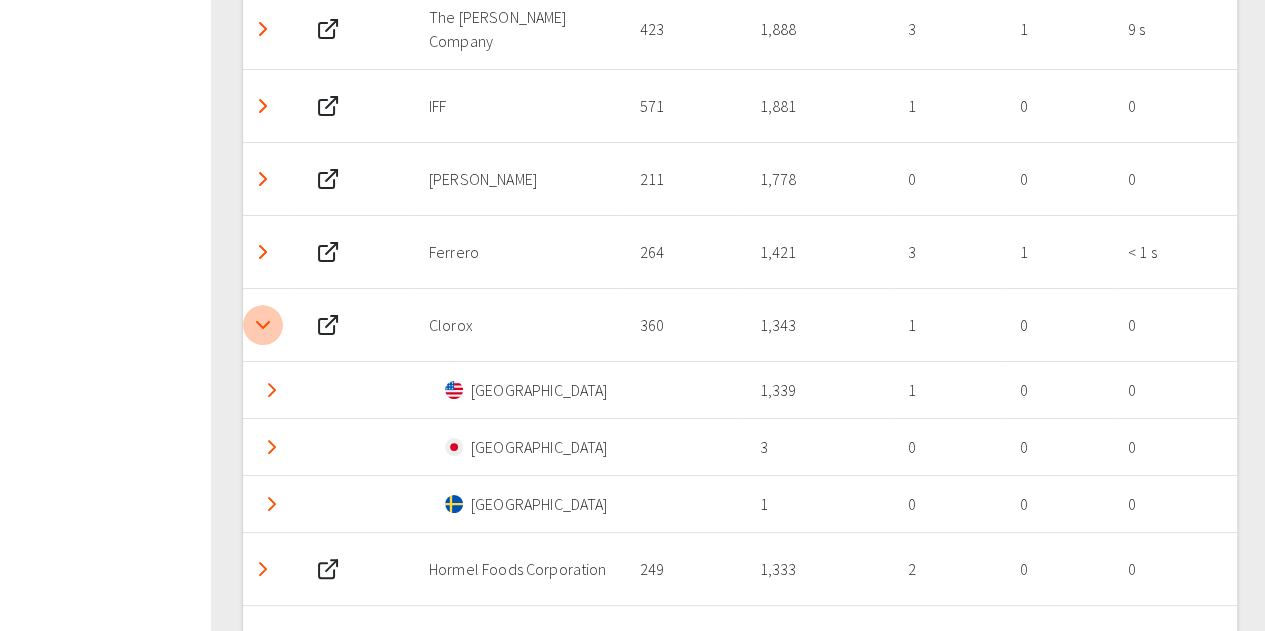 click 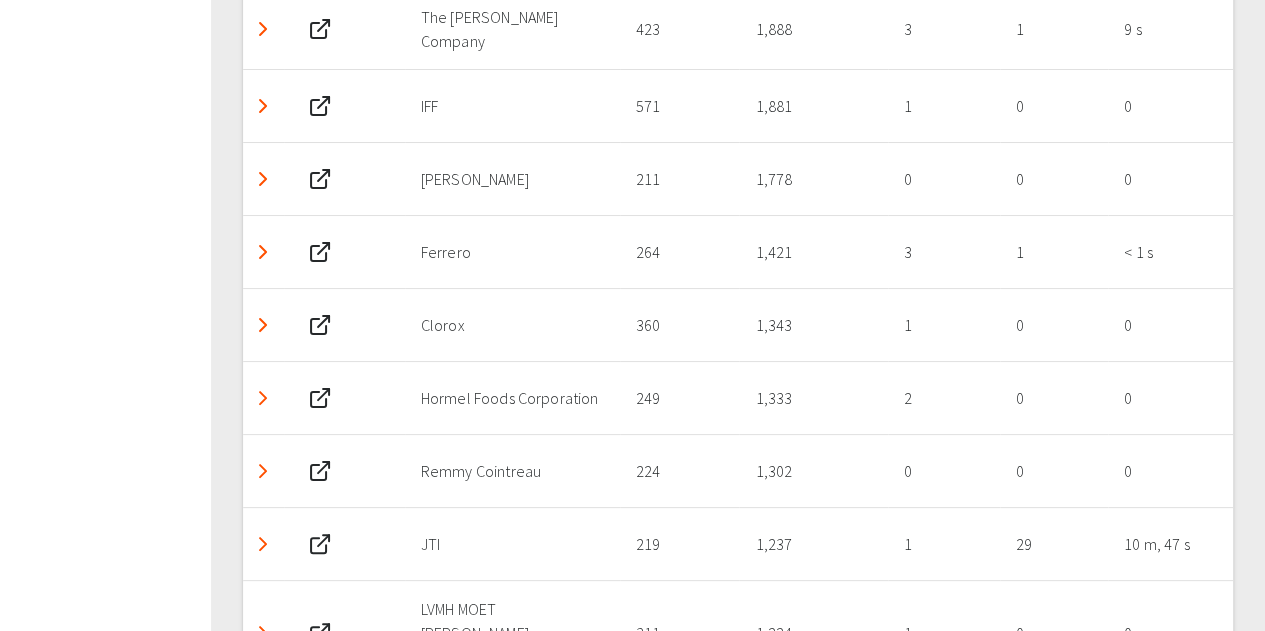 click 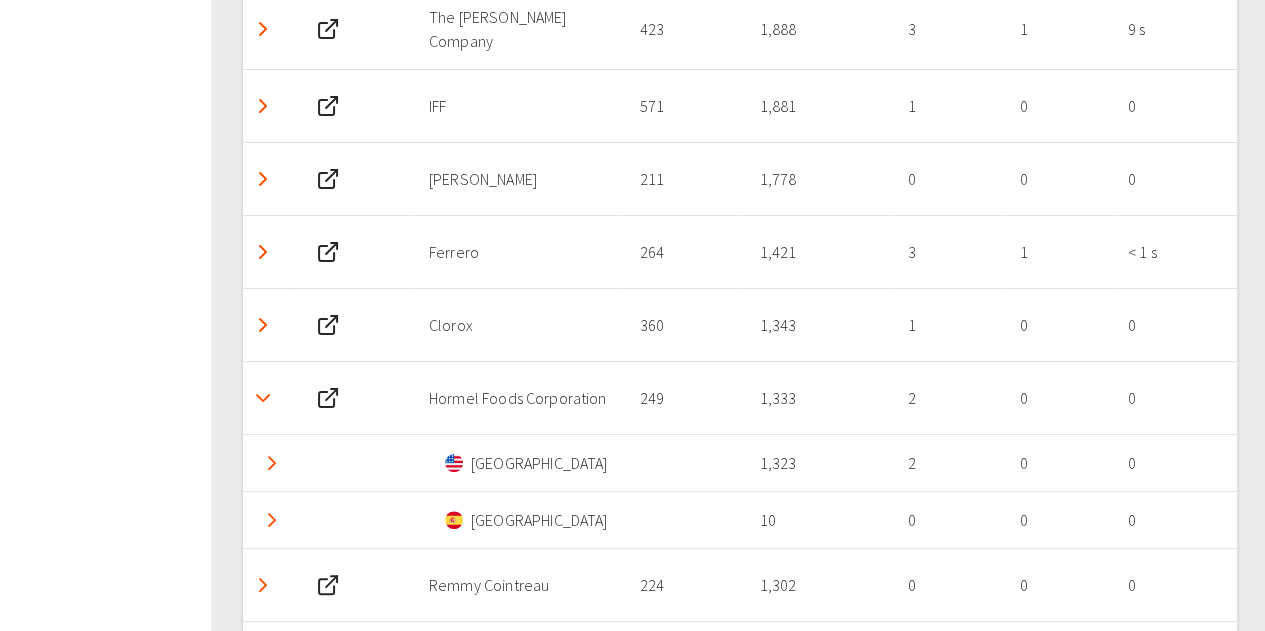click 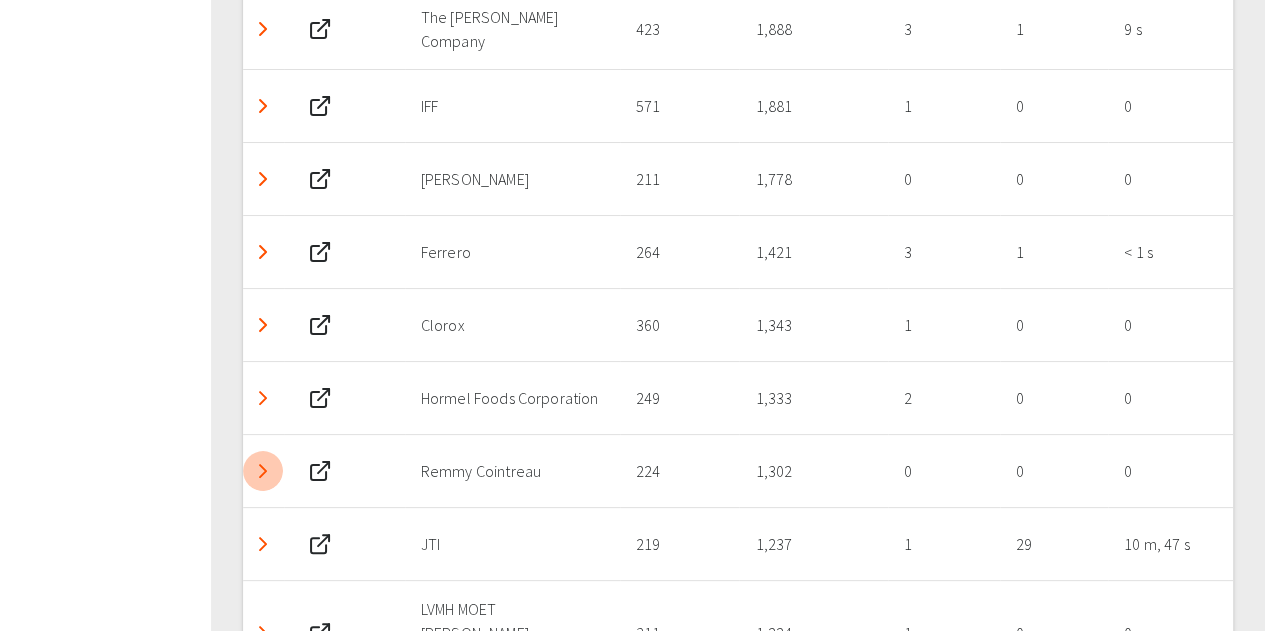 click 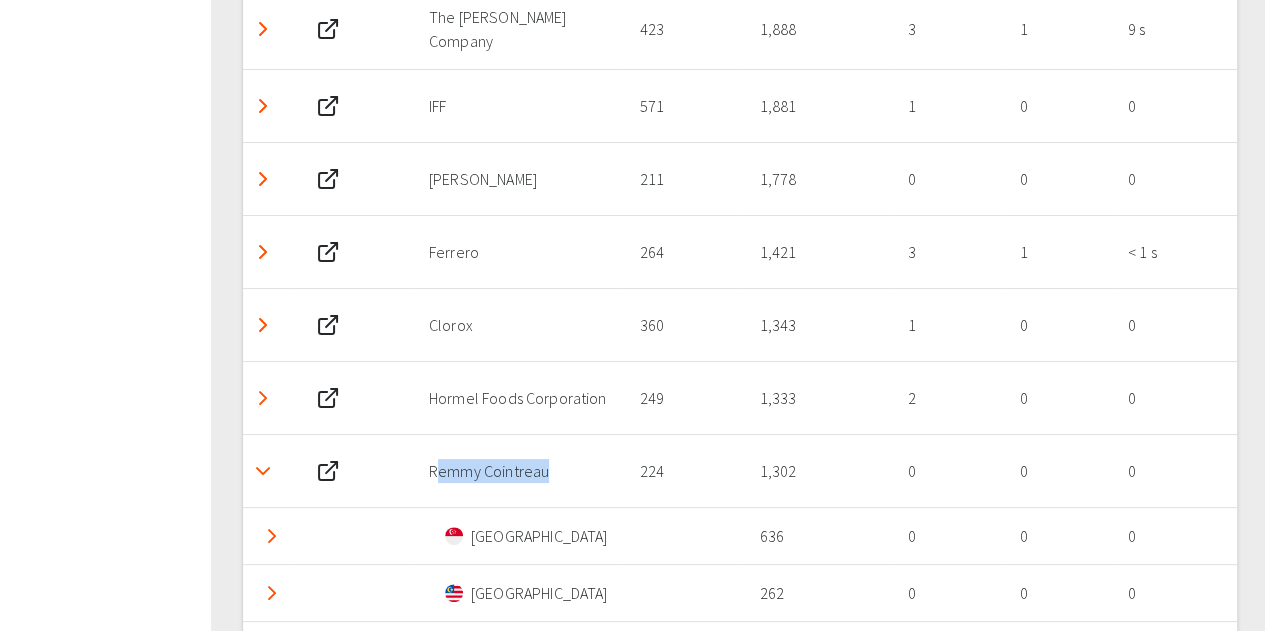 drag, startPoint x: 528, startPoint y: 420, endPoint x: 434, endPoint y: 412, distance: 94.33981 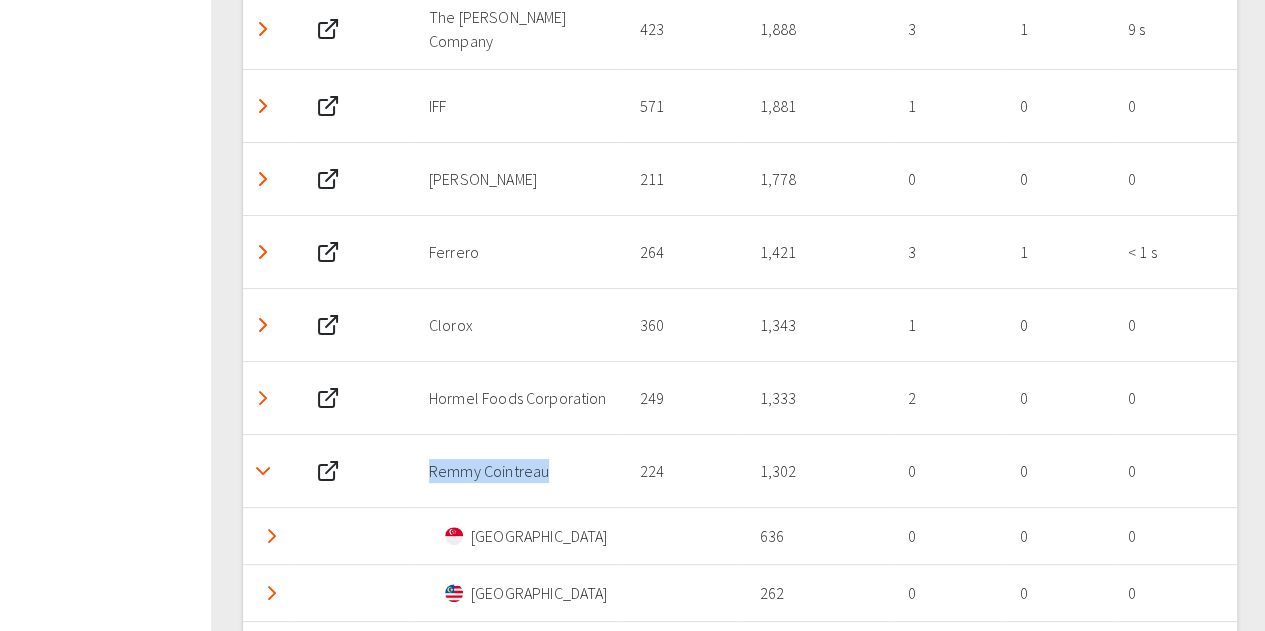 drag, startPoint x: 554, startPoint y: 421, endPoint x: 427, endPoint y: 422, distance: 127.00394 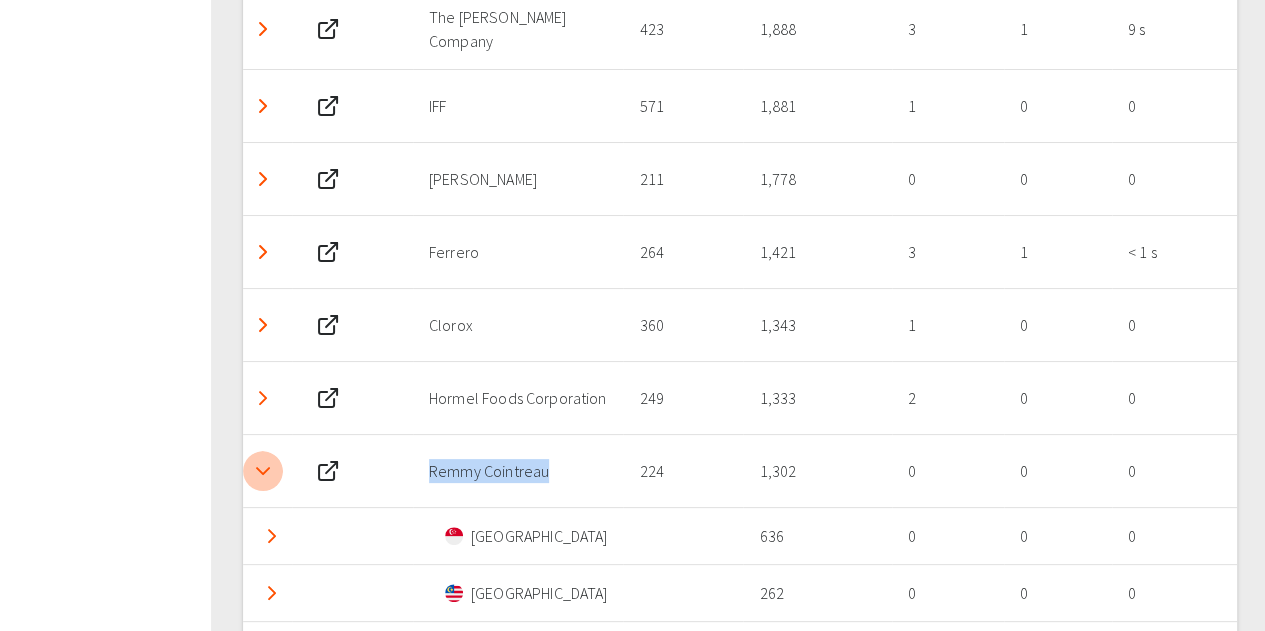 click 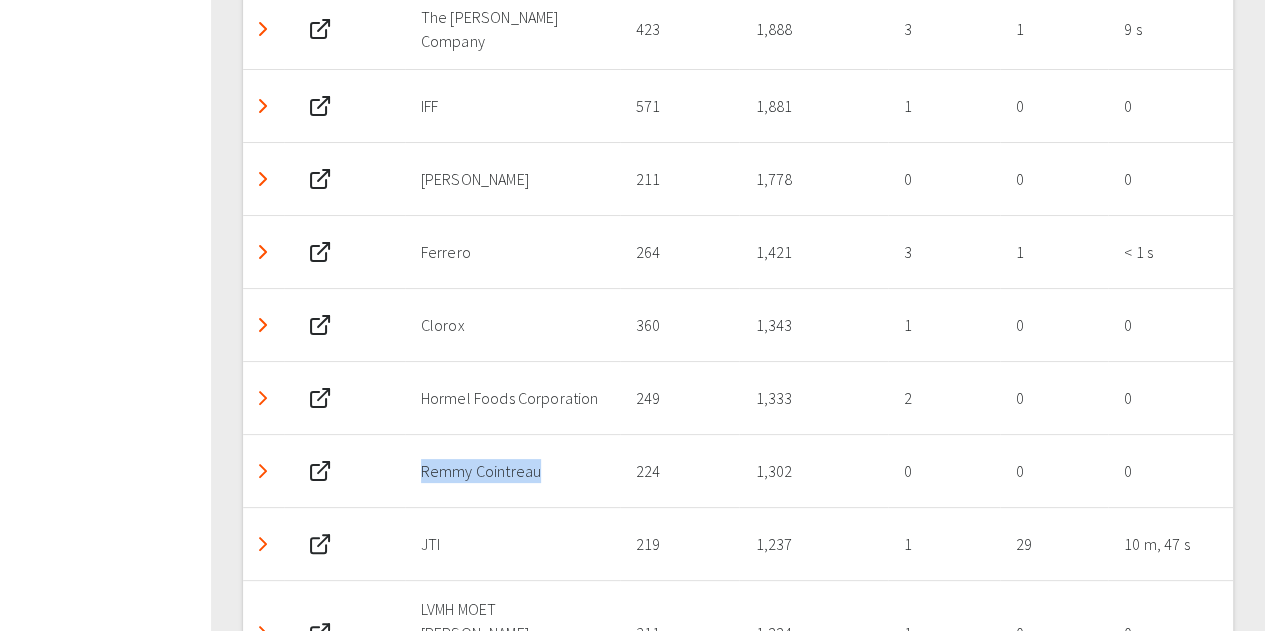 click 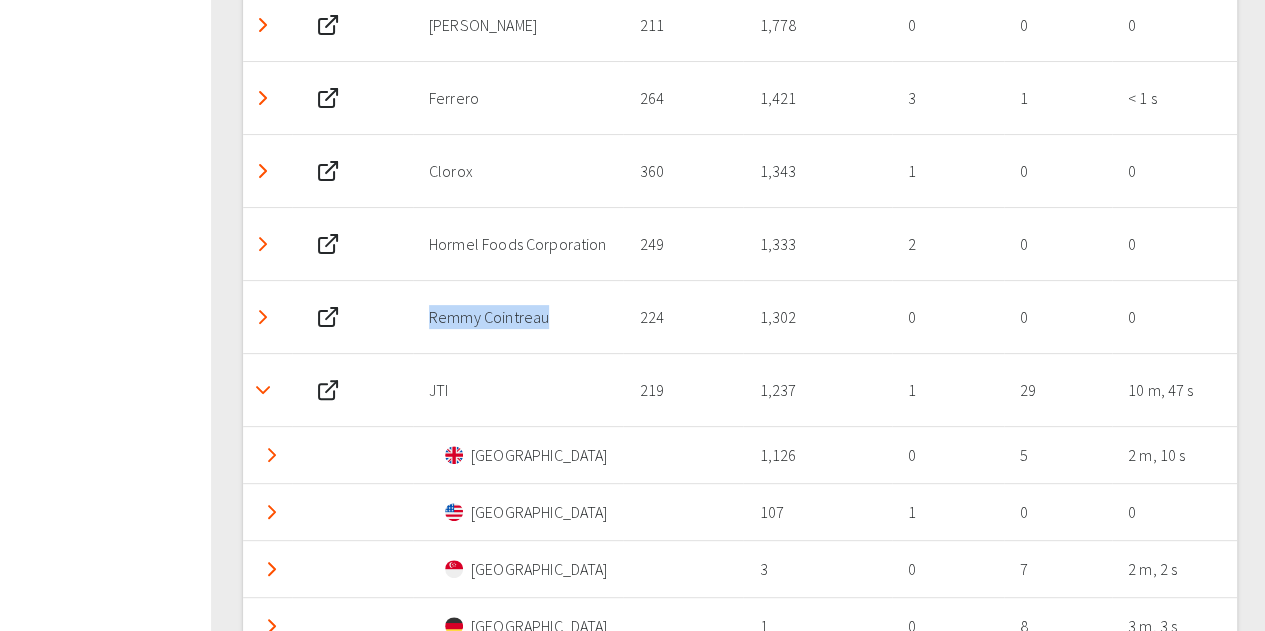 scroll, scrollTop: 3962, scrollLeft: 0, axis: vertical 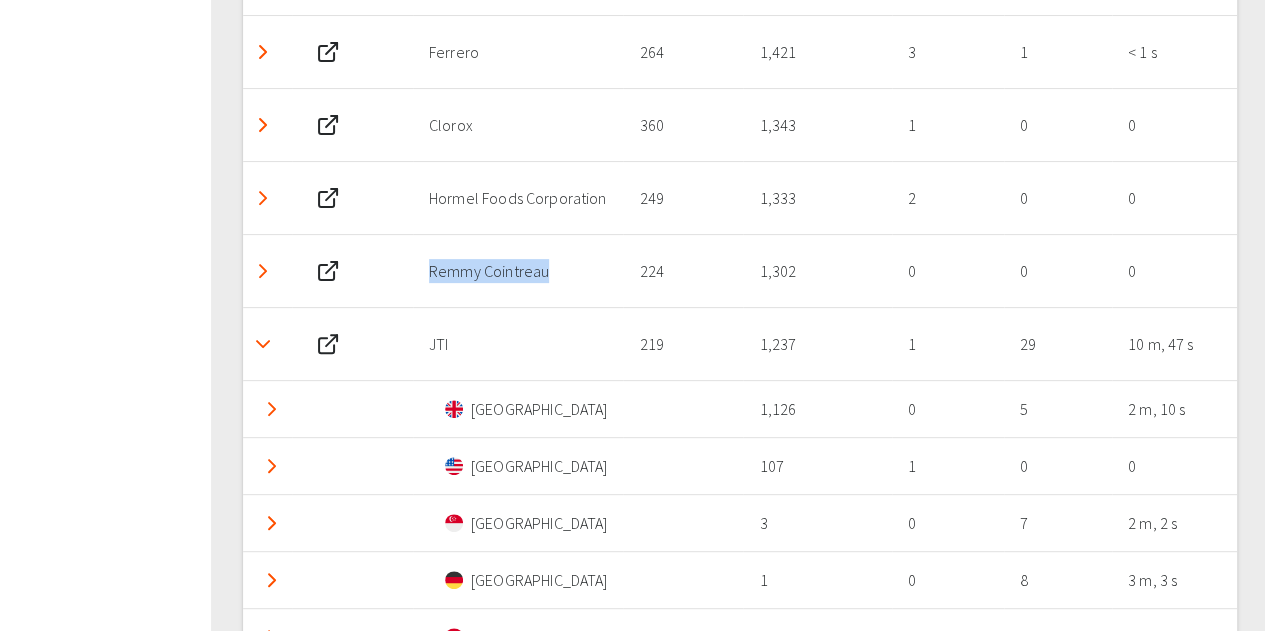 click 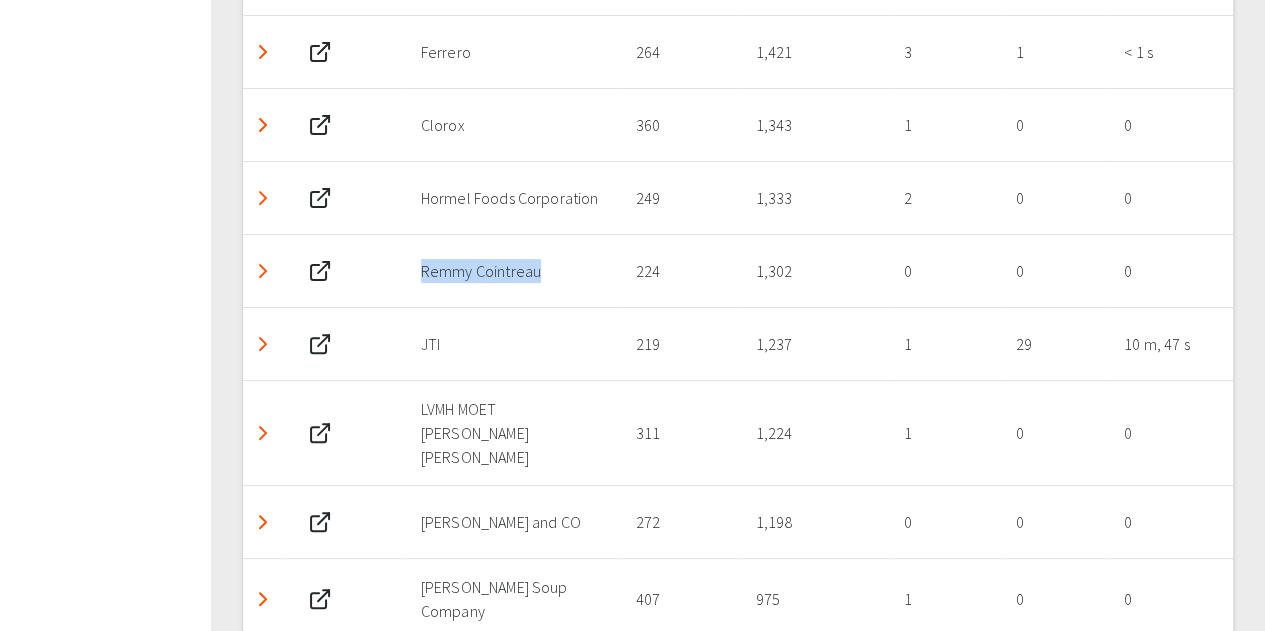 scroll, scrollTop: 4062, scrollLeft: 0, axis: vertical 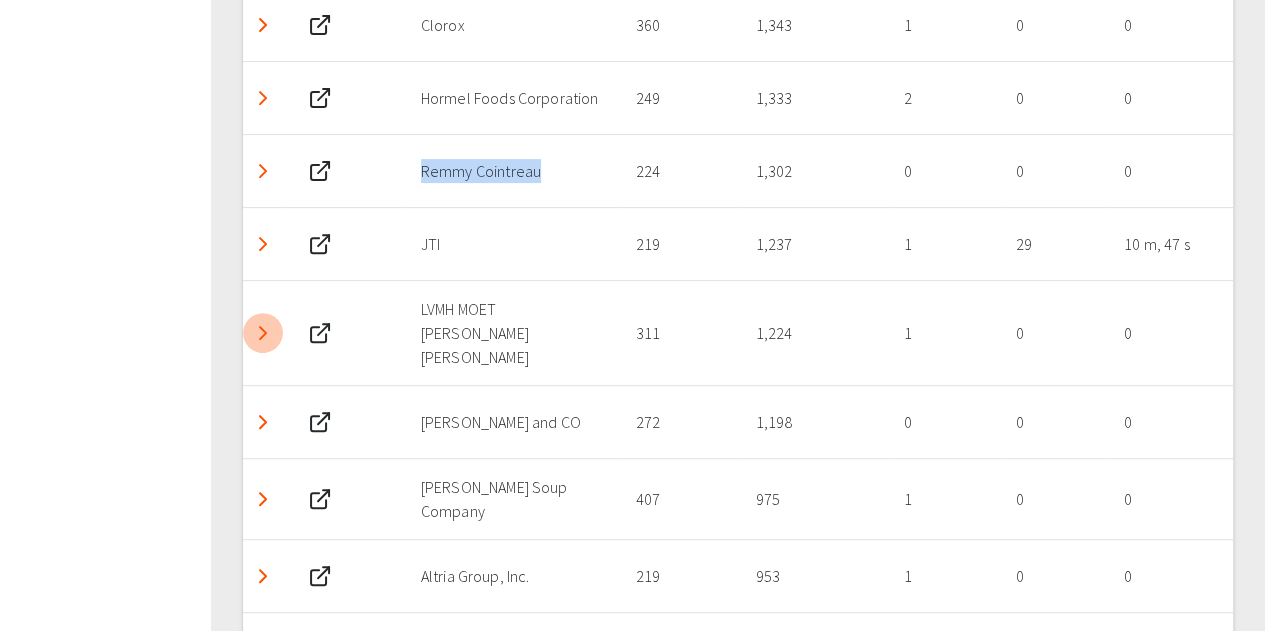 click 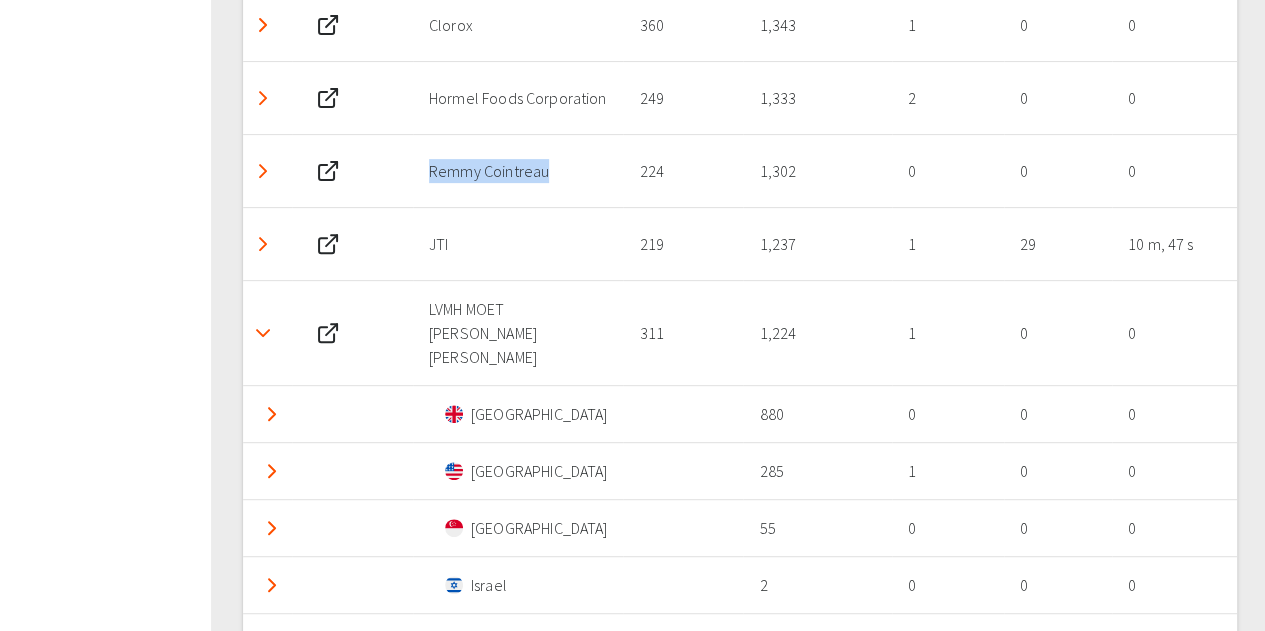 click 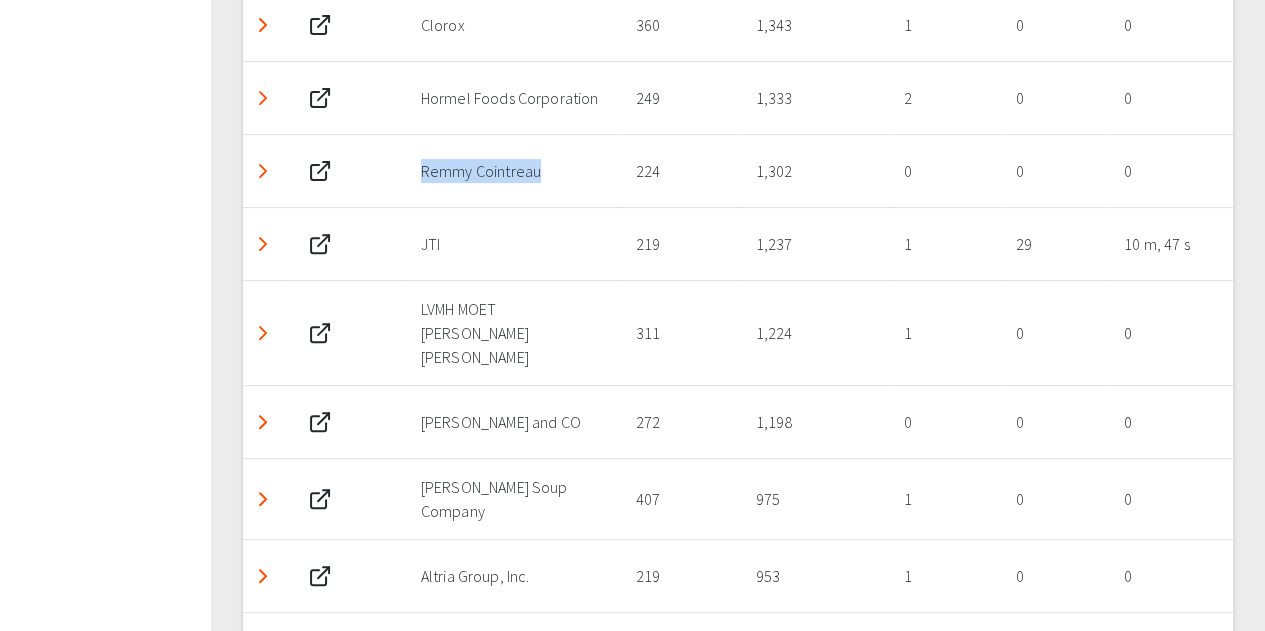 click 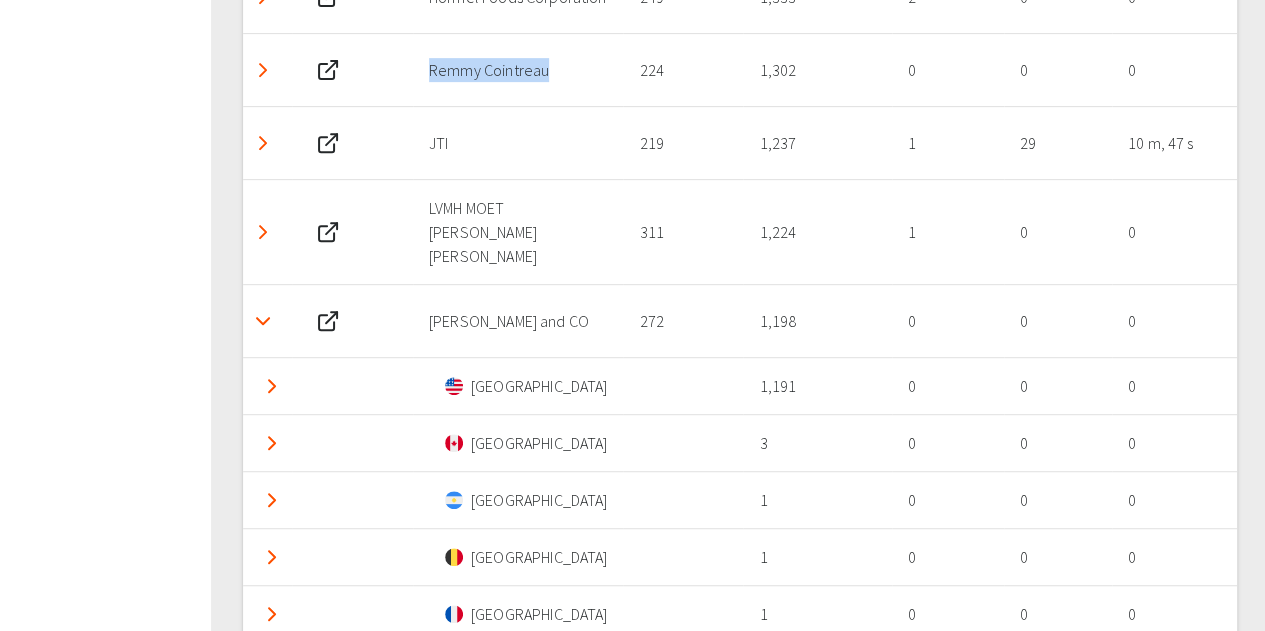 scroll, scrollTop: 4262, scrollLeft: 0, axis: vertical 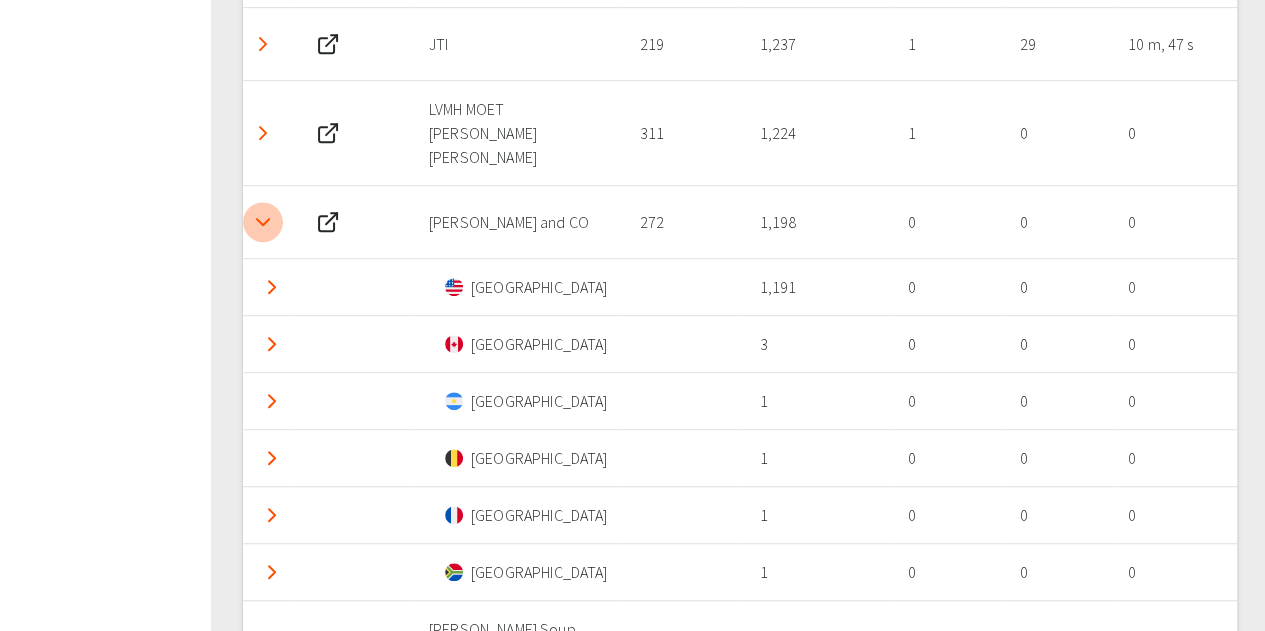click 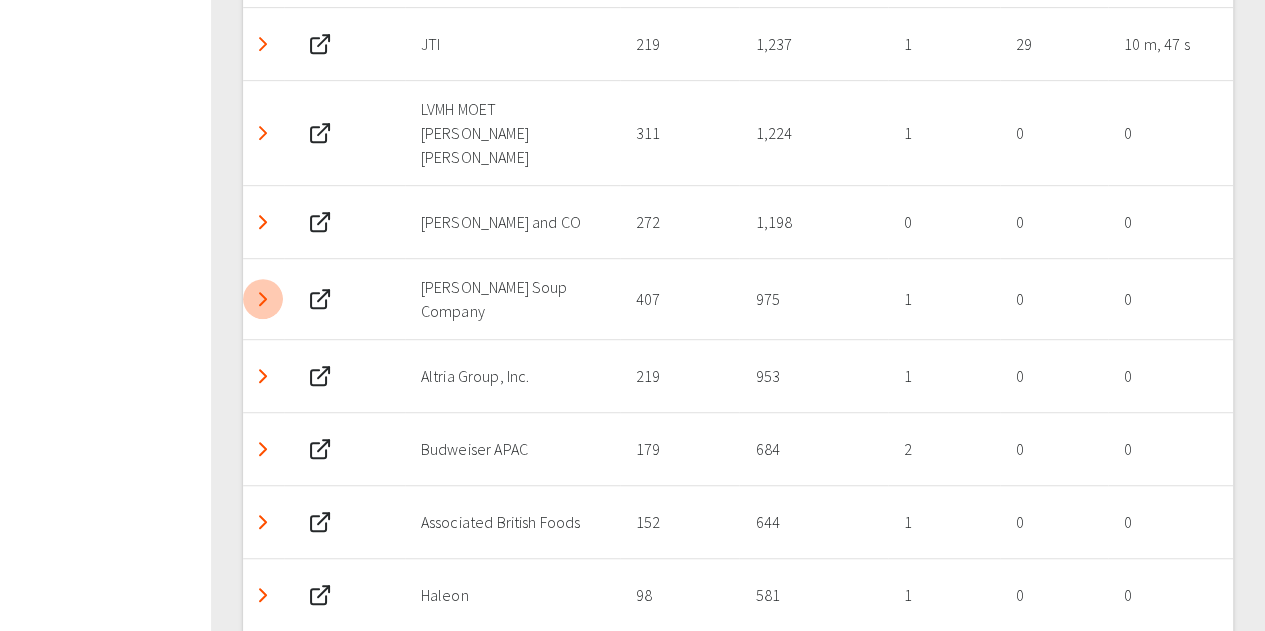 click 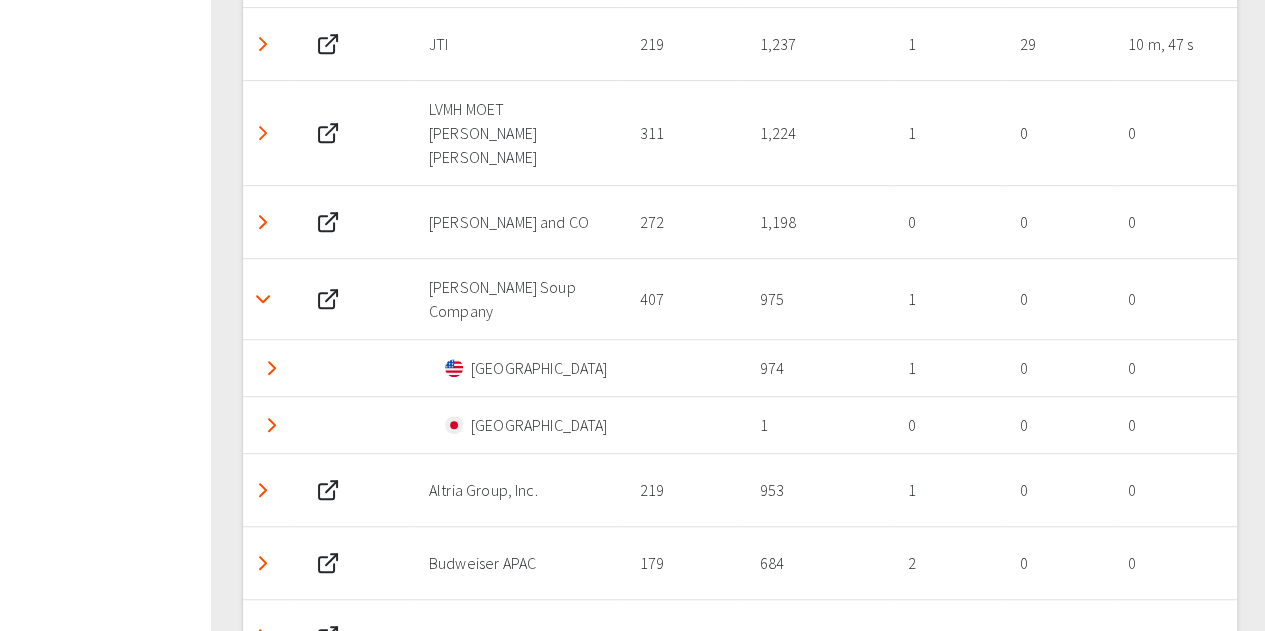 click at bounding box center (263, 299) 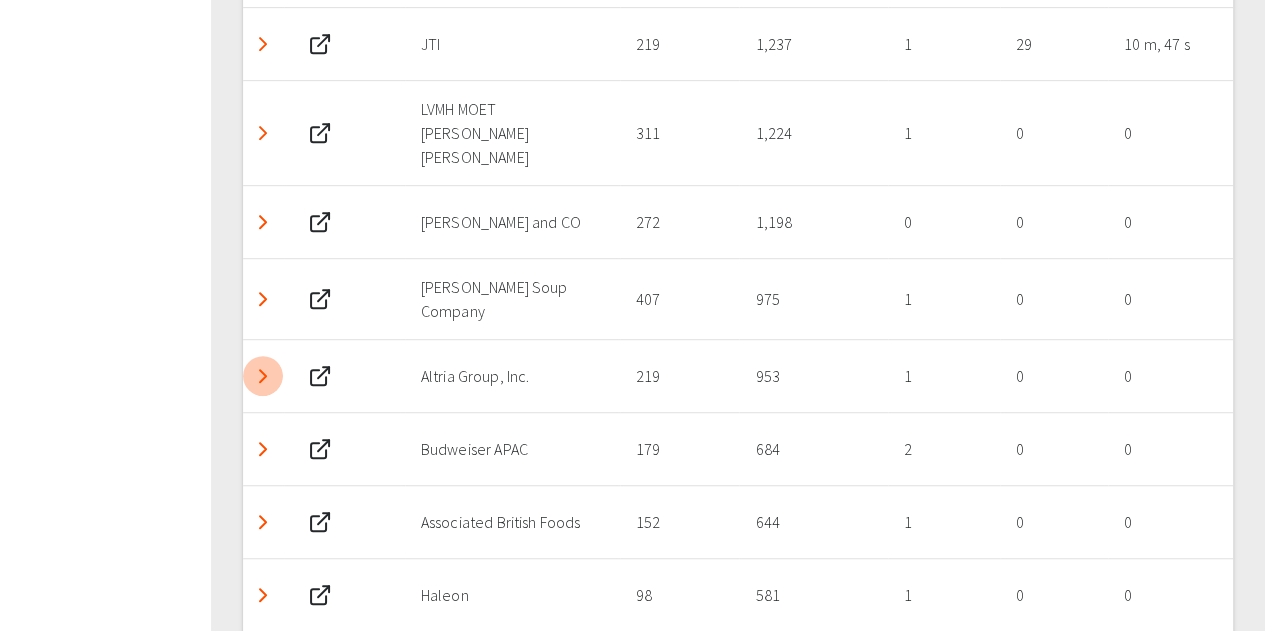click 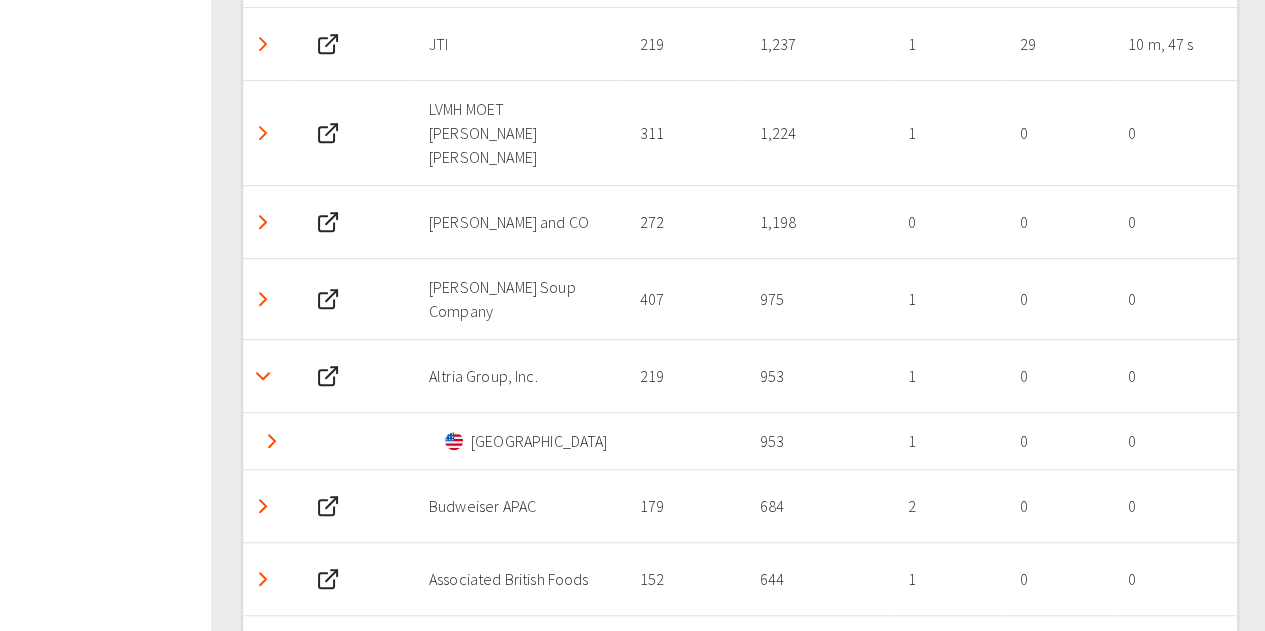 click at bounding box center [263, 376] 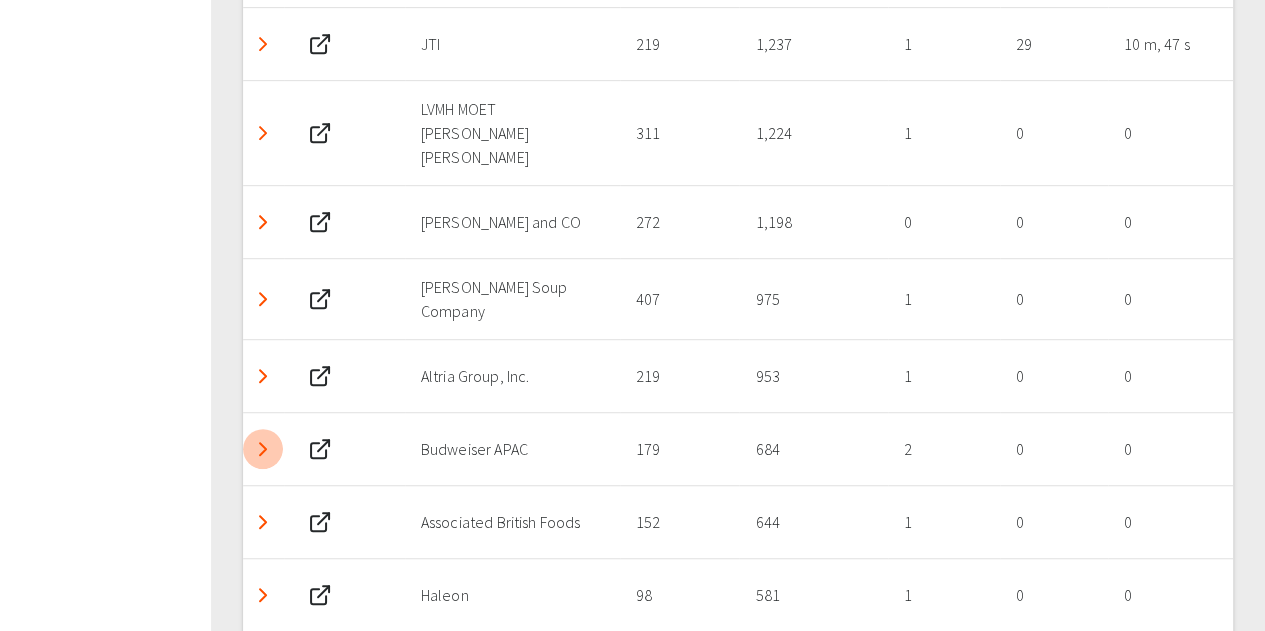 click 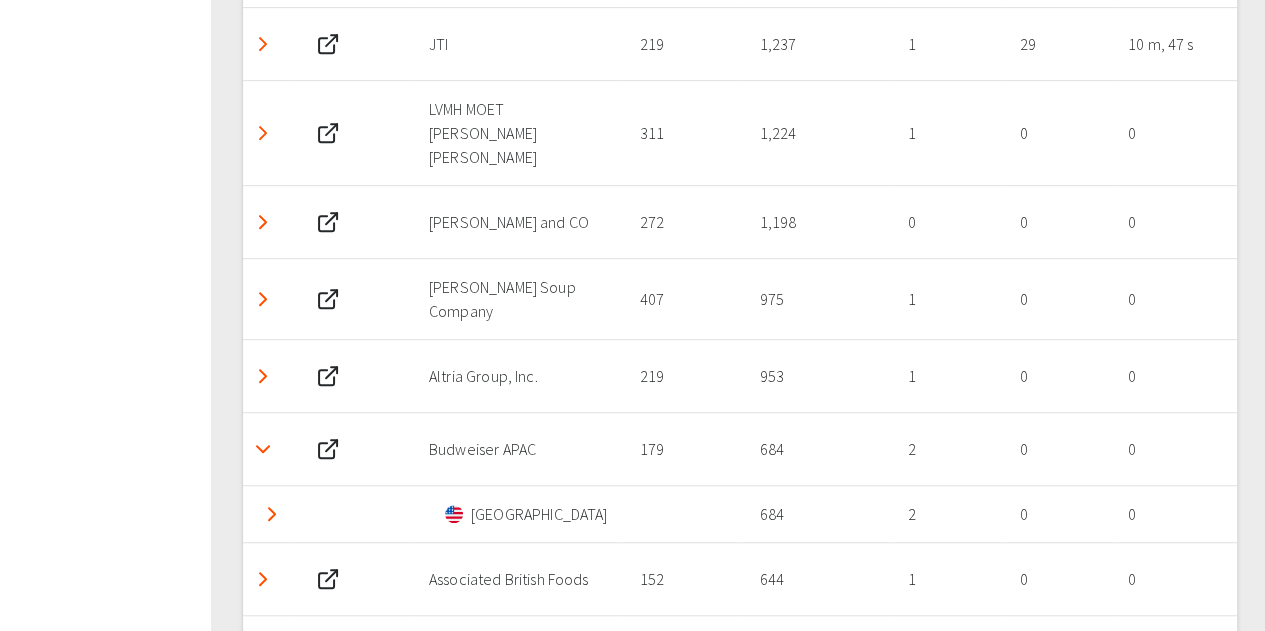 click at bounding box center (263, 449) 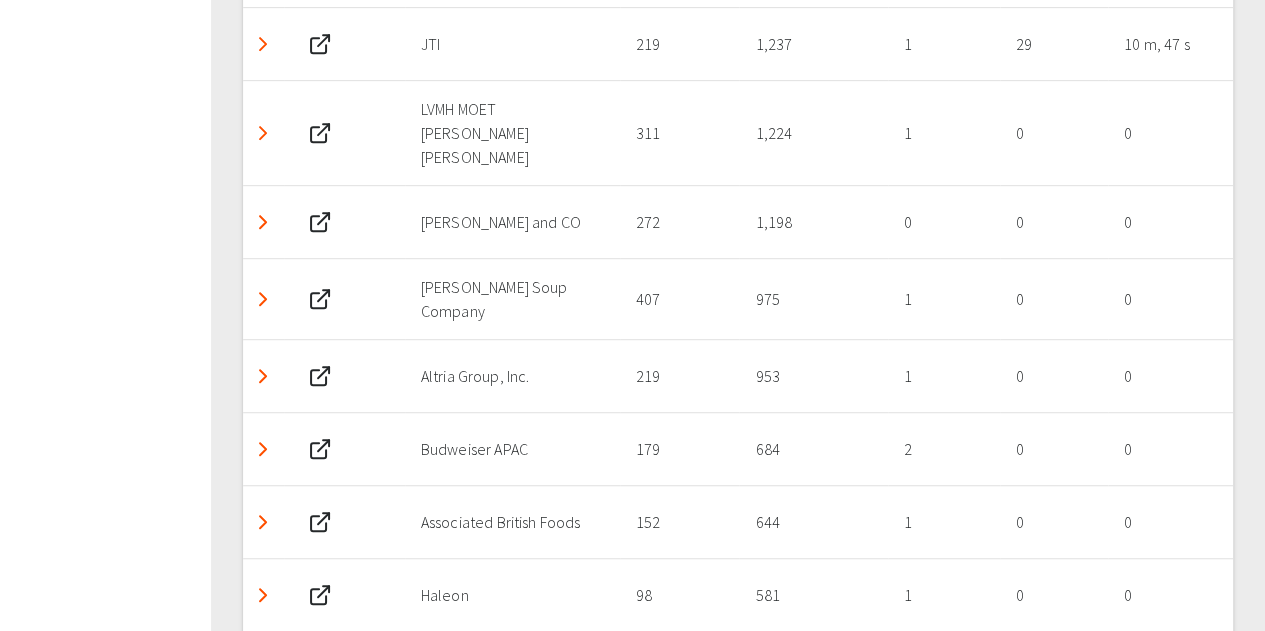 click 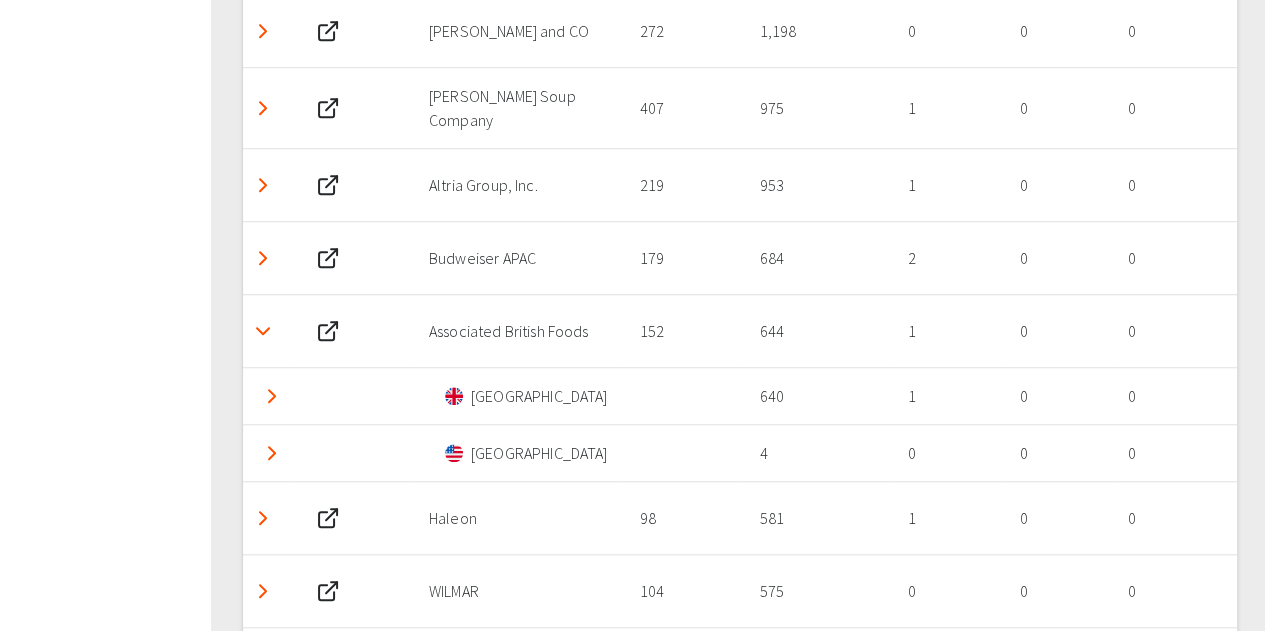 scroll, scrollTop: 4462, scrollLeft: 0, axis: vertical 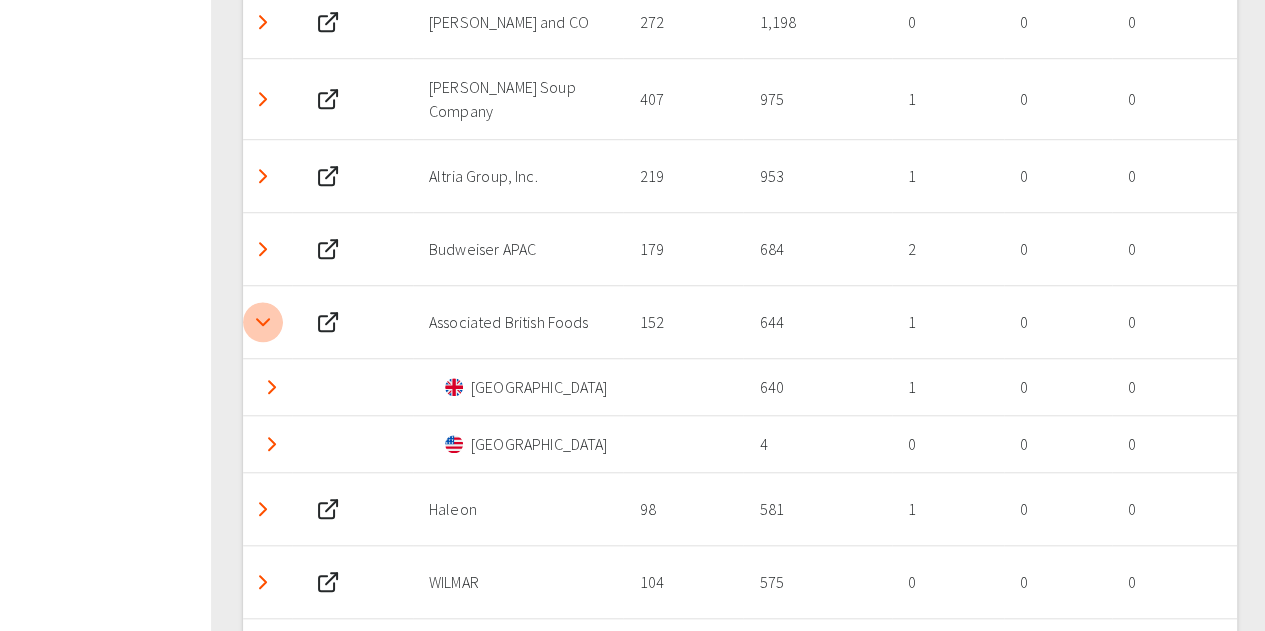click 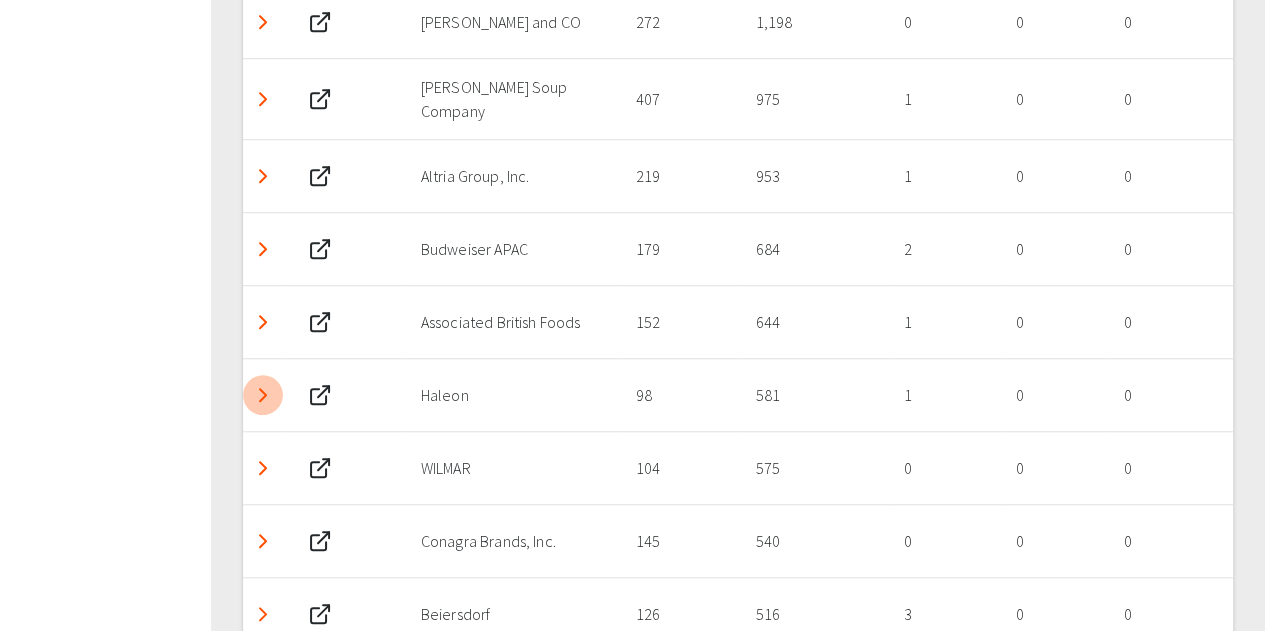click 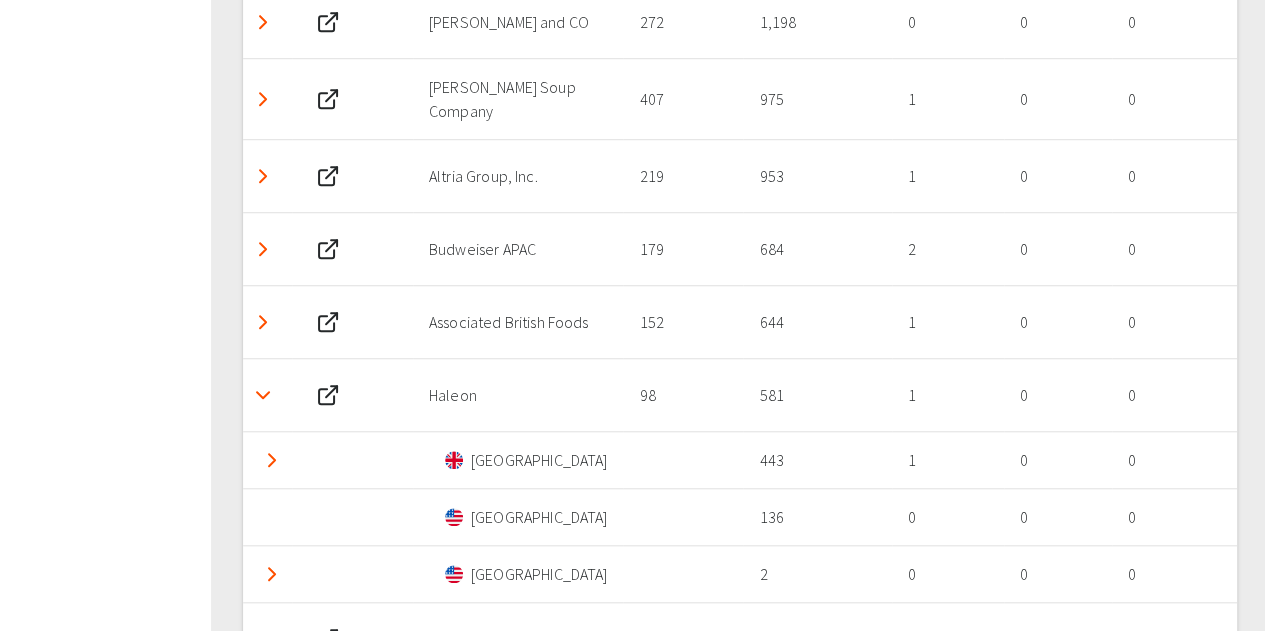 scroll, scrollTop: 4562, scrollLeft: 0, axis: vertical 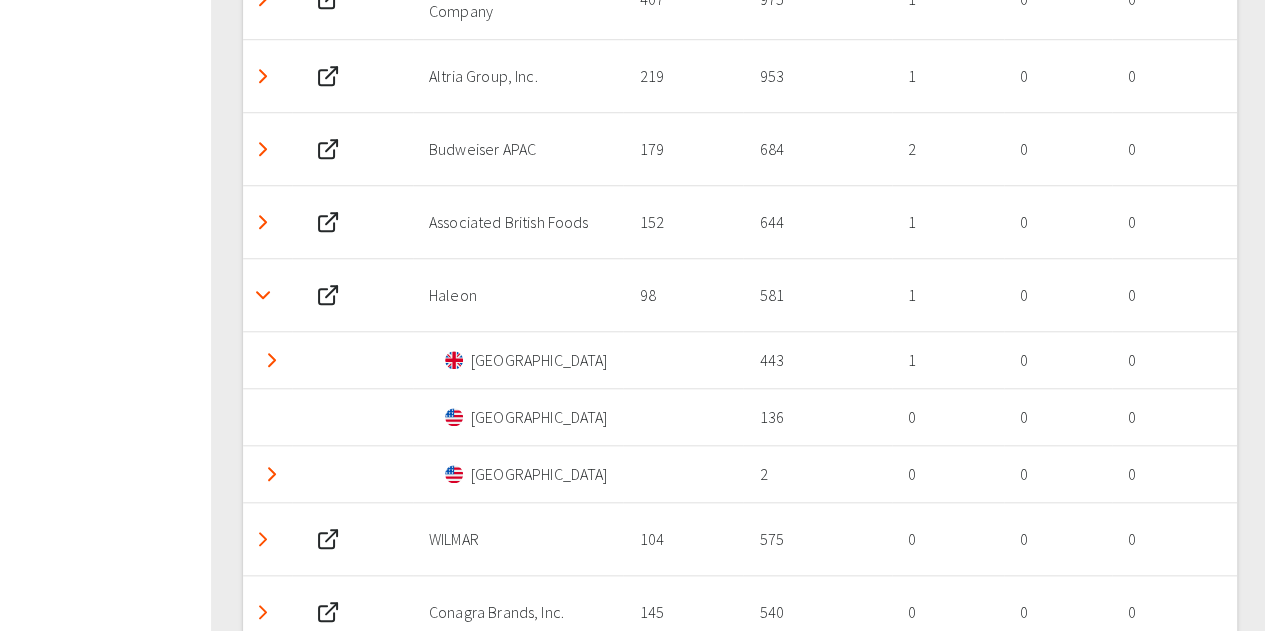 click 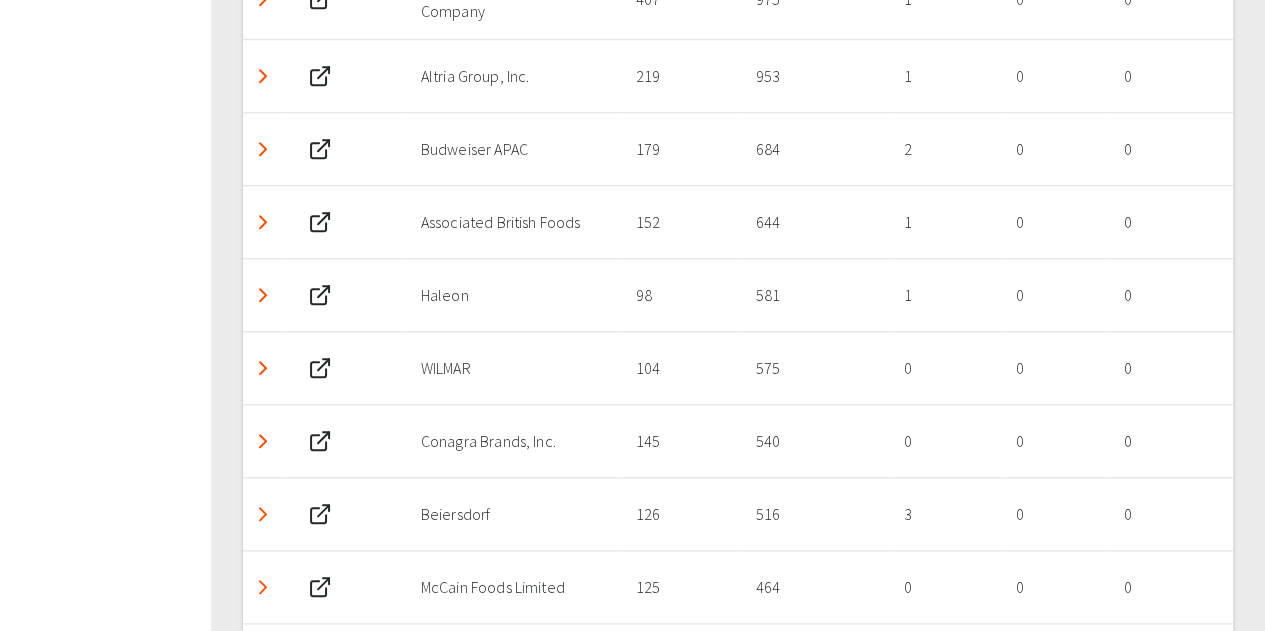 click 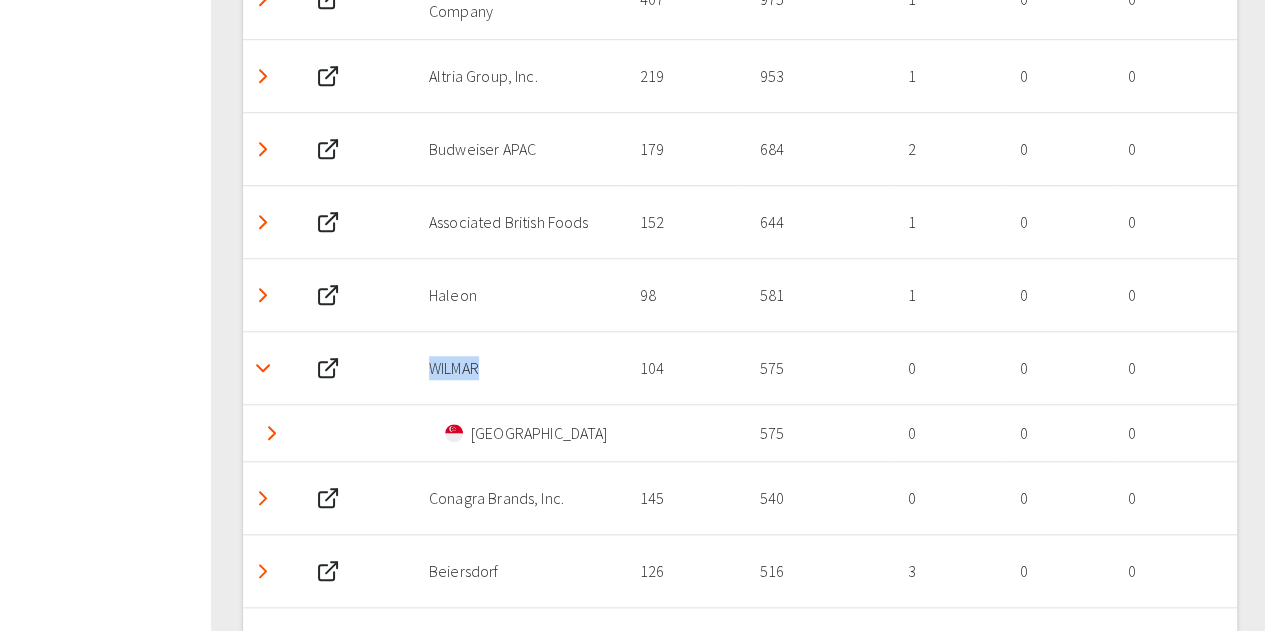 drag, startPoint x: 498, startPoint y: 272, endPoint x: 429, endPoint y: 281, distance: 69.58448 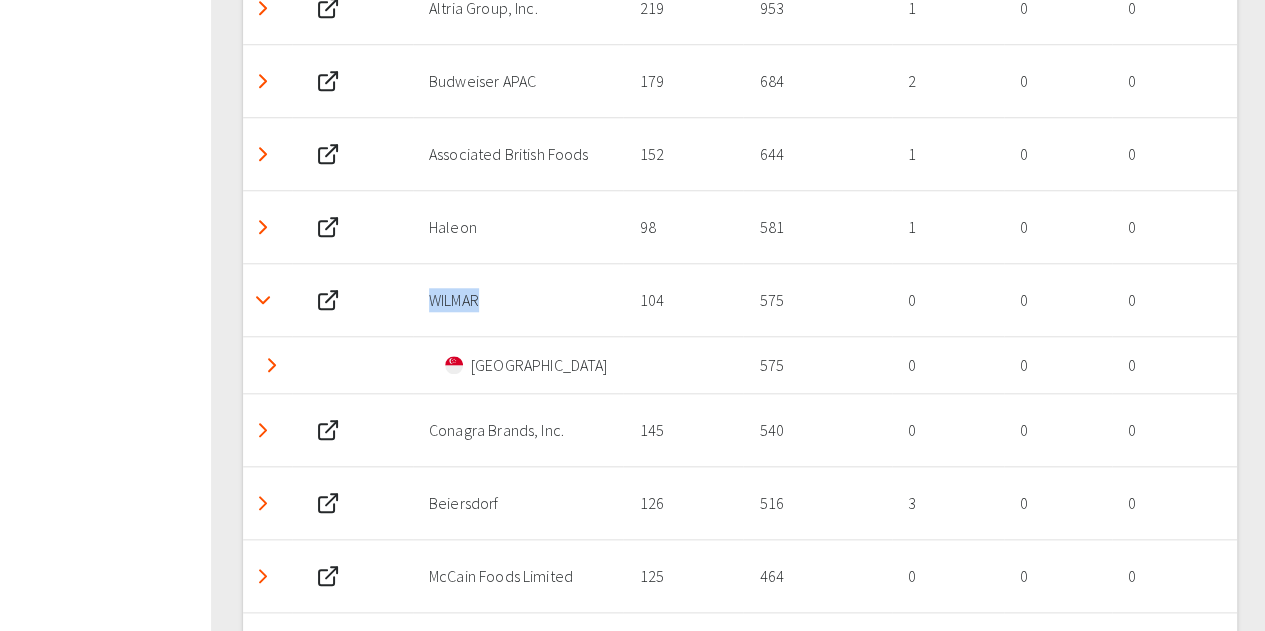 scroll, scrollTop: 4646, scrollLeft: 0, axis: vertical 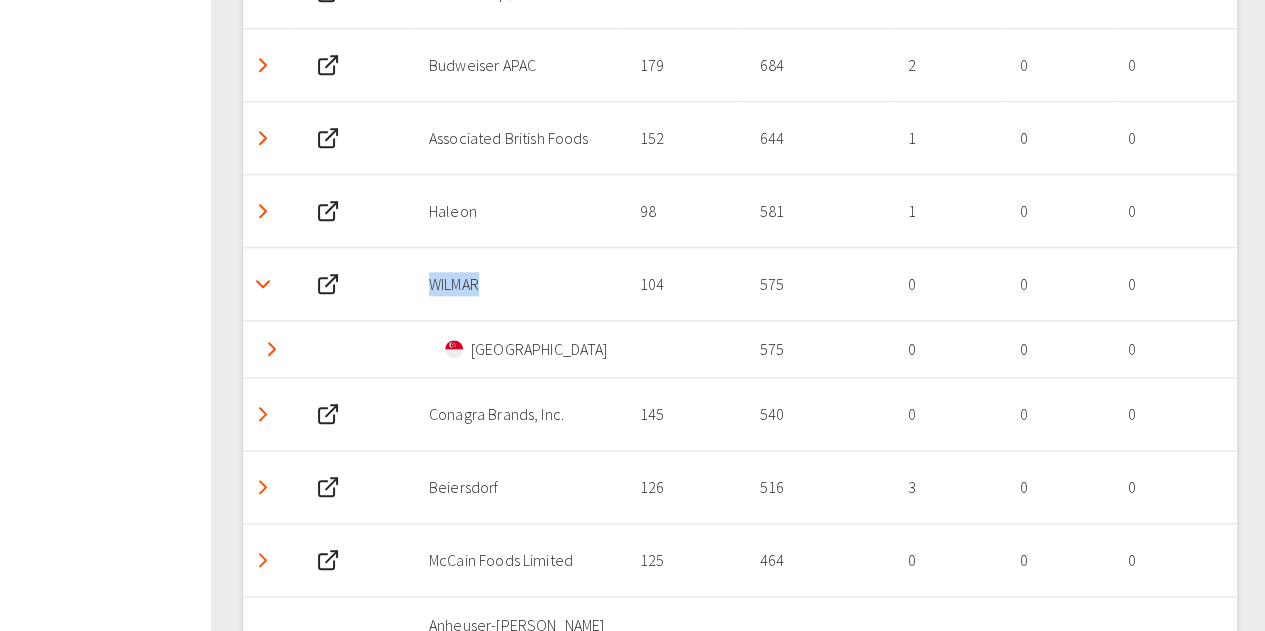 click 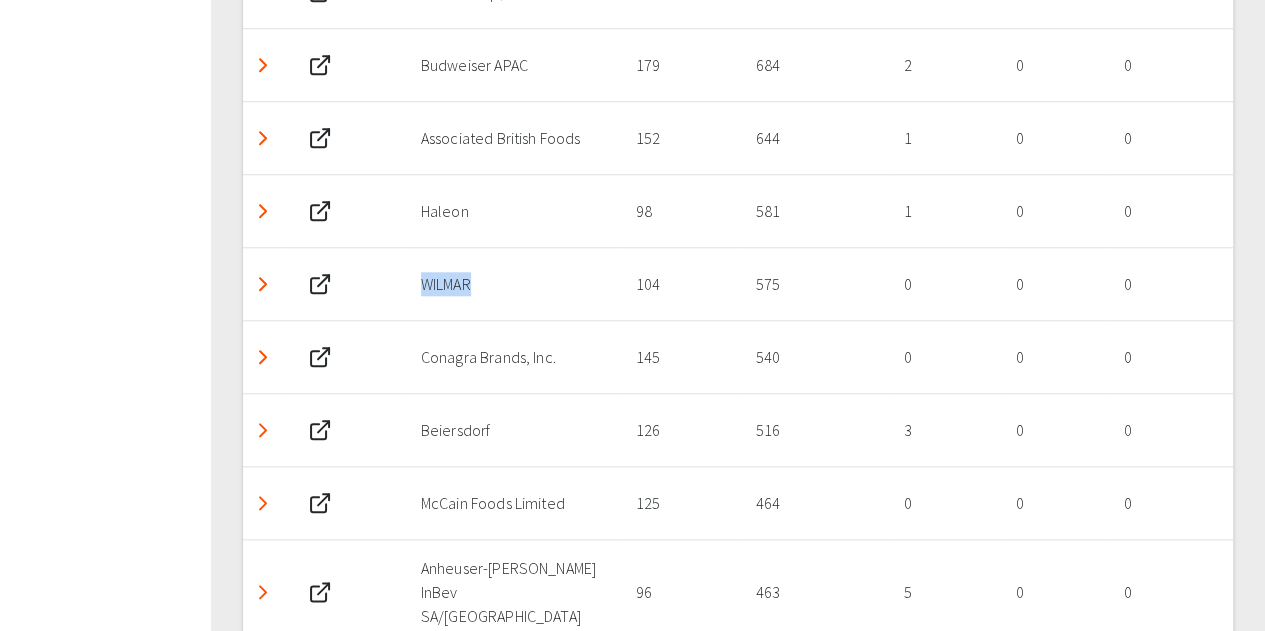 click 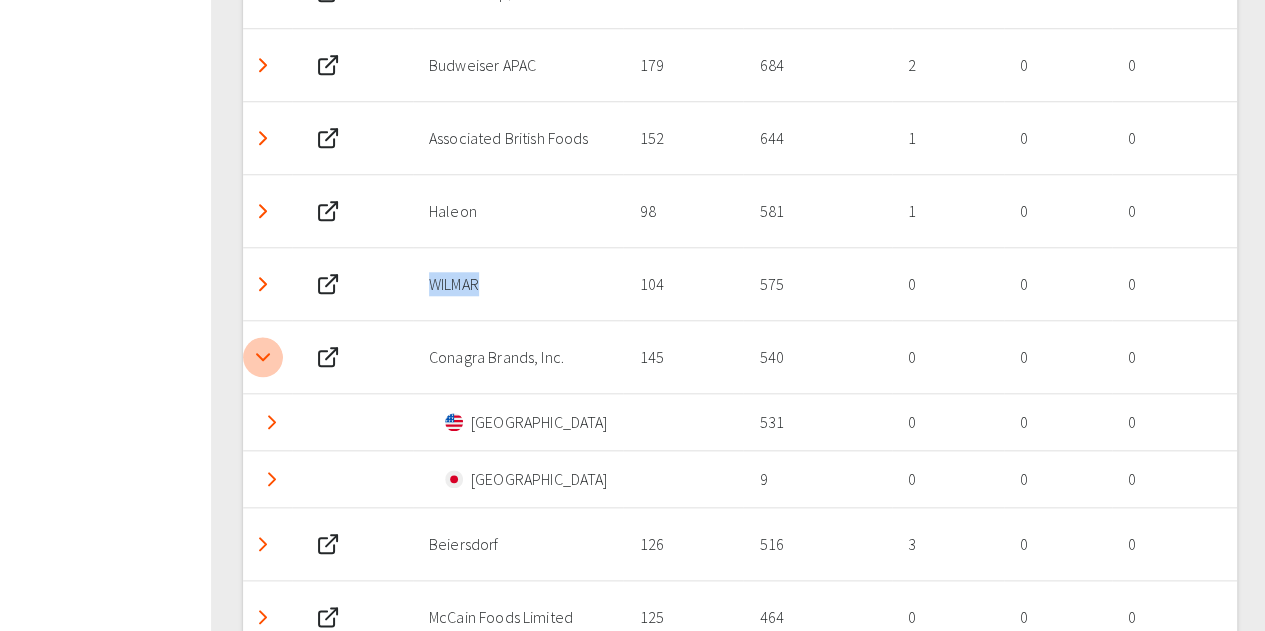 click at bounding box center (263, 357) 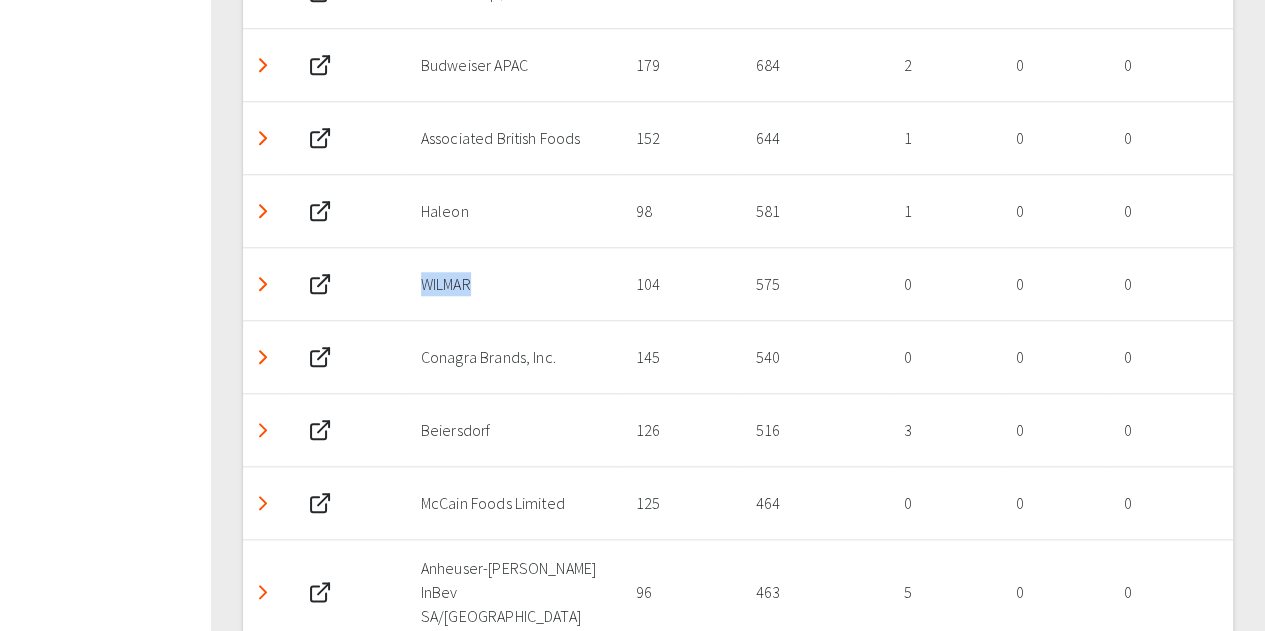 click 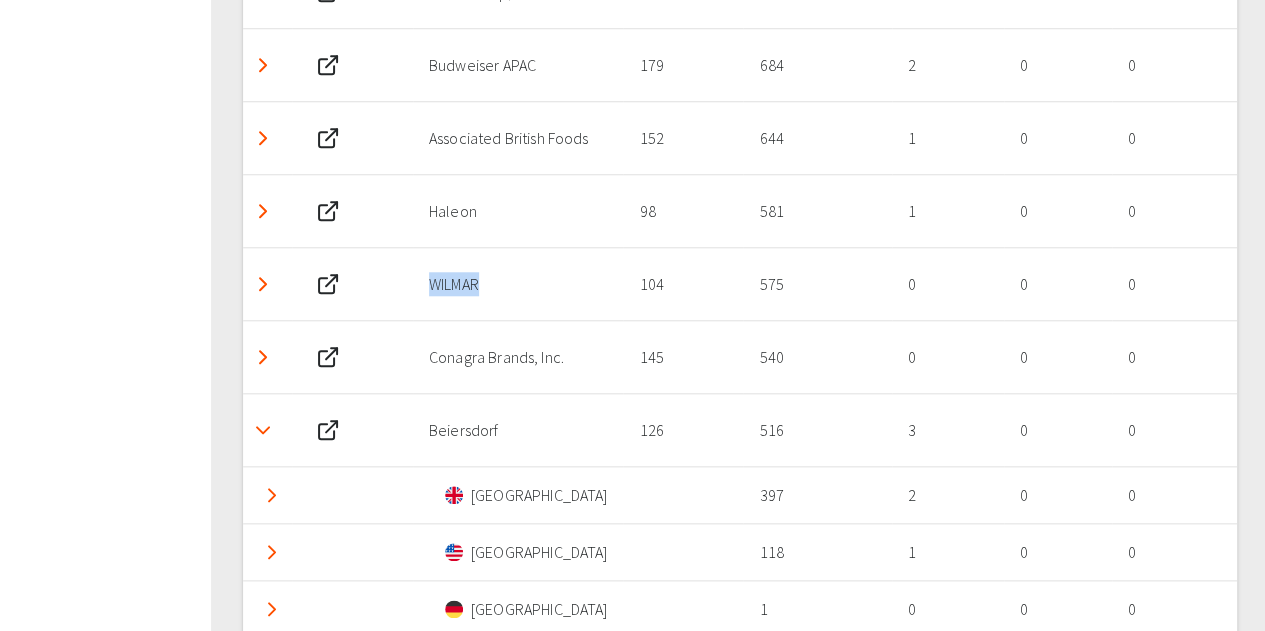 click at bounding box center (263, 430) 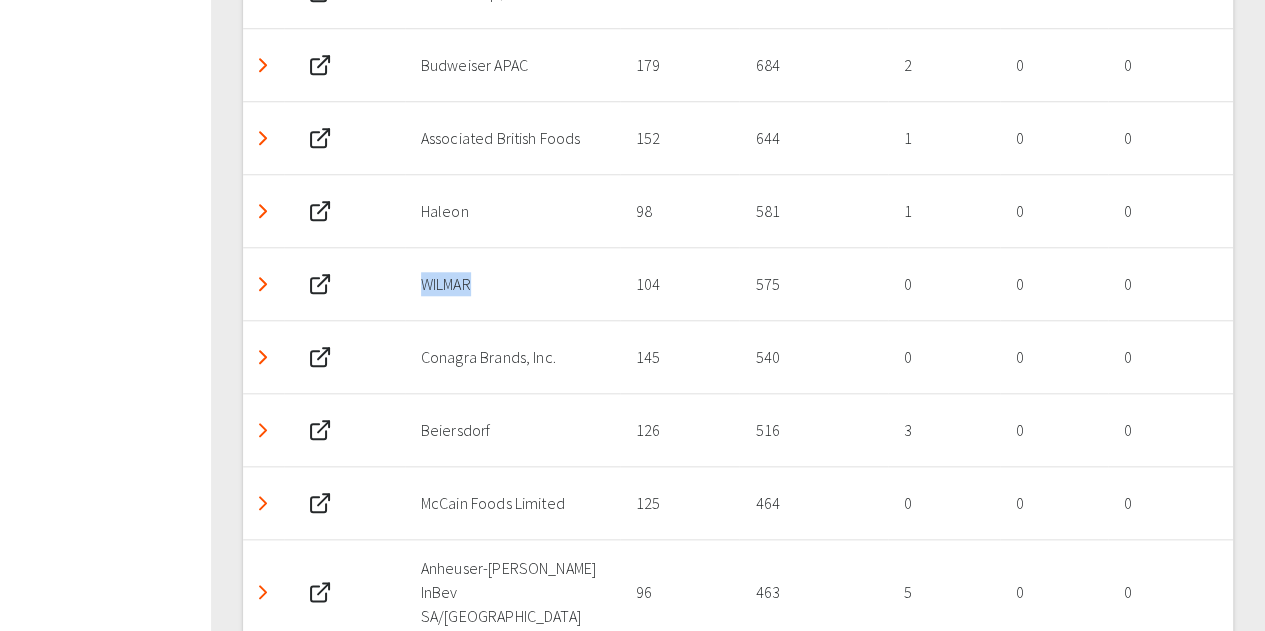 click 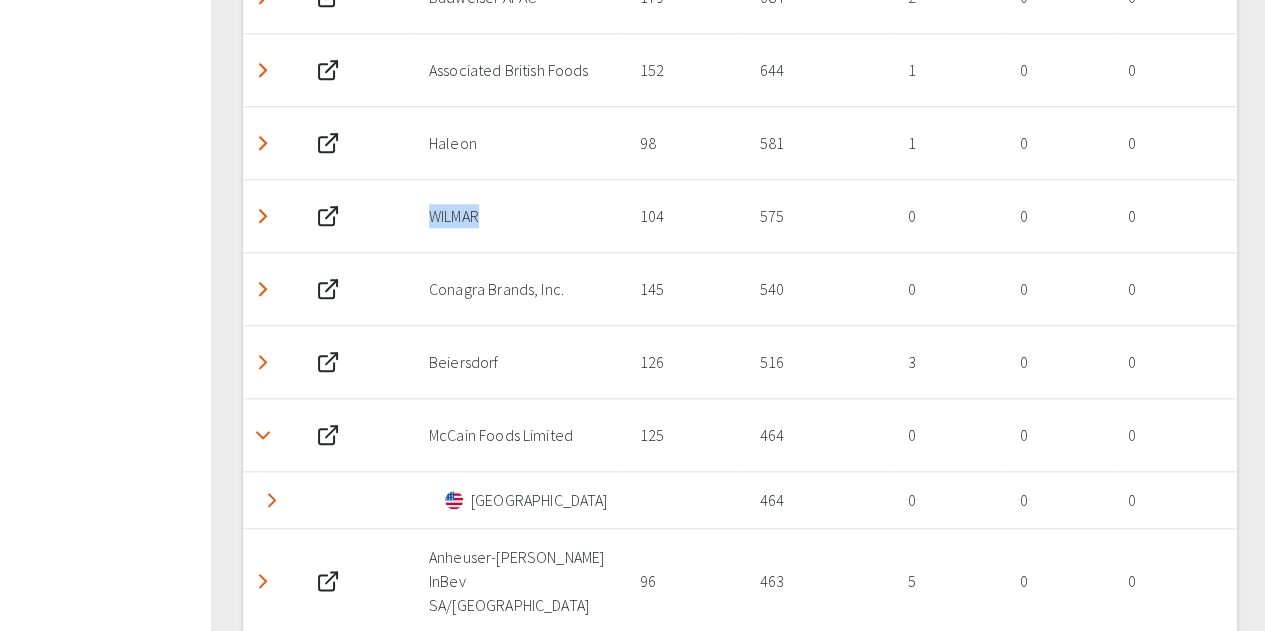 scroll, scrollTop: 4746, scrollLeft: 0, axis: vertical 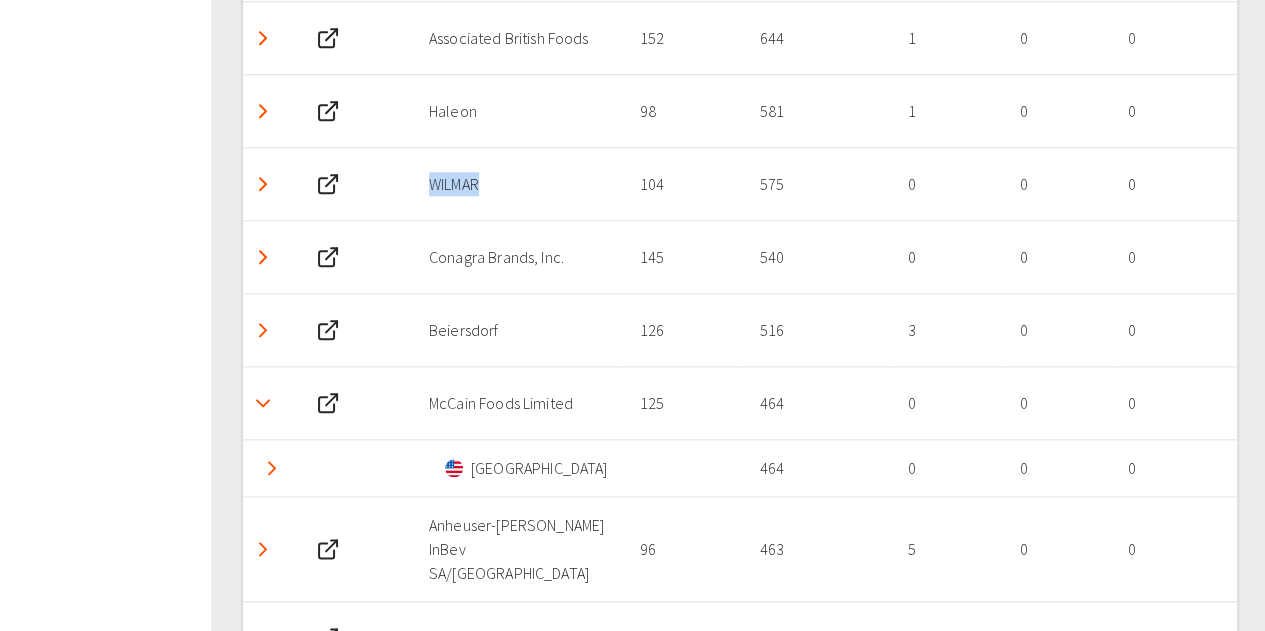 click 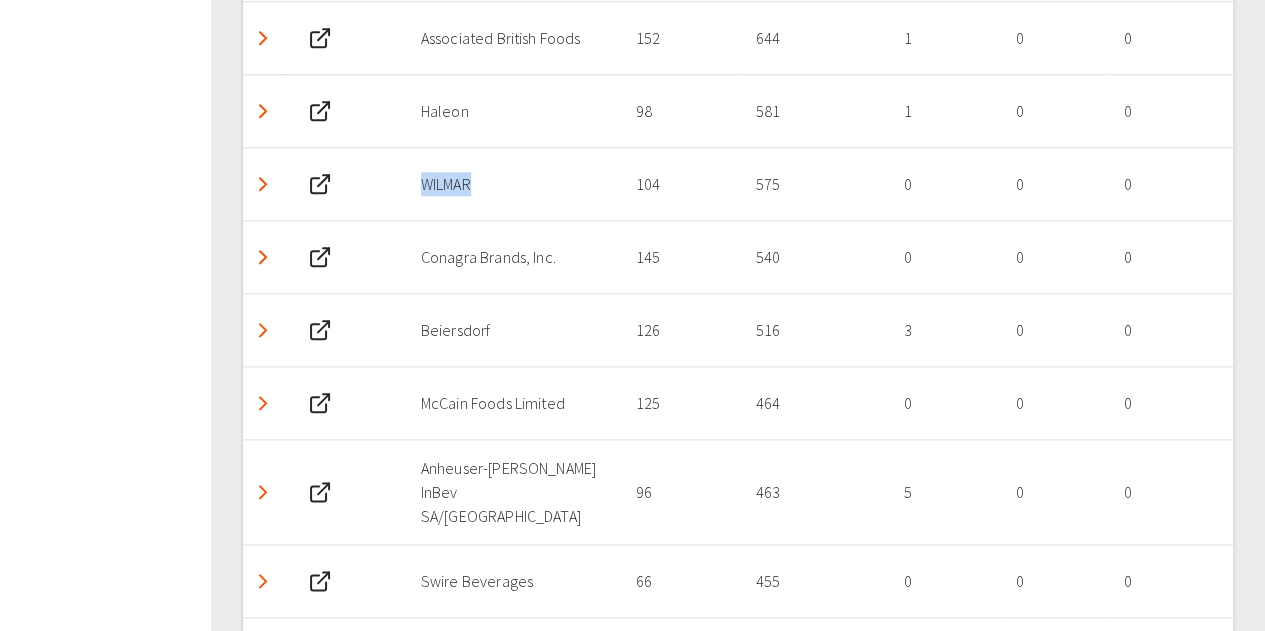 click 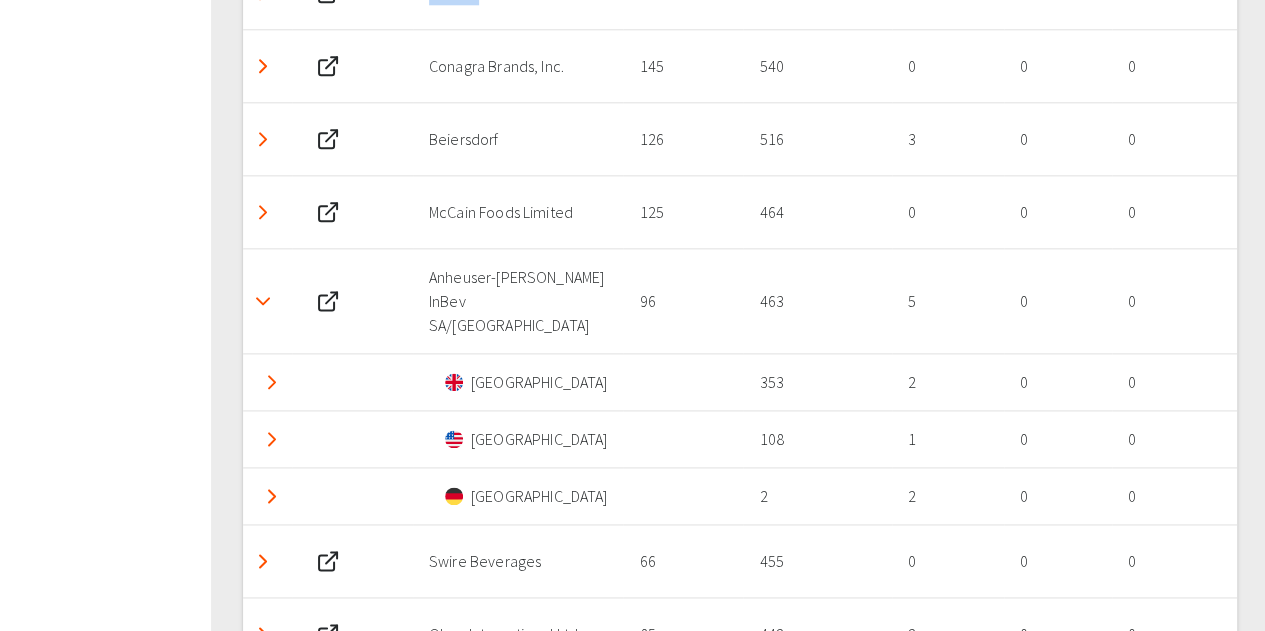 scroll, scrollTop: 4946, scrollLeft: 0, axis: vertical 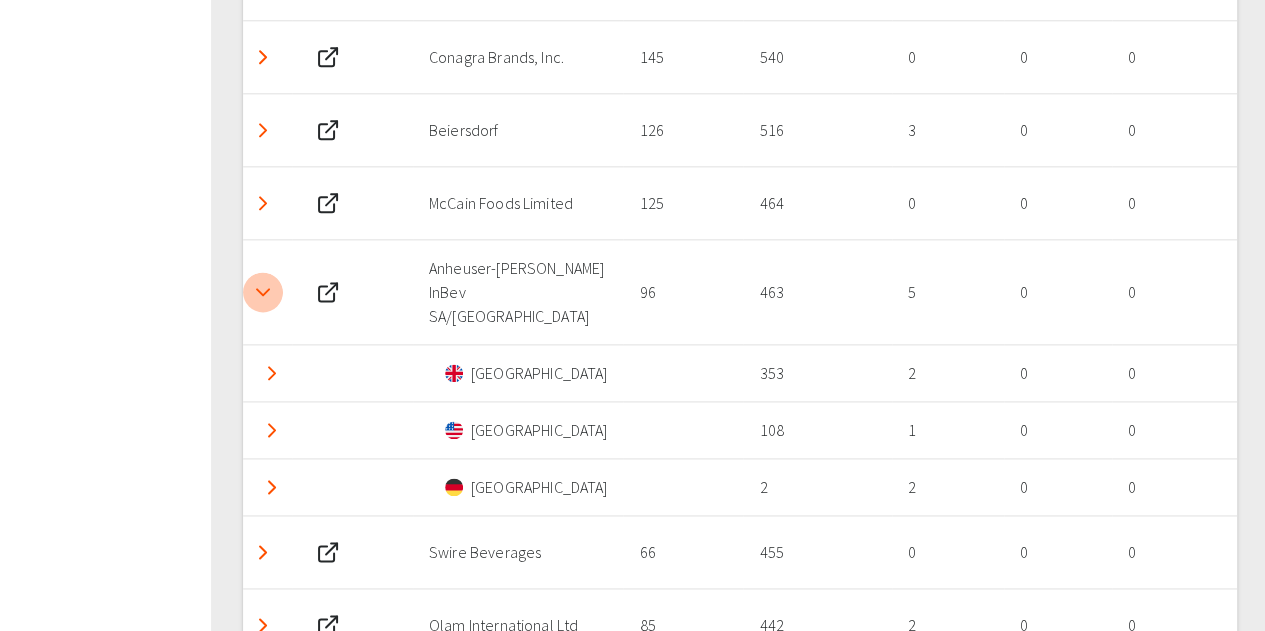 click 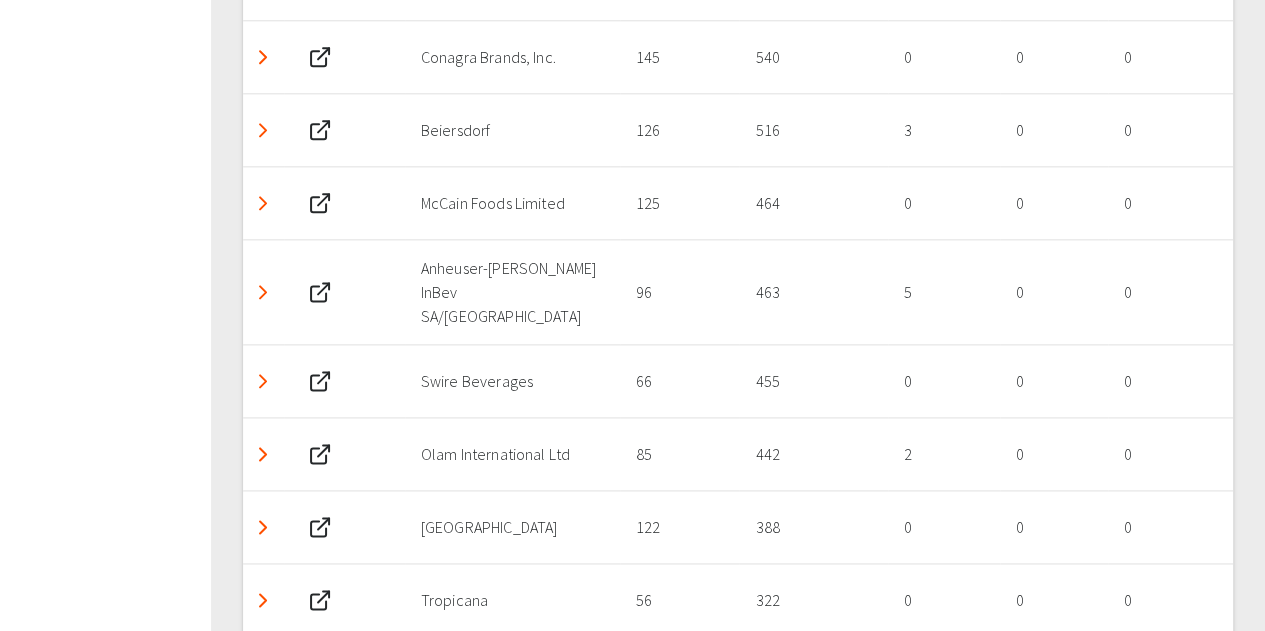click 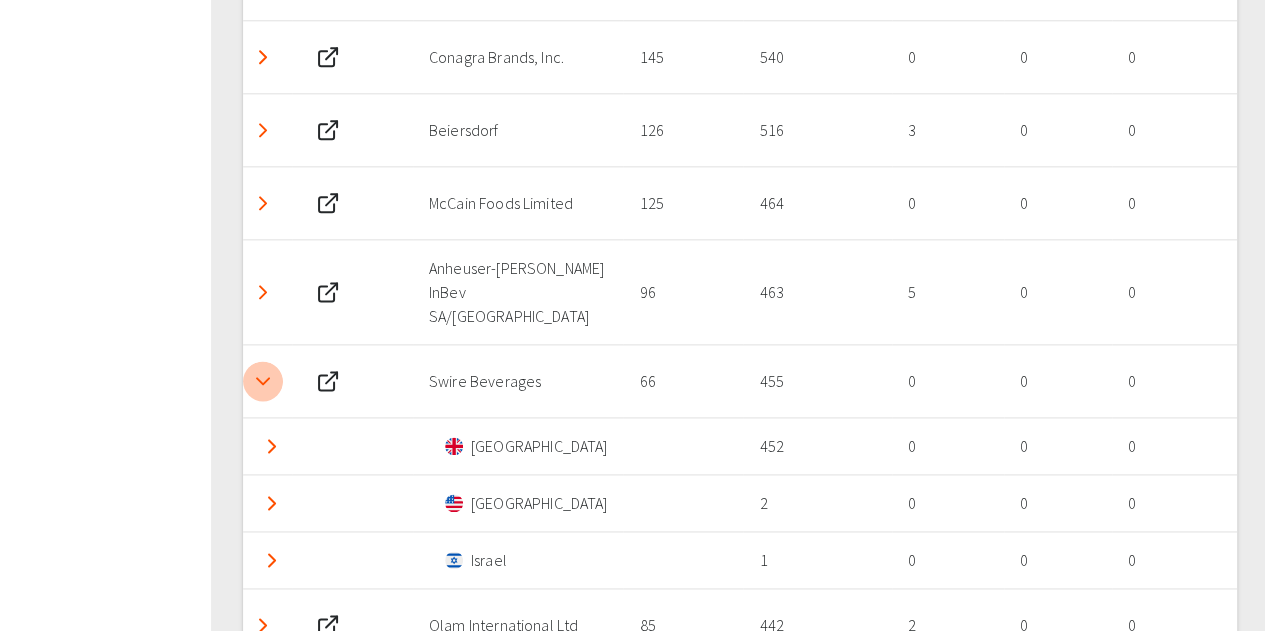 click 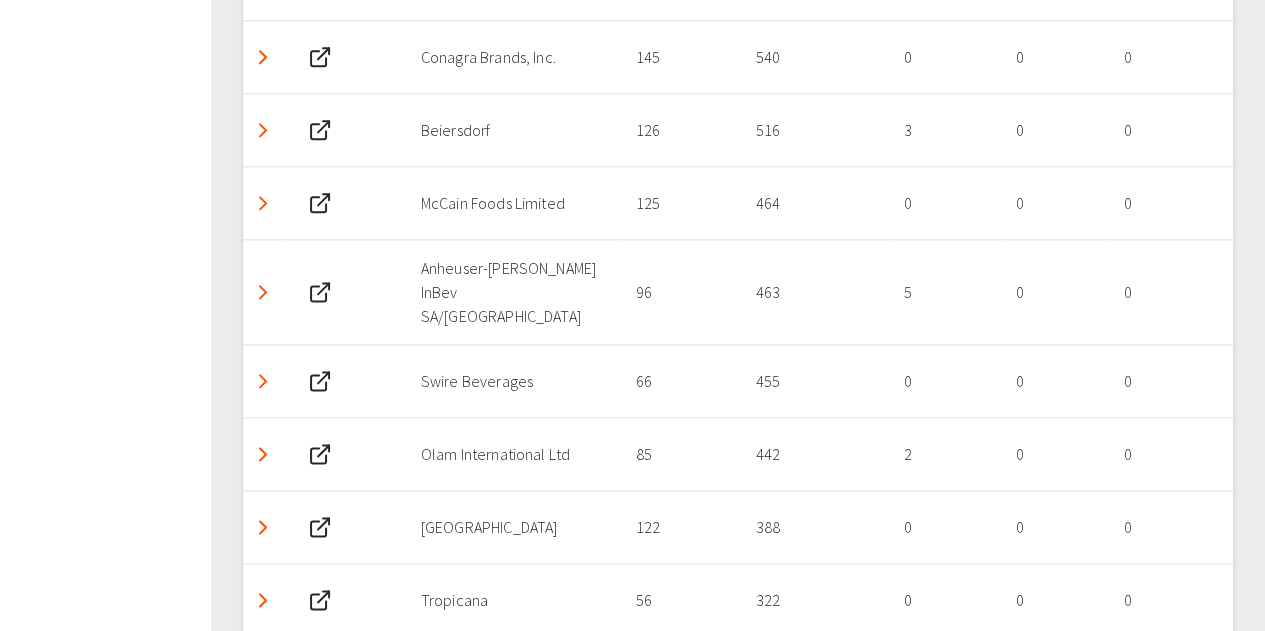 click 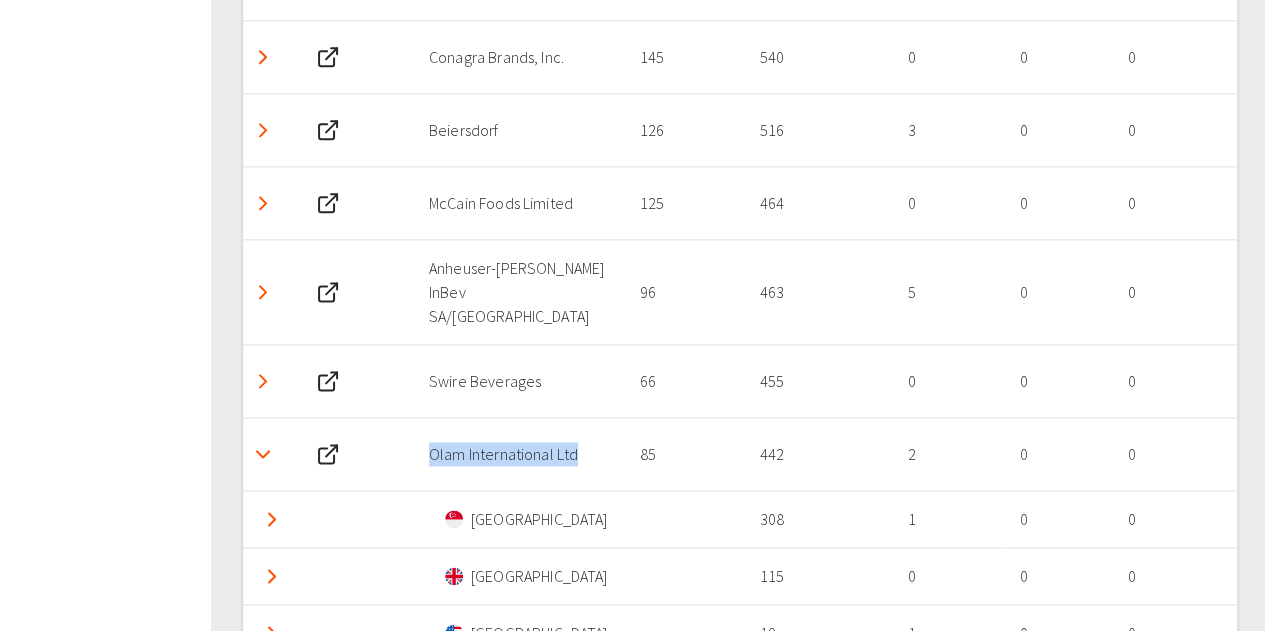 drag, startPoint x: 580, startPoint y: 329, endPoint x: 430, endPoint y: 327, distance: 150.01334 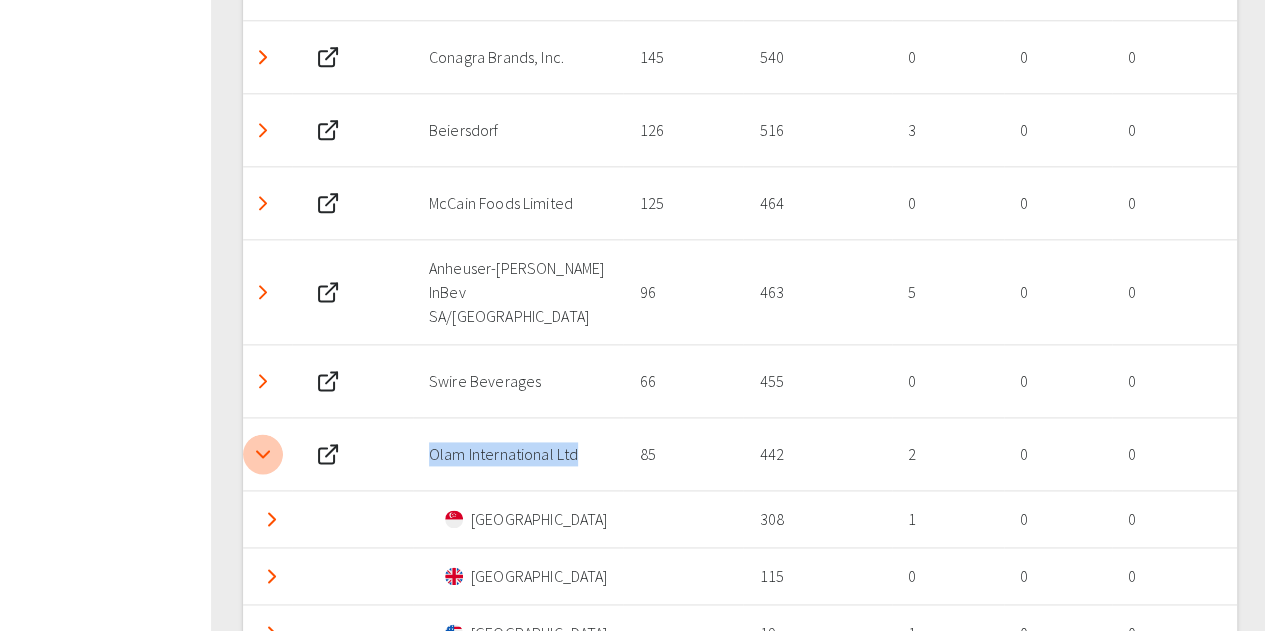 click 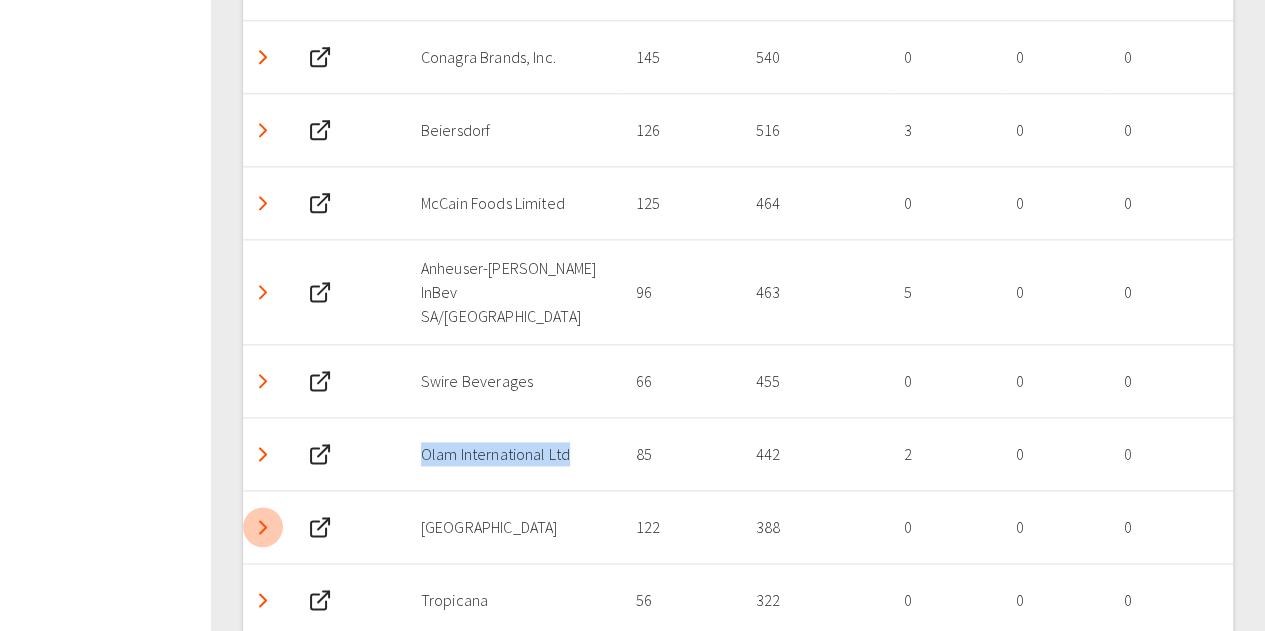 click 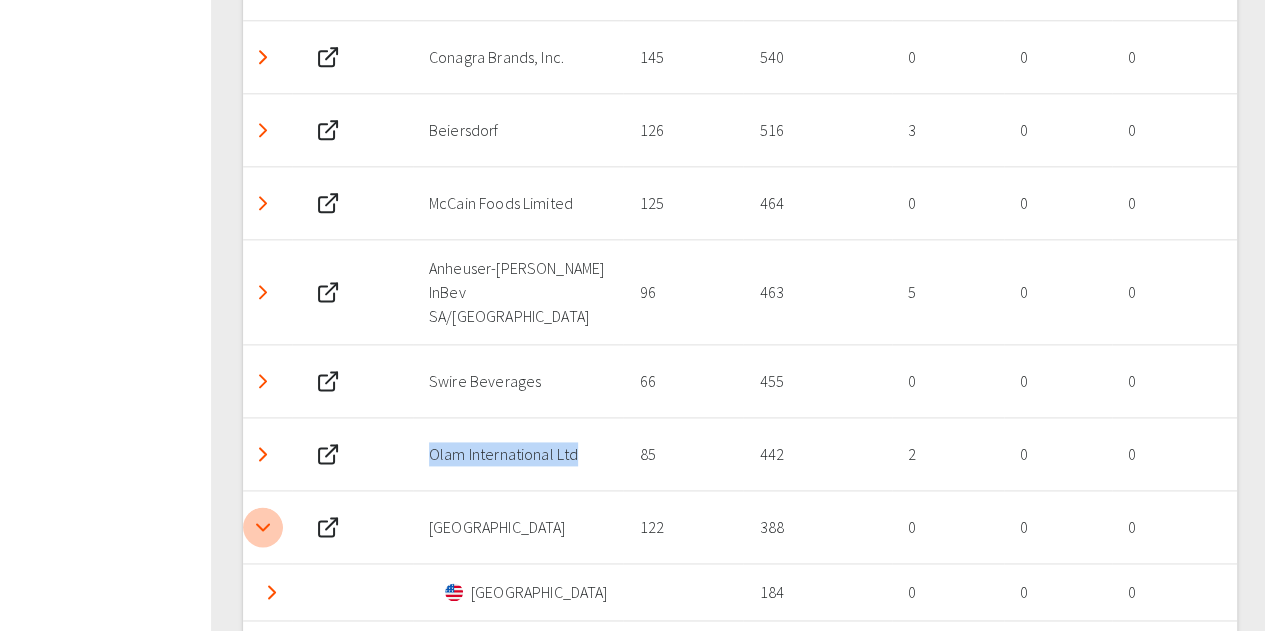 click 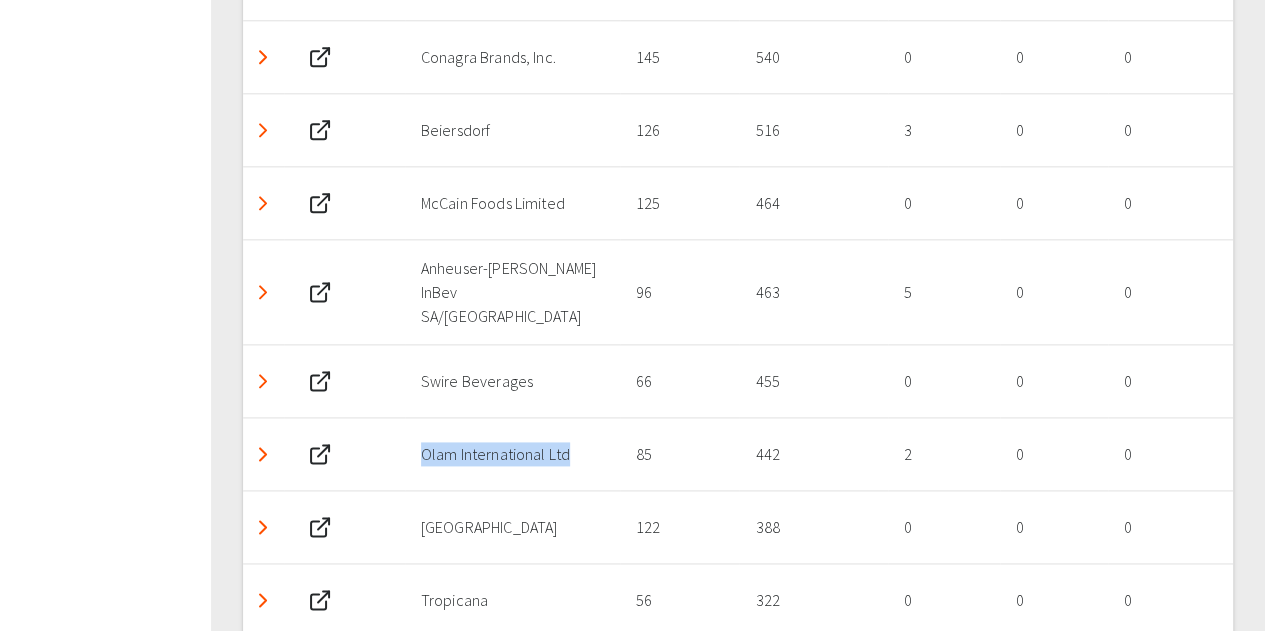 click 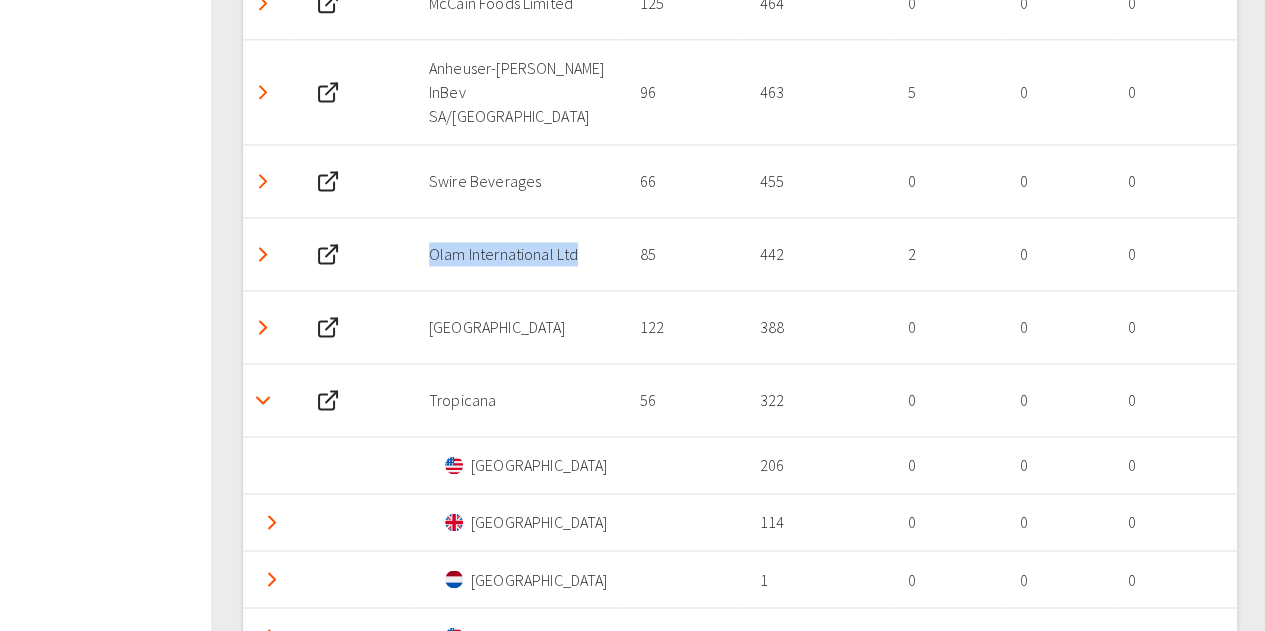 scroll, scrollTop: 5246, scrollLeft: 0, axis: vertical 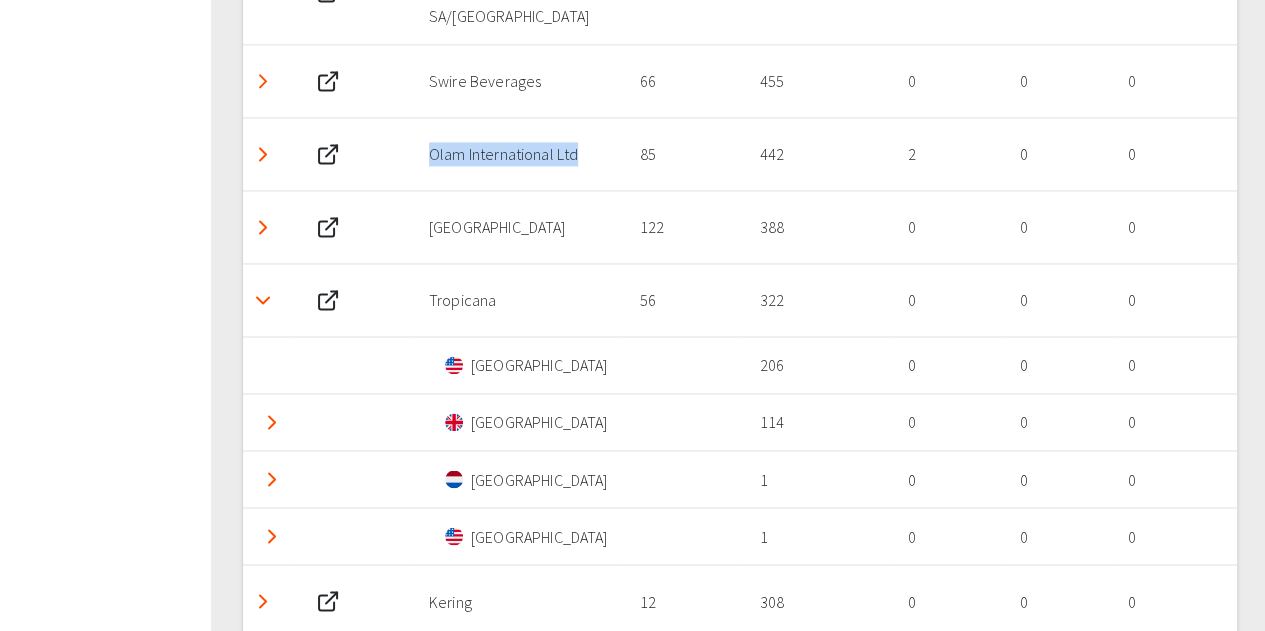click 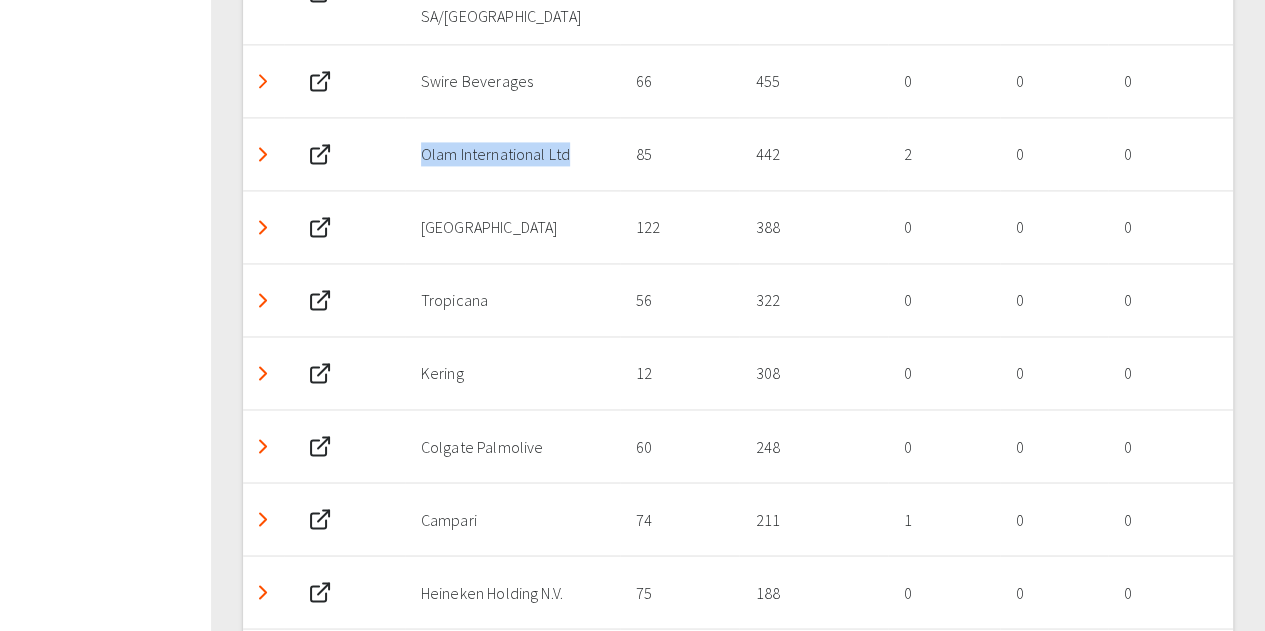 click 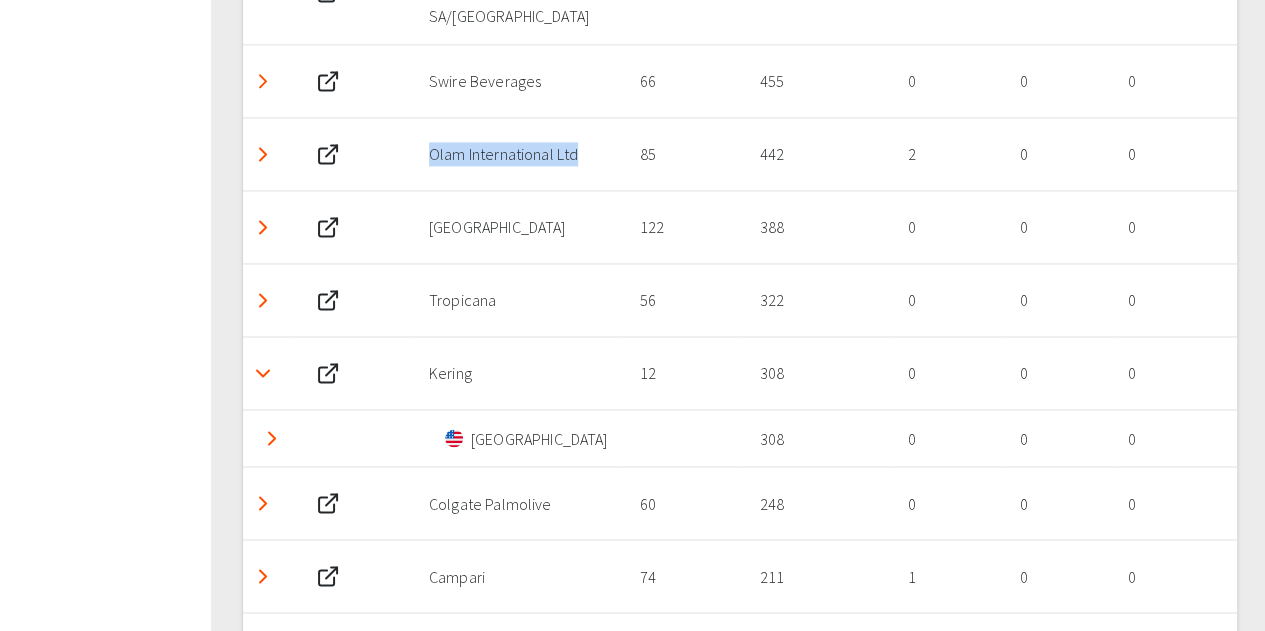 click at bounding box center [263, 373] 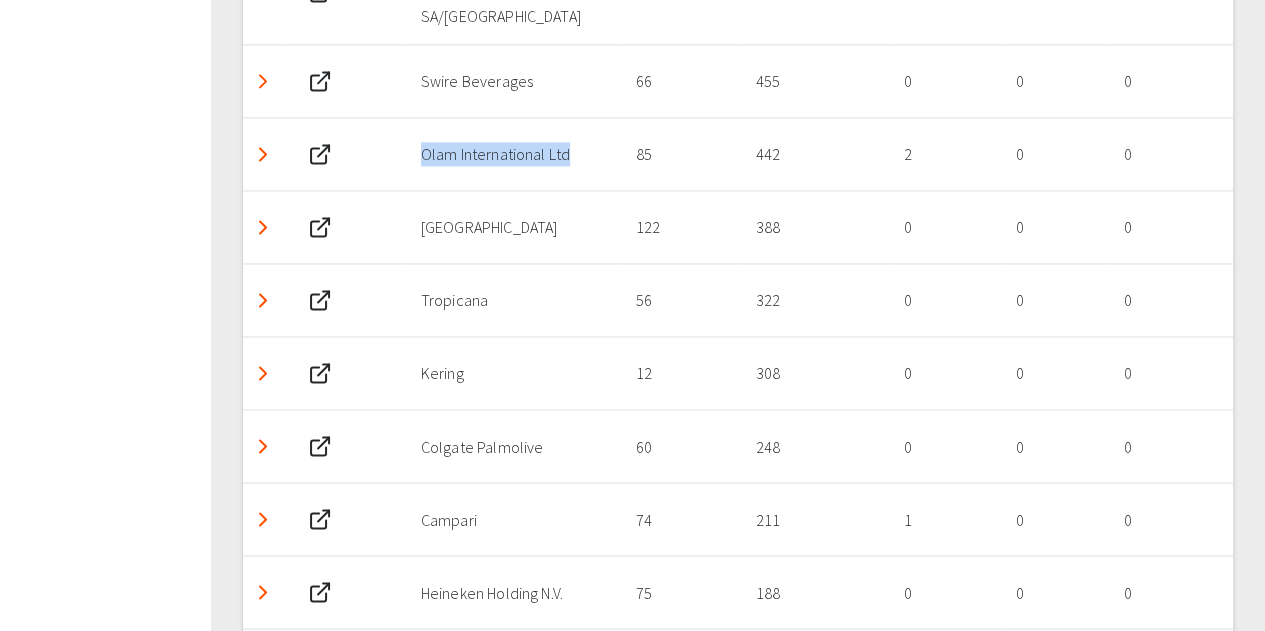 click 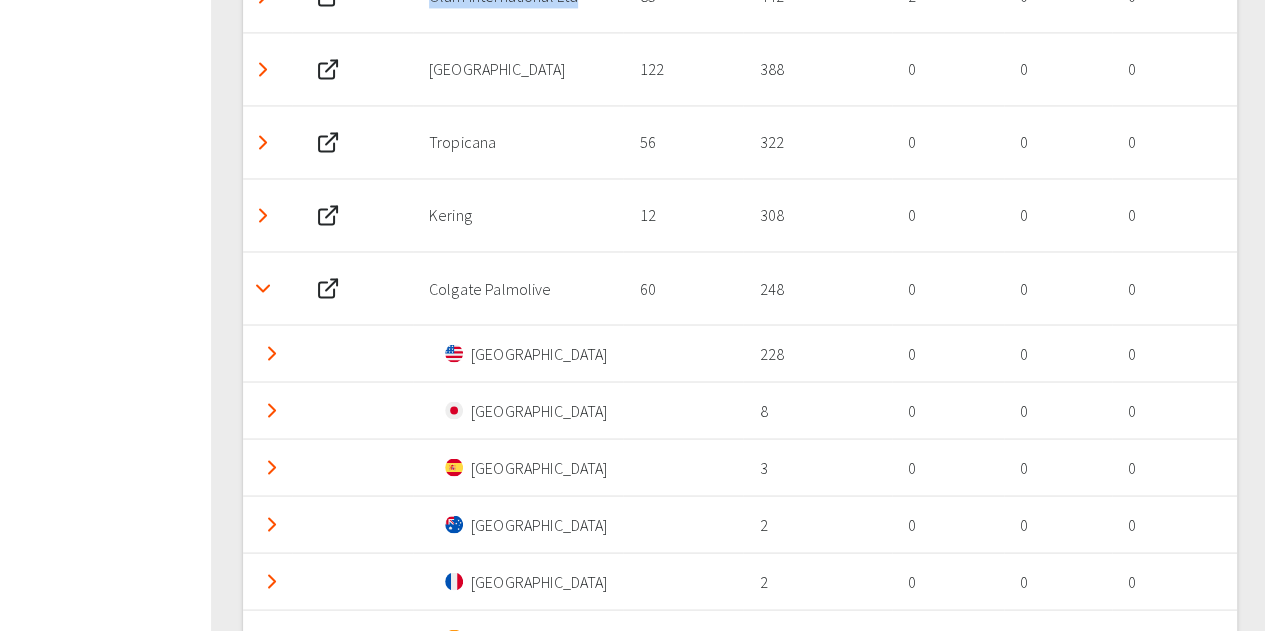 scroll, scrollTop: 5346, scrollLeft: 0, axis: vertical 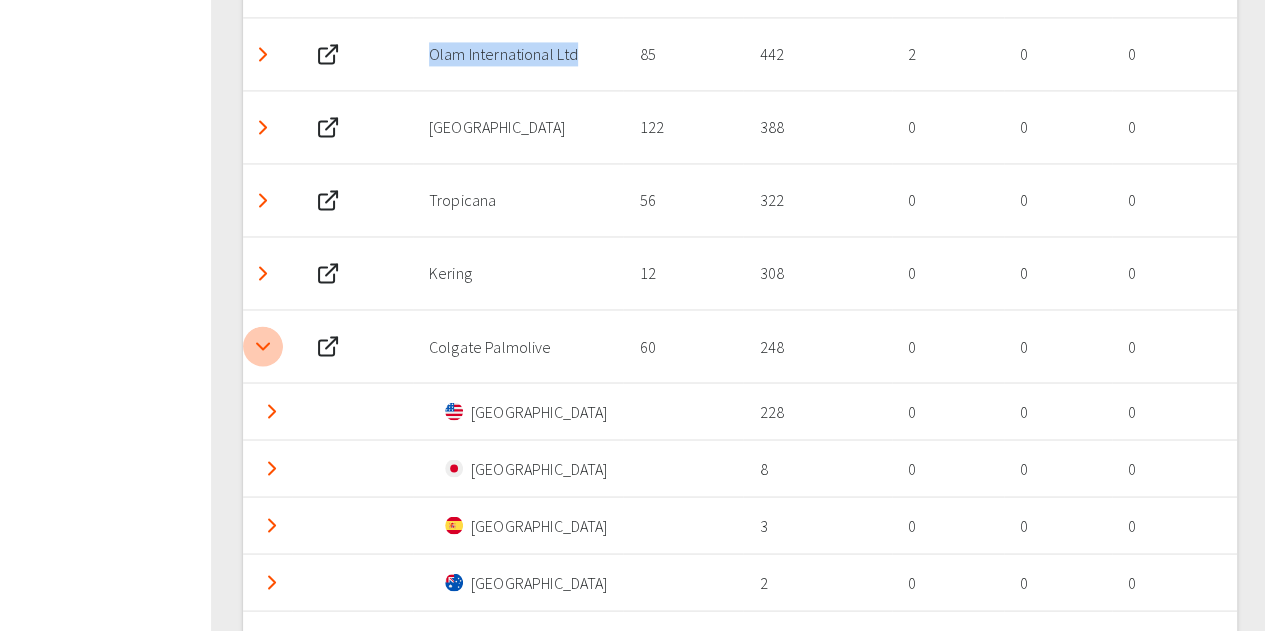 click 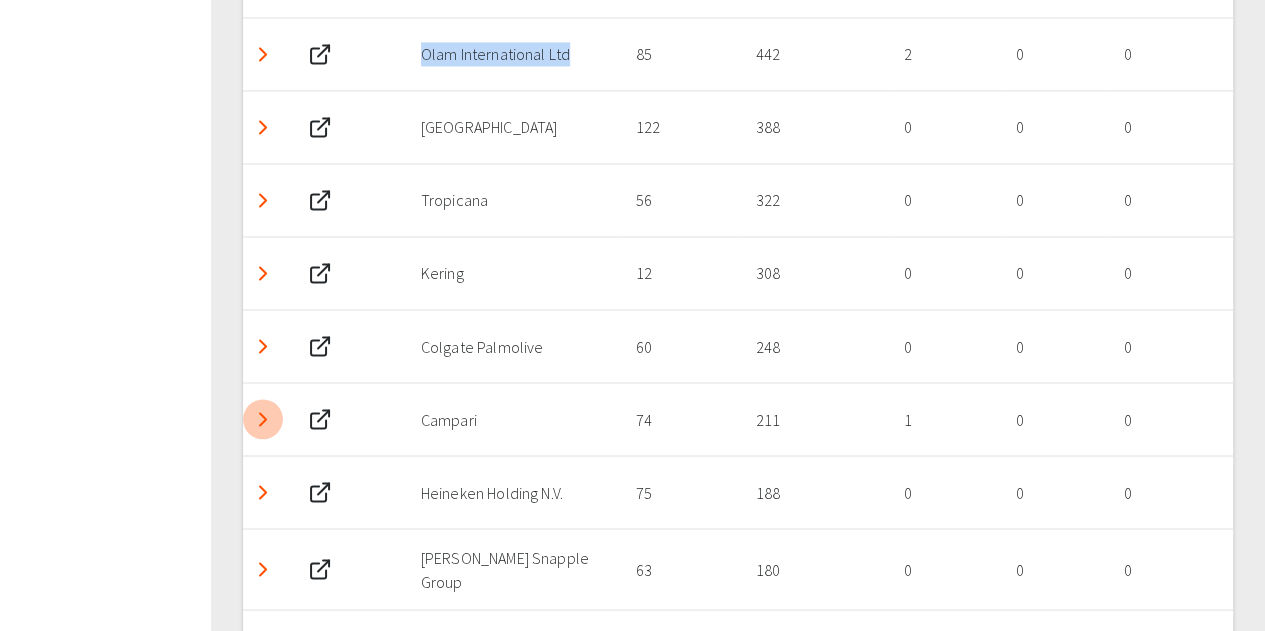 click 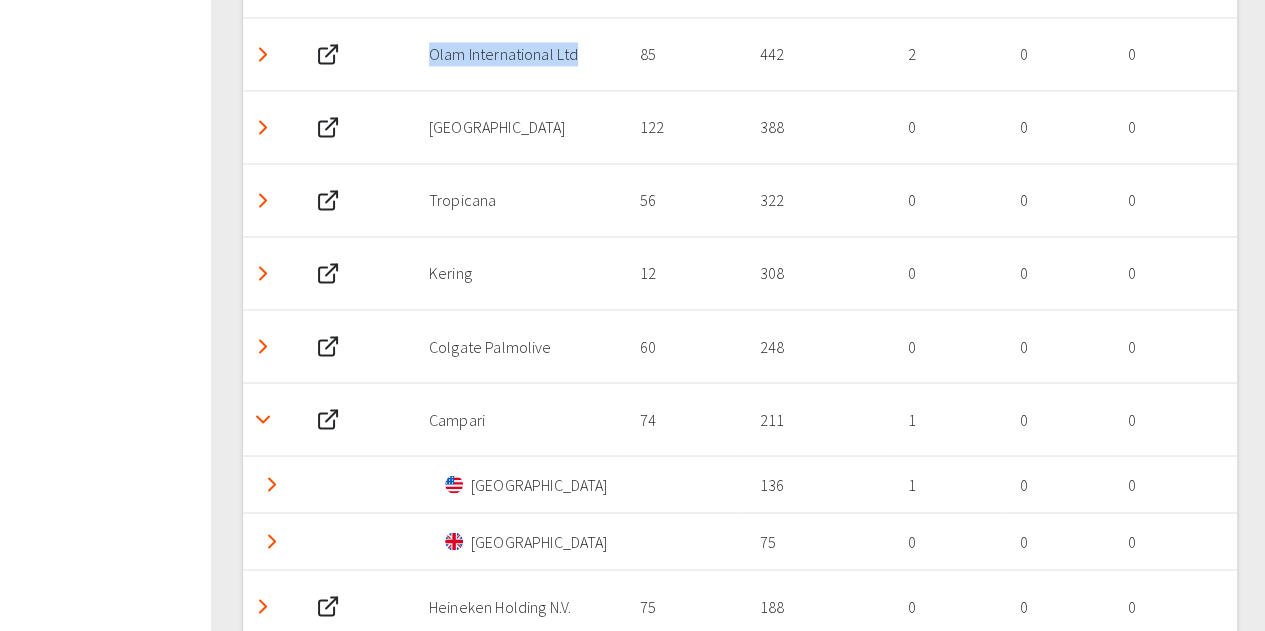 click at bounding box center [263, 419] 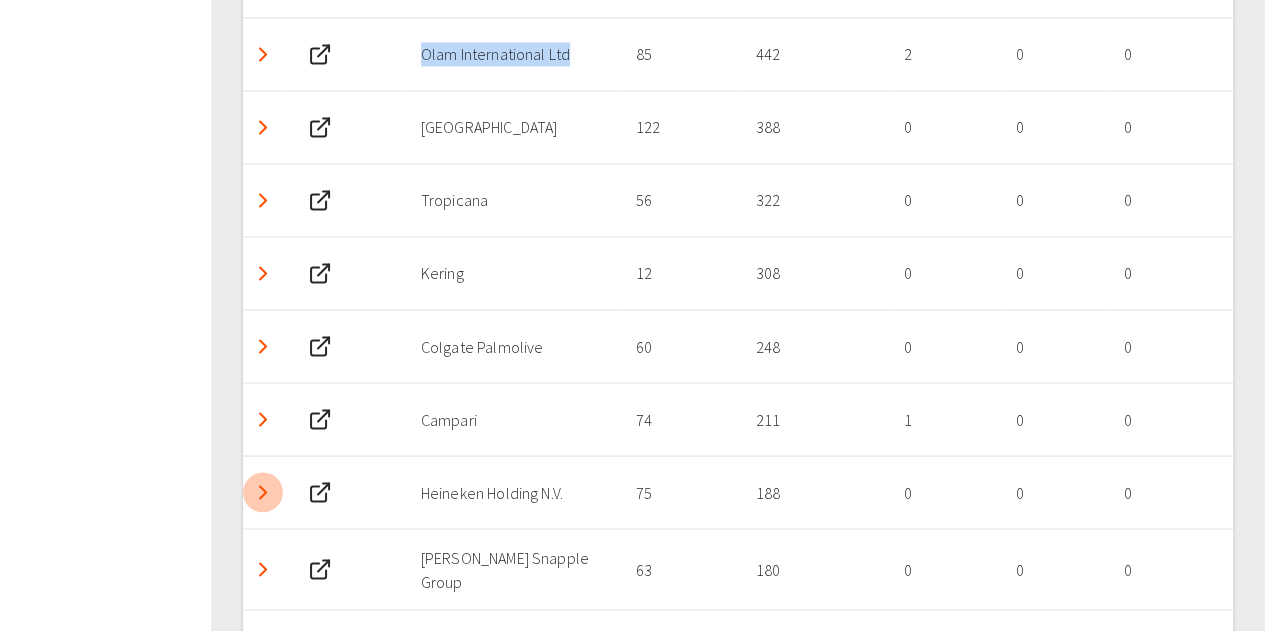 click 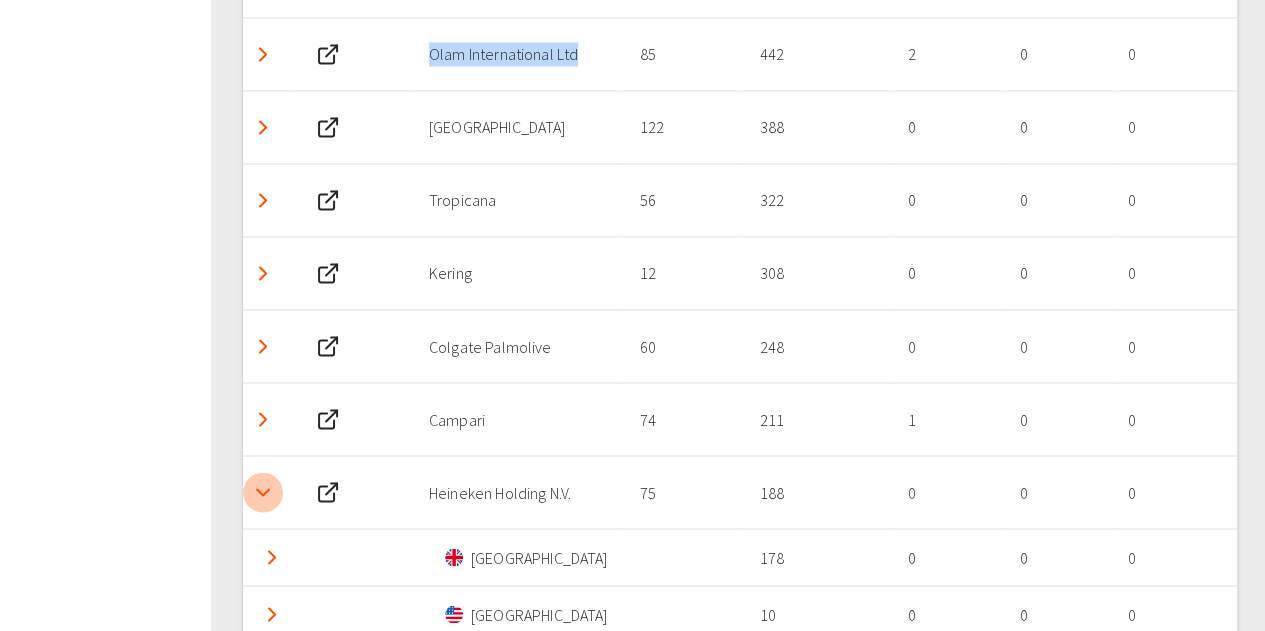 click at bounding box center (263, 492) 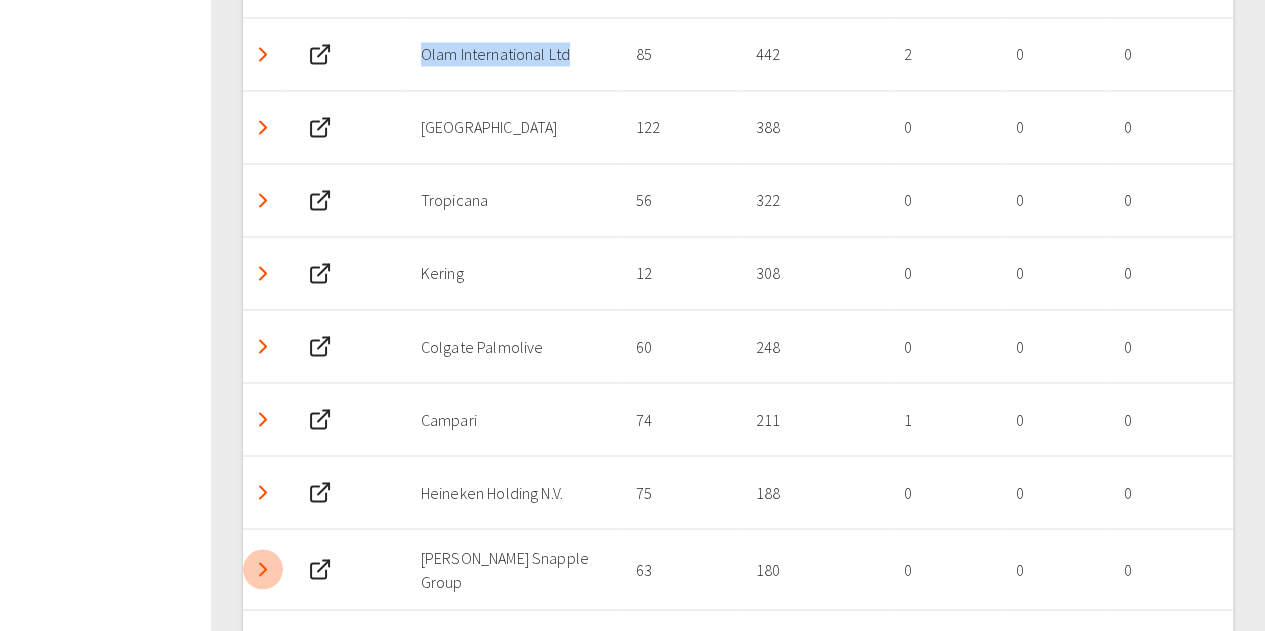 click 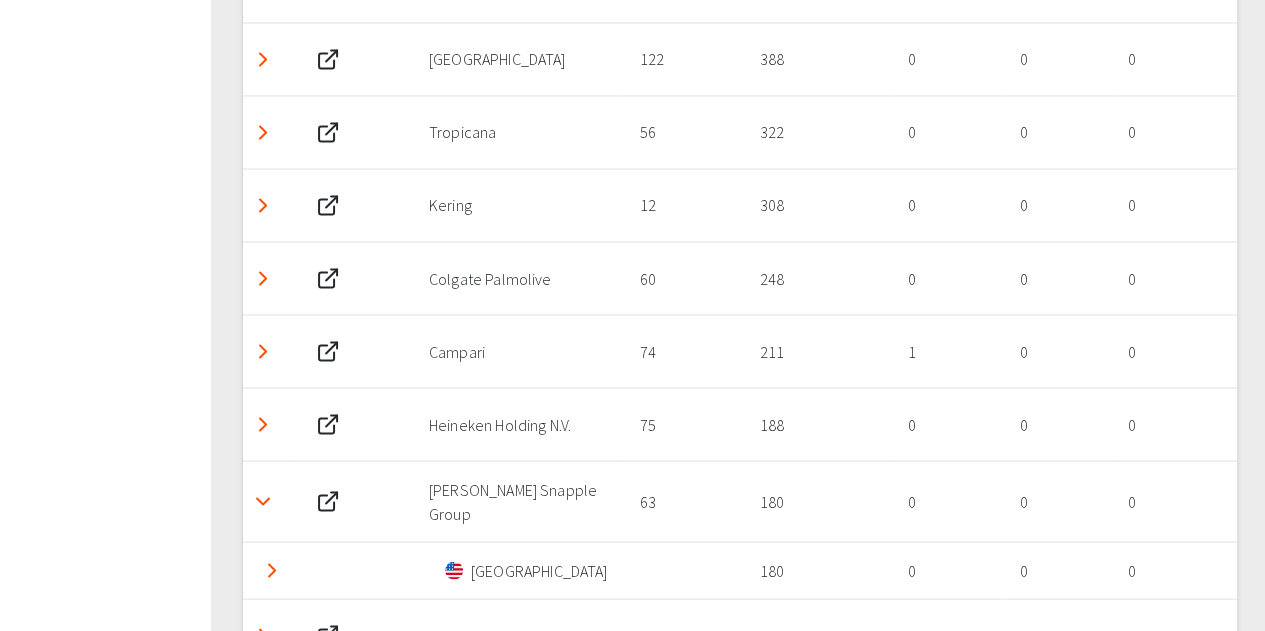 scroll, scrollTop: 5446, scrollLeft: 0, axis: vertical 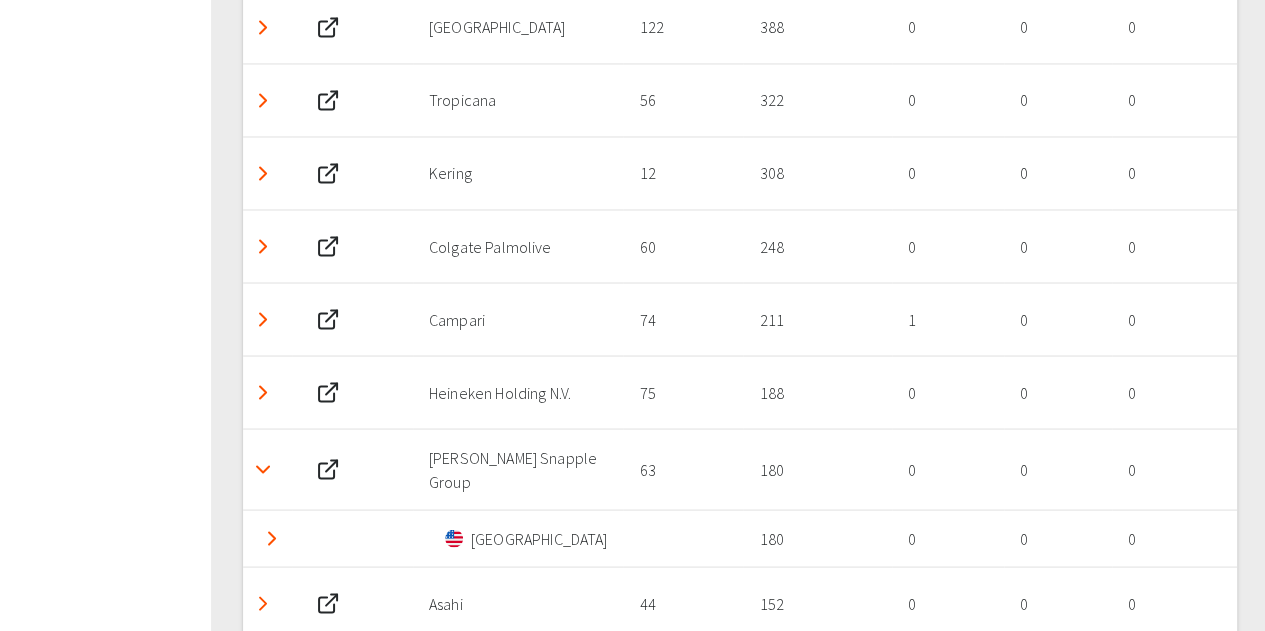 click 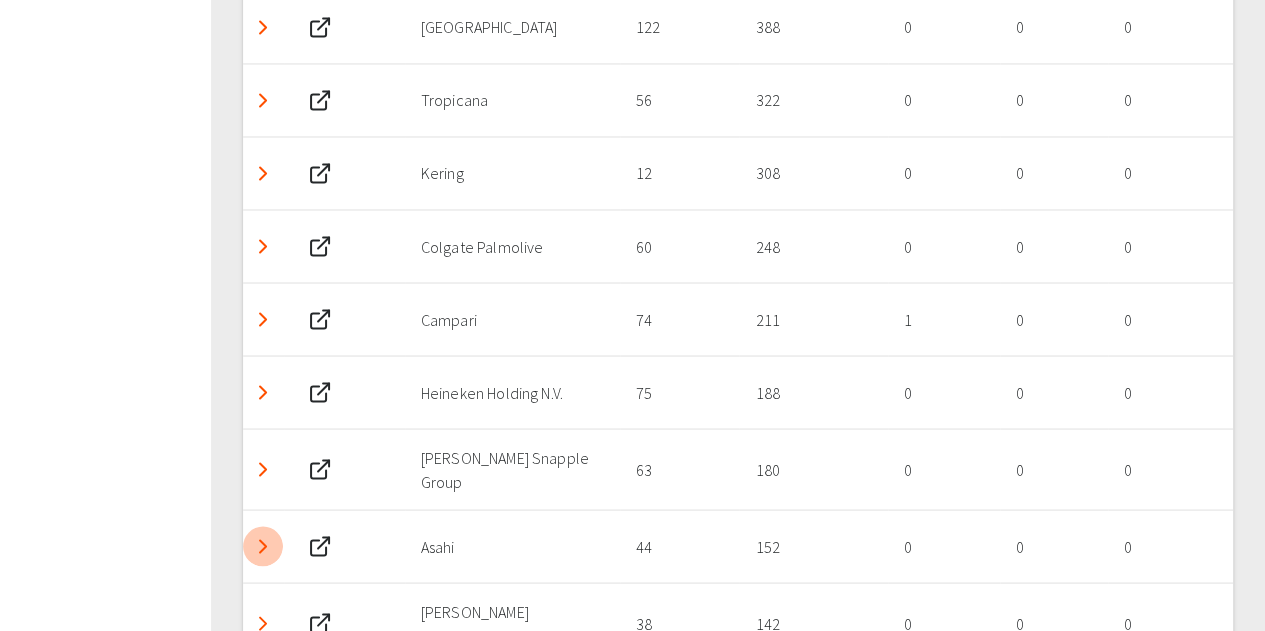 click 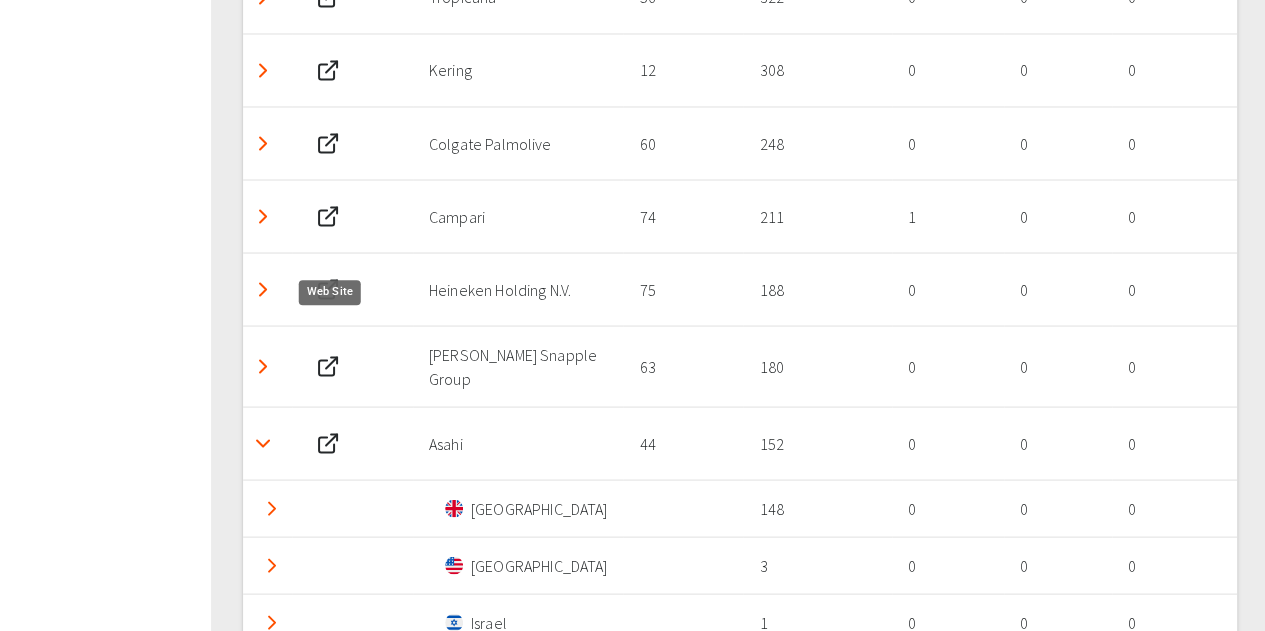 scroll, scrollTop: 5646, scrollLeft: 0, axis: vertical 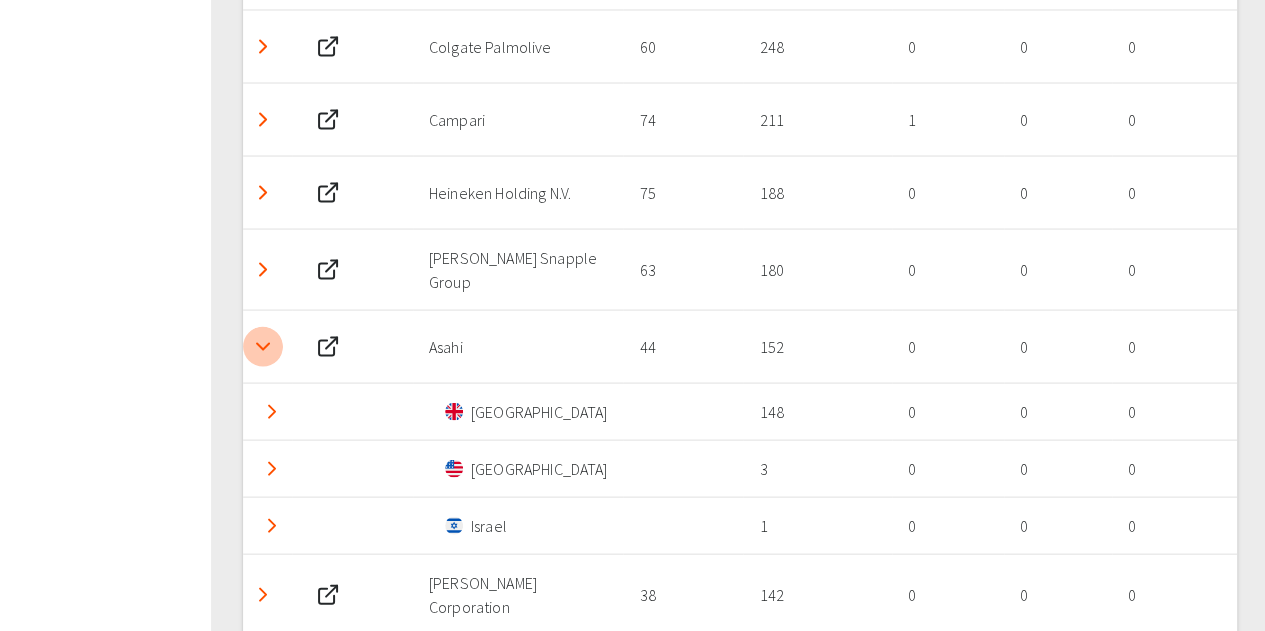 click 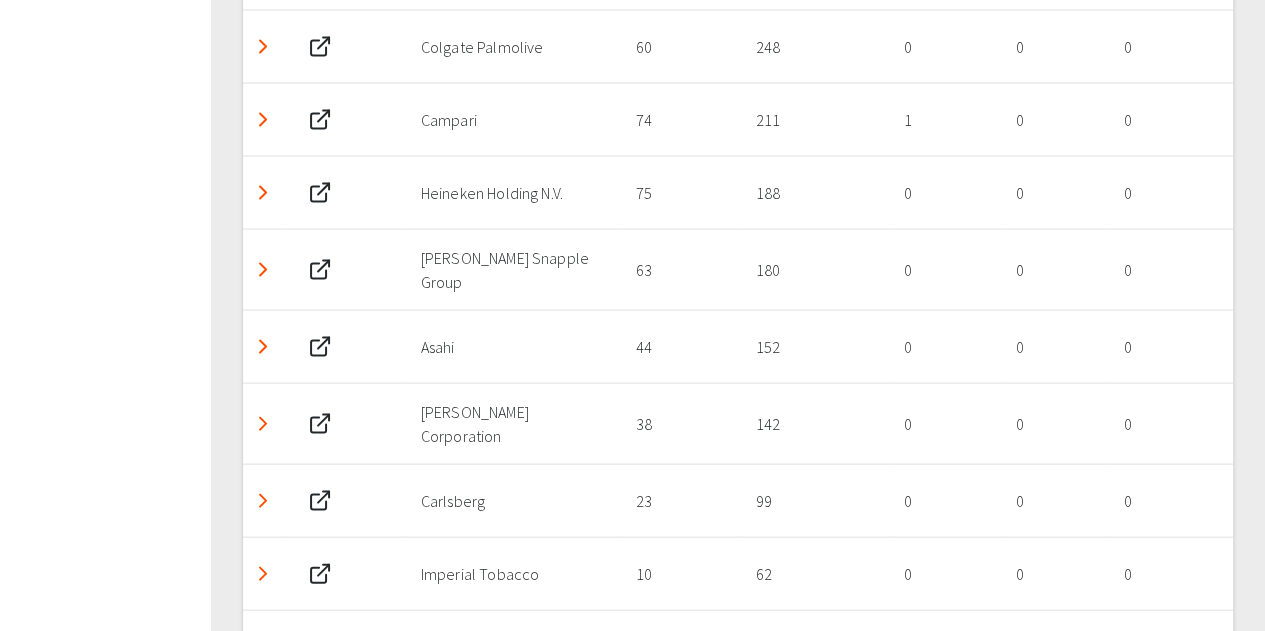 click 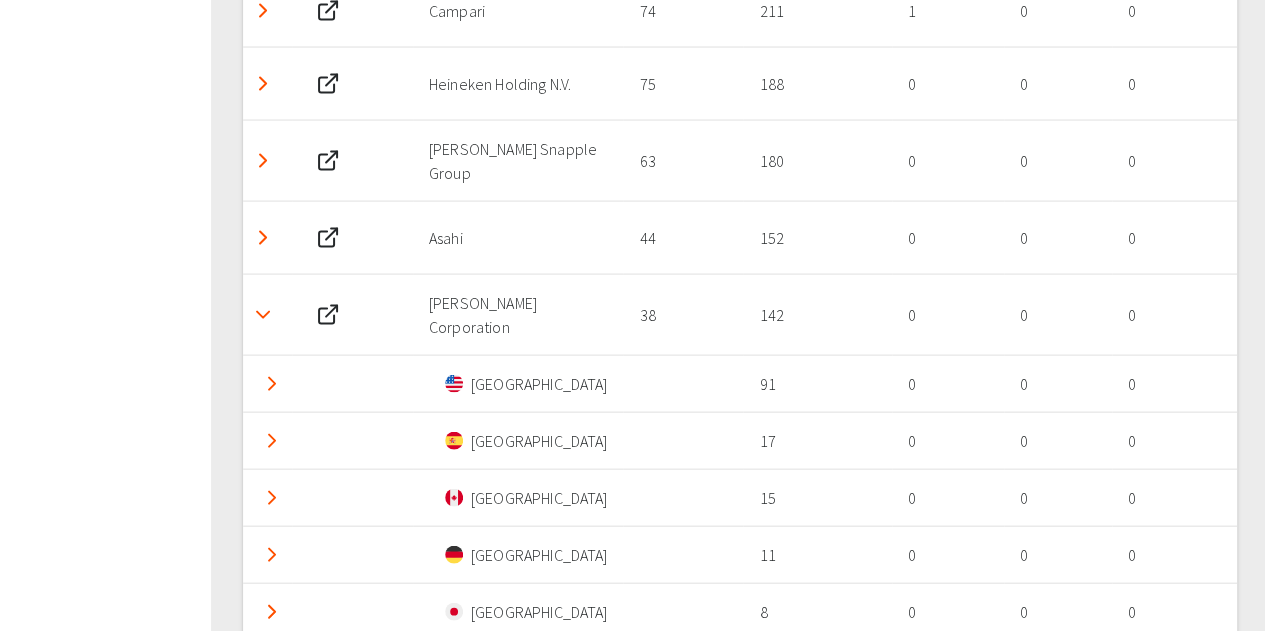 scroll, scrollTop: 5746, scrollLeft: 0, axis: vertical 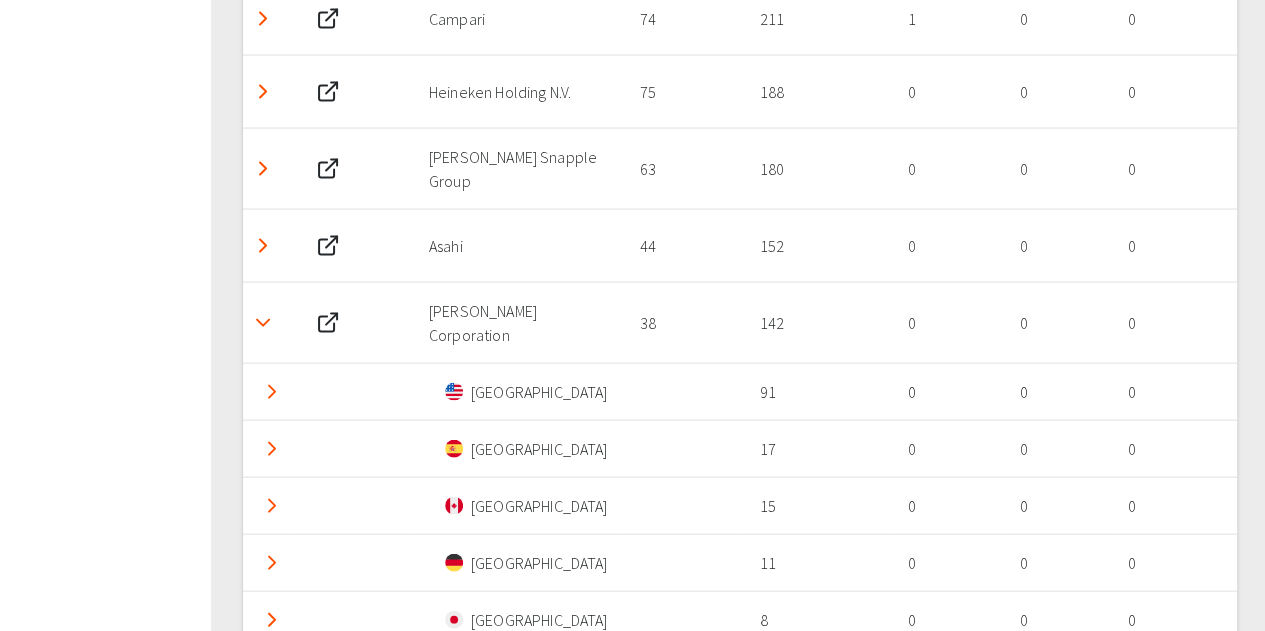 click 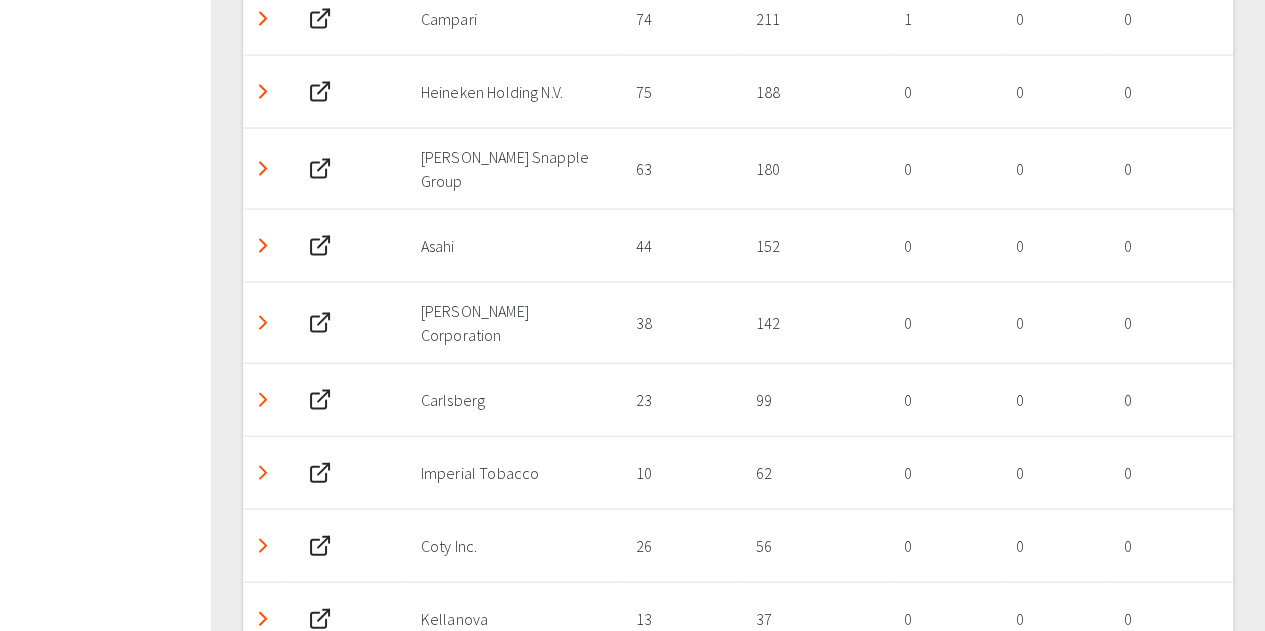 click 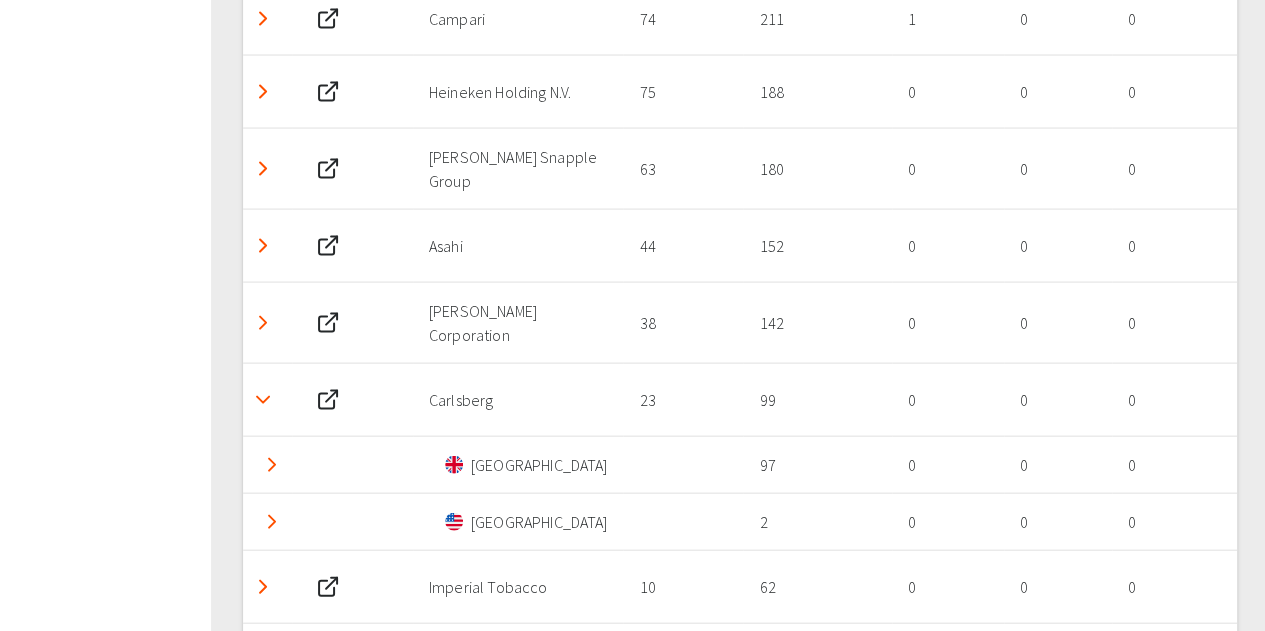 click 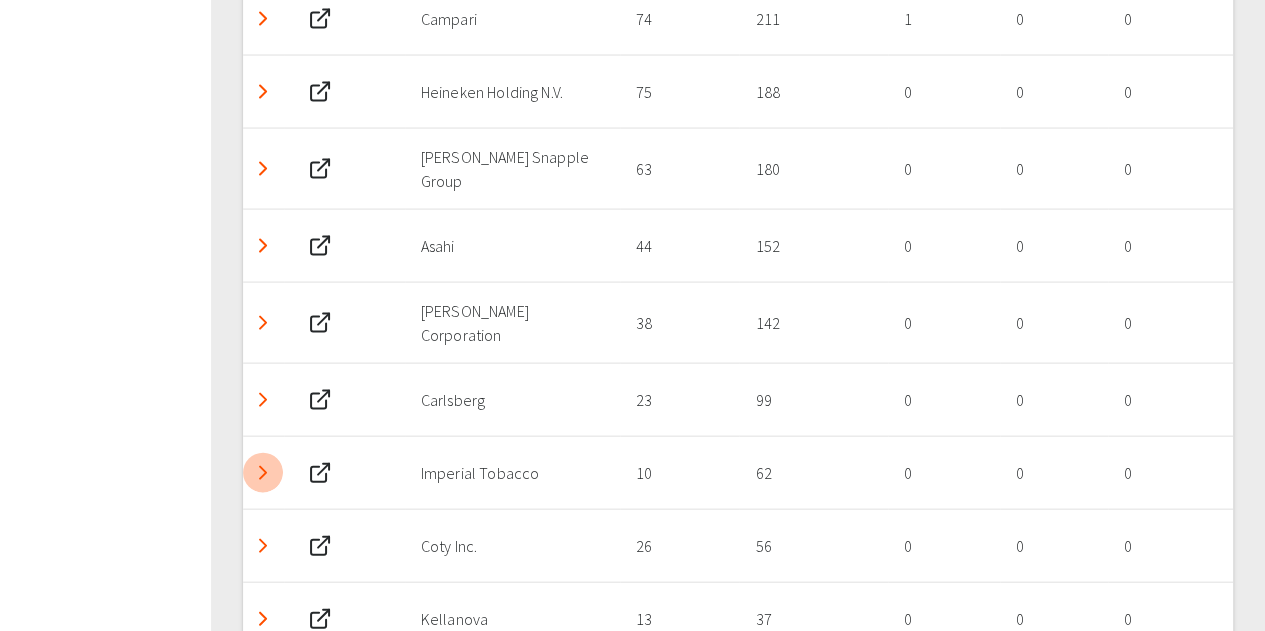 click 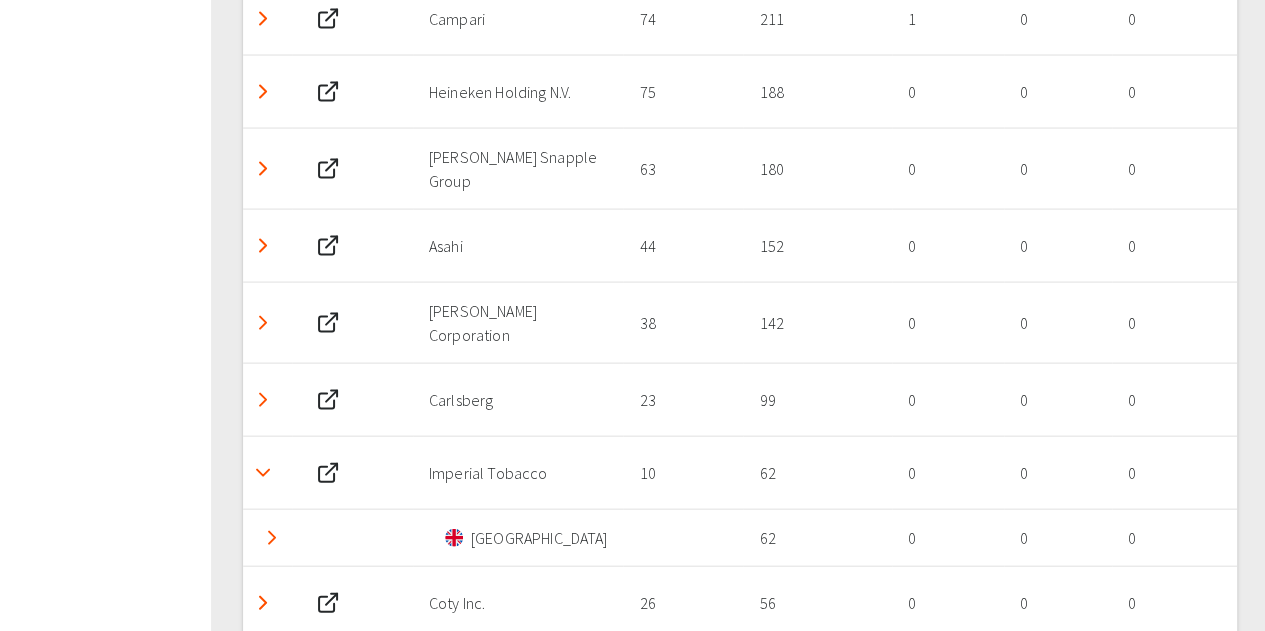 click at bounding box center (267, 472) 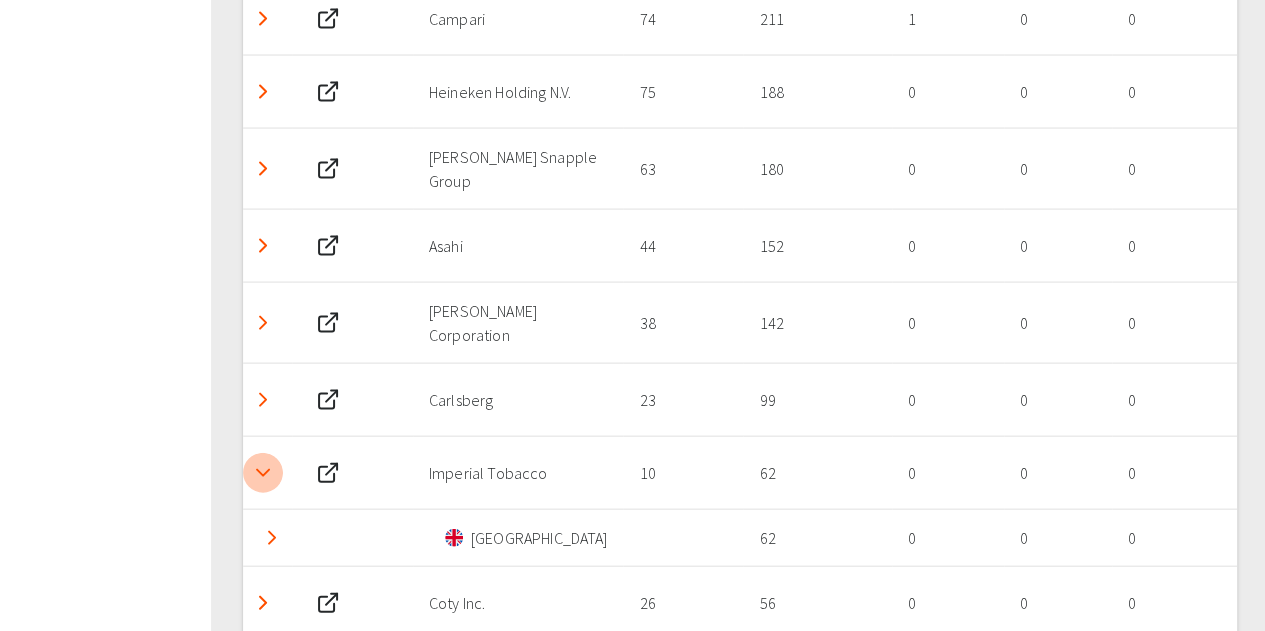 click 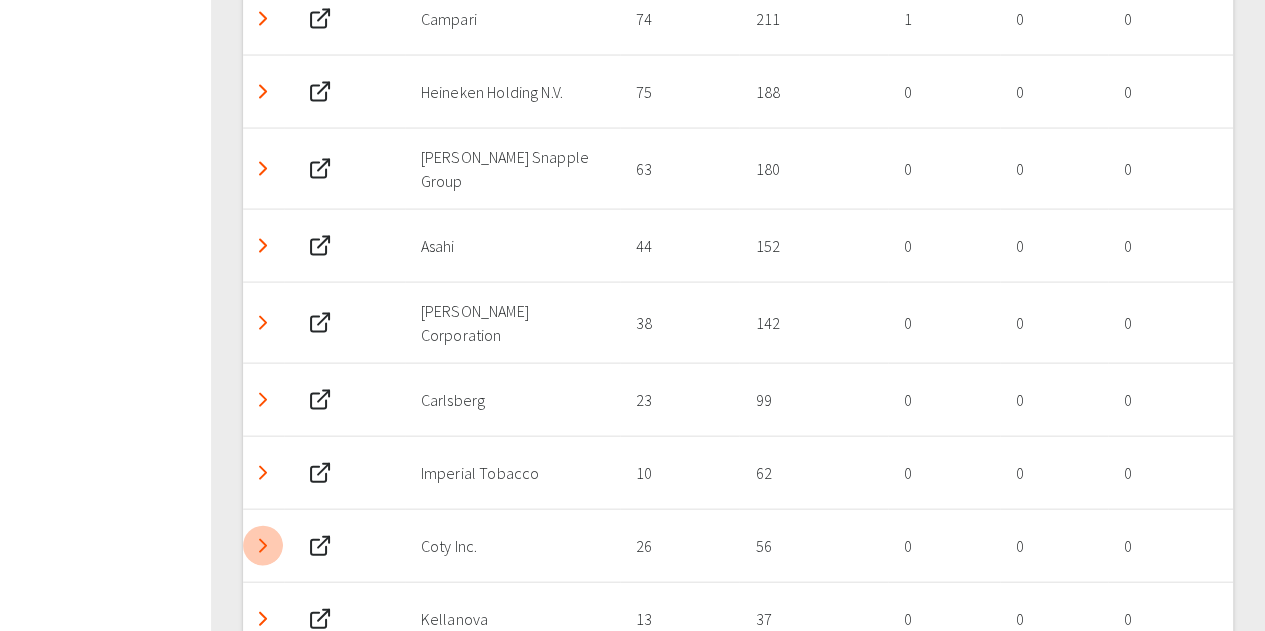 click 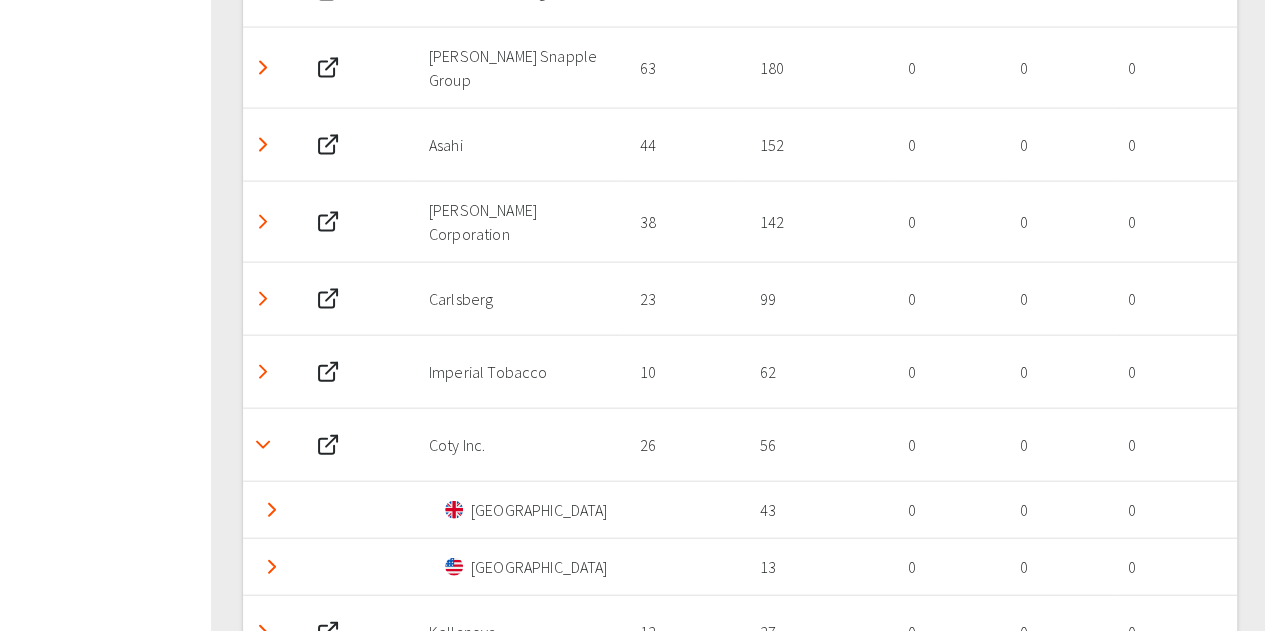 scroll, scrollTop: 5946, scrollLeft: 0, axis: vertical 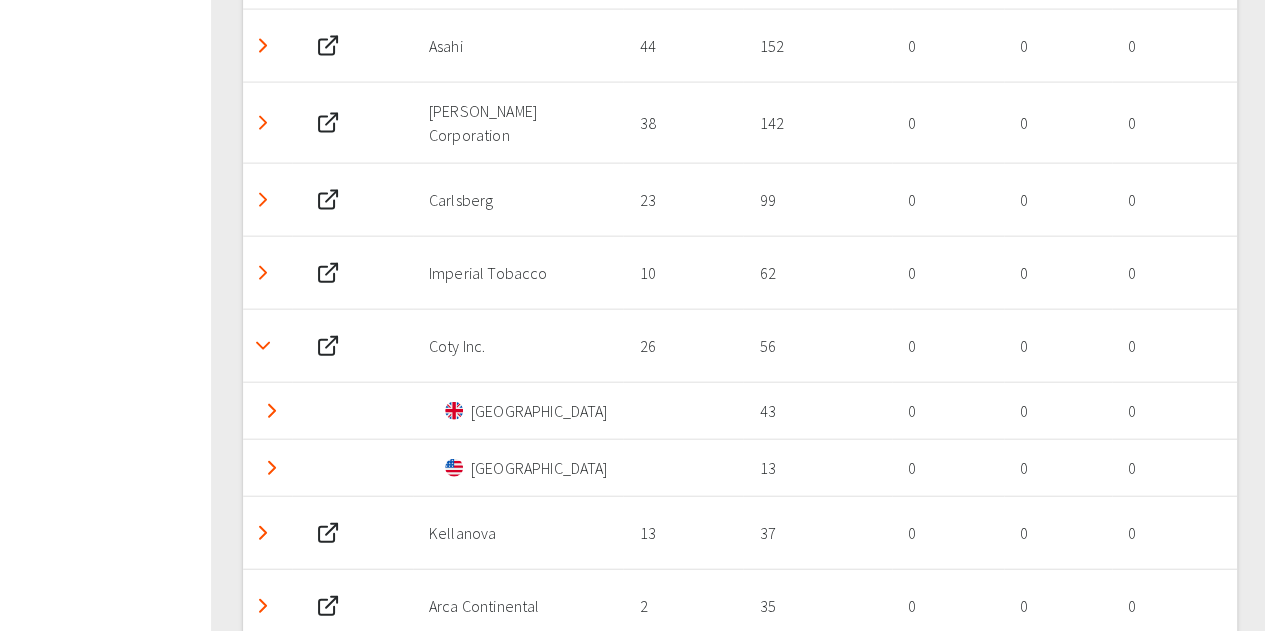 click 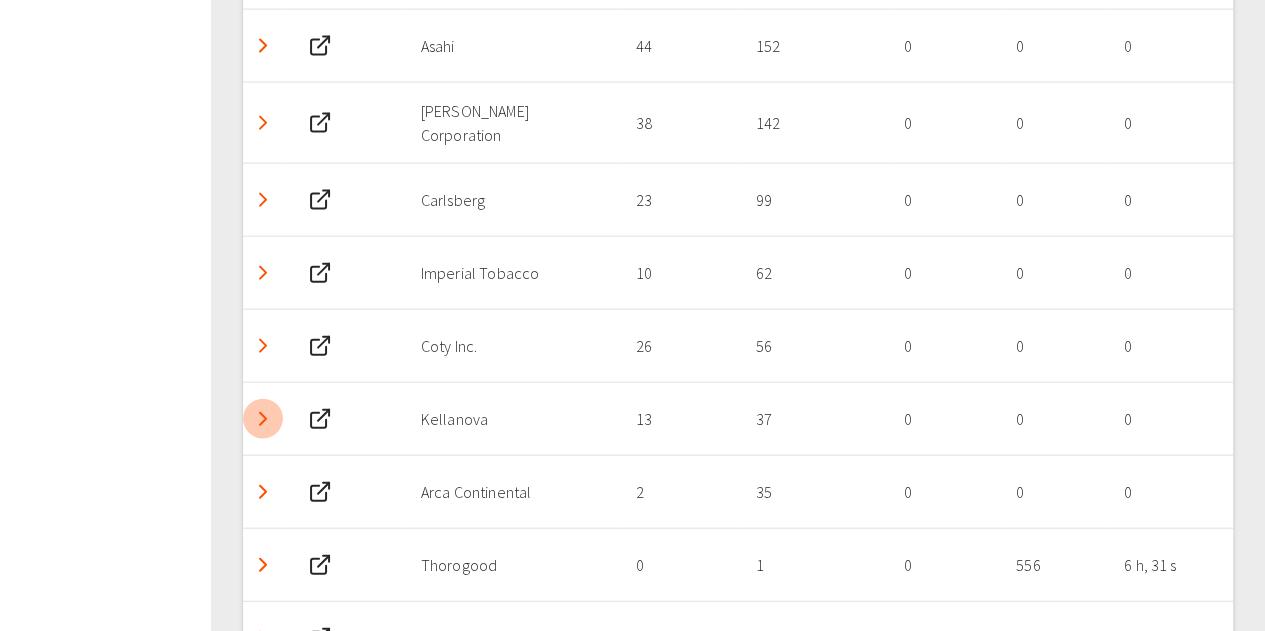 click 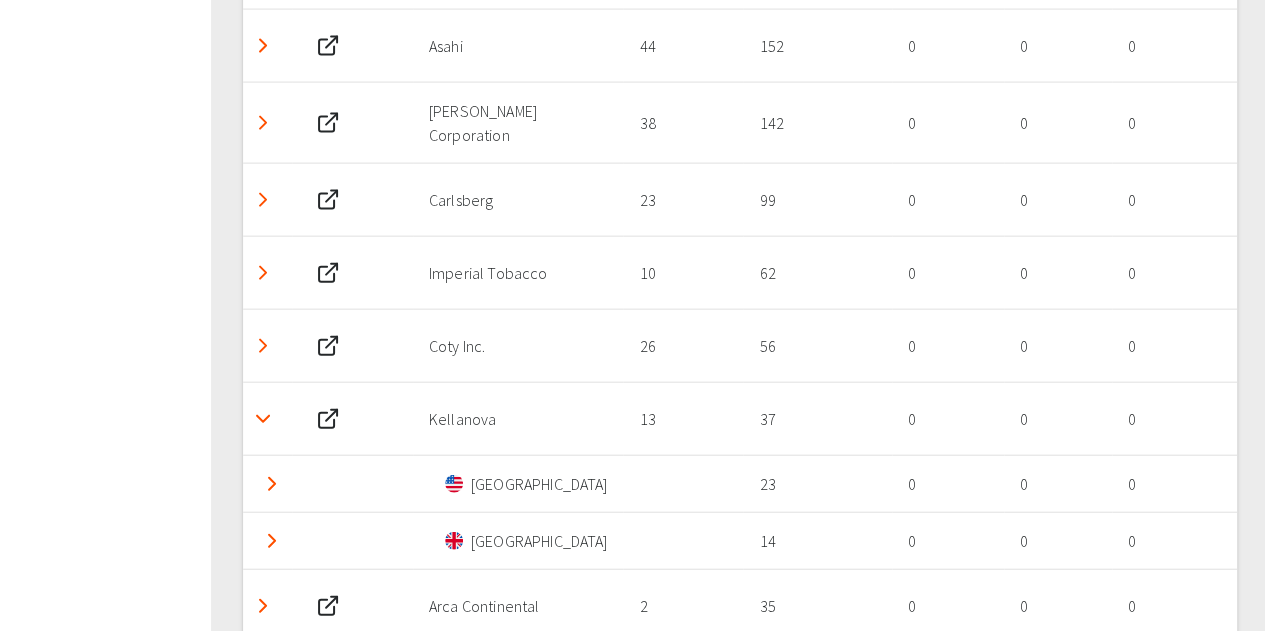 click 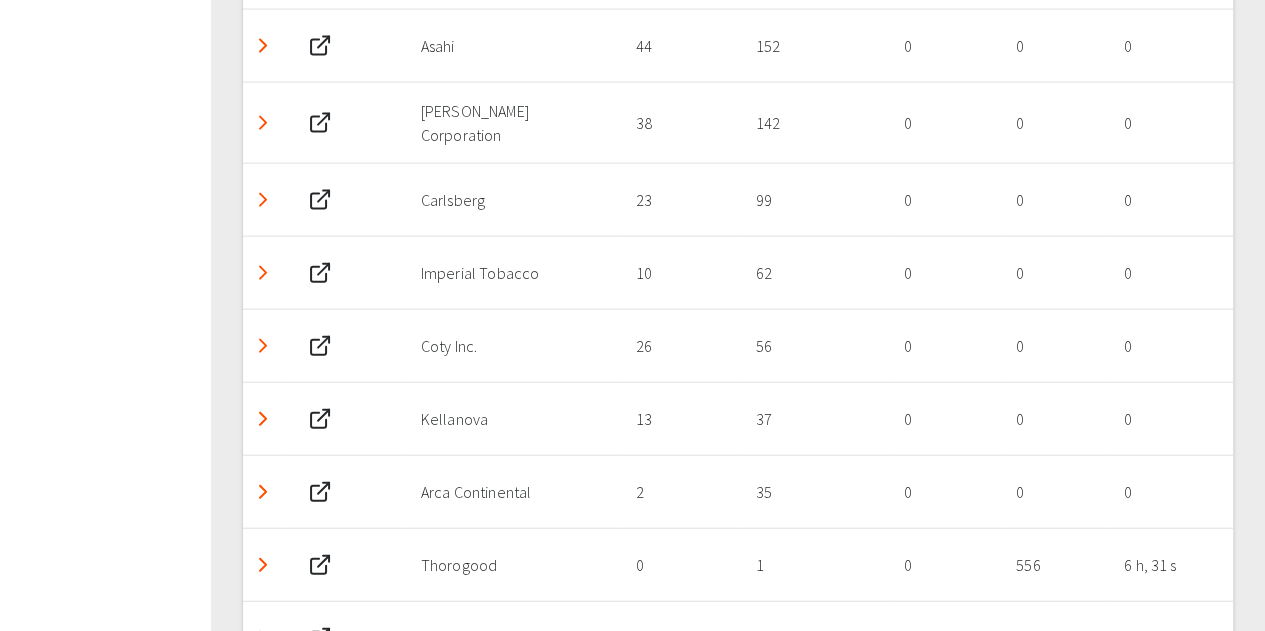 click 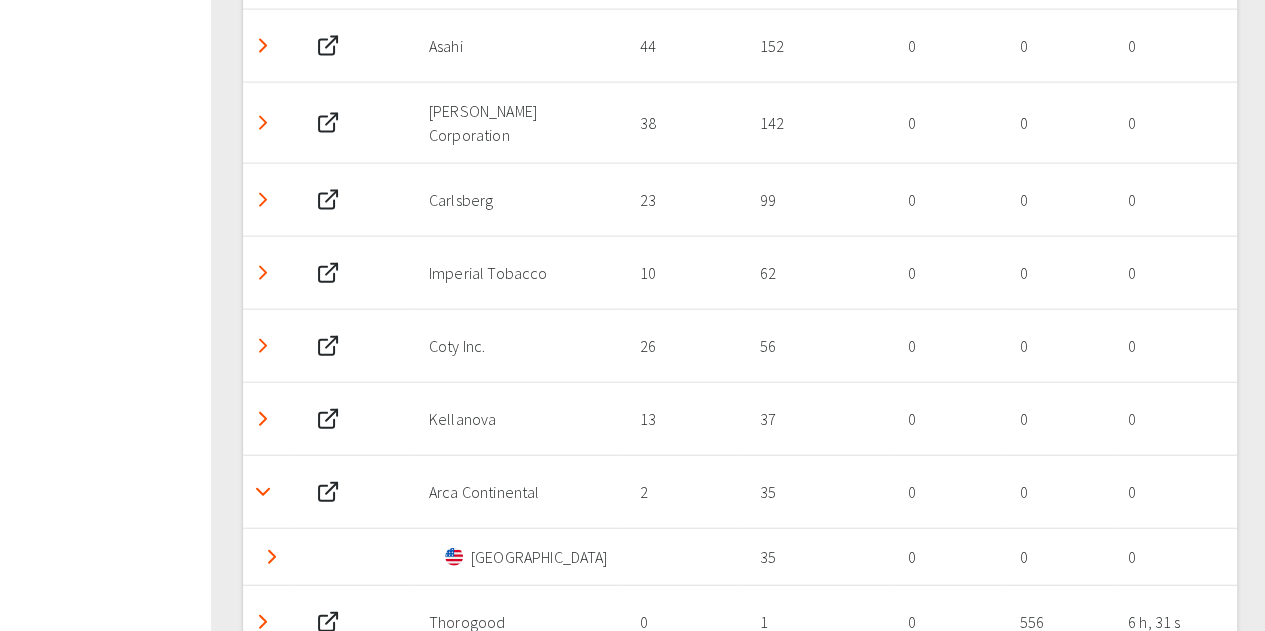 click at bounding box center [263, 492] 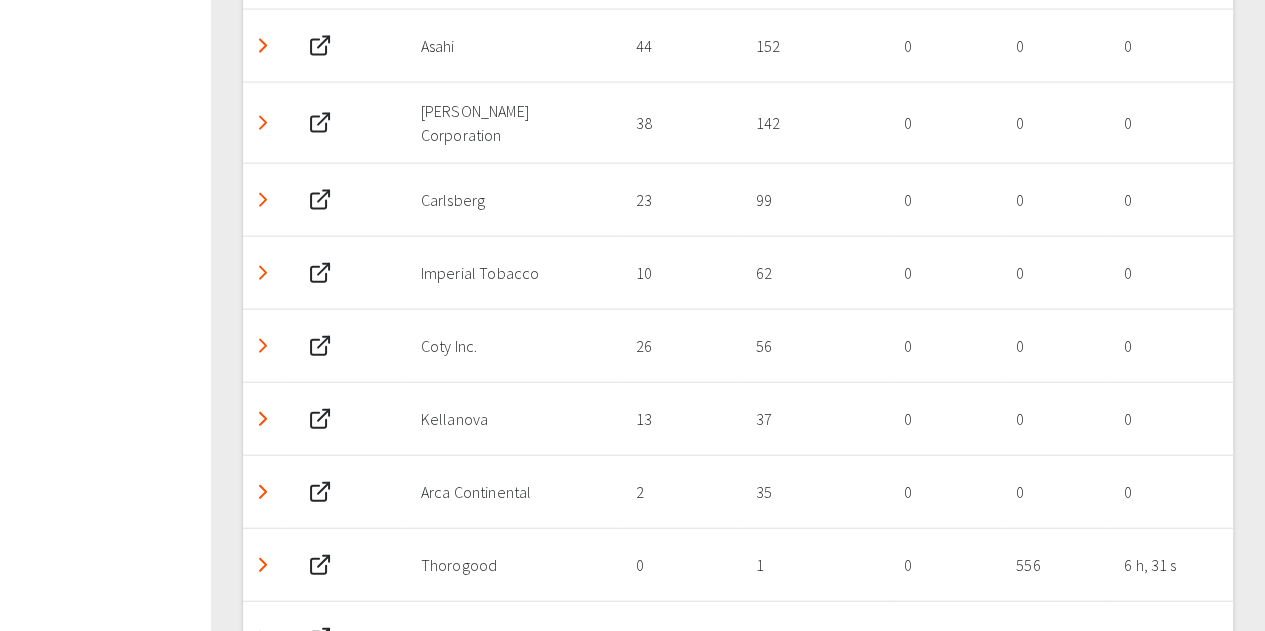 click 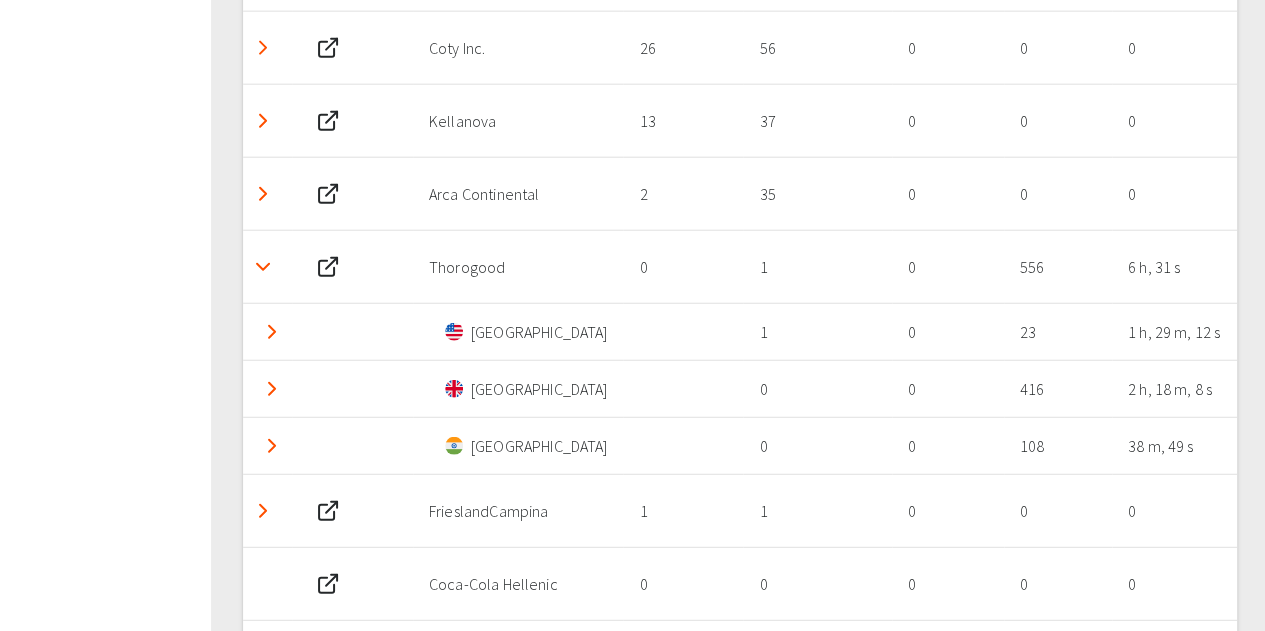 scroll, scrollTop: 6246, scrollLeft: 0, axis: vertical 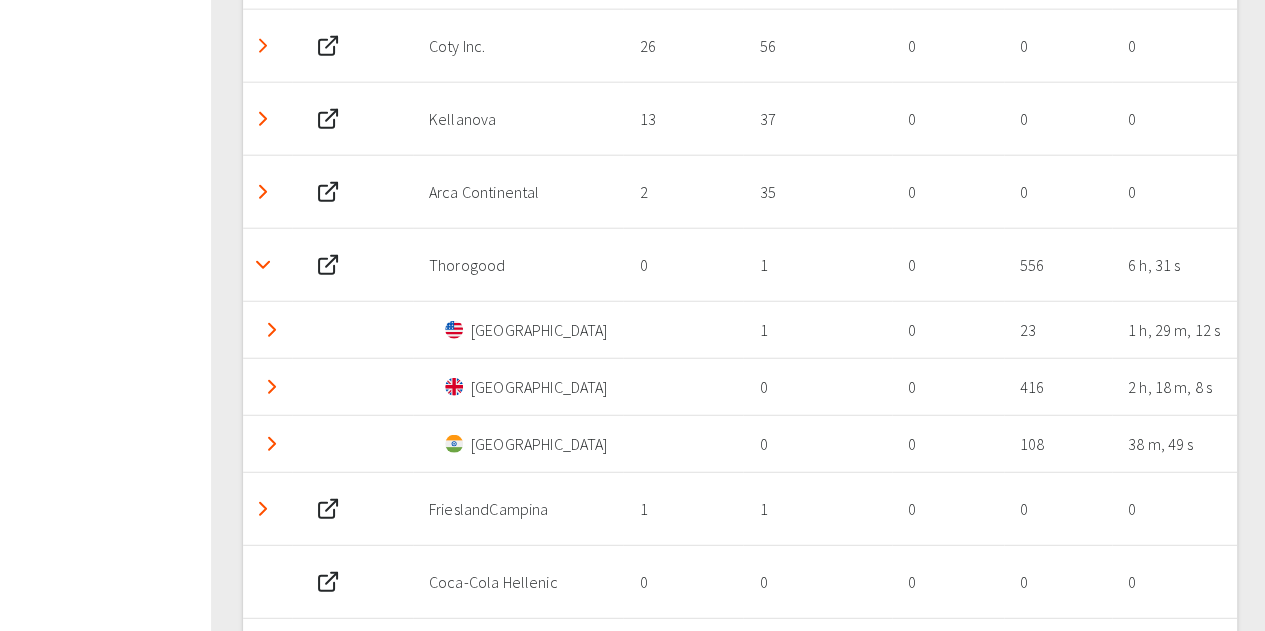 click 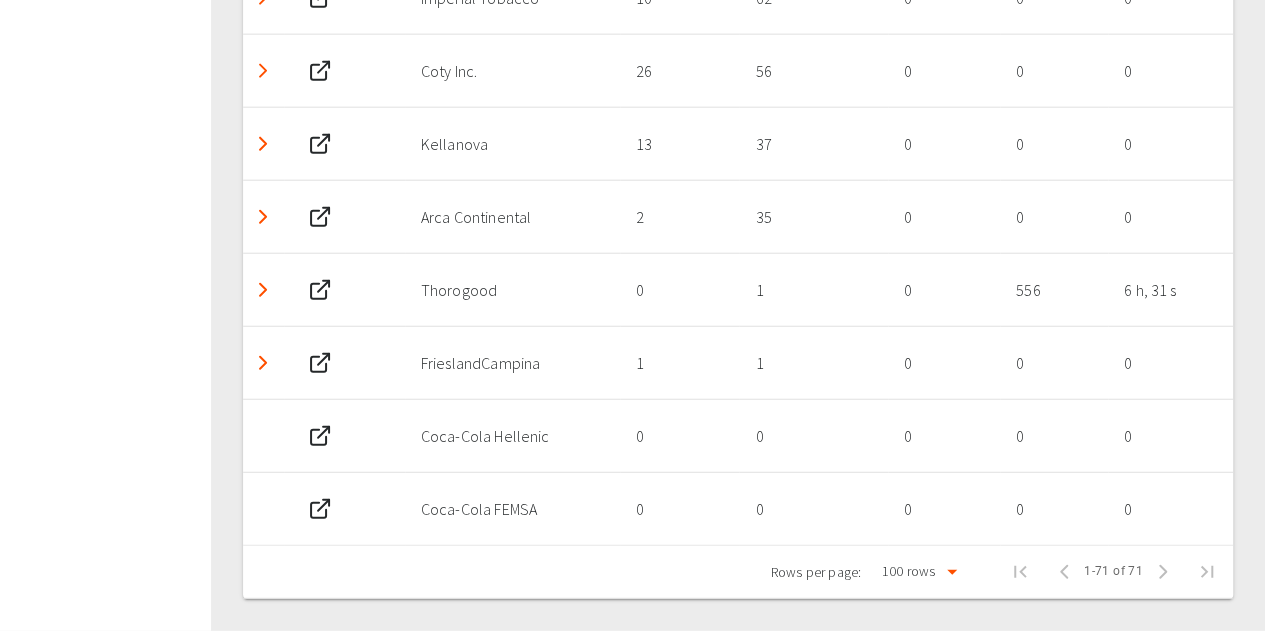 scroll, scrollTop: 6068, scrollLeft: 0, axis: vertical 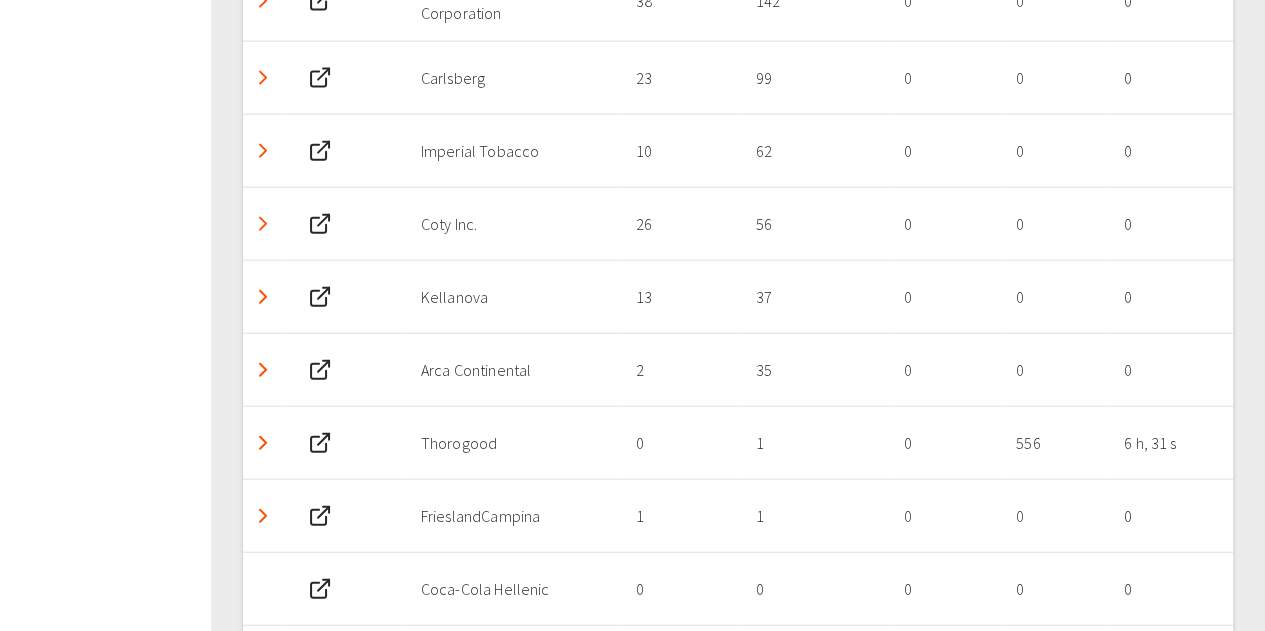 click 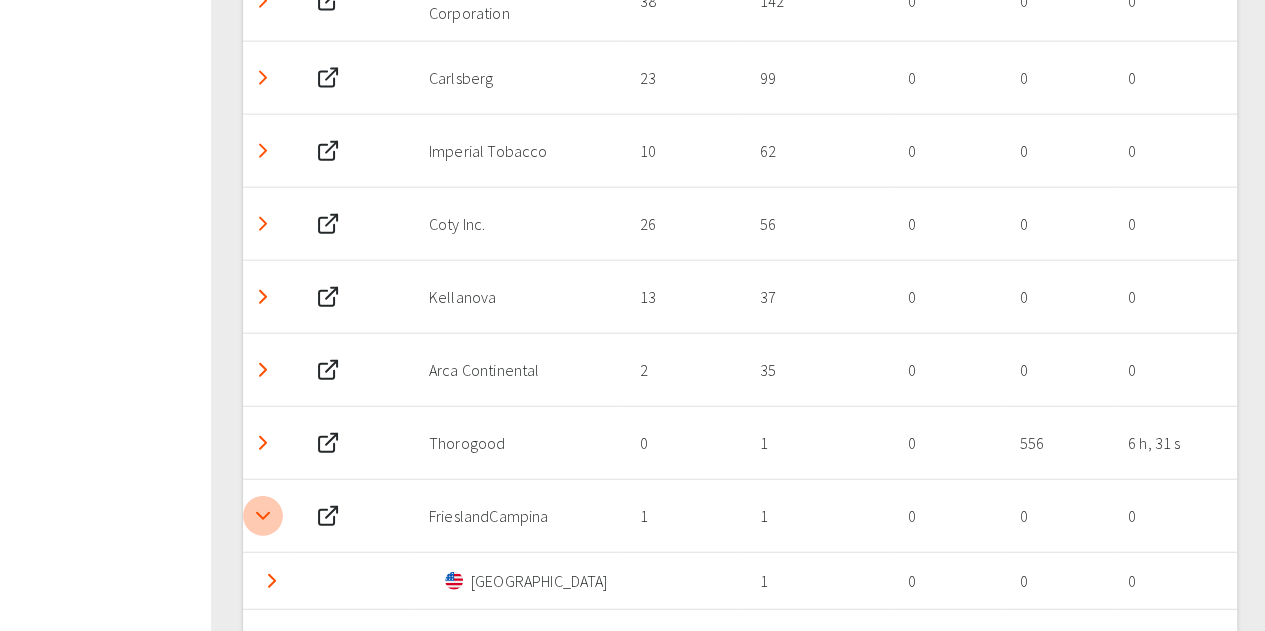 click 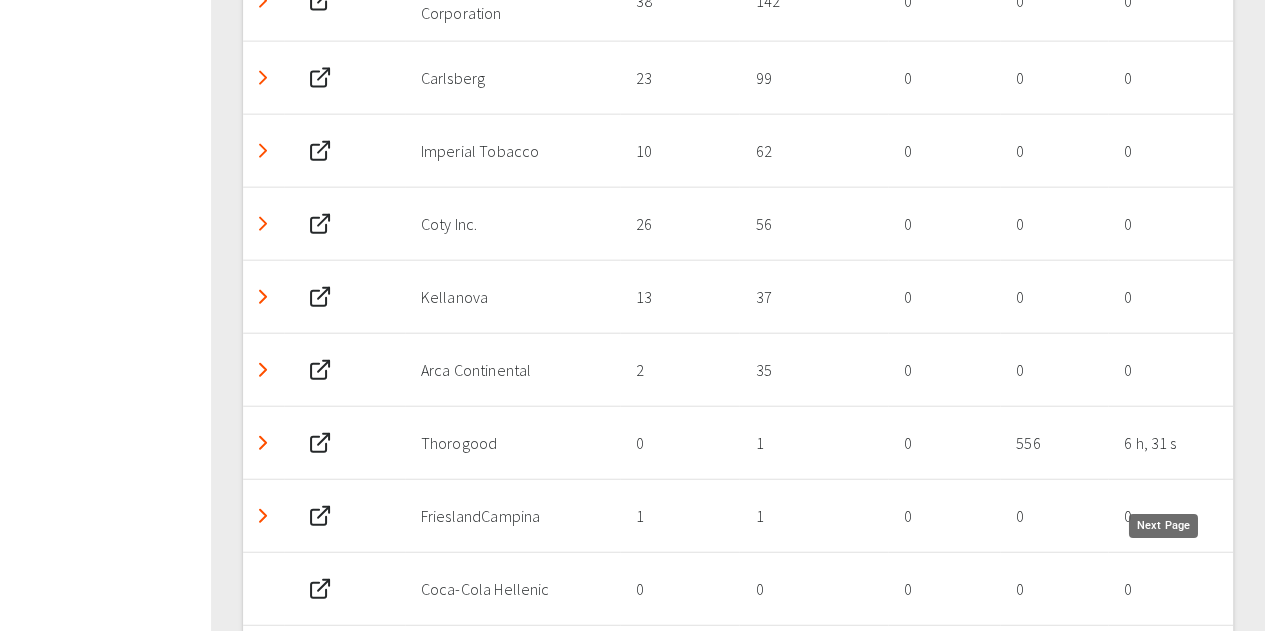 click at bounding box center [1163, 725] 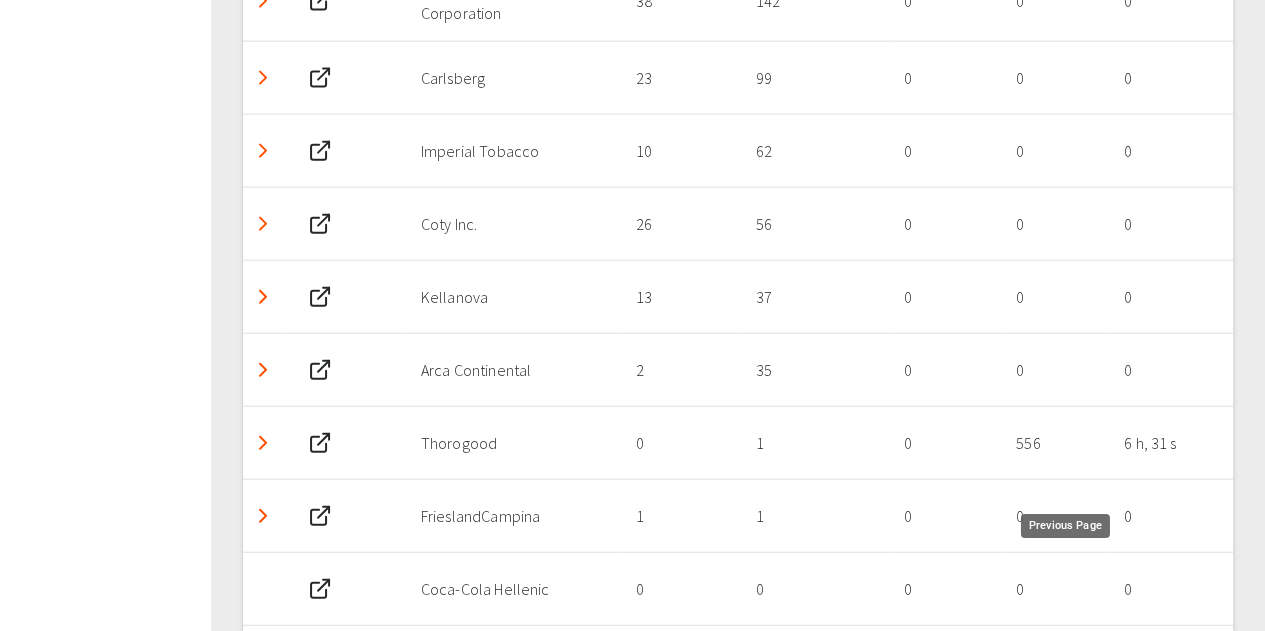 click at bounding box center (1020, 725) 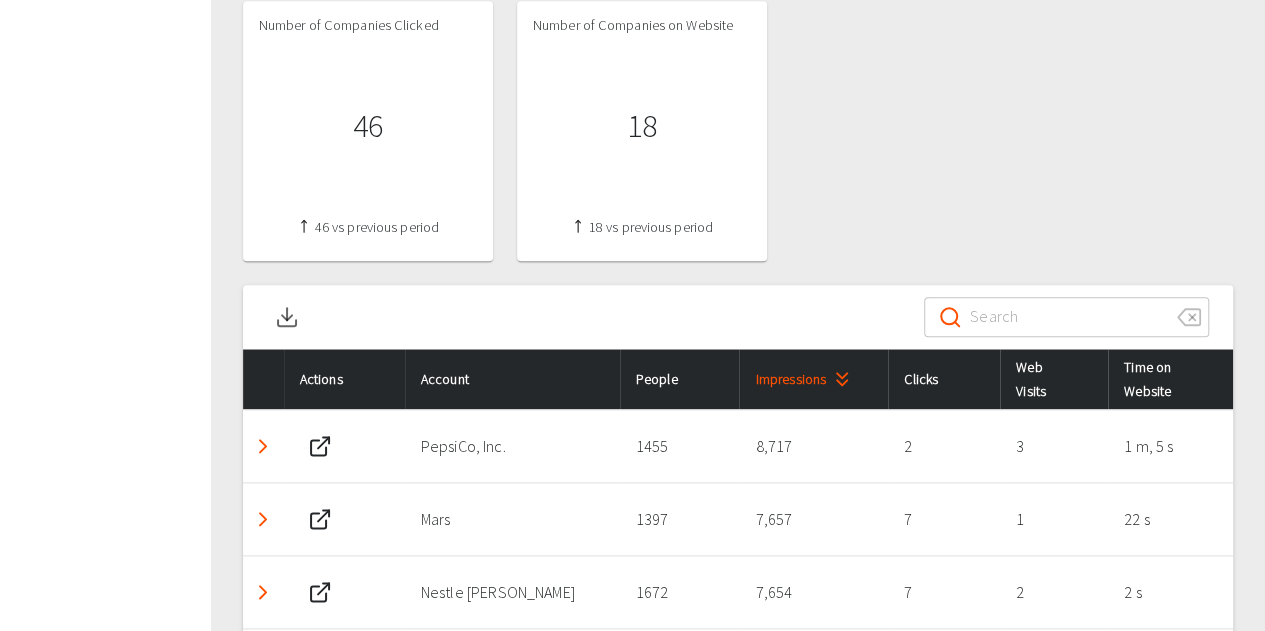 scroll, scrollTop: 1231, scrollLeft: 0, axis: vertical 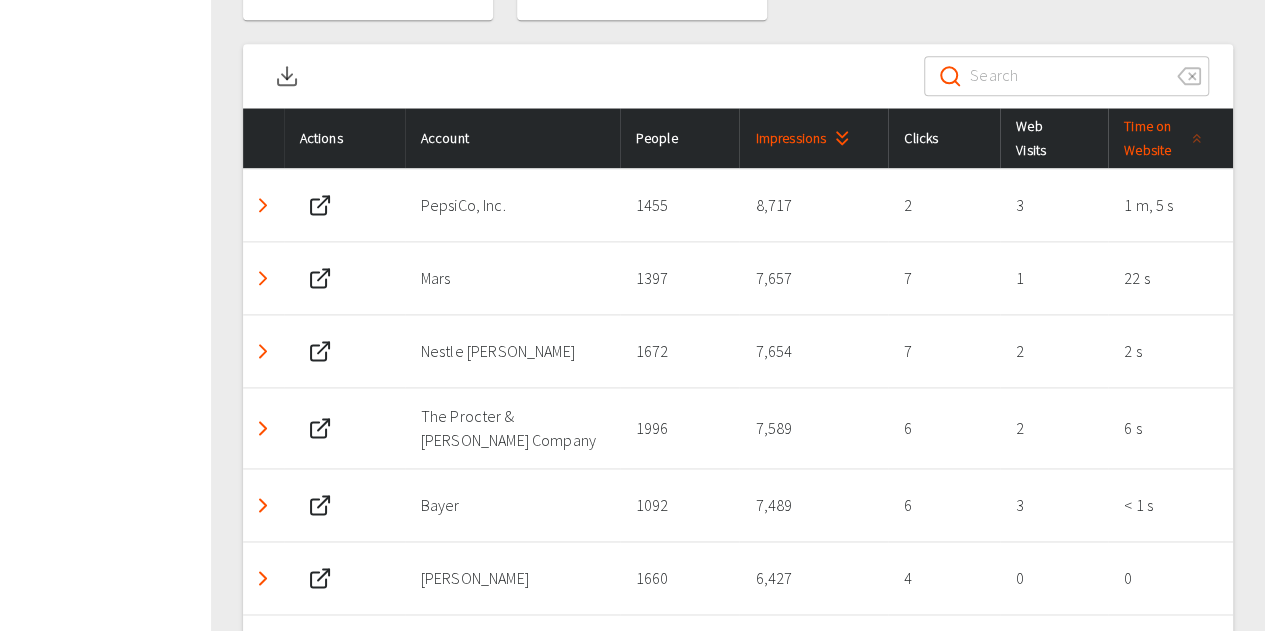 click on "Time on Website" at bounding box center [1166, 138] 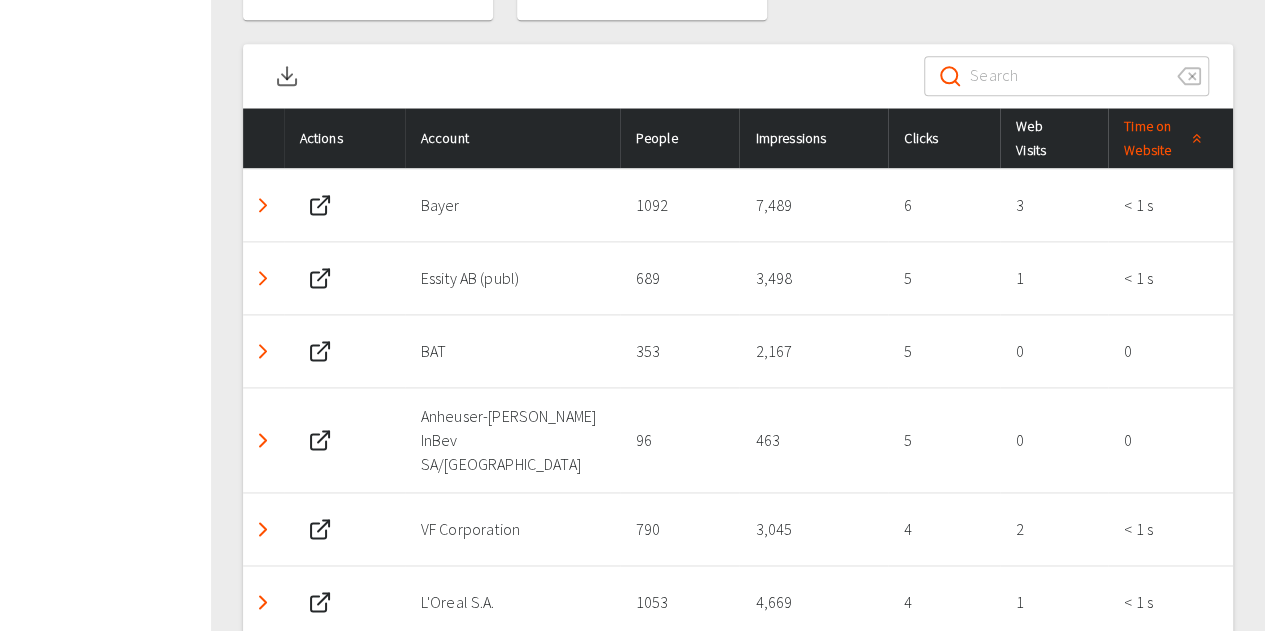 click on "Time on Website" at bounding box center [1166, 138] 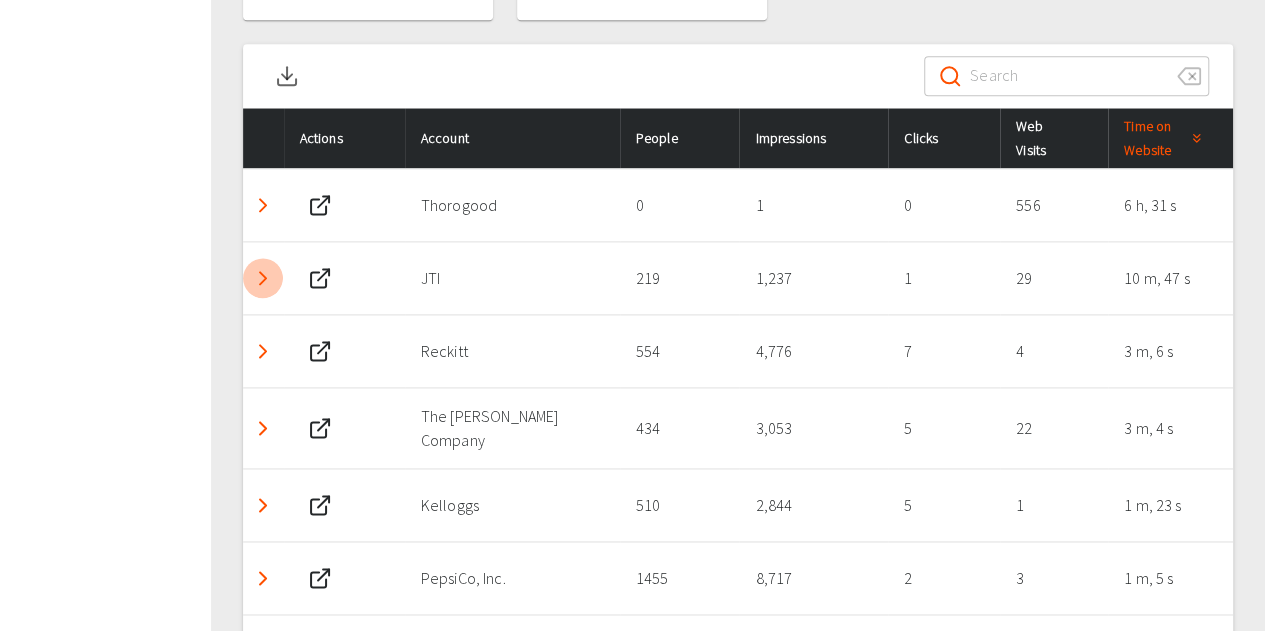 click 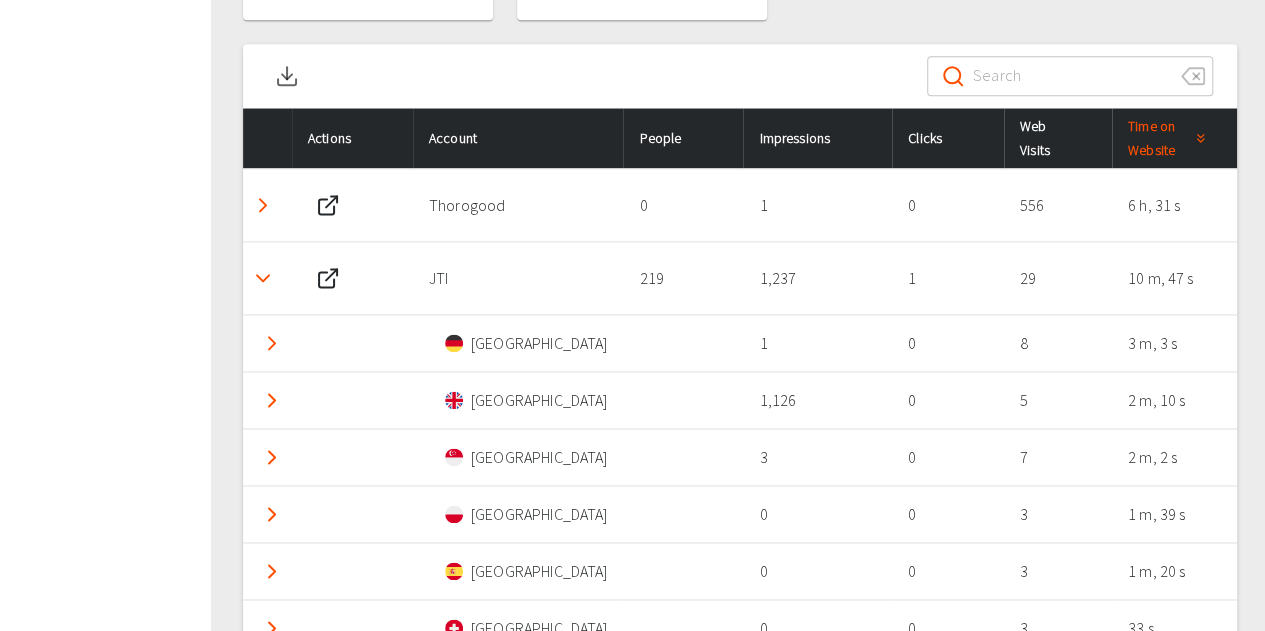 click at bounding box center (263, 278) 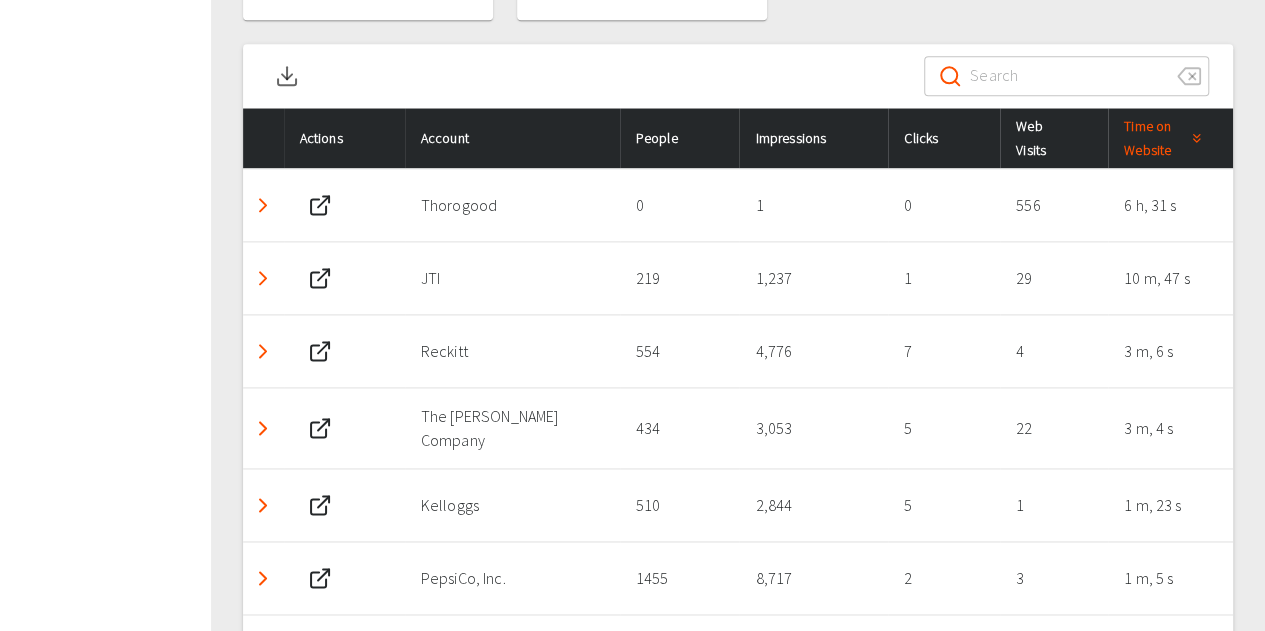 click 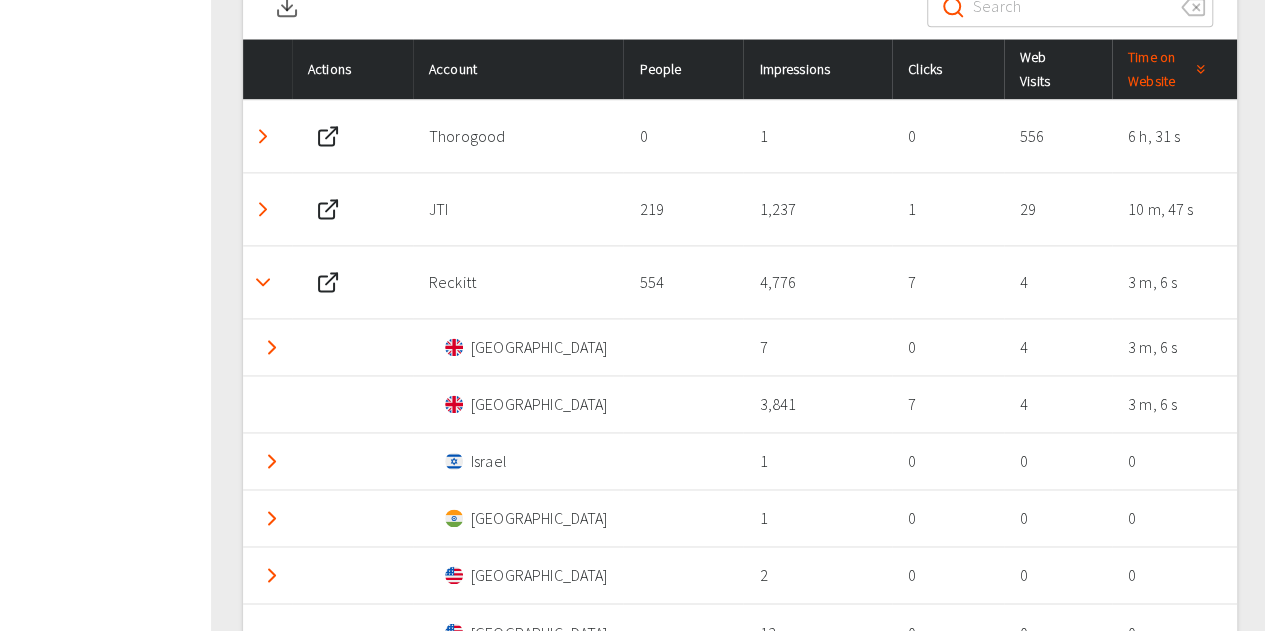 scroll, scrollTop: 1331, scrollLeft: 0, axis: vertical 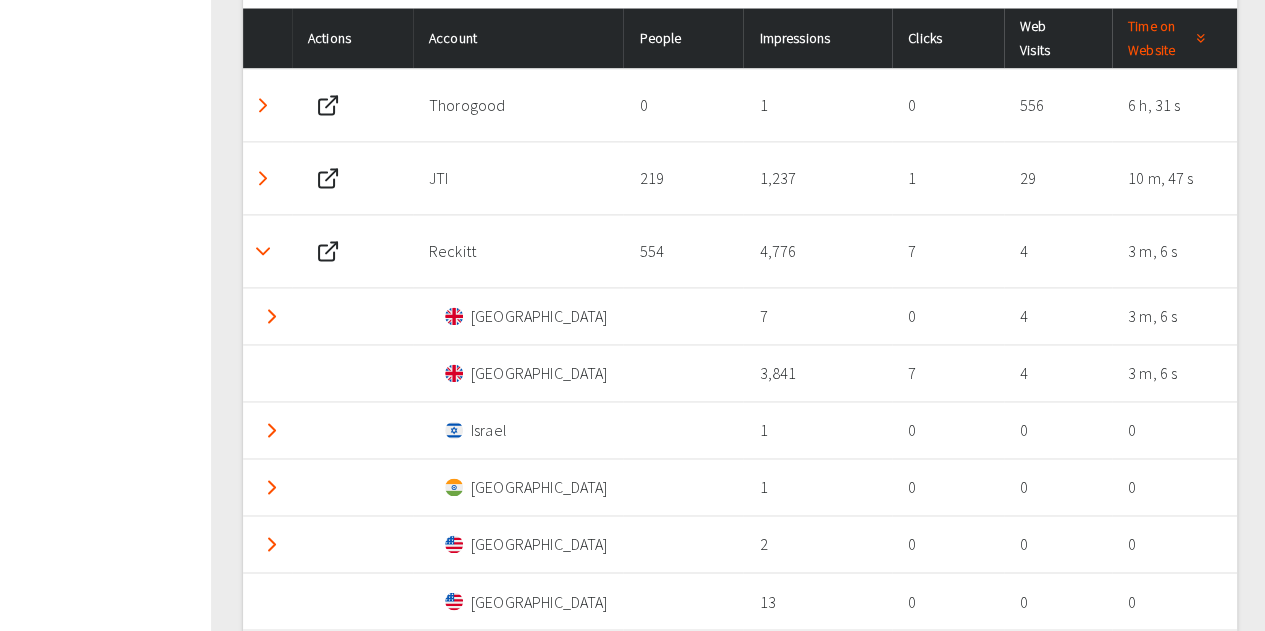 click at bounding box center [263, 251] 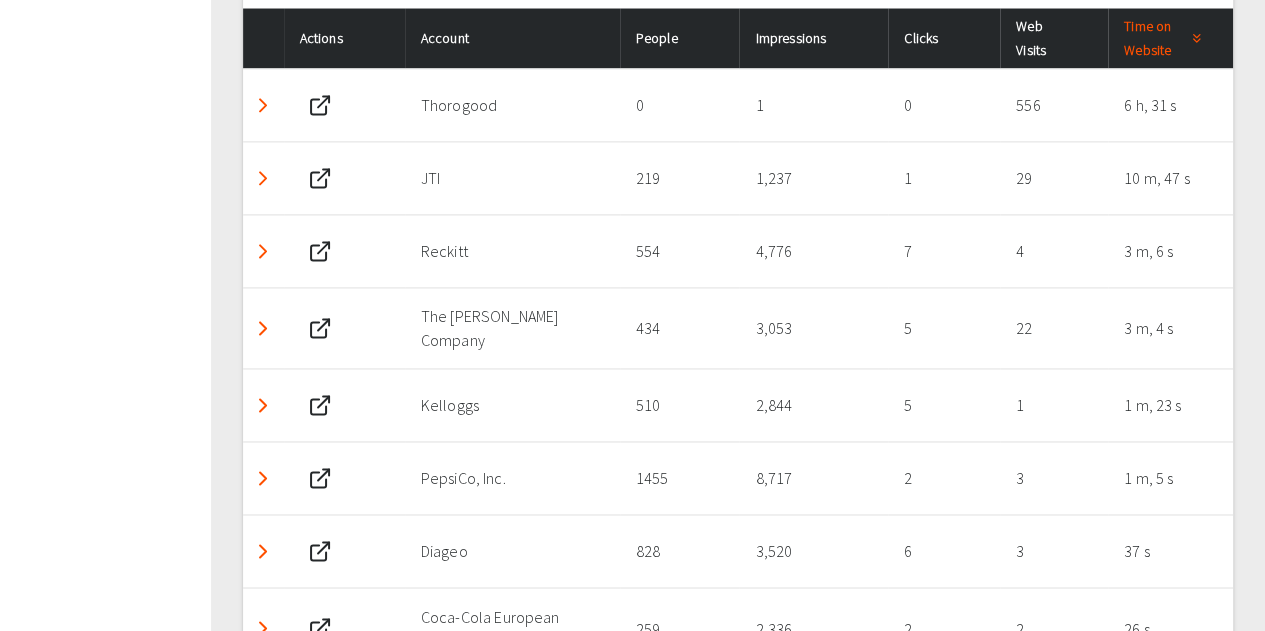 click 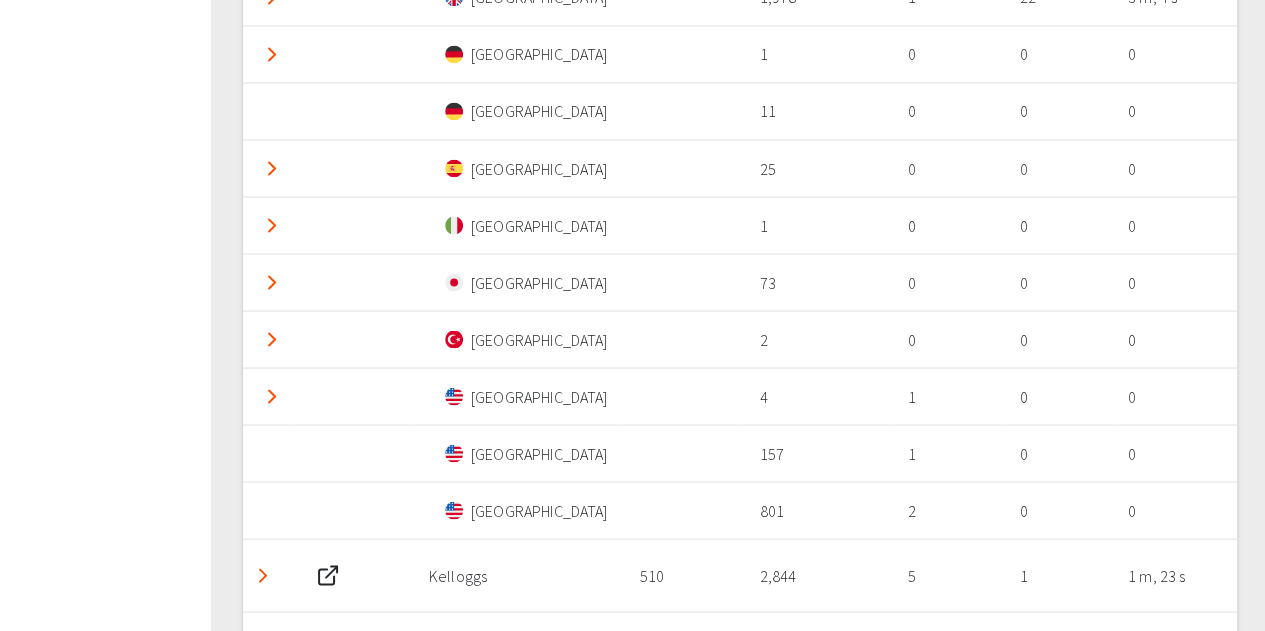 scroll, scrollTop: 1431, scrollLeft: 0, axis: vertical 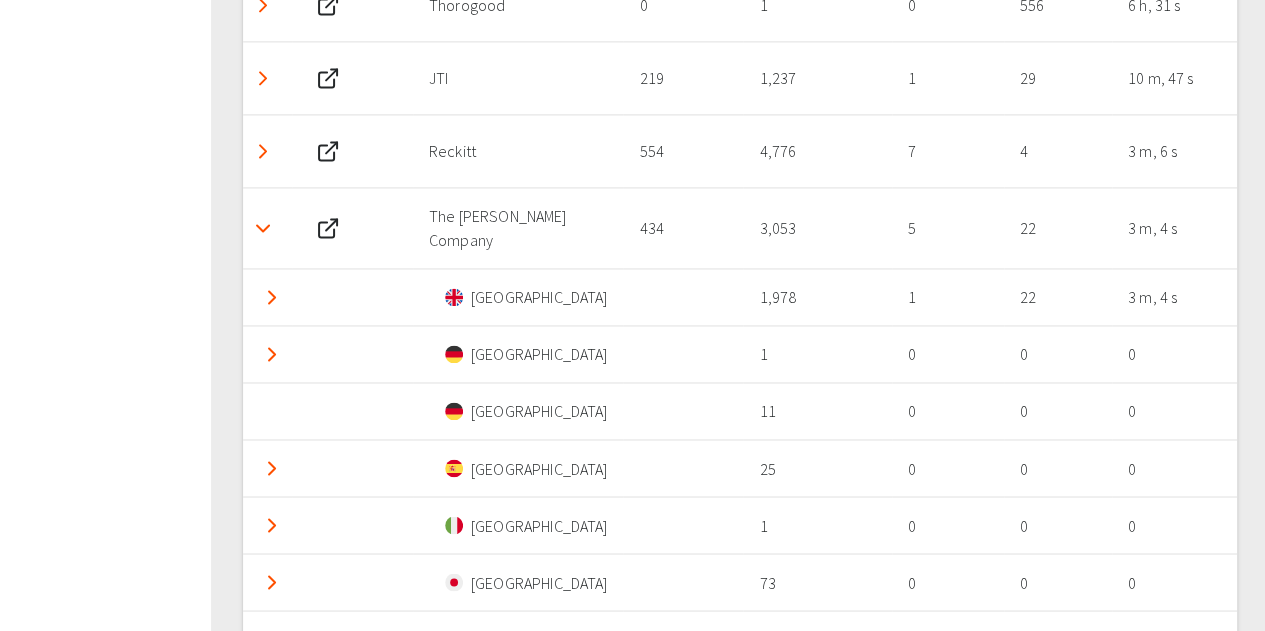 click 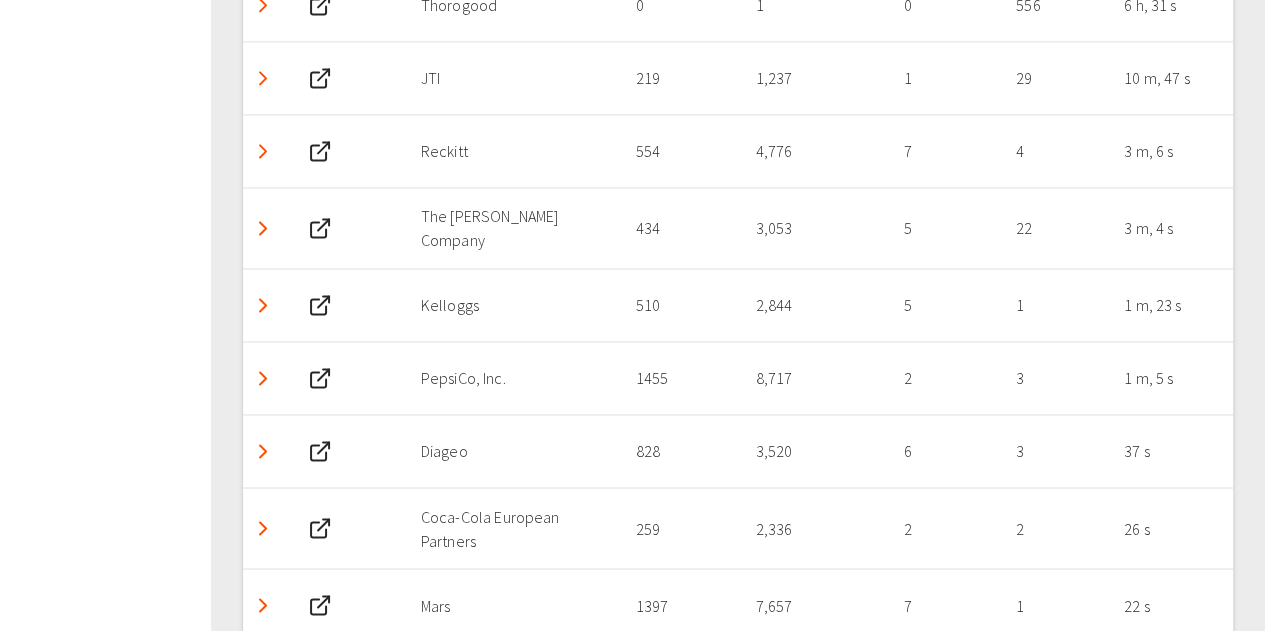 click 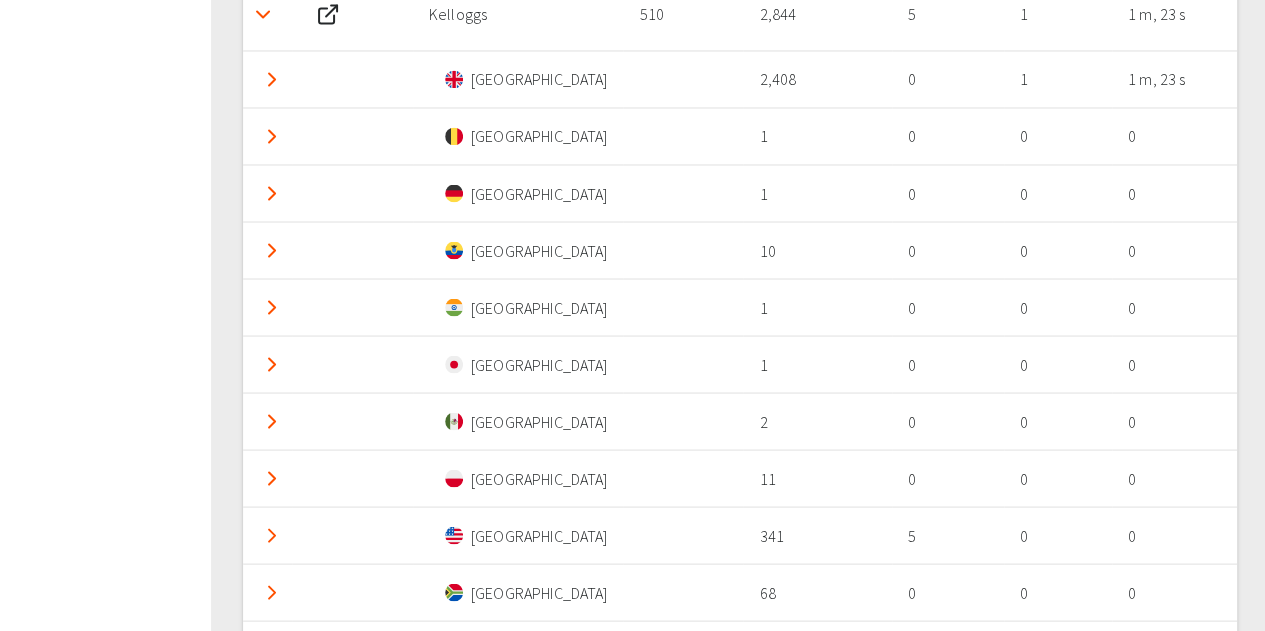 scroll, scrollTop: 1631, scrollLeft: 0, axis: vertical 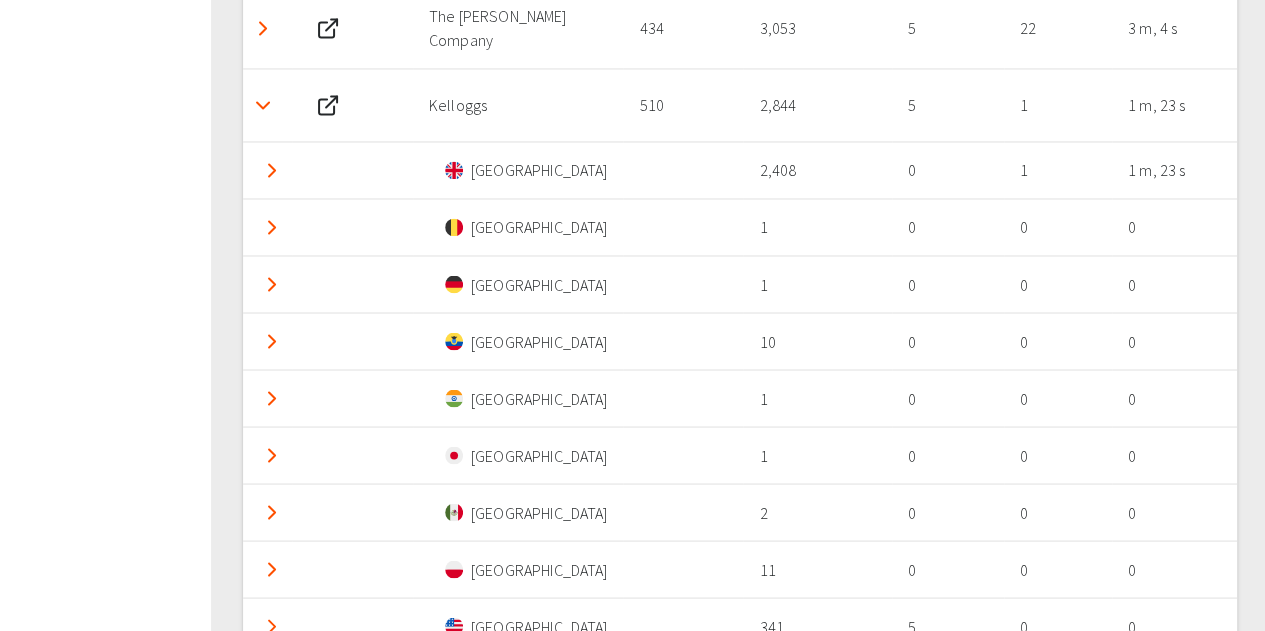 click 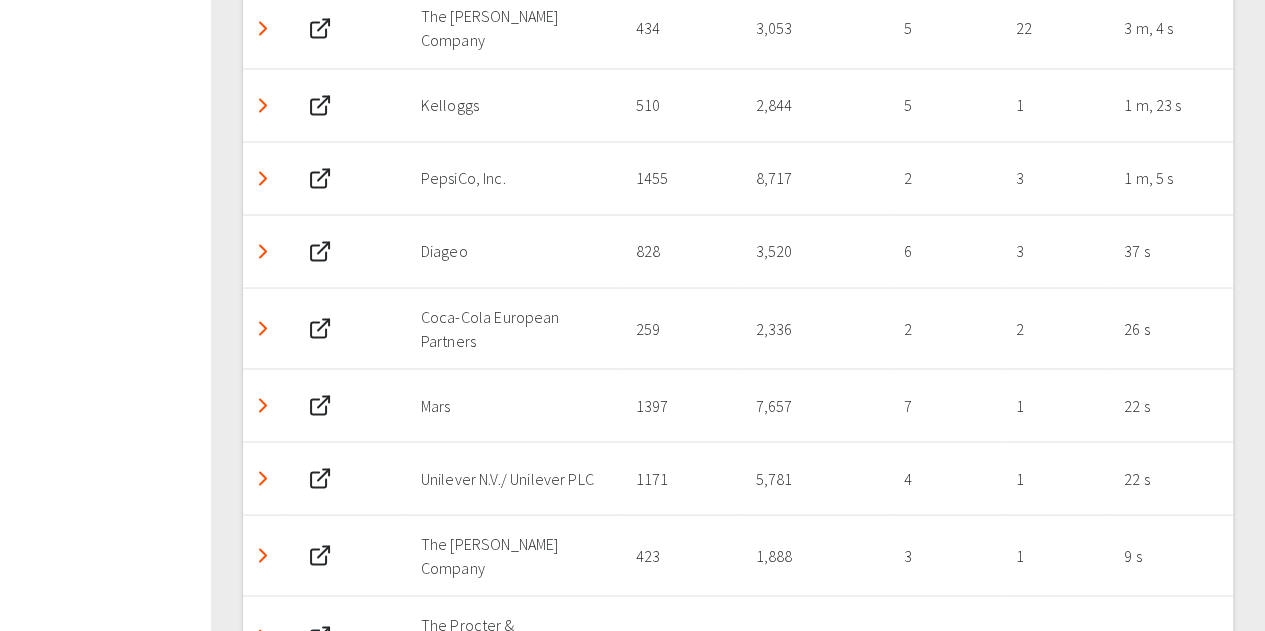 click at bounding box center [263, 178] 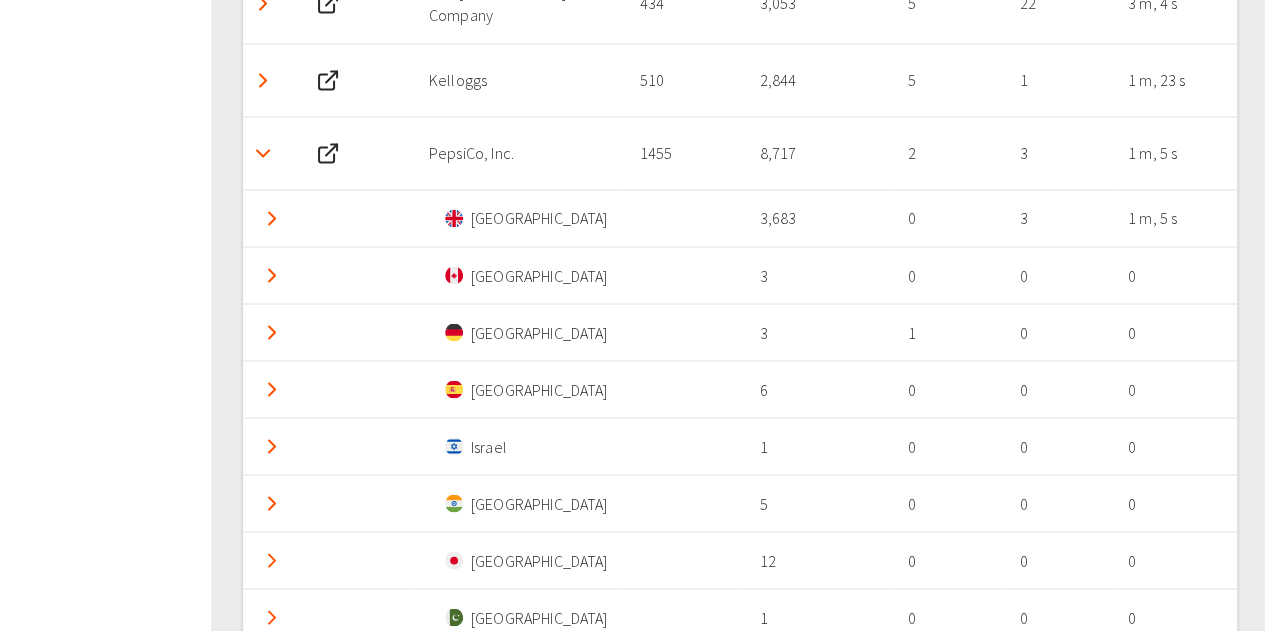 scroll, scrollTop: 1531, scrollLeft: 0, axis: vertical 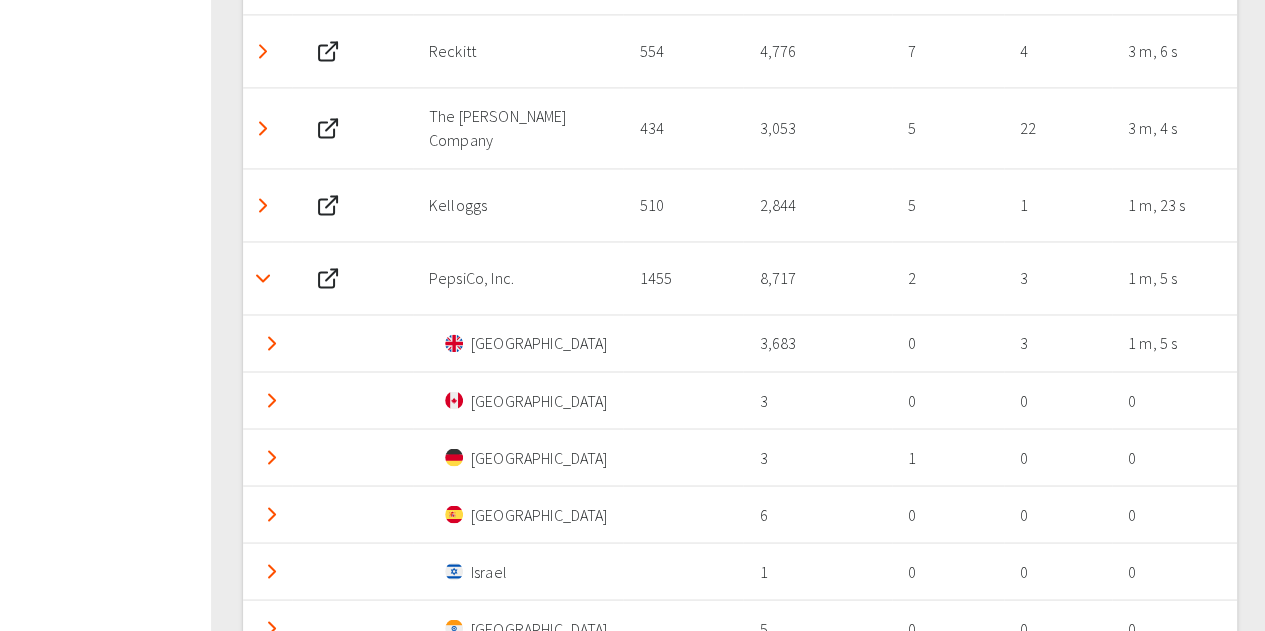 click at bounding box center [263, 278] 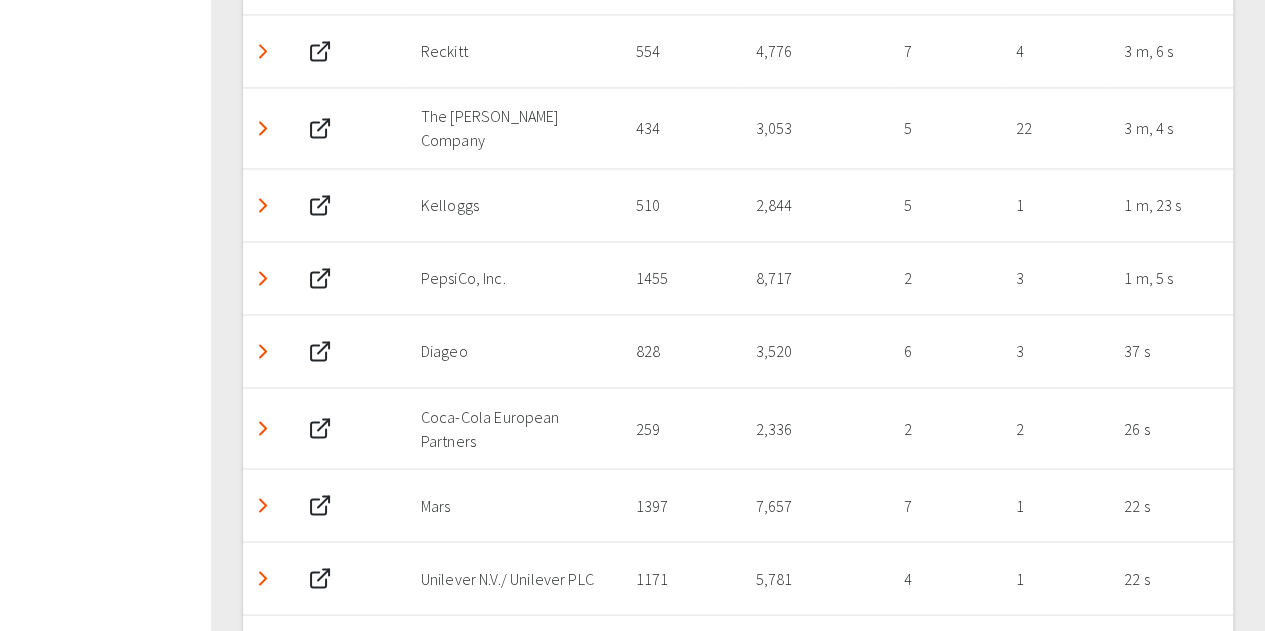 click 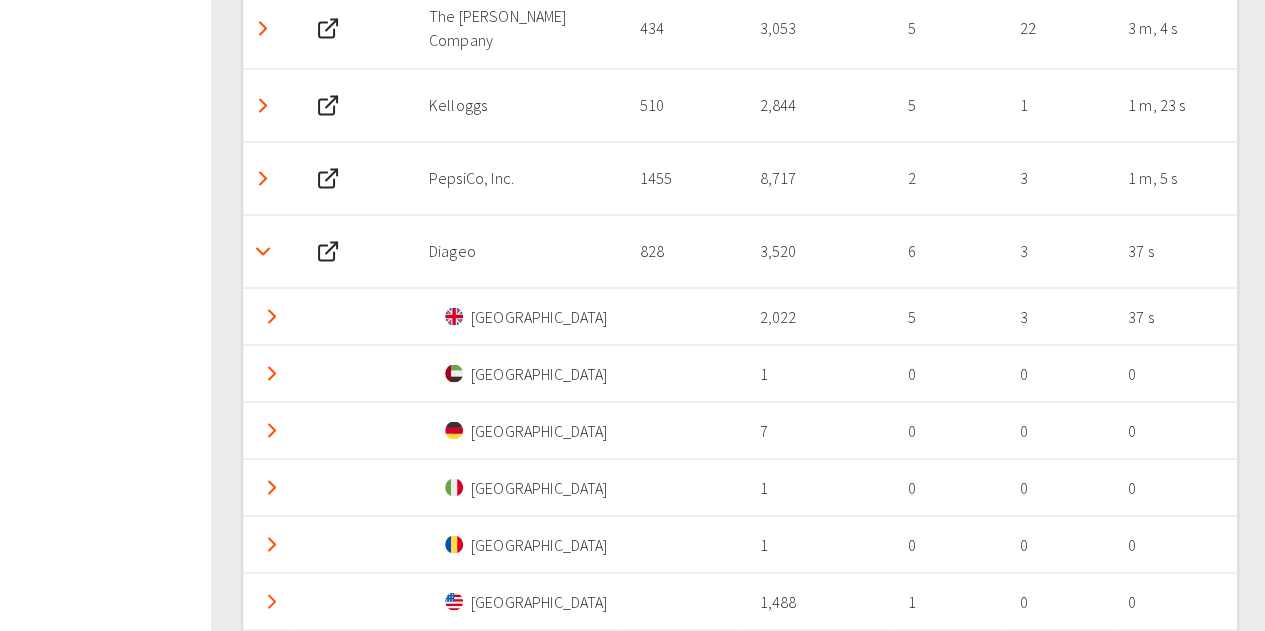 scroll, scrollTop: 1731, scrollLeft: 0, axis: vertical 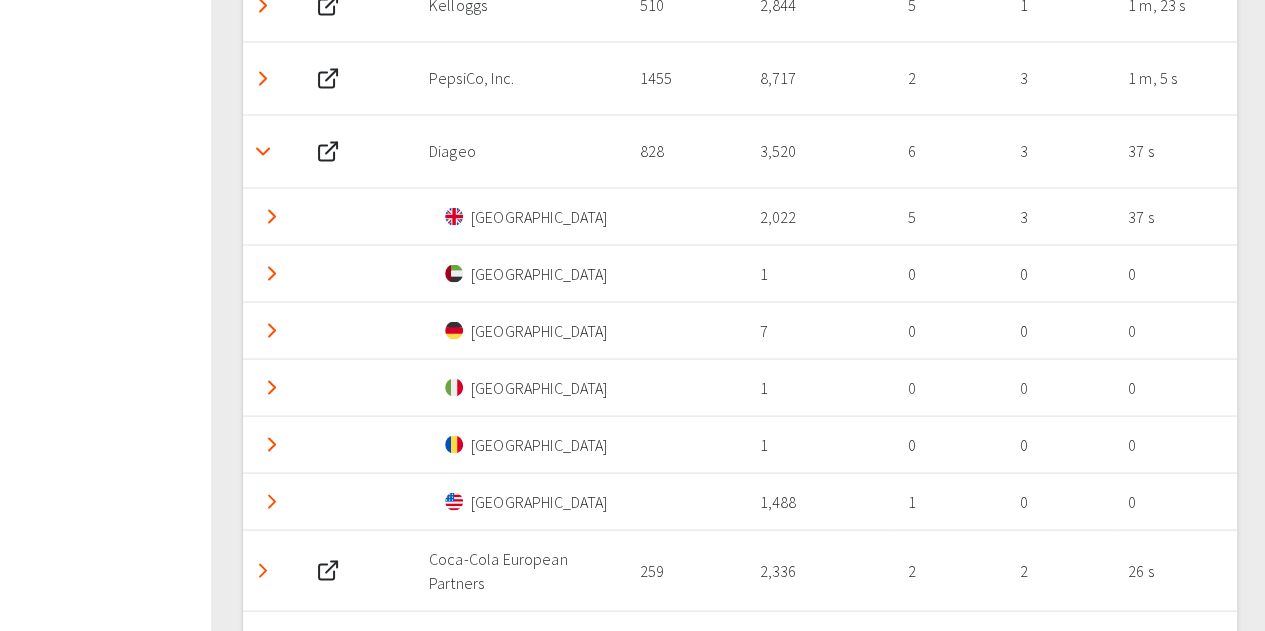 click at bounding box center (263, 151) 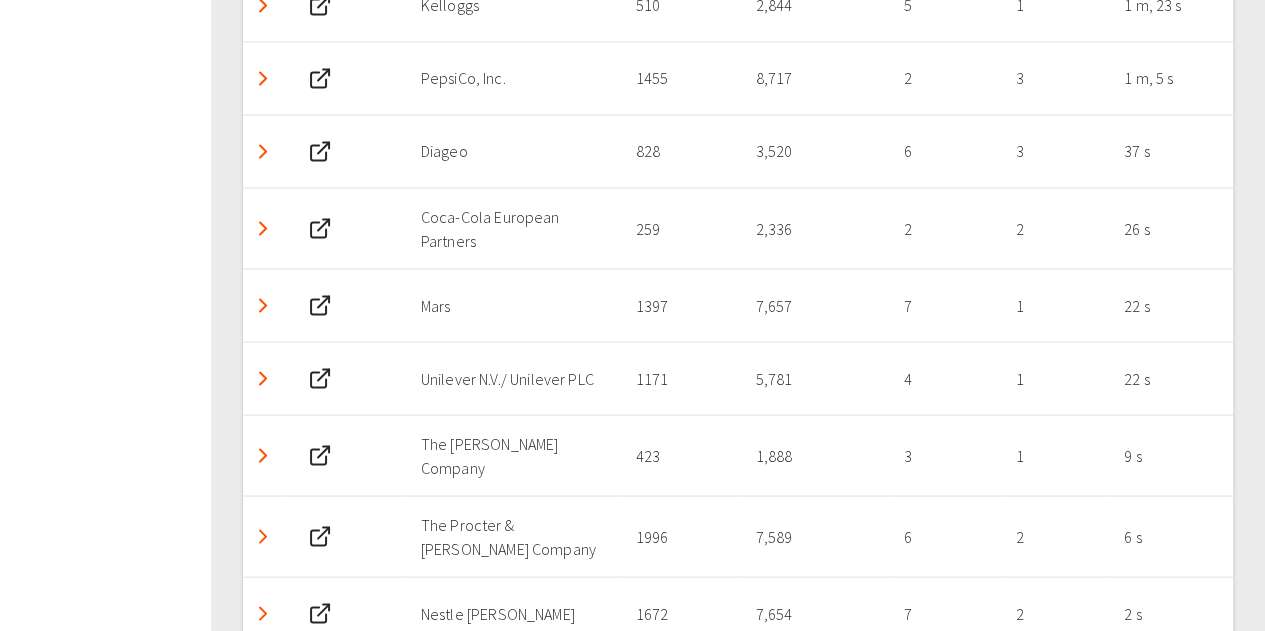 click 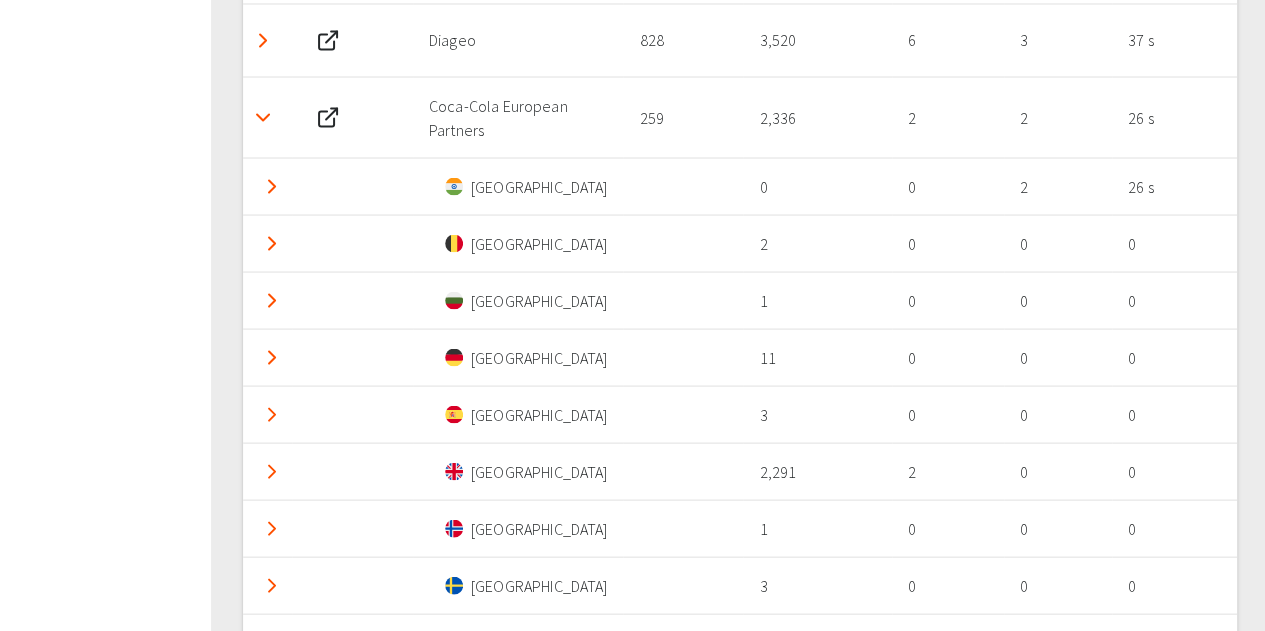 scroll, scrollTop: 1831, scrollLeft: 0, axis: vertical 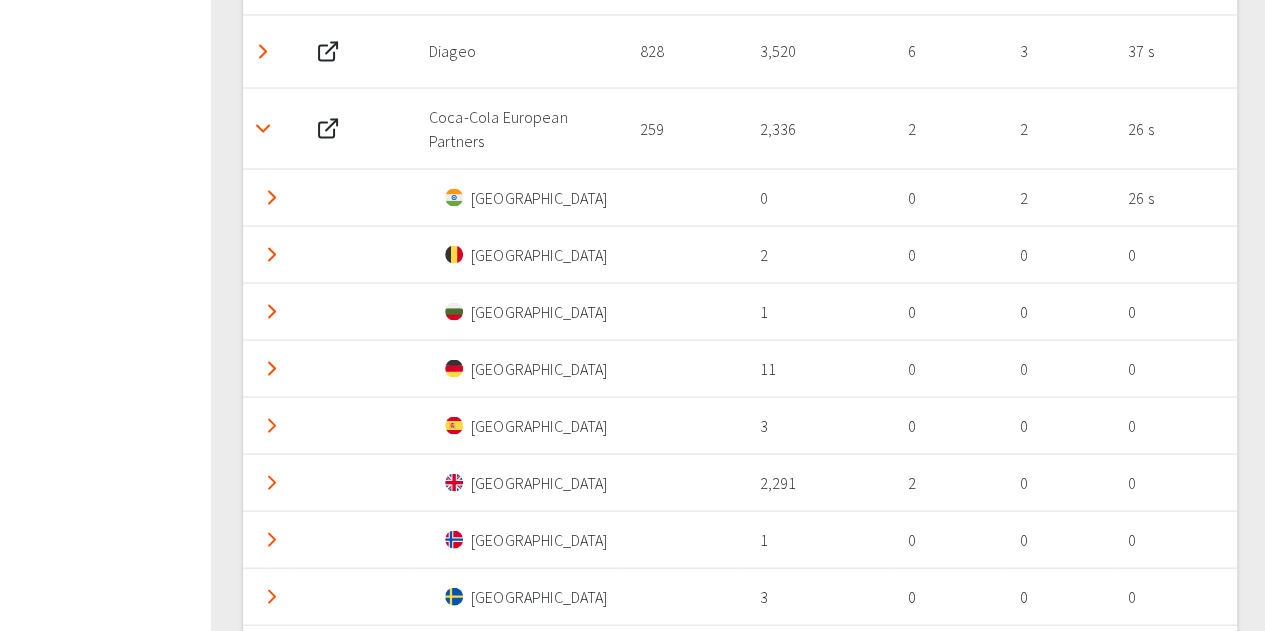 click at bounding box center (263, 128) 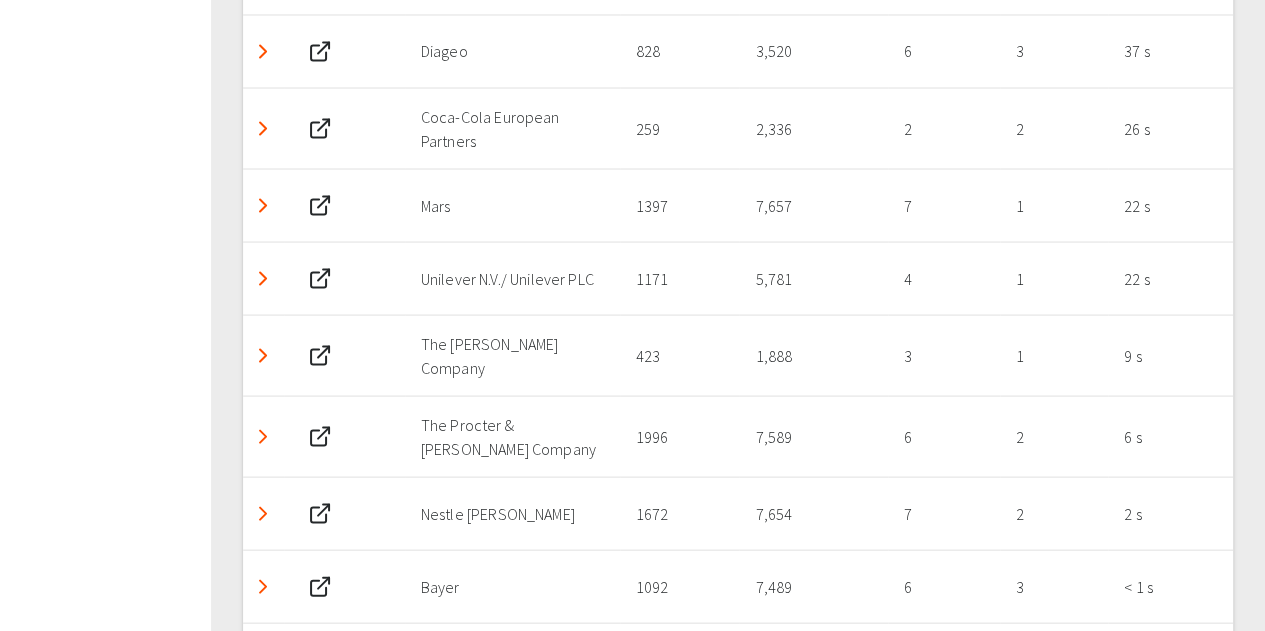 click 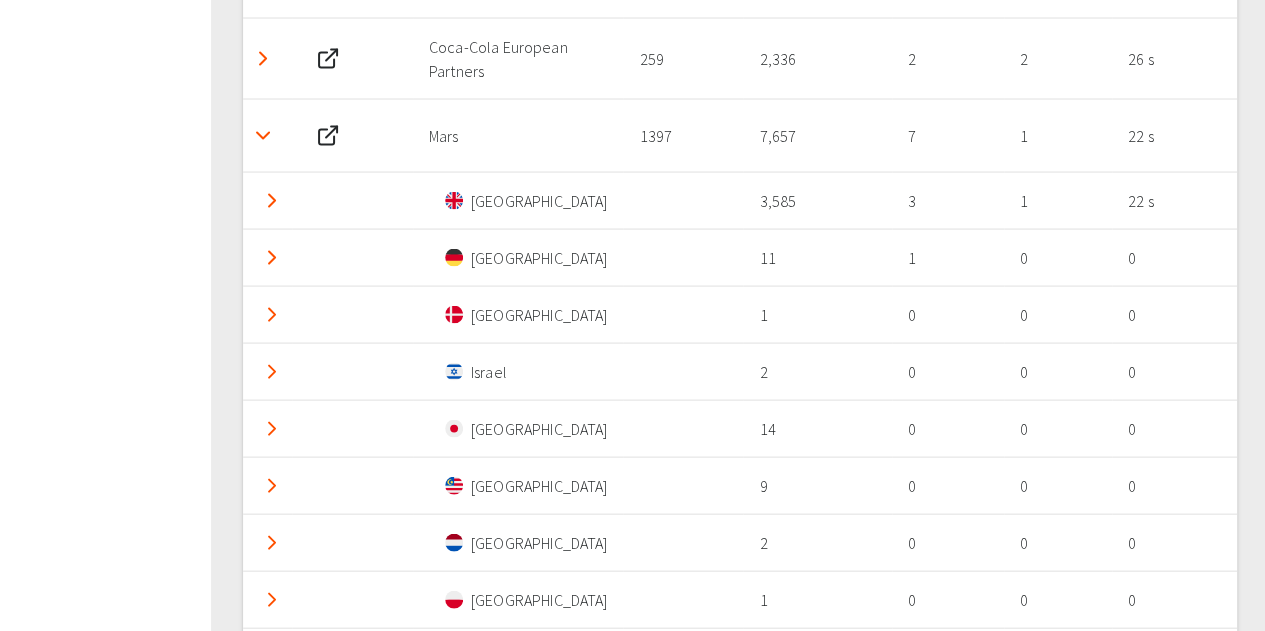 scroll, scrollTop: 1831, scrollLeft: 0, axis: vertical 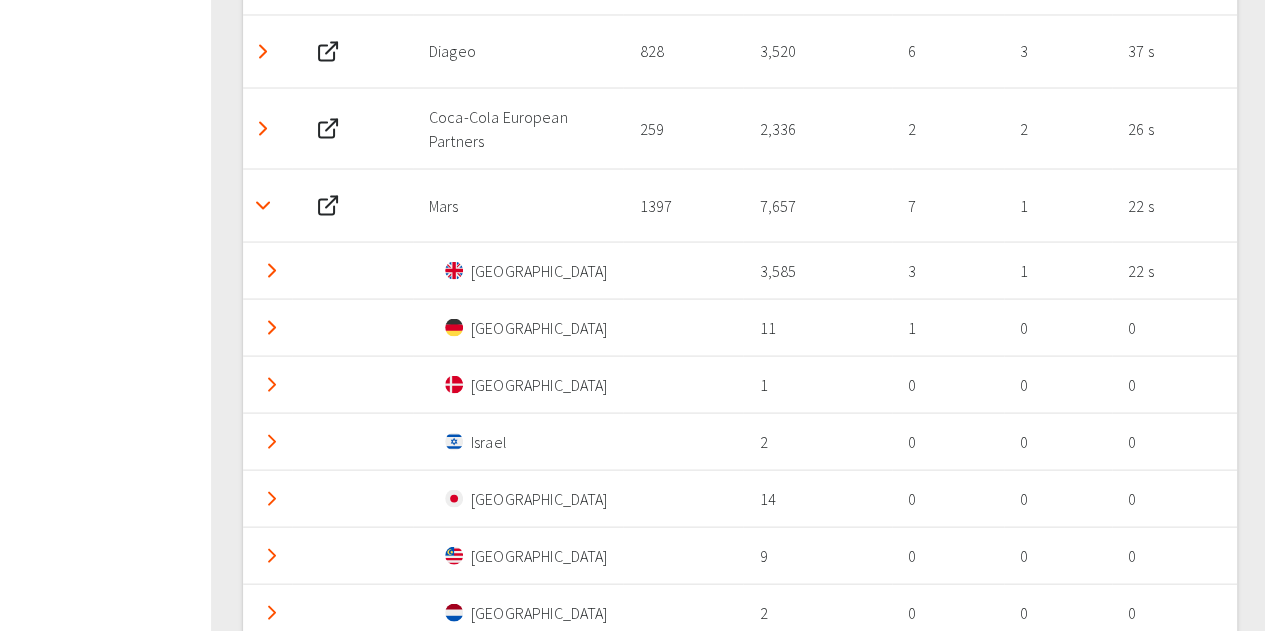 click 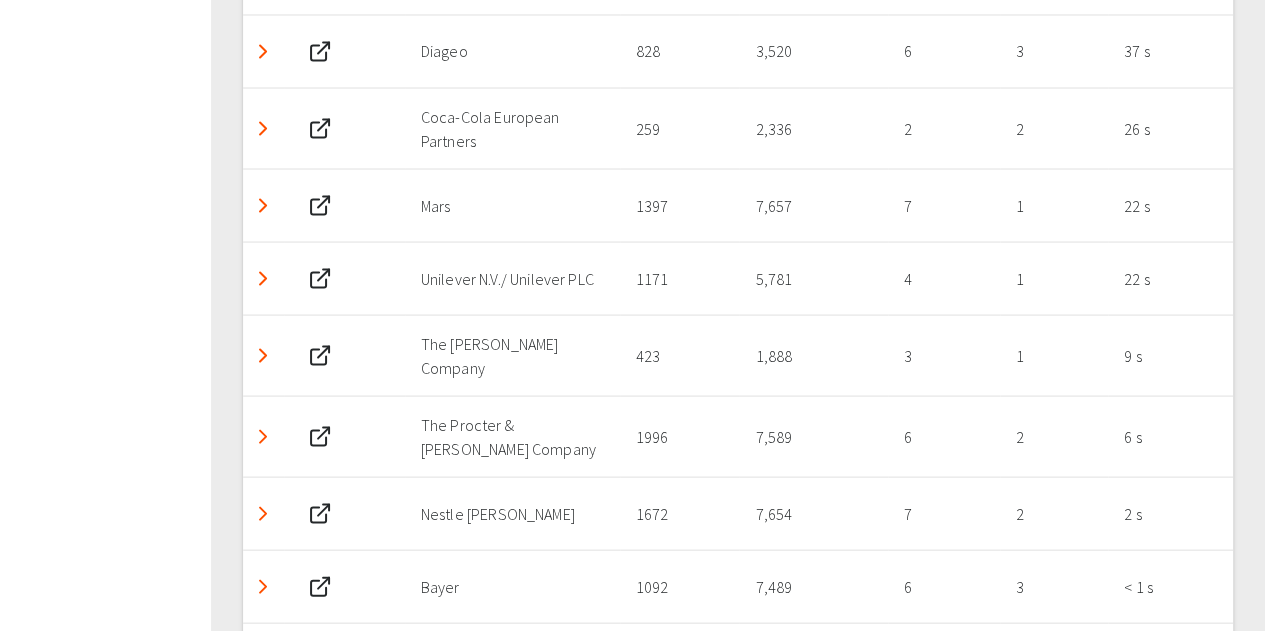 click 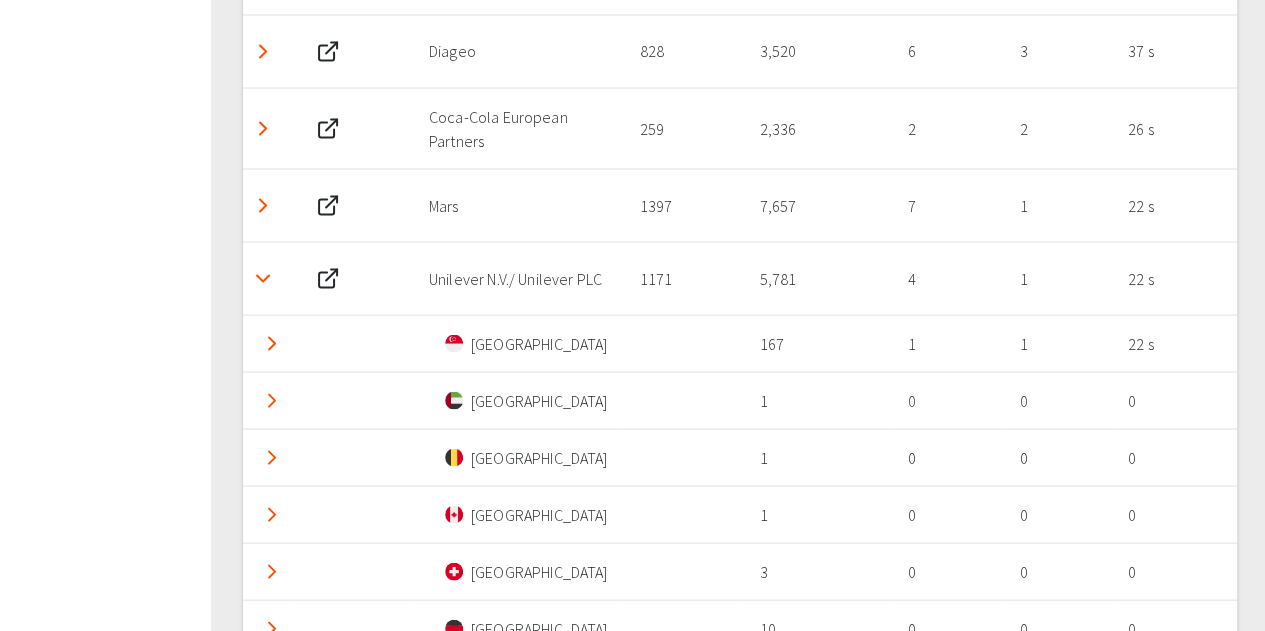 scroll, scrollTop: 2031, scrollLeft: 0, axis: vertical 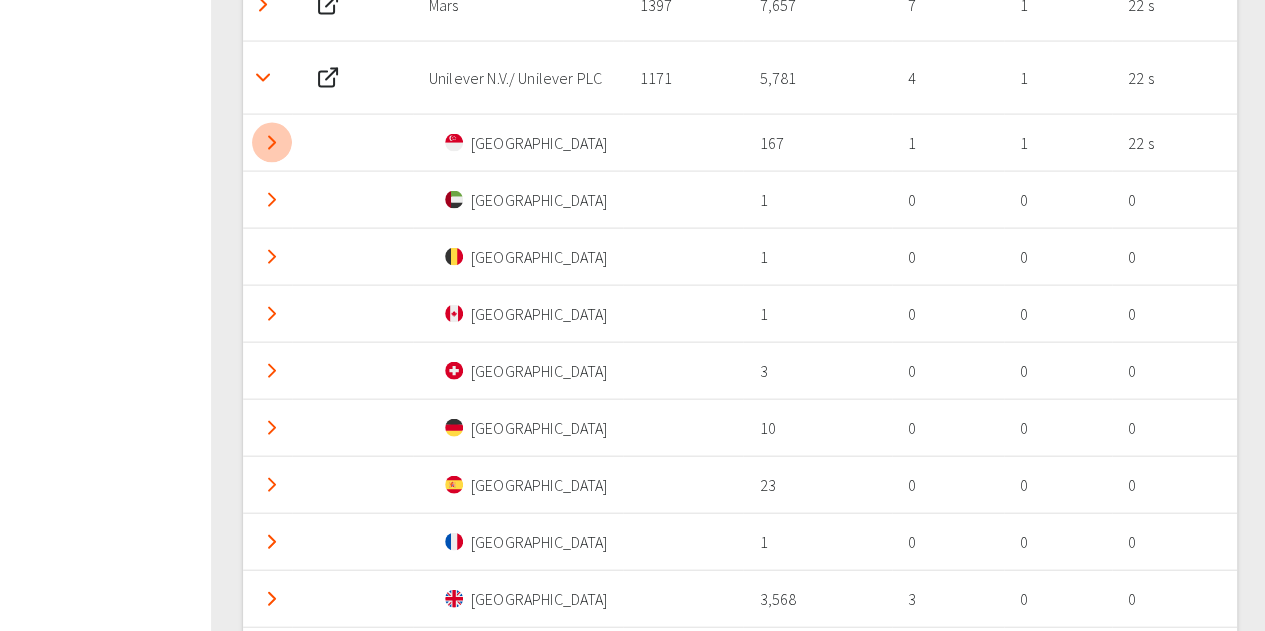 click 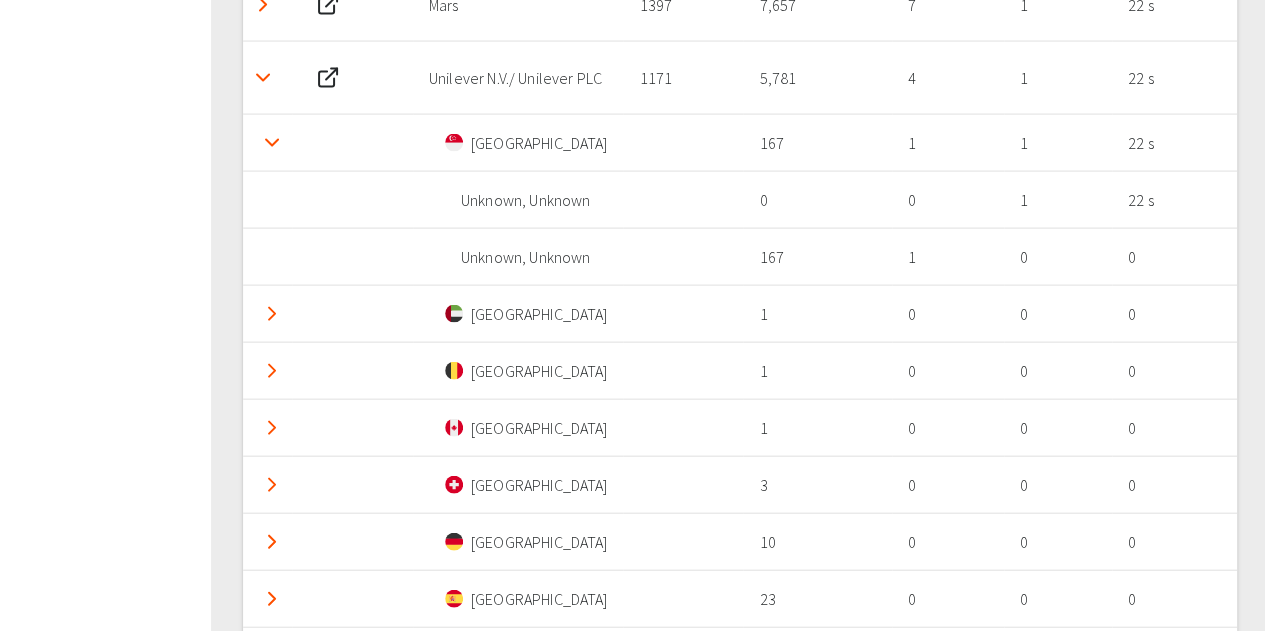 click 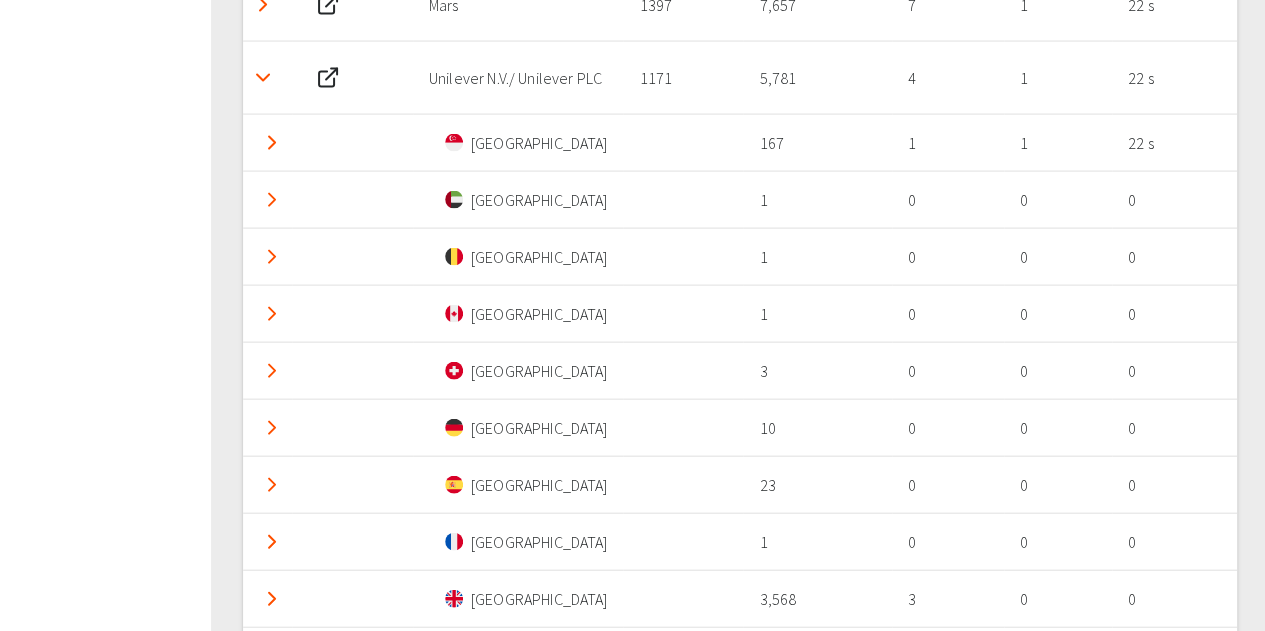 click 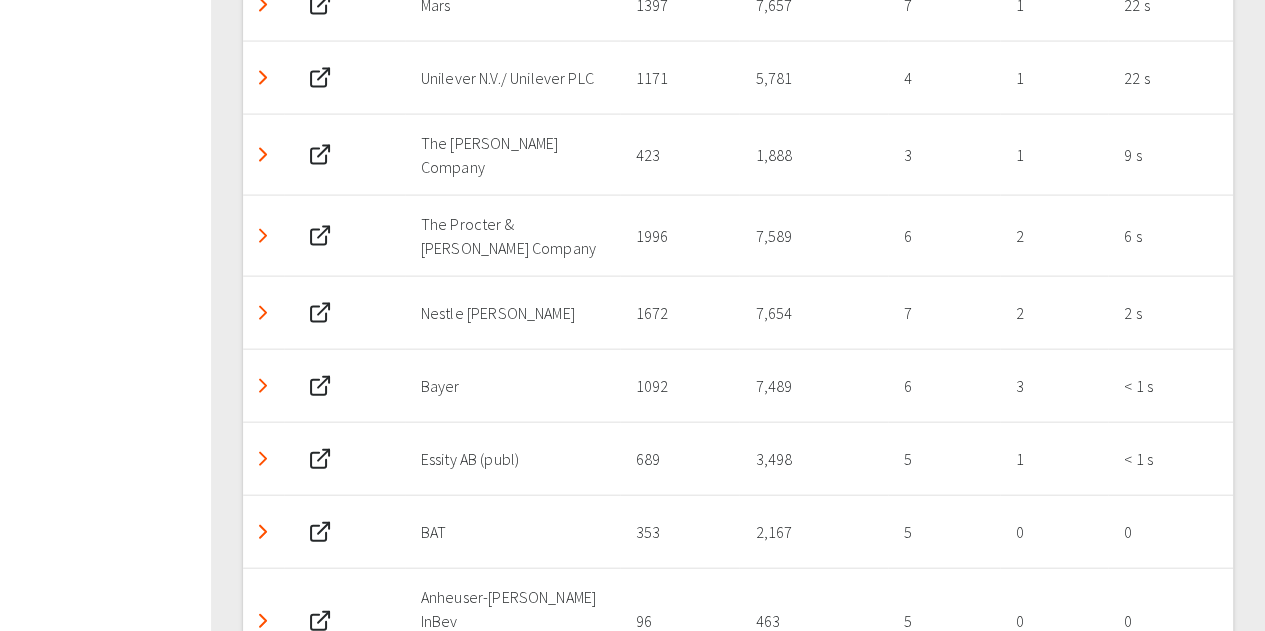 click 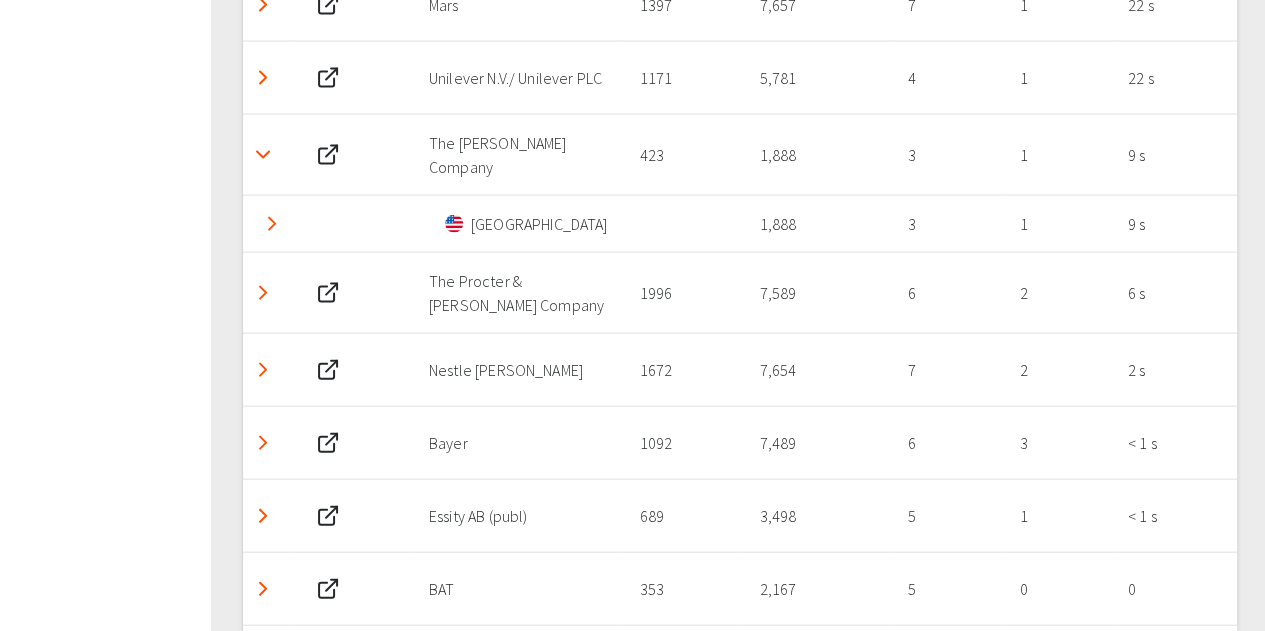 click 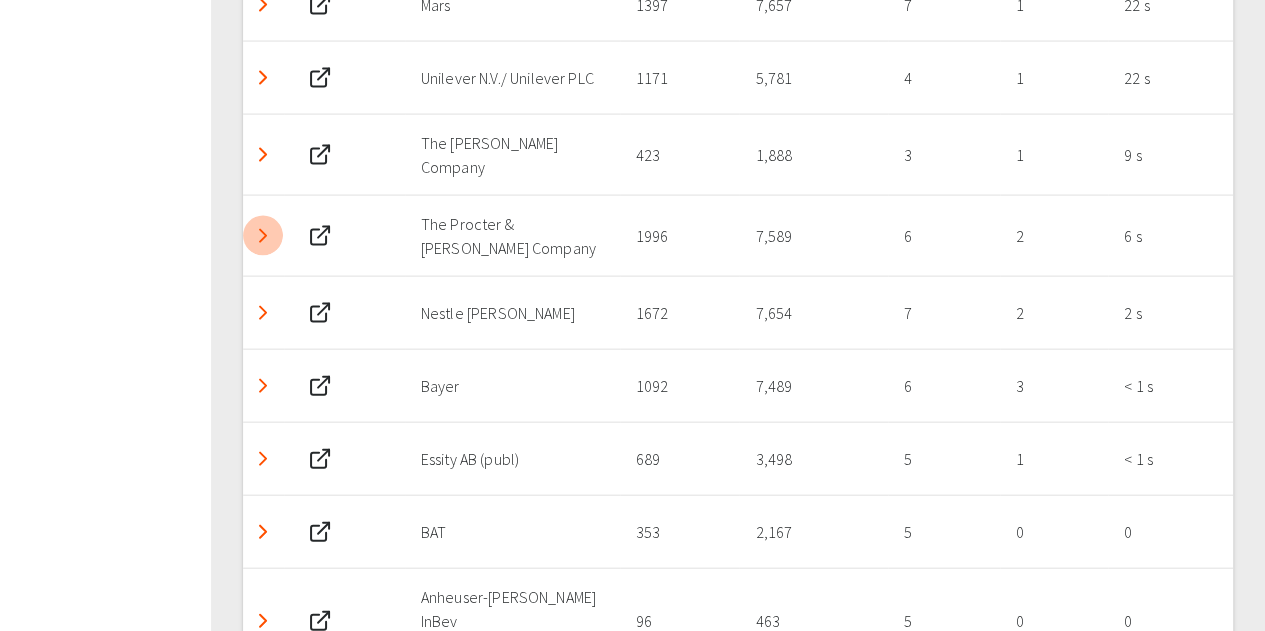 click 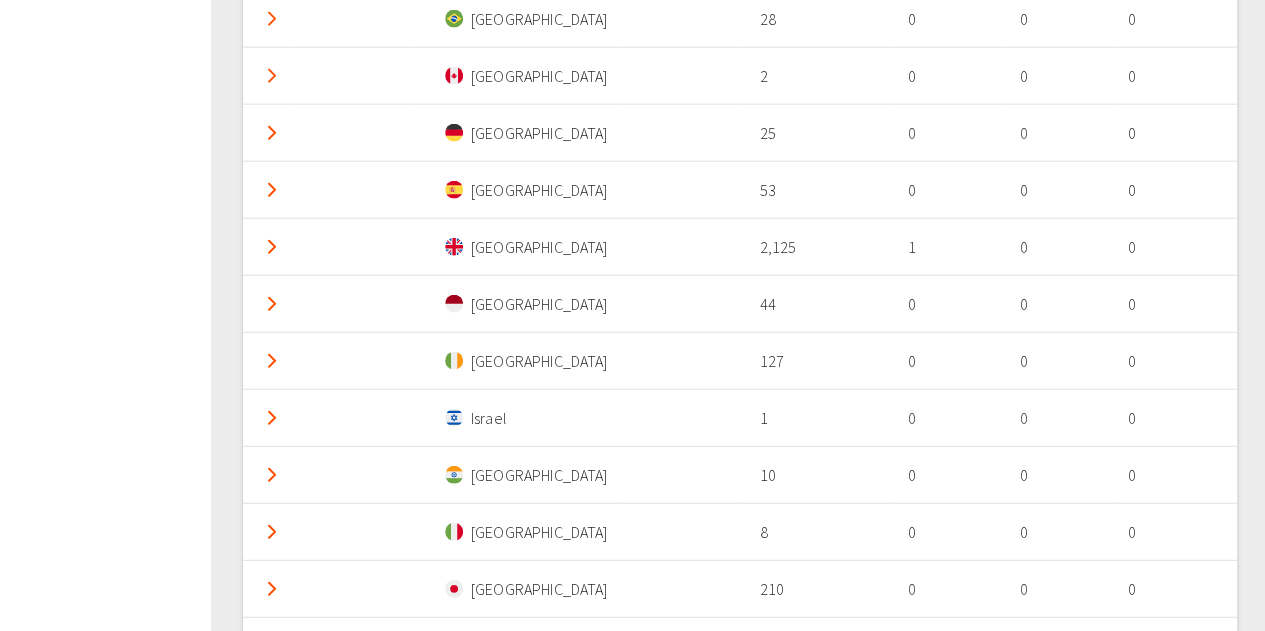 scroll, scrollTop: 2131, scrollLeft: 0, axis: vertical 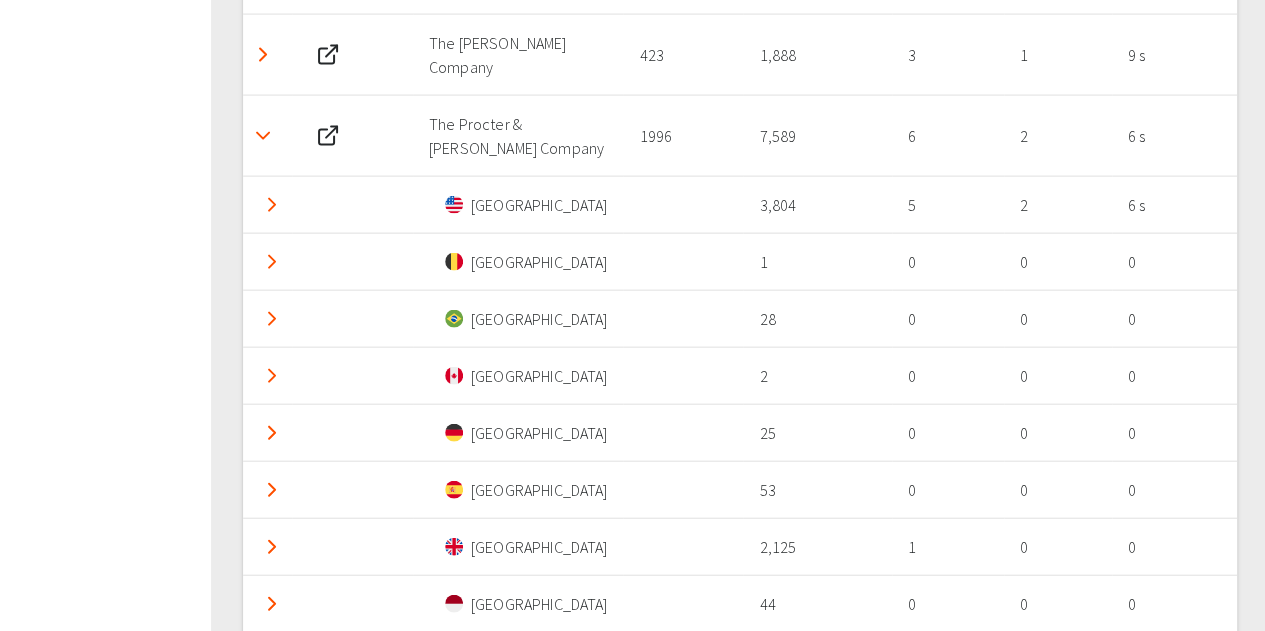click 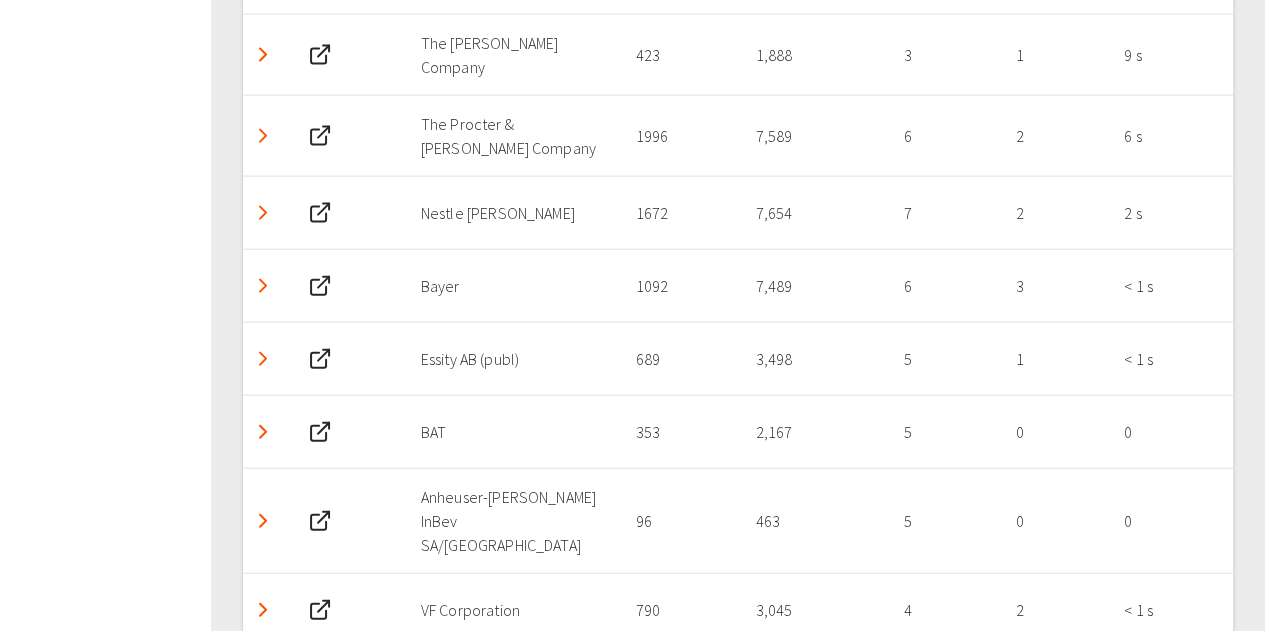 click 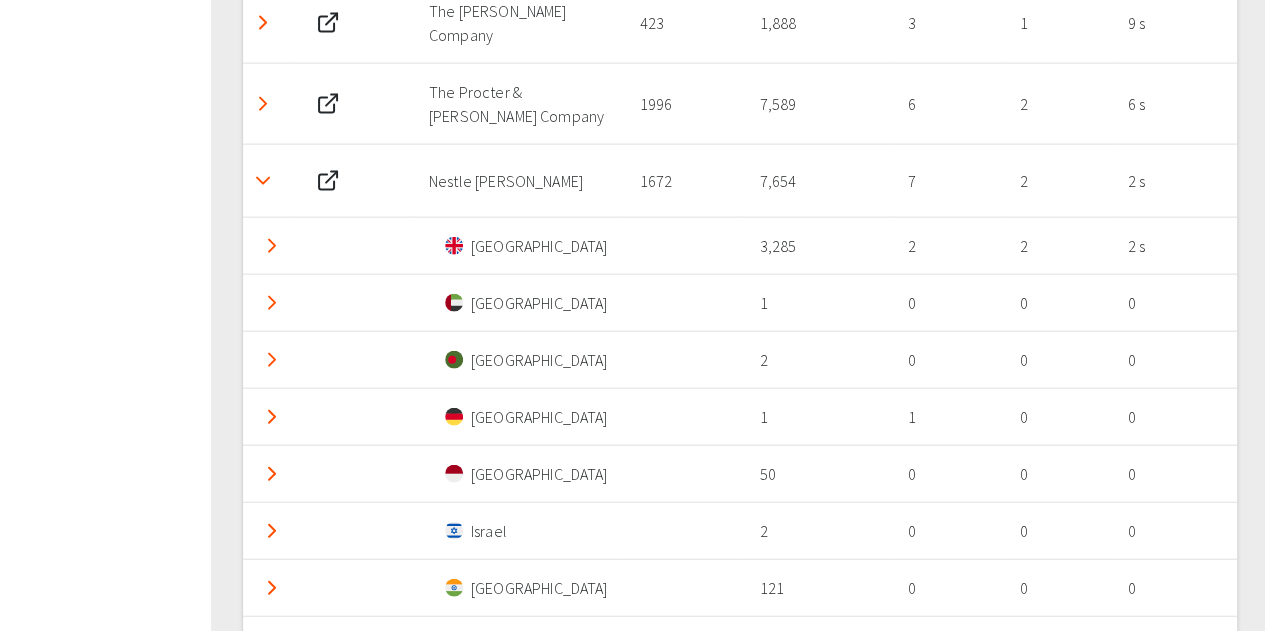 scroll, scrollTop: 2131, scrollLeft: 0, axis: vertical 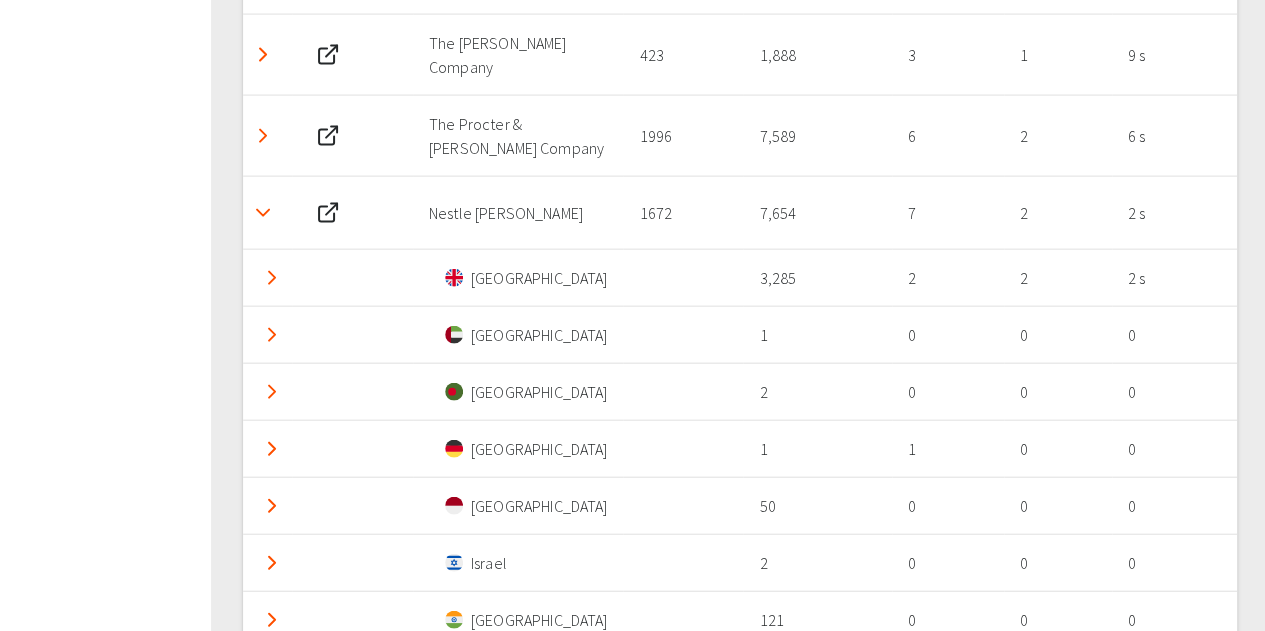 click 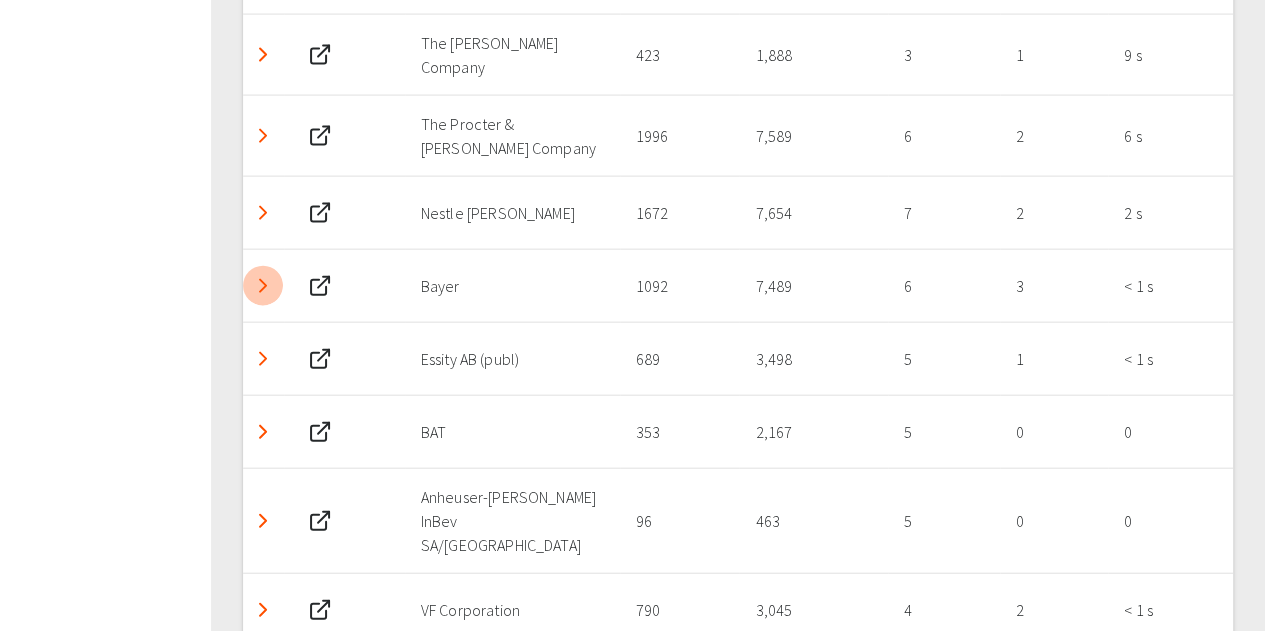 click 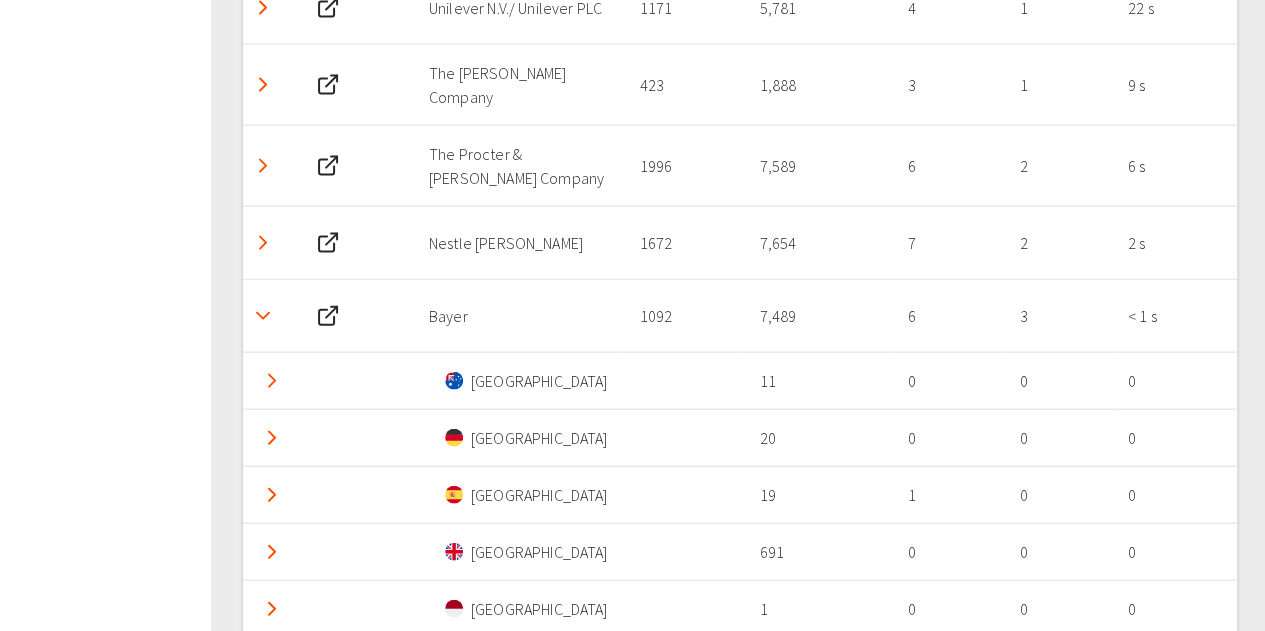 scroll, scrollTop: 1931, scrollLeft: 0, axis: vertical 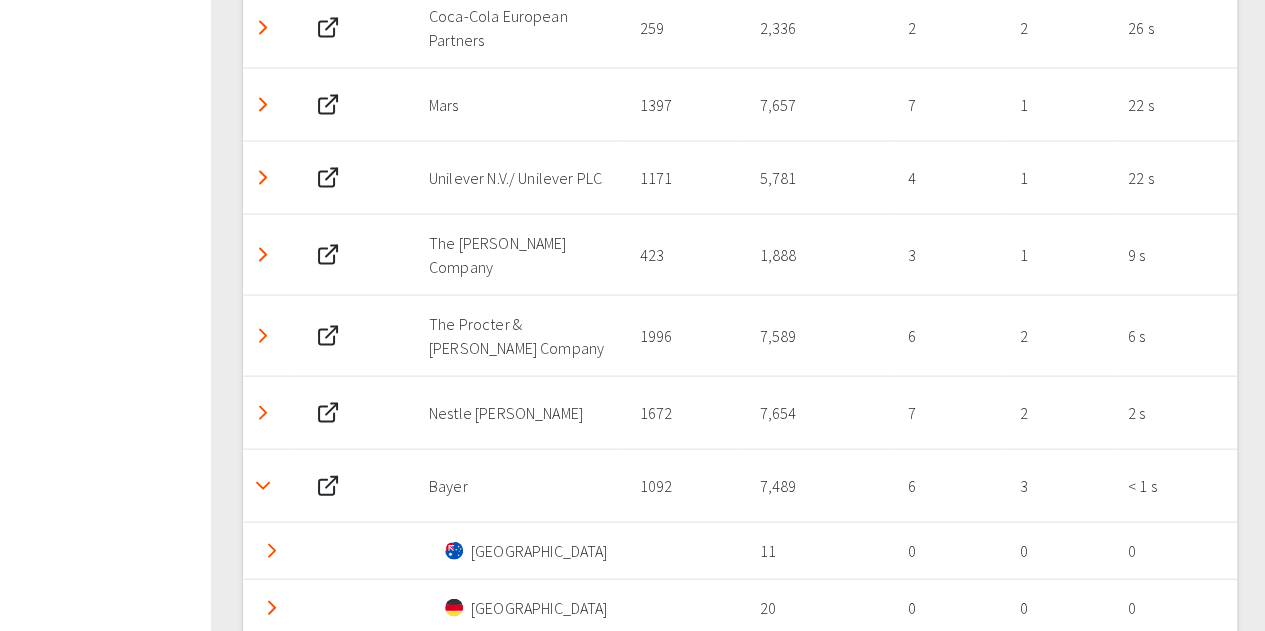 drag, startPoint x: 266, startPoint y: 472, endPoint x: 294, endPoint y: 435, distance: 46.400433 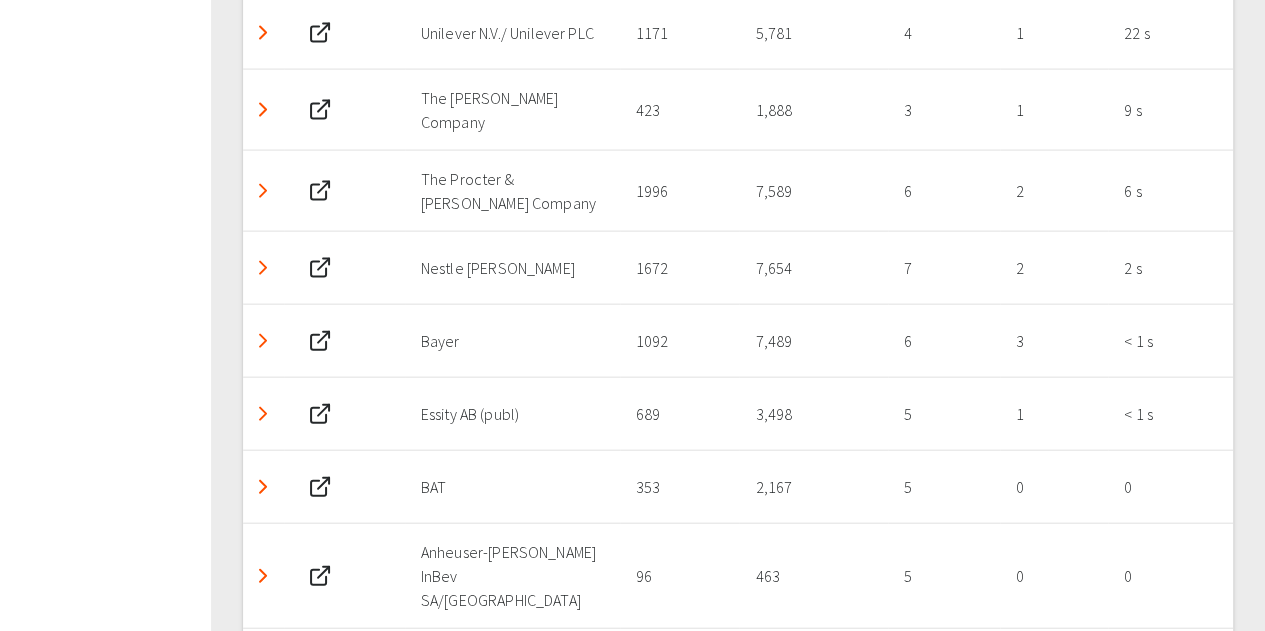 scroll, scrollTop: 2231, scrollLeft: 0, axis: vertical 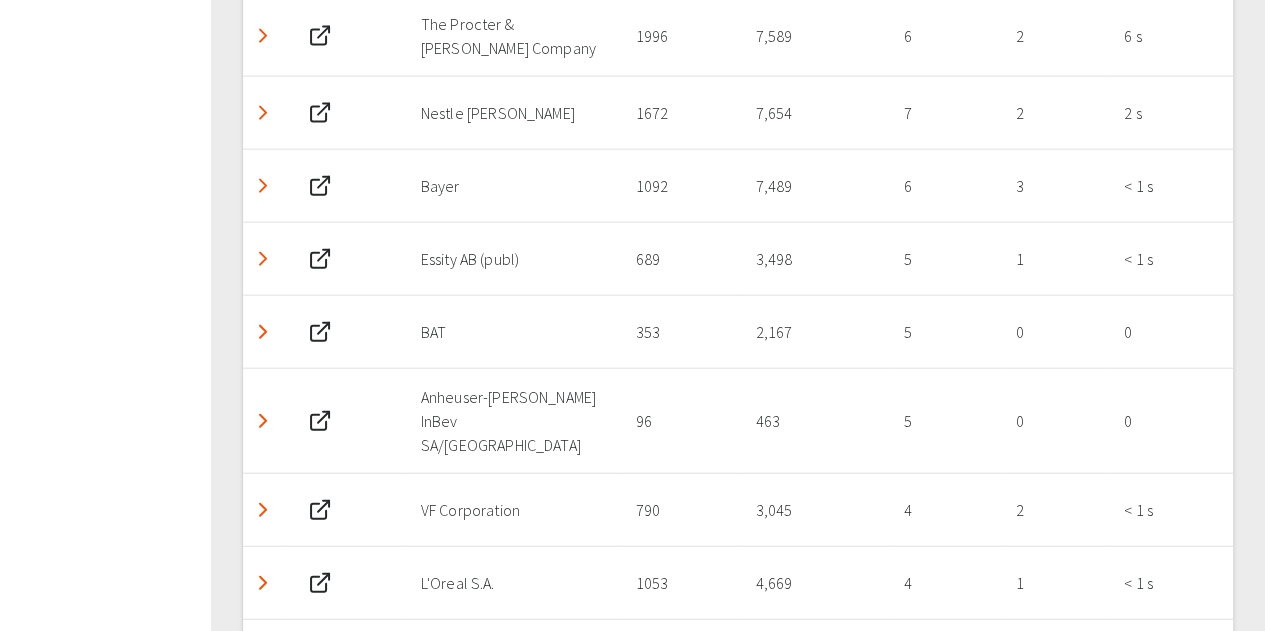 click 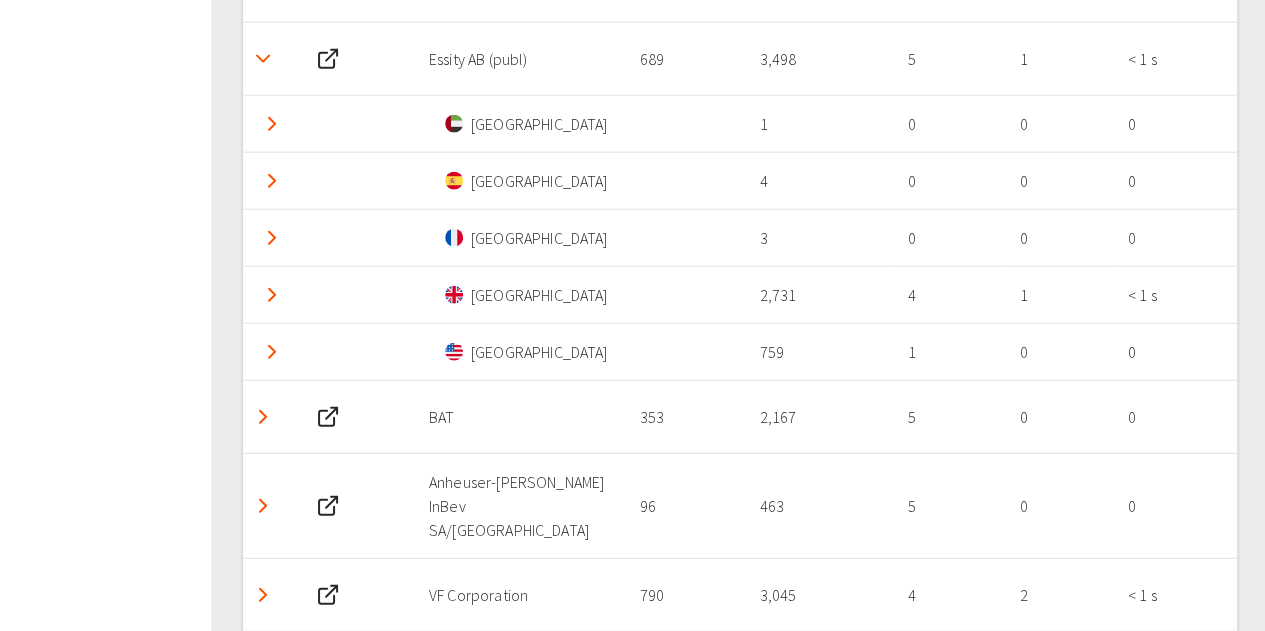 scroll, scrollTop: 2231, scrollLeft: 0, axis: vertical 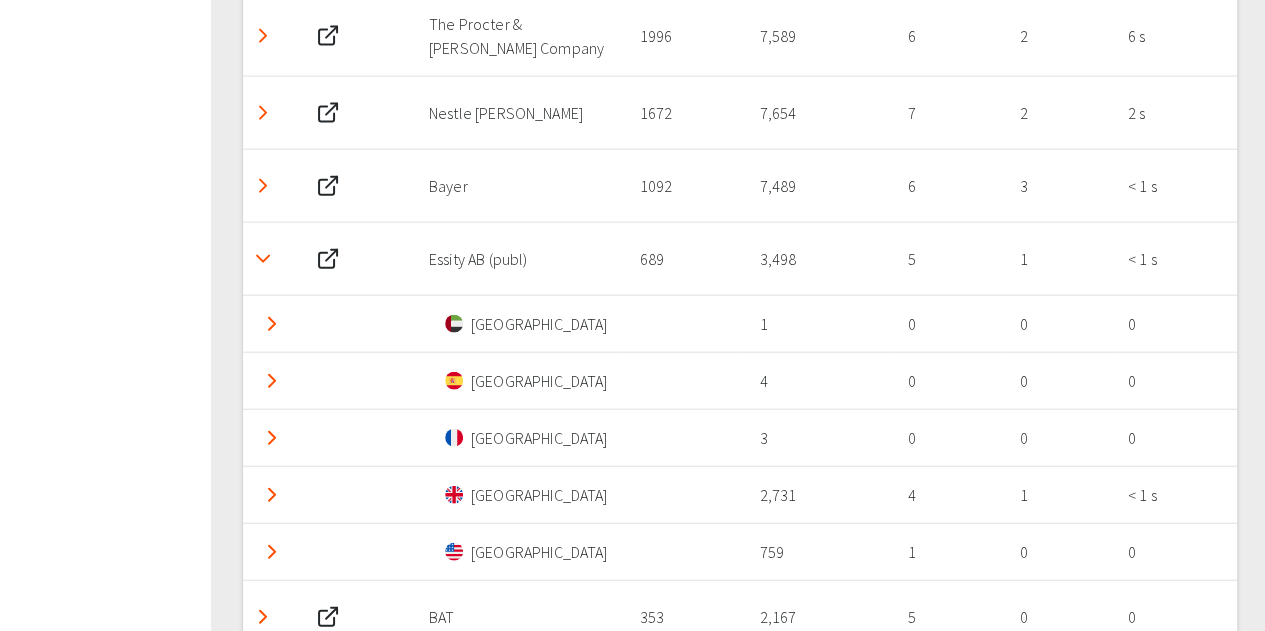 click 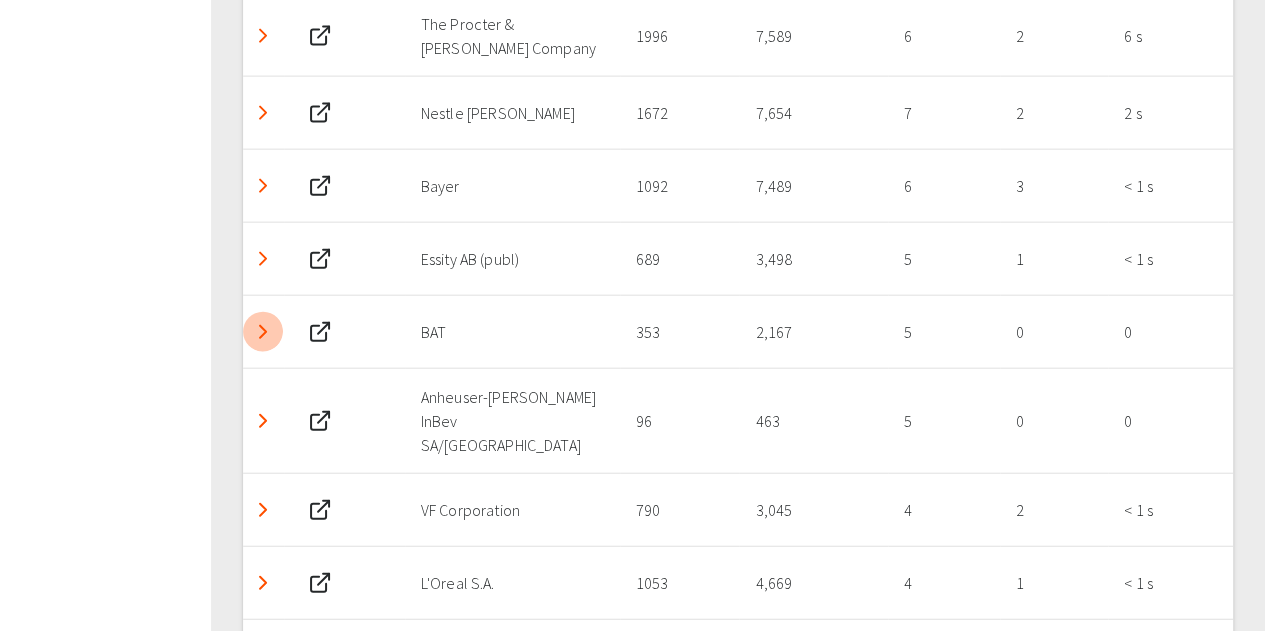 click 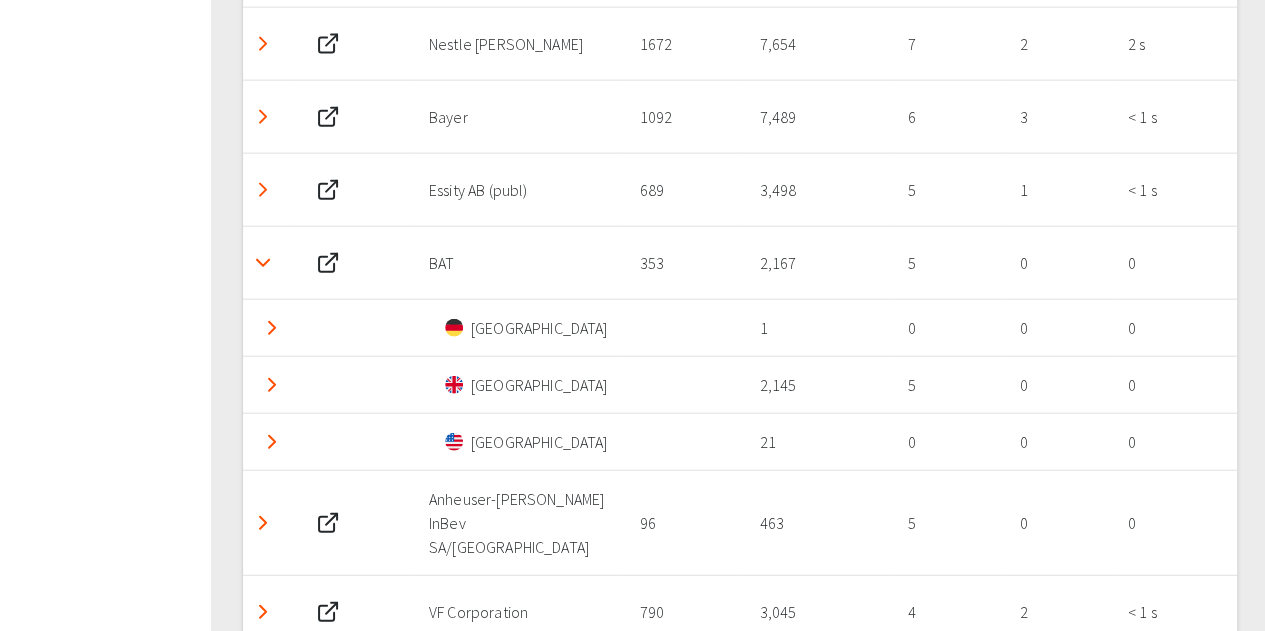 scroll, scrollTop: 2331, scrollLeft: 0, axis: vertical 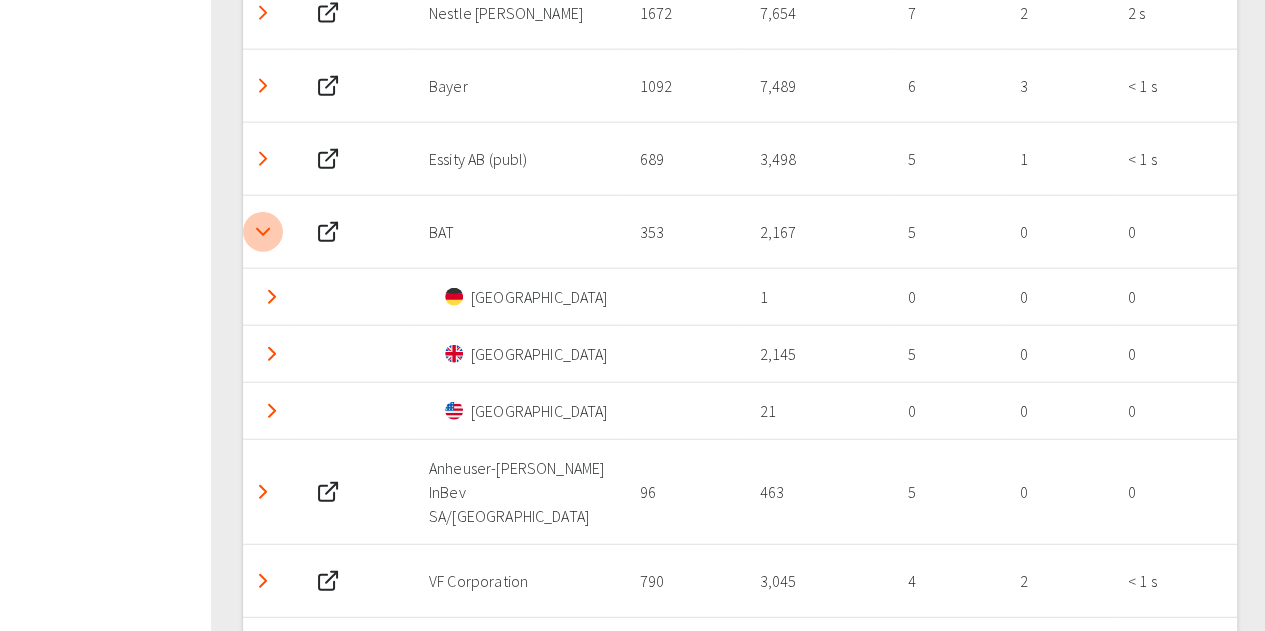 click 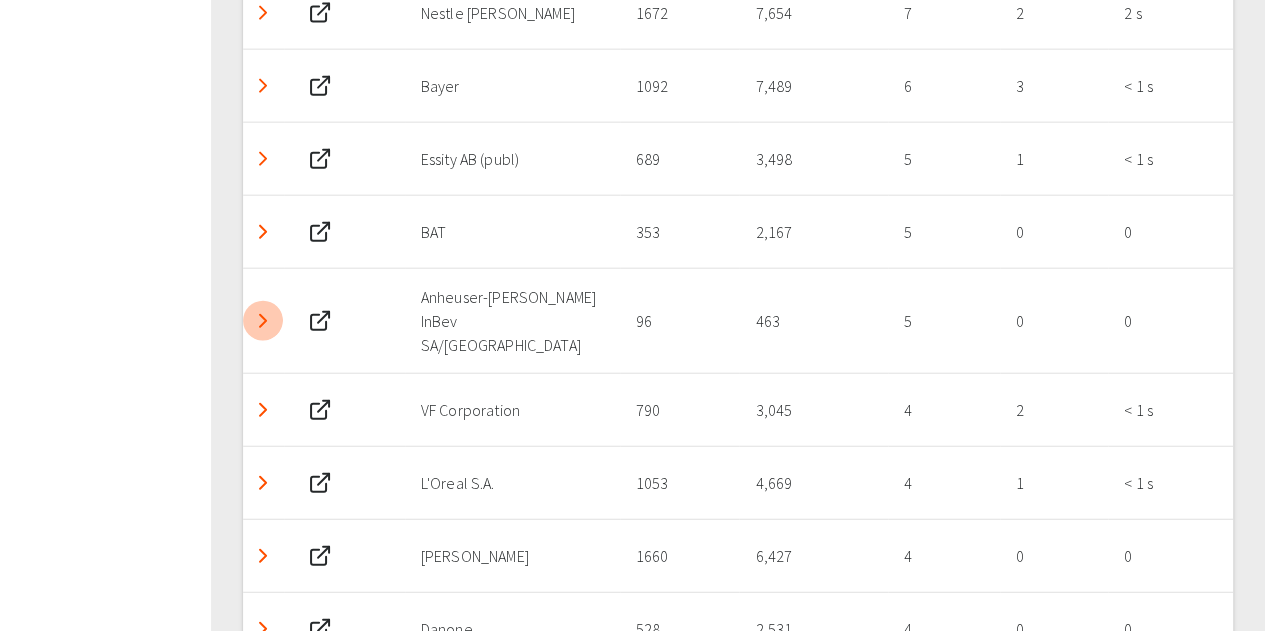 click 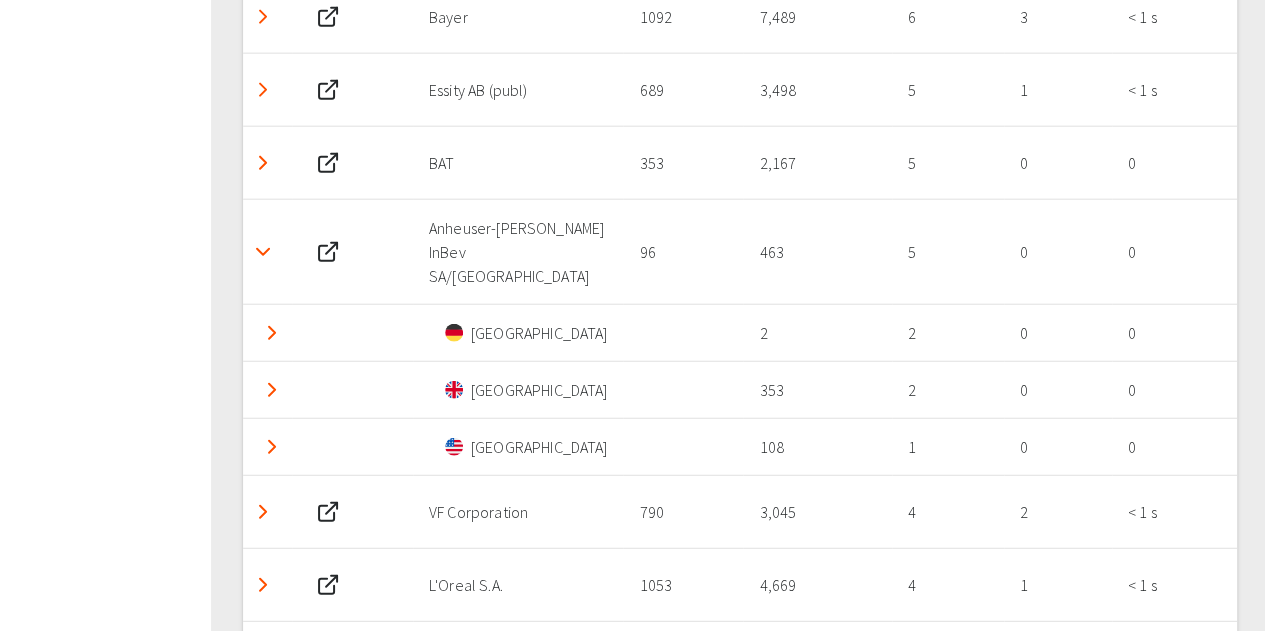 scroll, scrollTop: 2431, scrollLeft: 0, axis: vertical 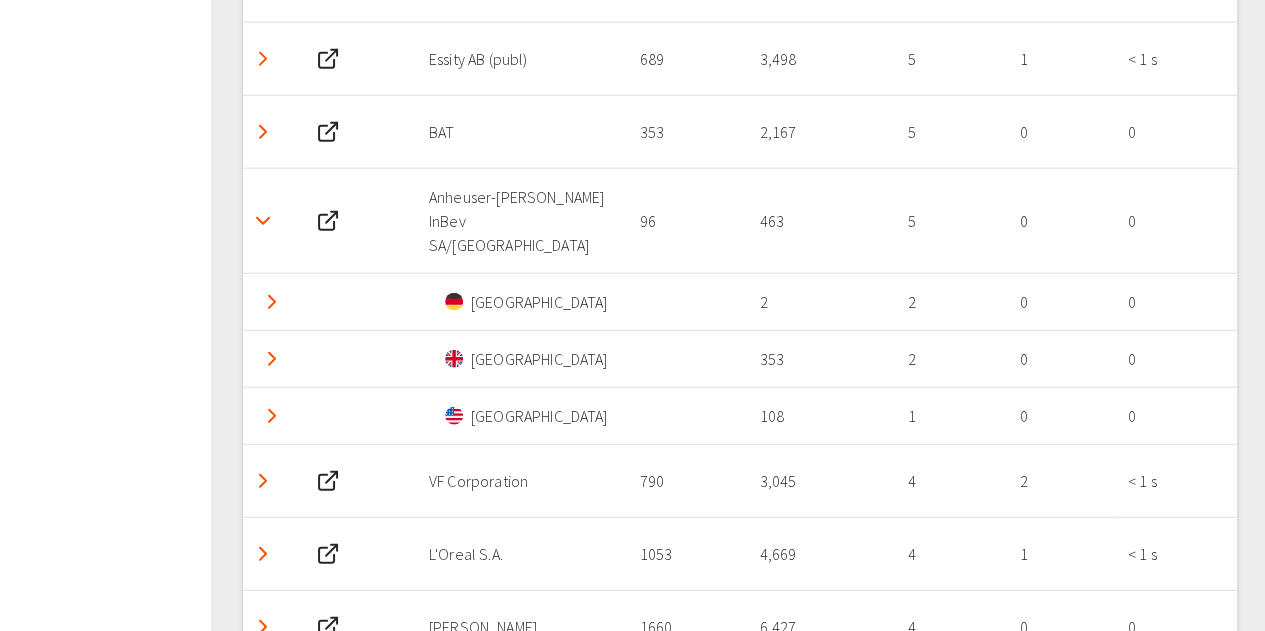click 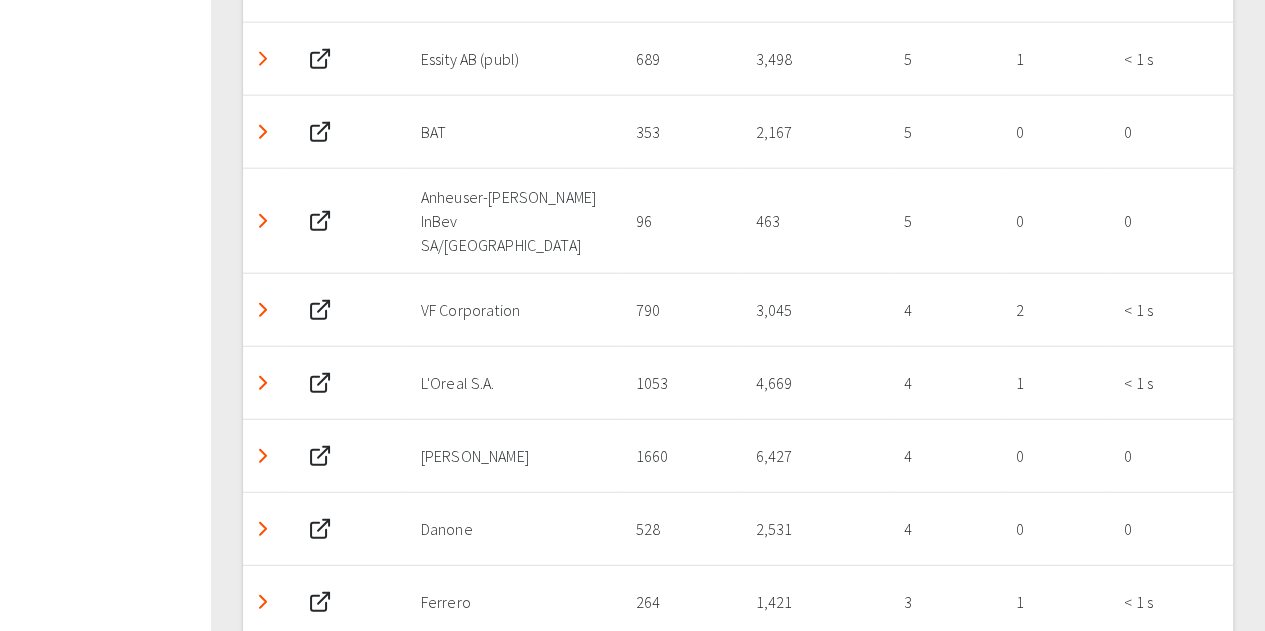 click 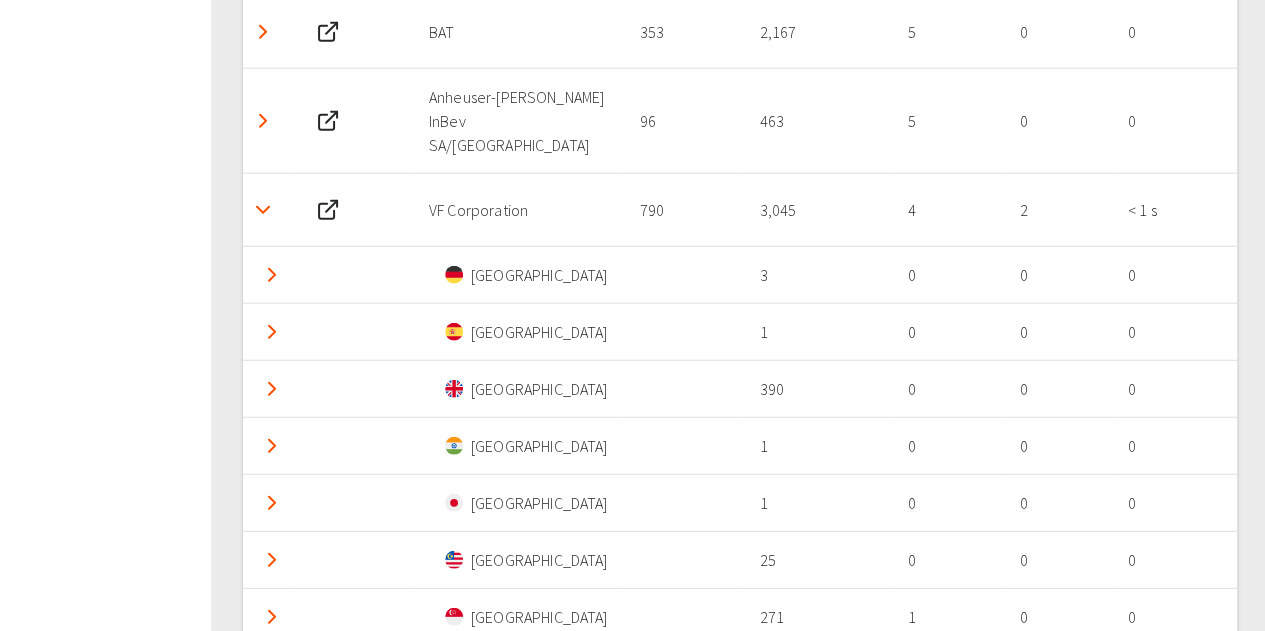 scroll, scrollTop: 2431, scrollLeft: 0, axis: vertical 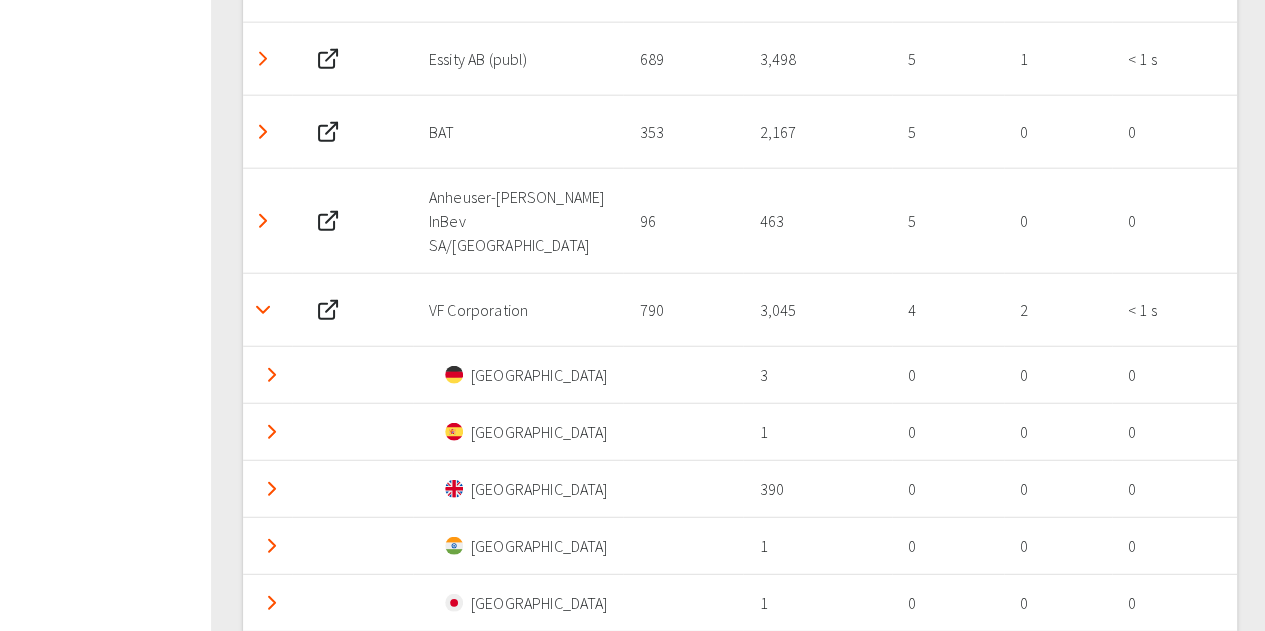 click 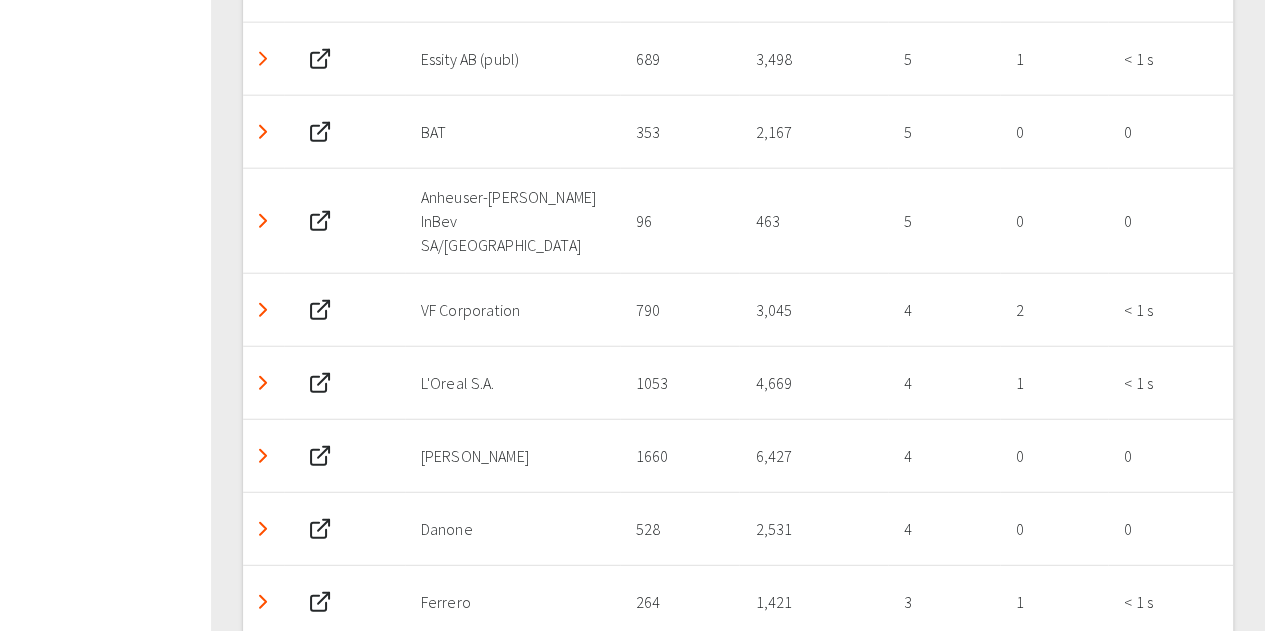 click 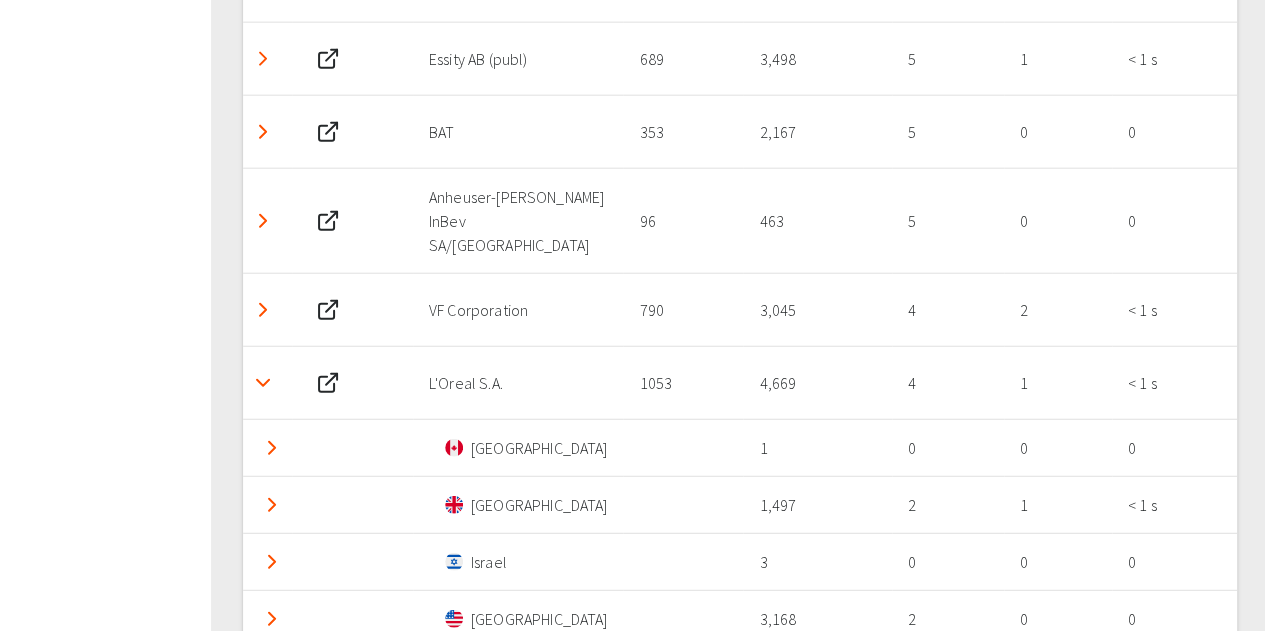 scroll, scrollTop: 2631, scrollLeft: 0, axis: vertical 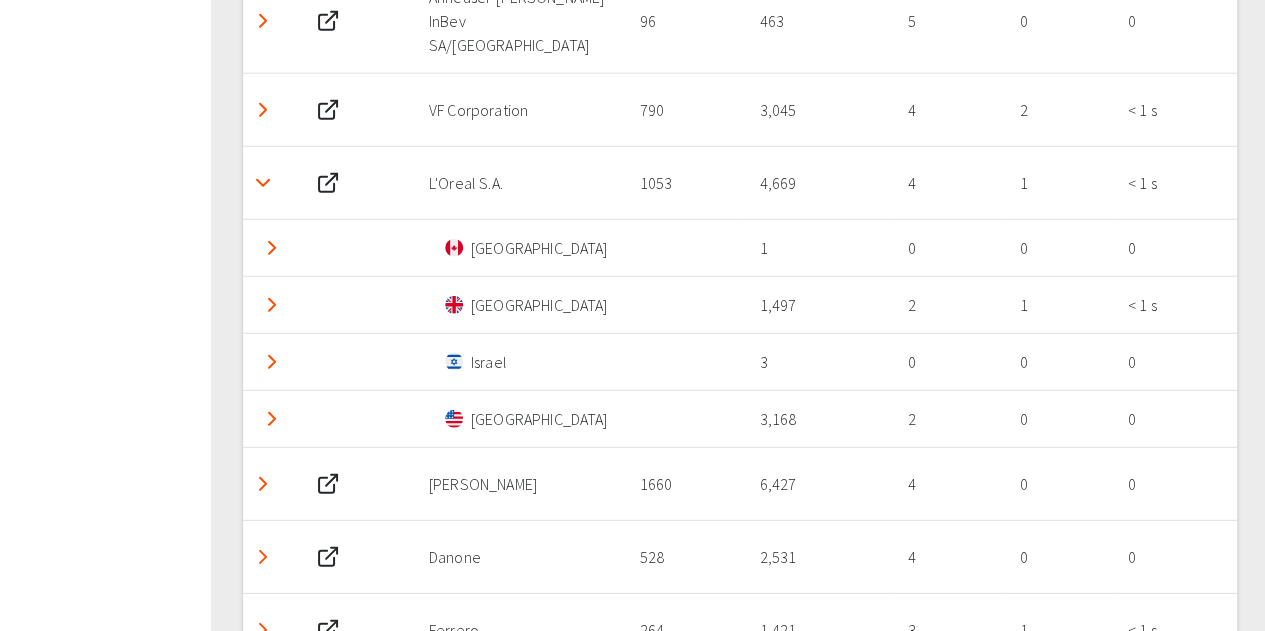click 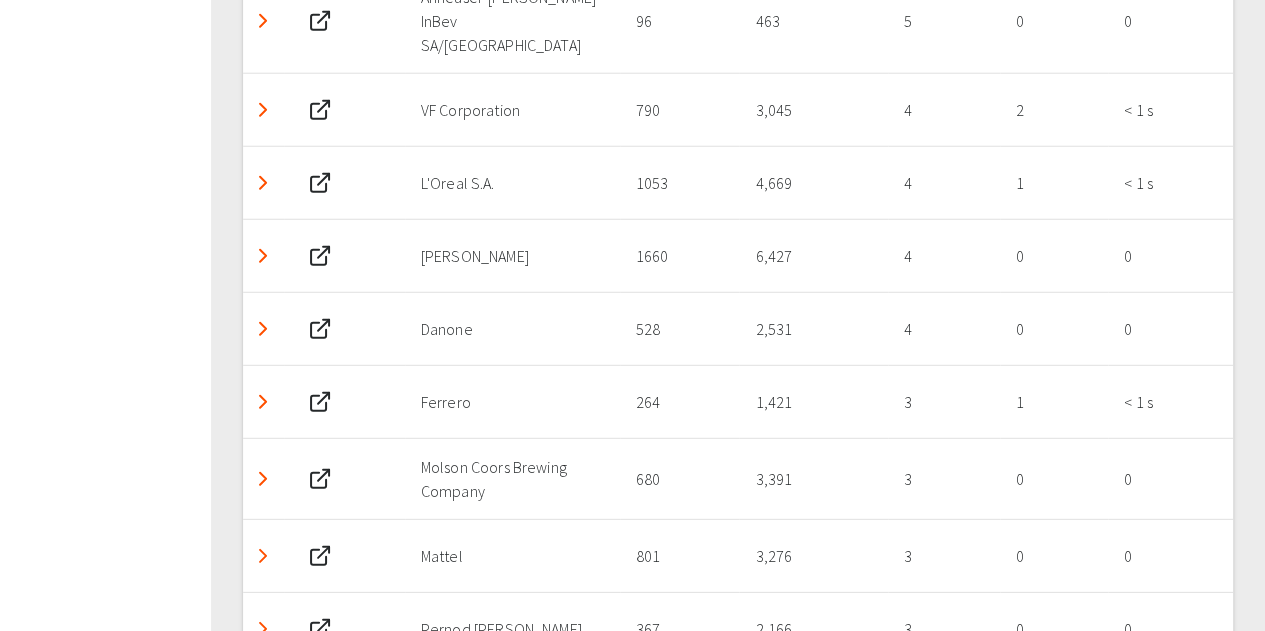 click 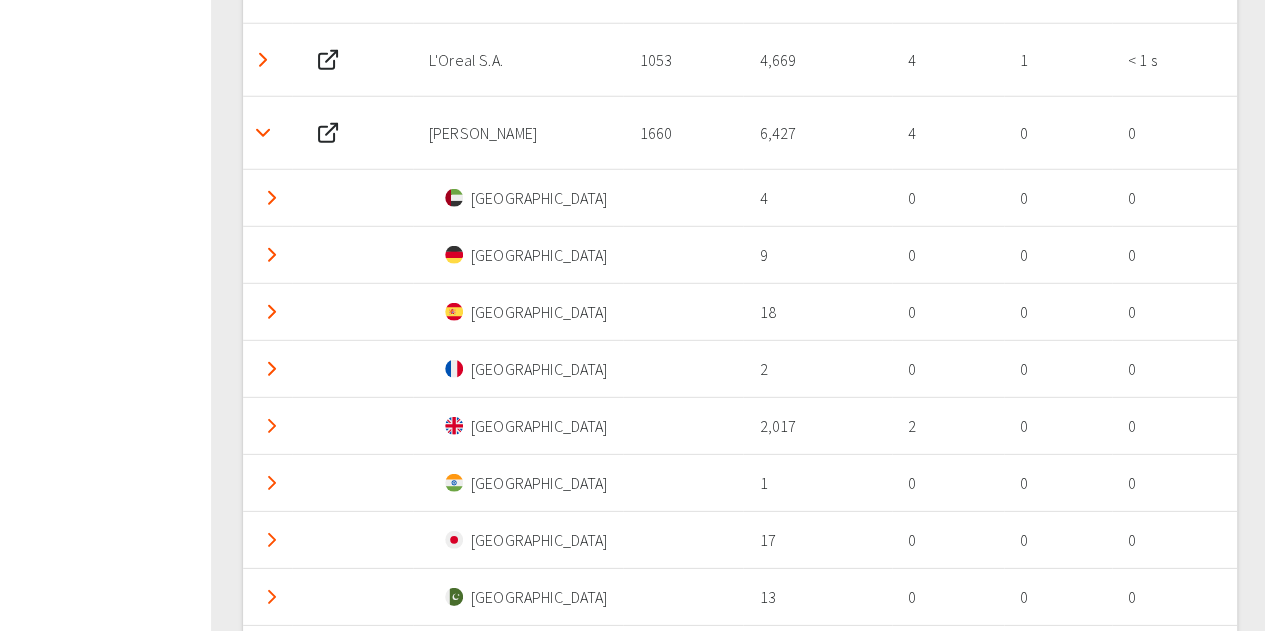 scroll, scrollTop: 2631, scrollLeft: 0, axis: vertical 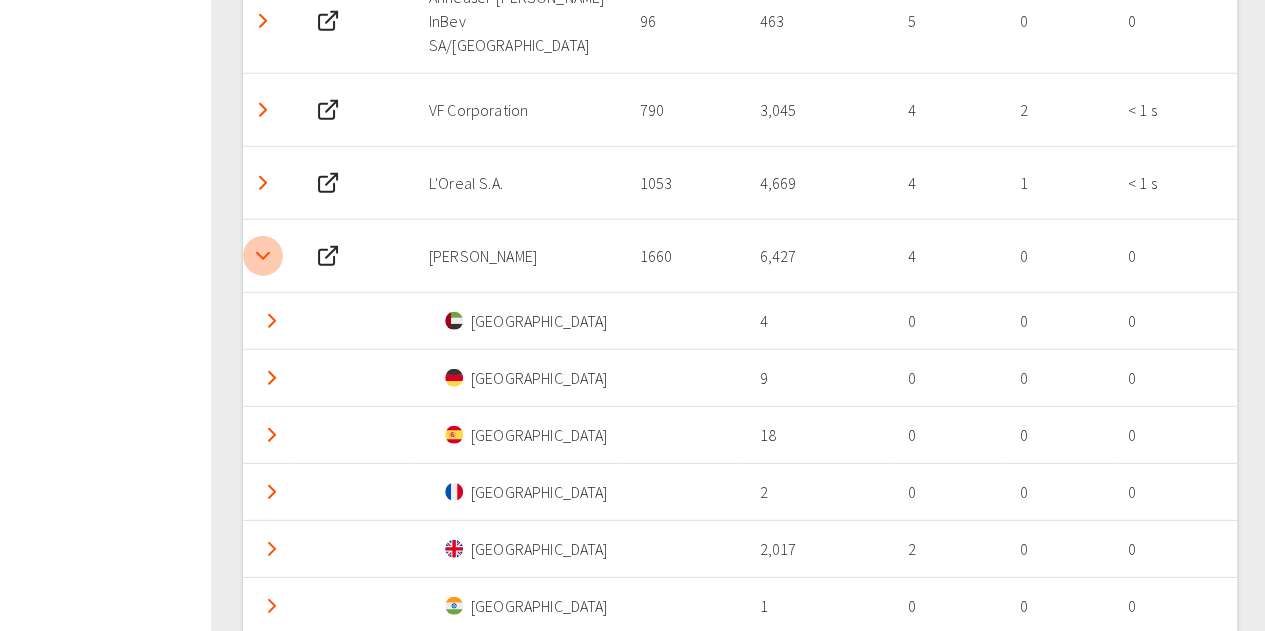 click 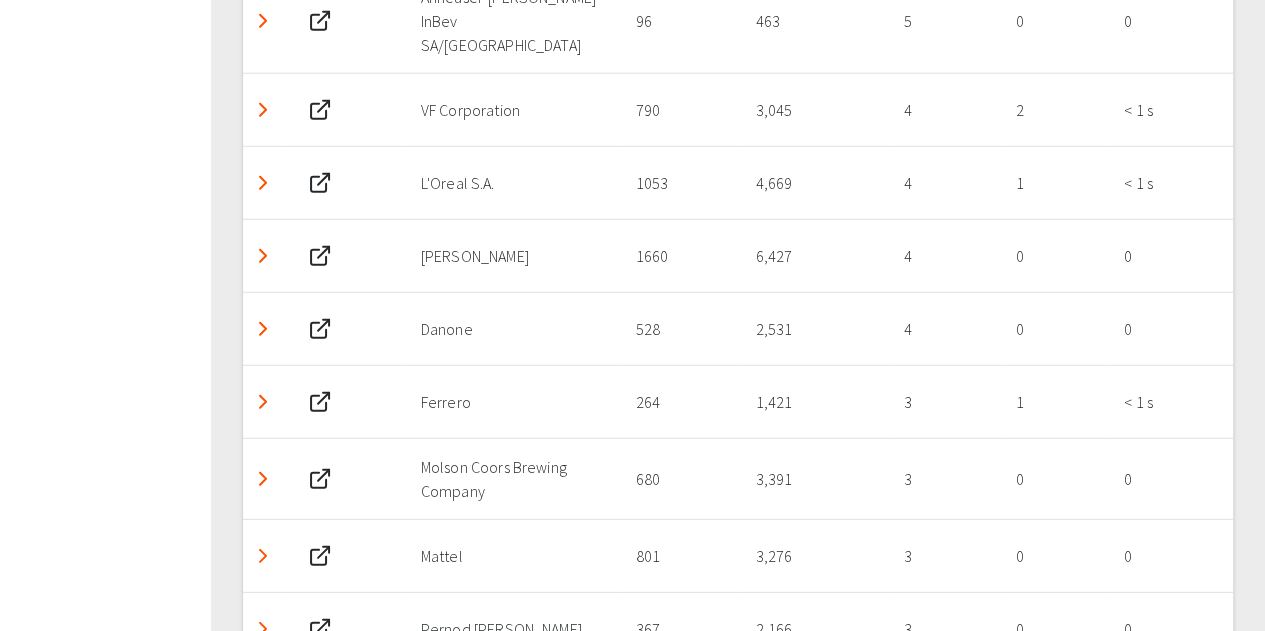 click 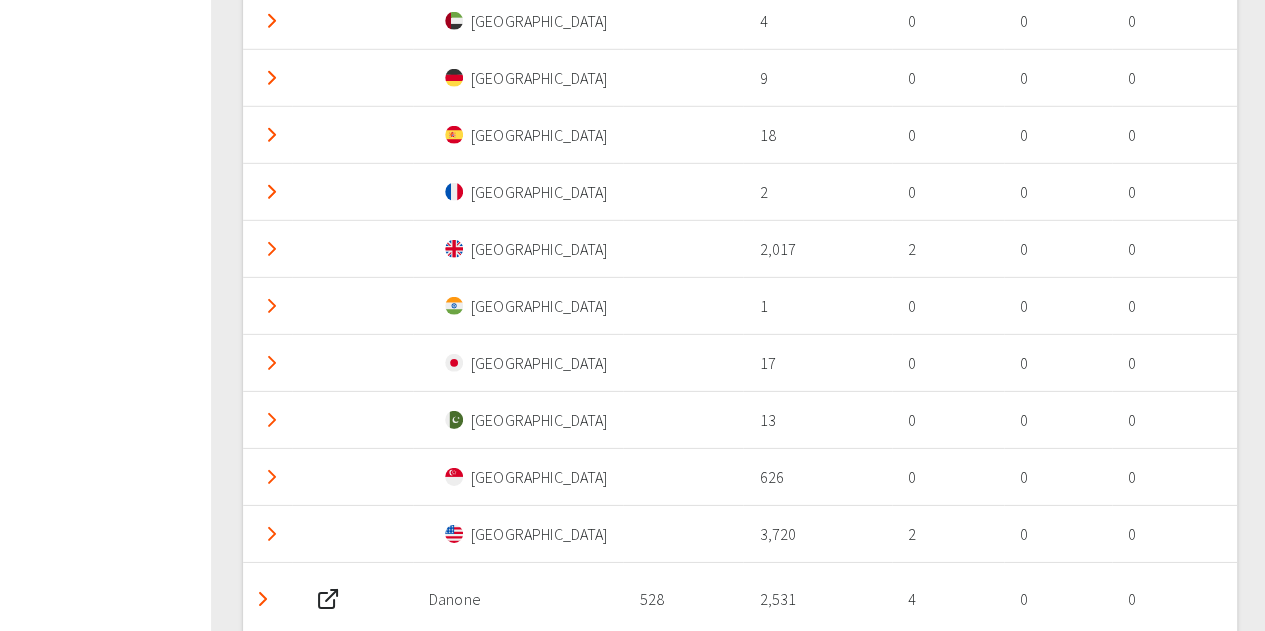 scroll, scrollTop: 2731, scrollLeft: 0, axis: vertical 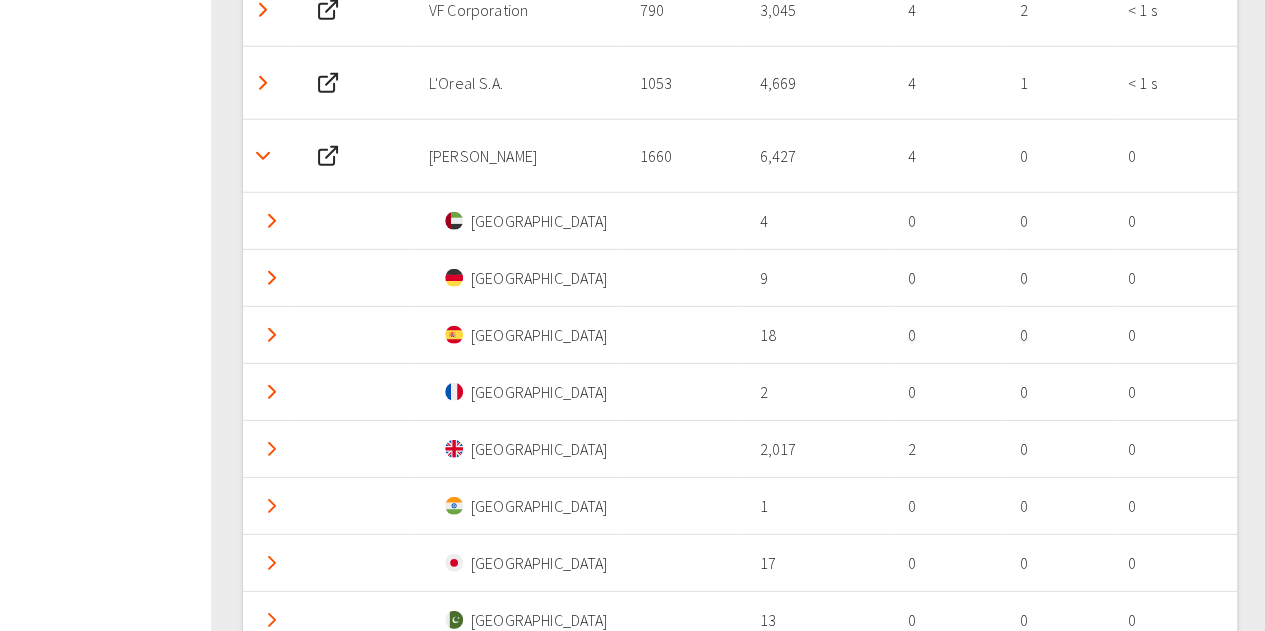 click at bounding box center [263, 156] 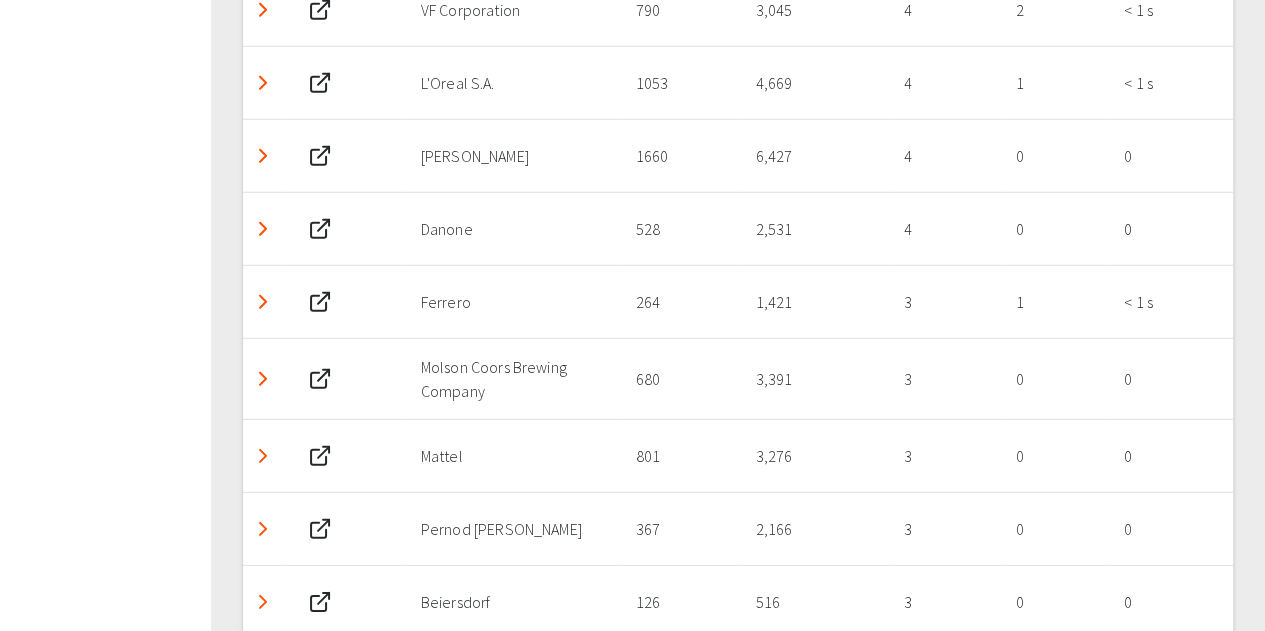 click 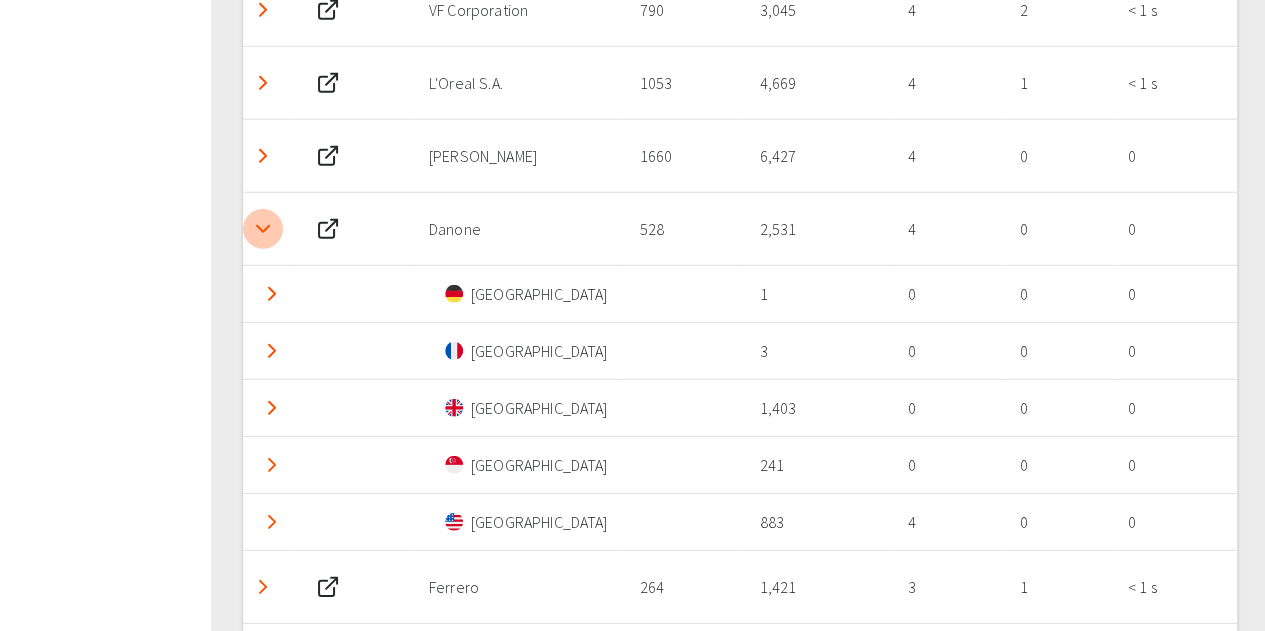 click 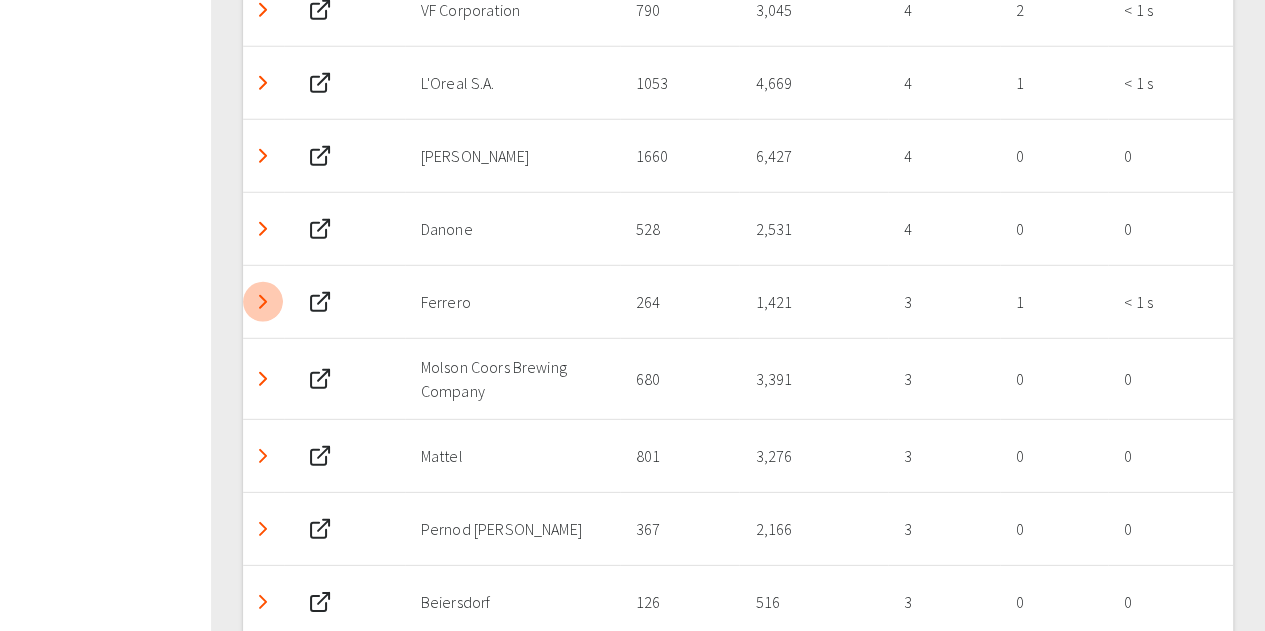 click at bounding box center (263, 302) 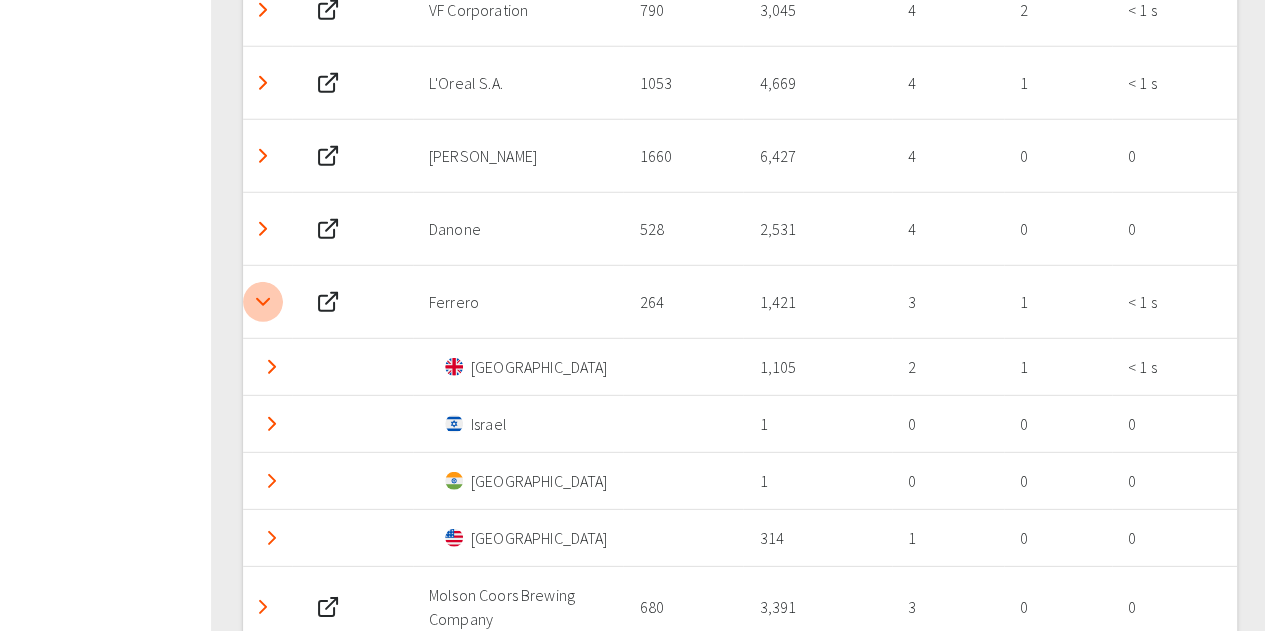 click 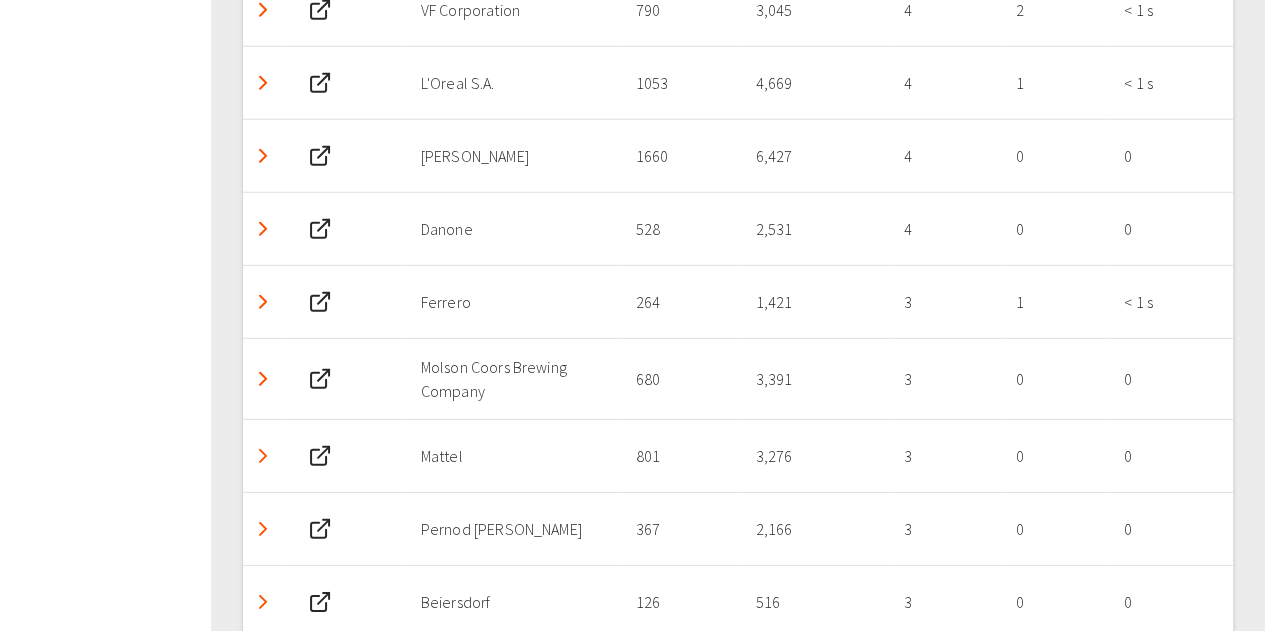 click 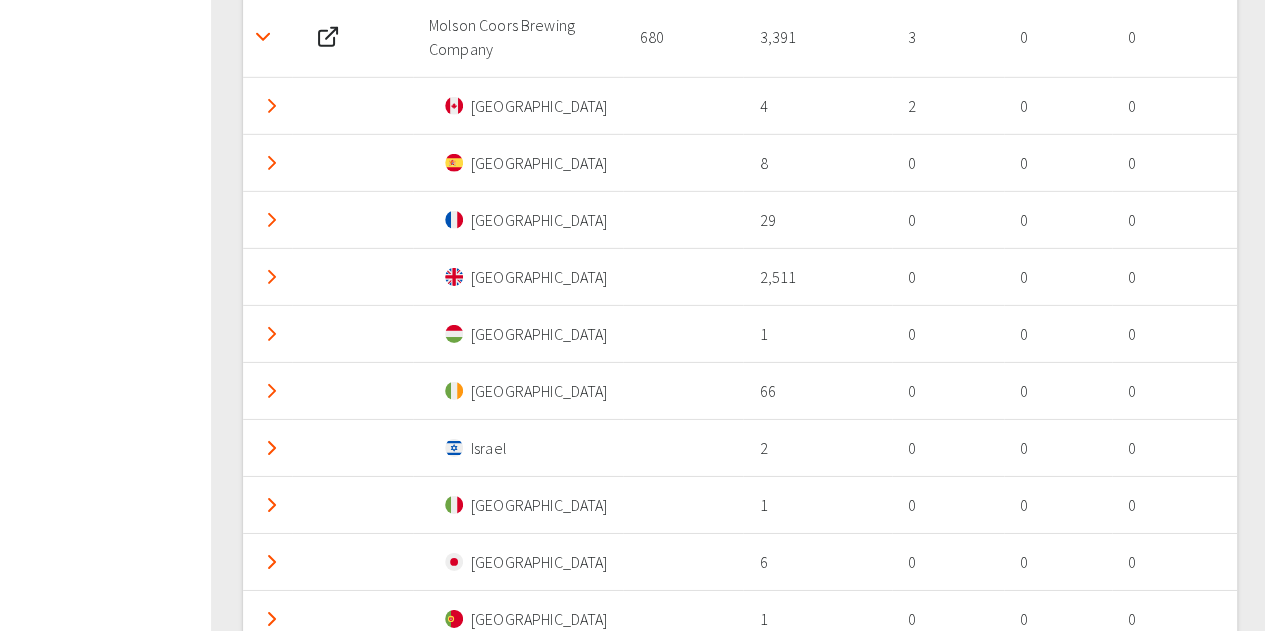 scroll, scrollTop: 3031, scrollLeft: 0, axis: vertical 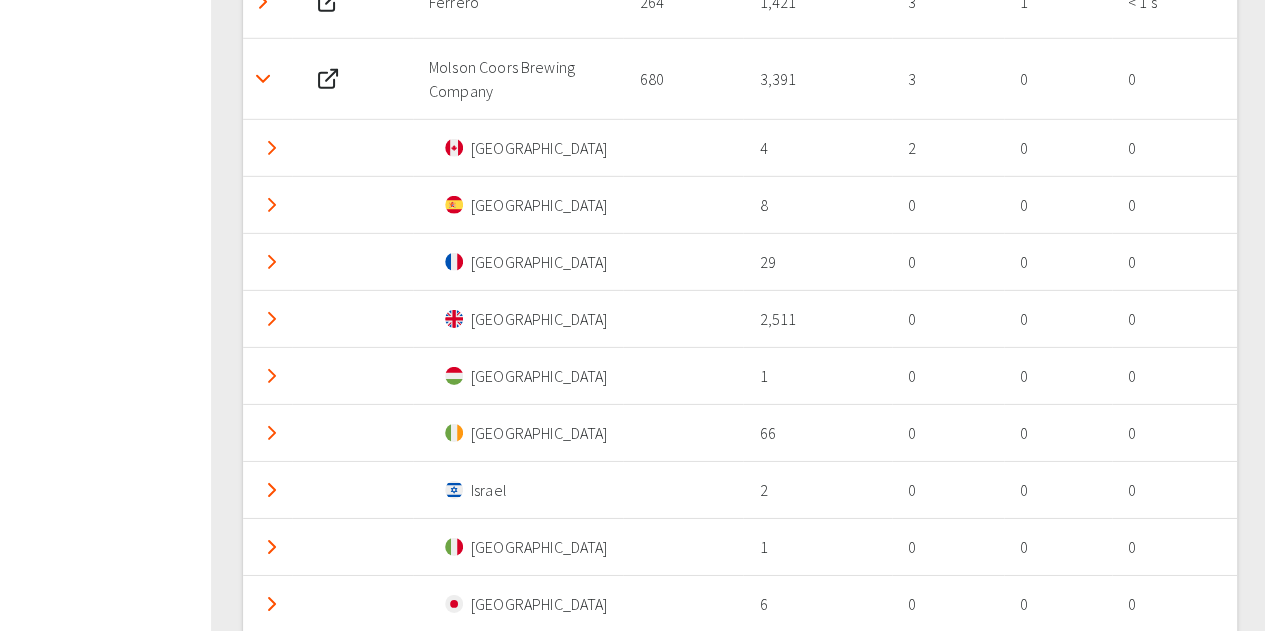 click at bounding box center [267, 78] 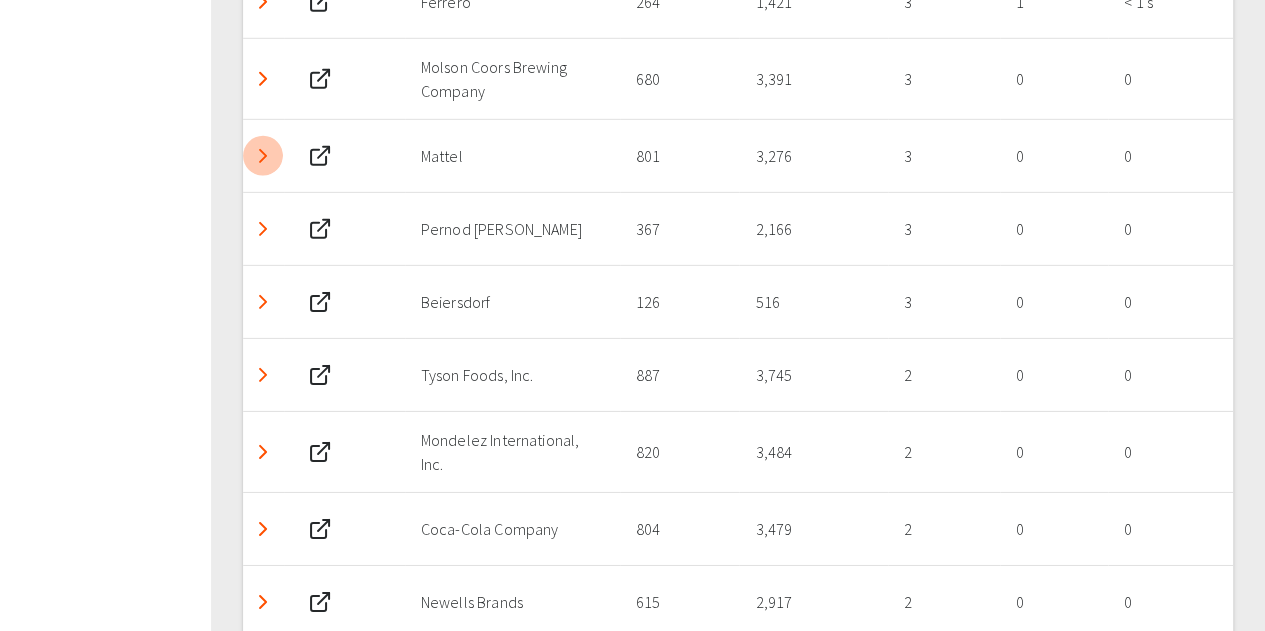 click 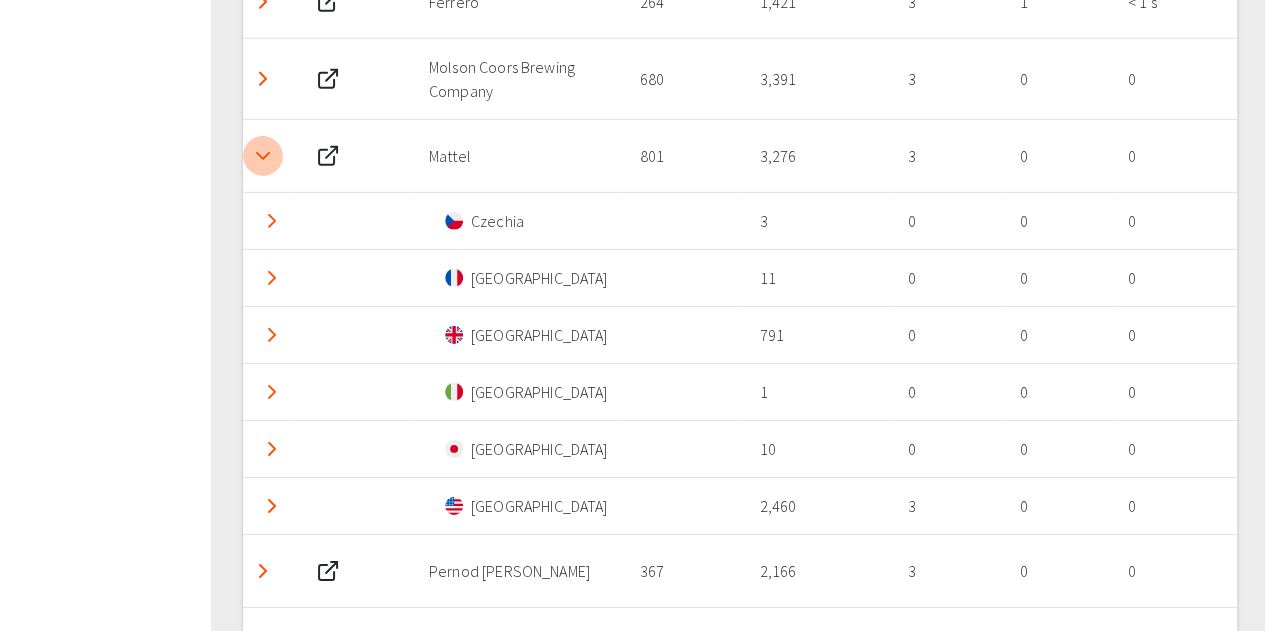 click at bounding box center [263, 156] 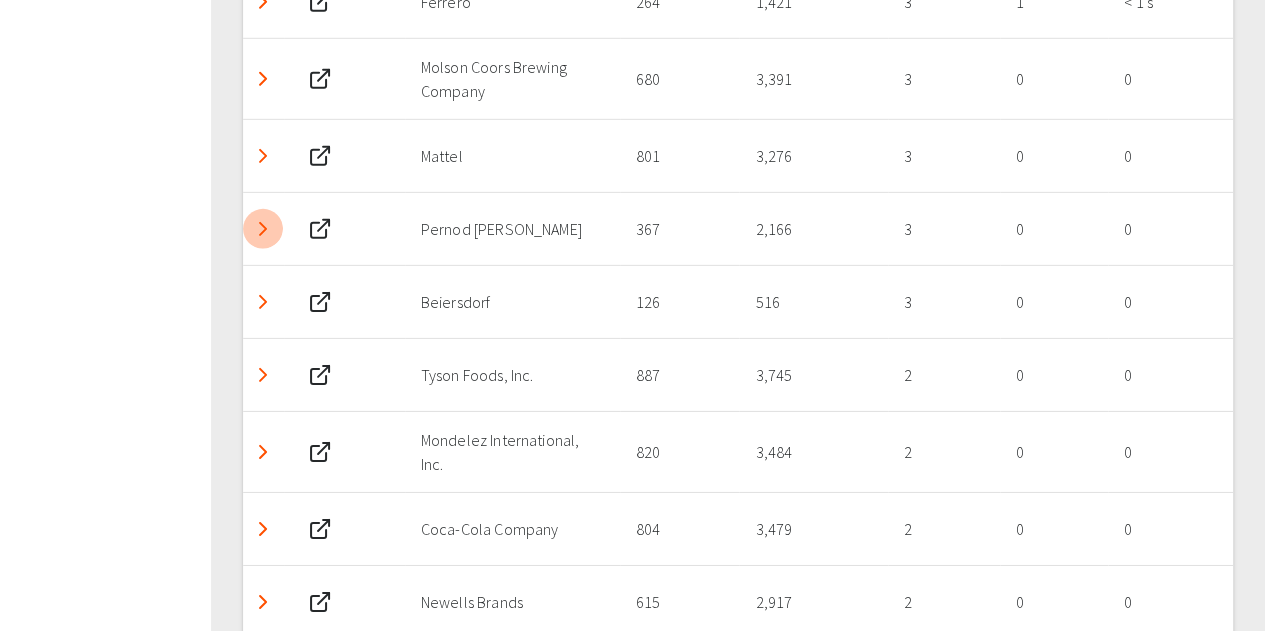 click 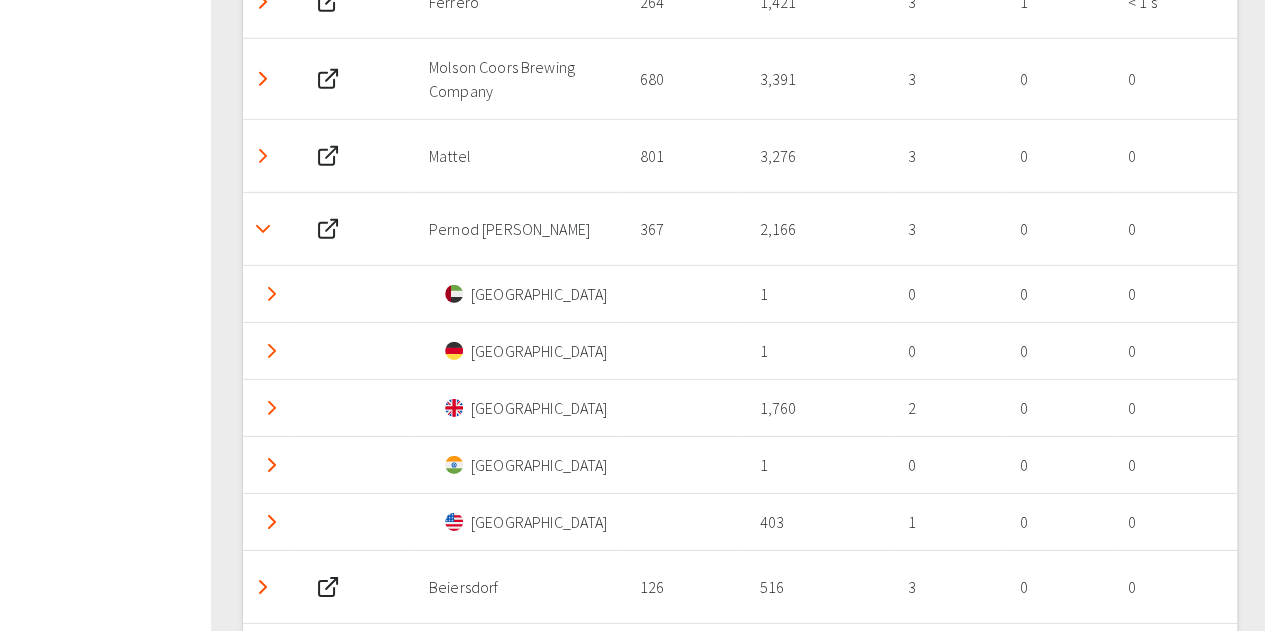 click 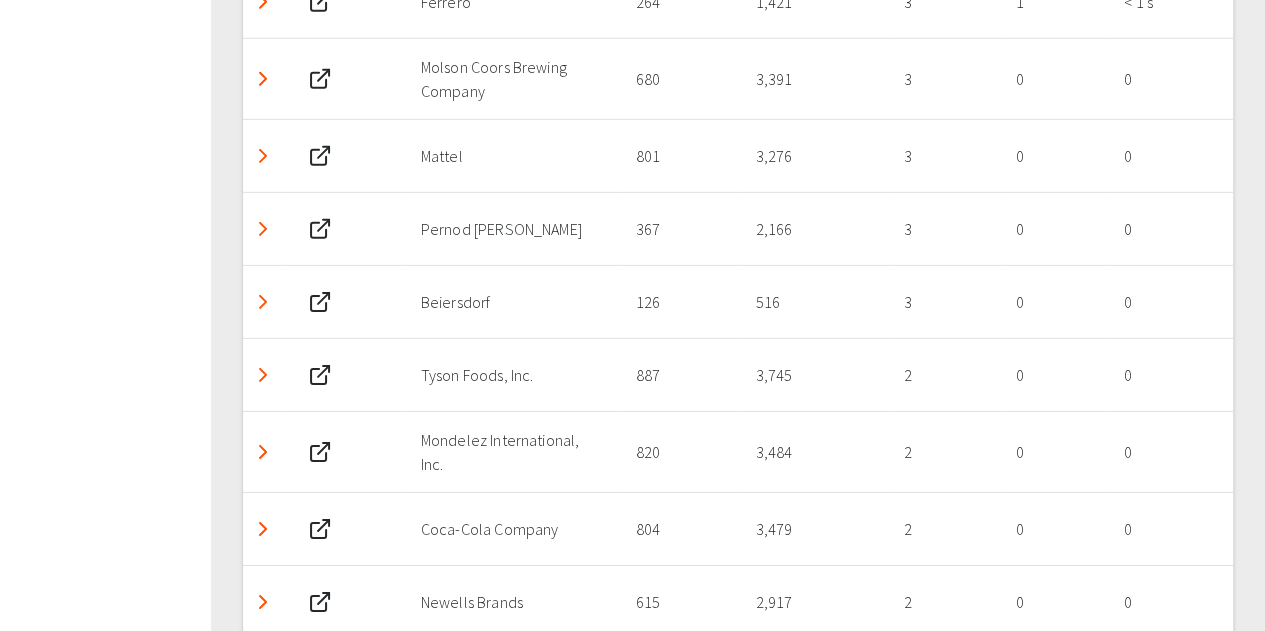 click 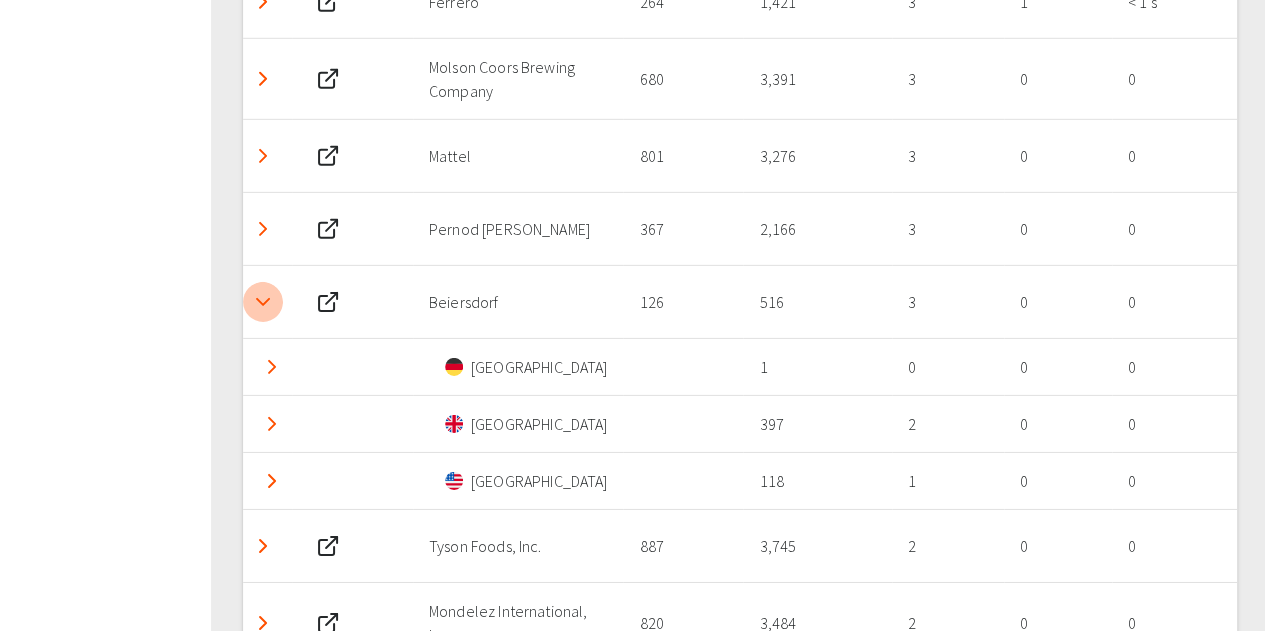 click 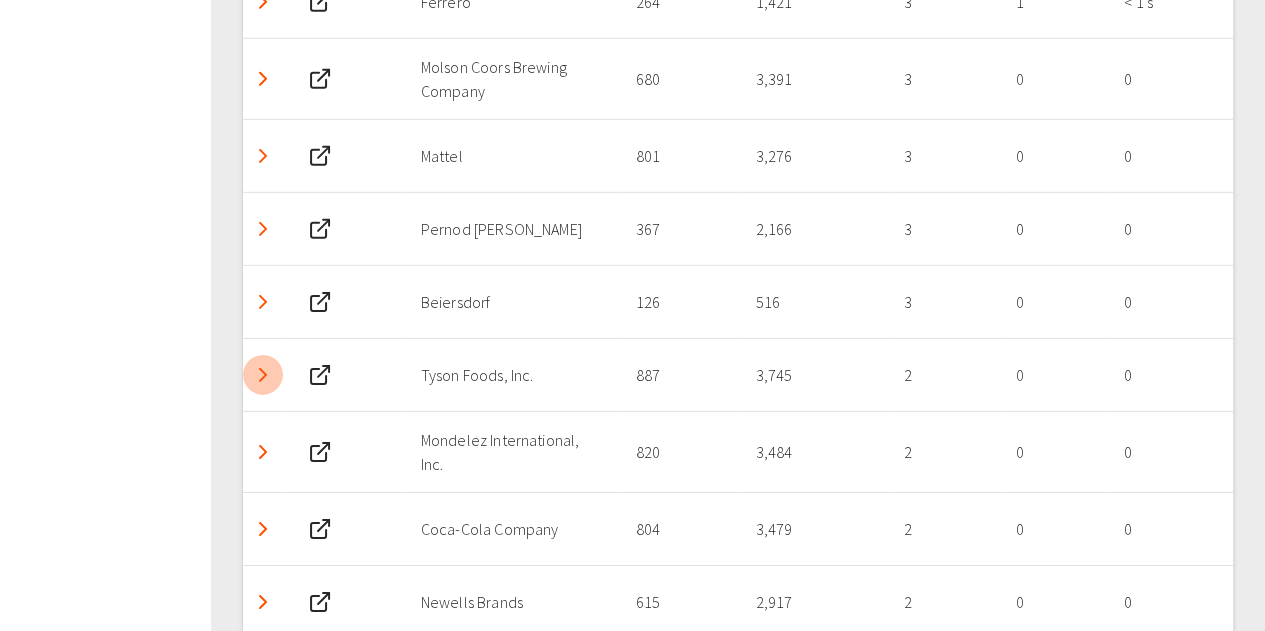 click at bounding box center [263, 375] 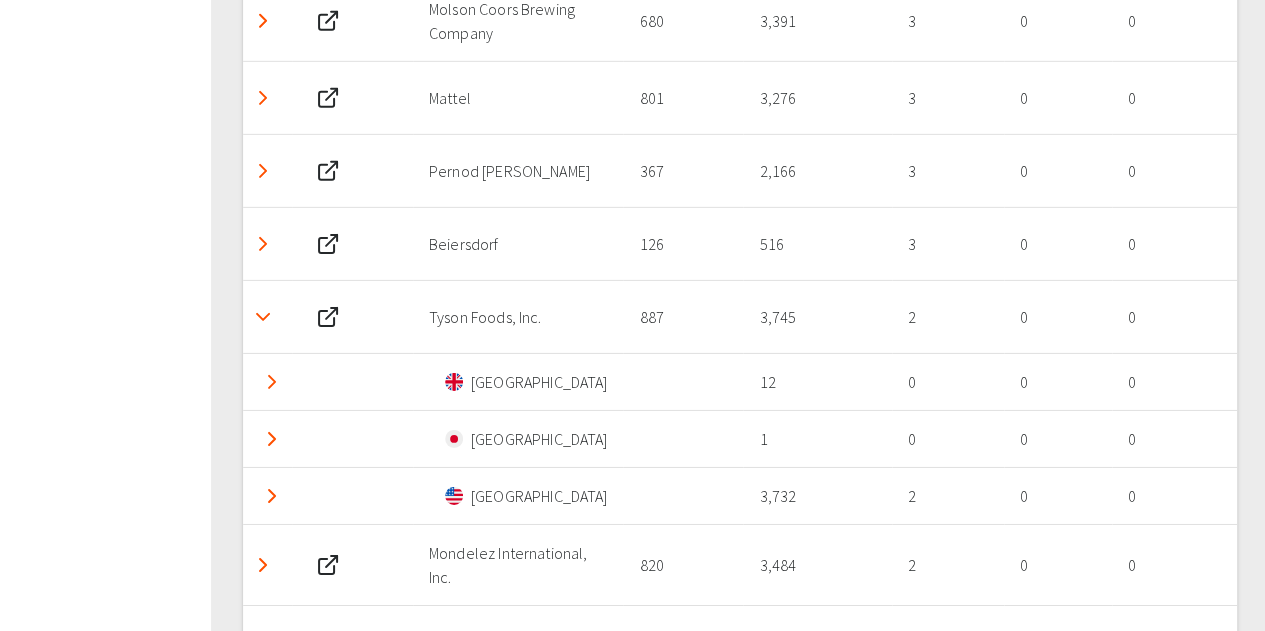 scroll, scrollTop: 3131, scrollLeft: 0, axis: vertical 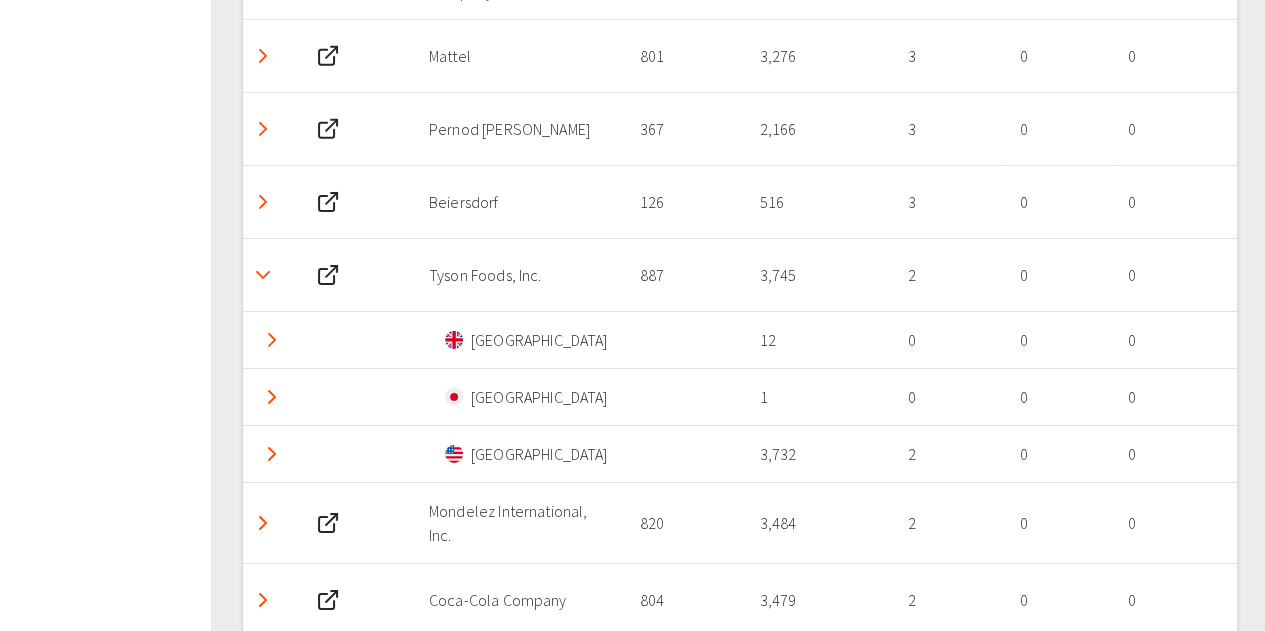 click 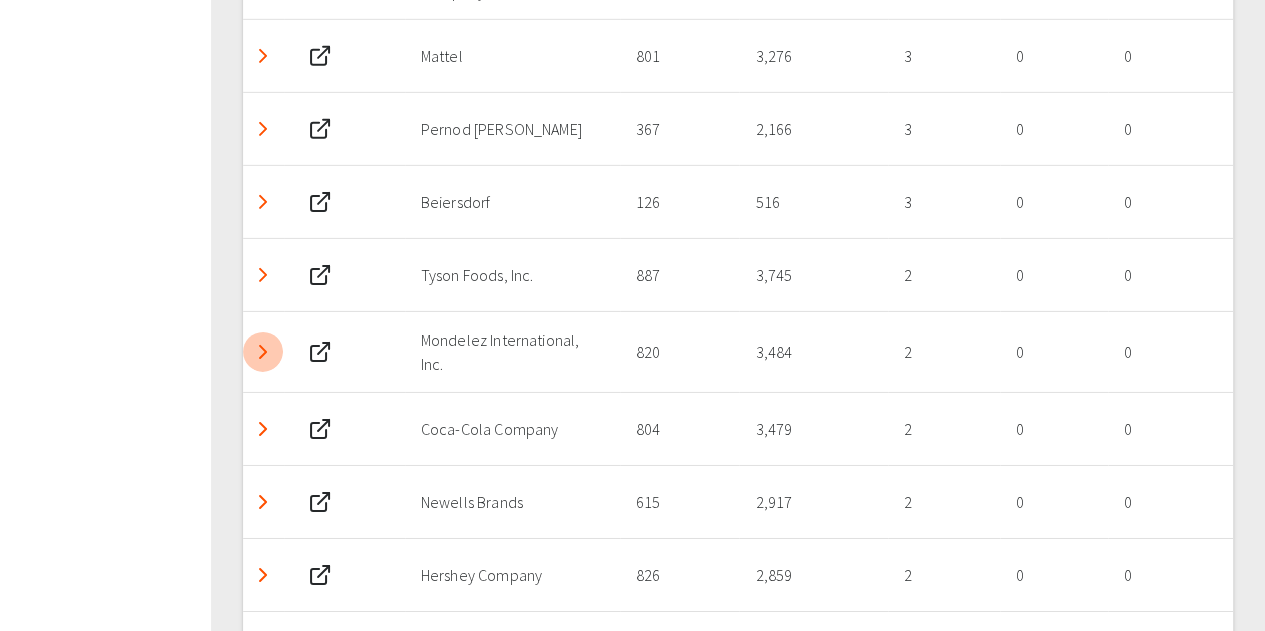 click 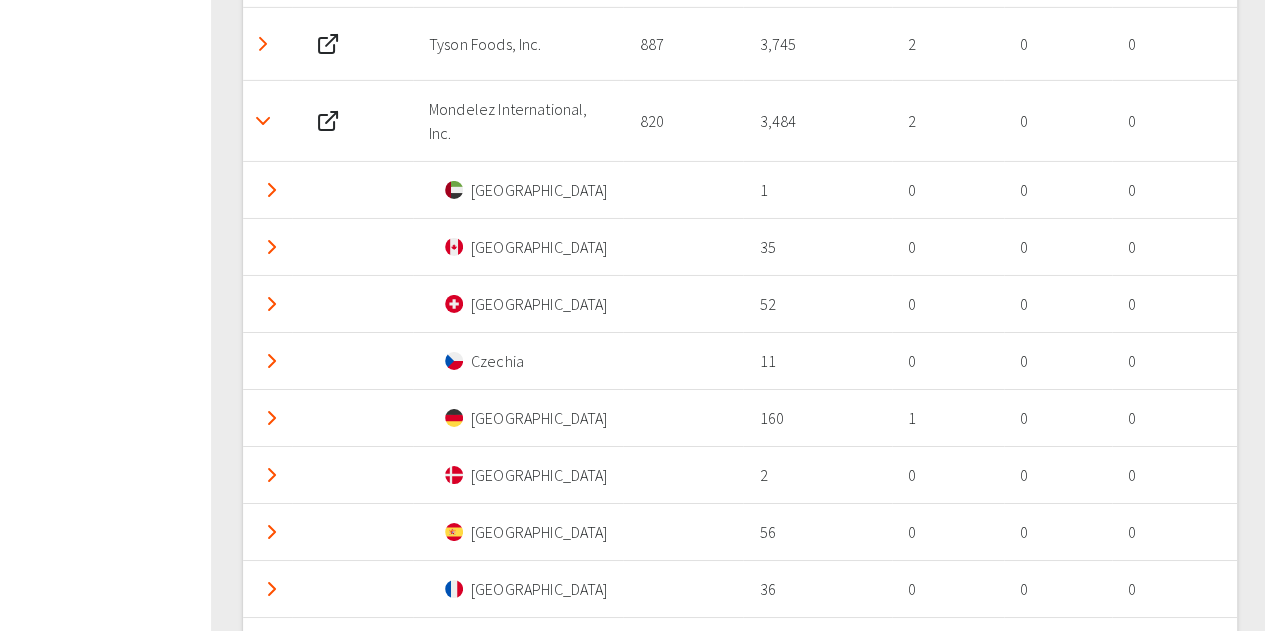 scroll, scrollTop: 3331, scrollLeft: 0, axis: vertical 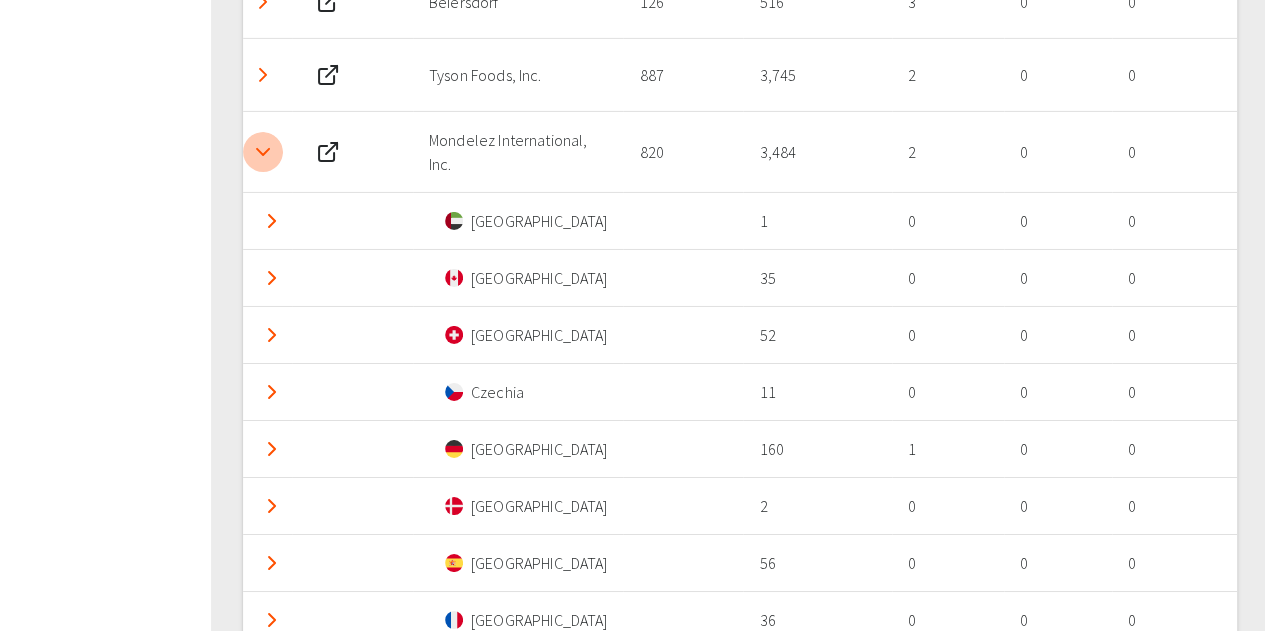 click 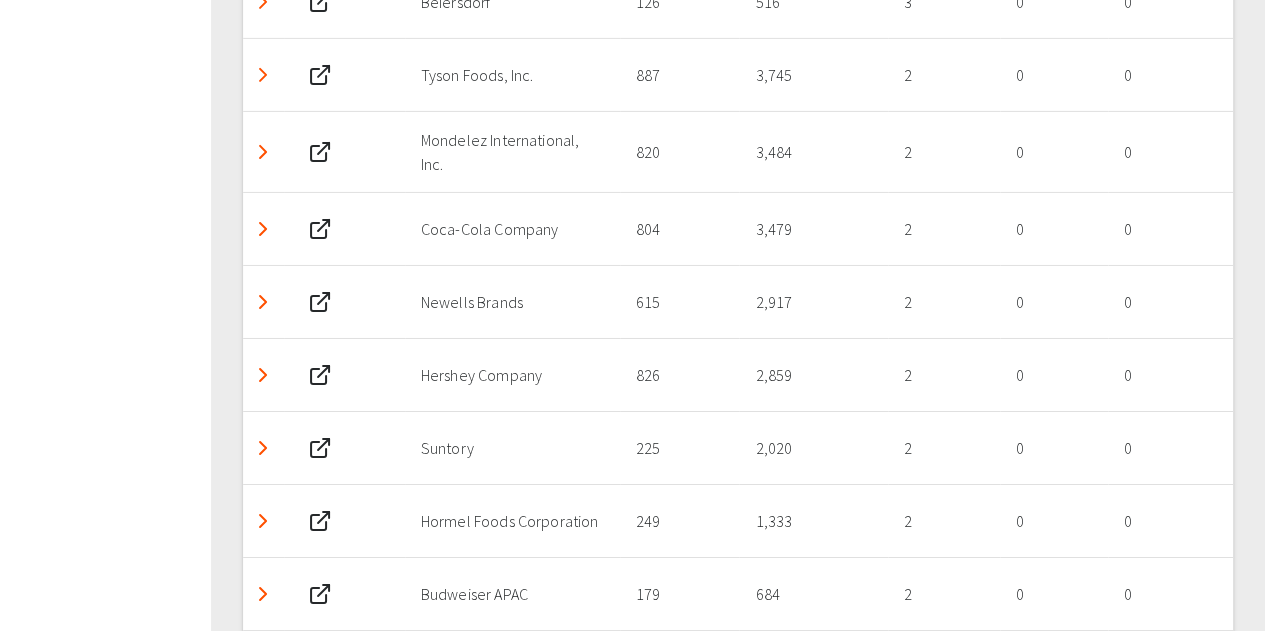 click 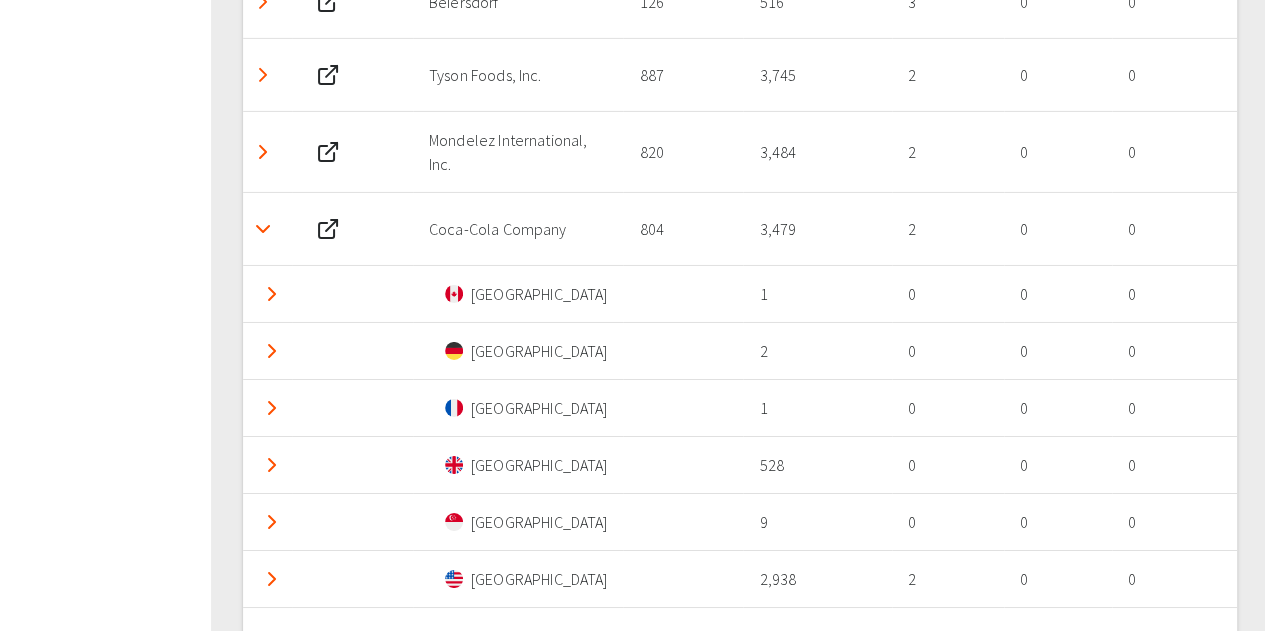 click 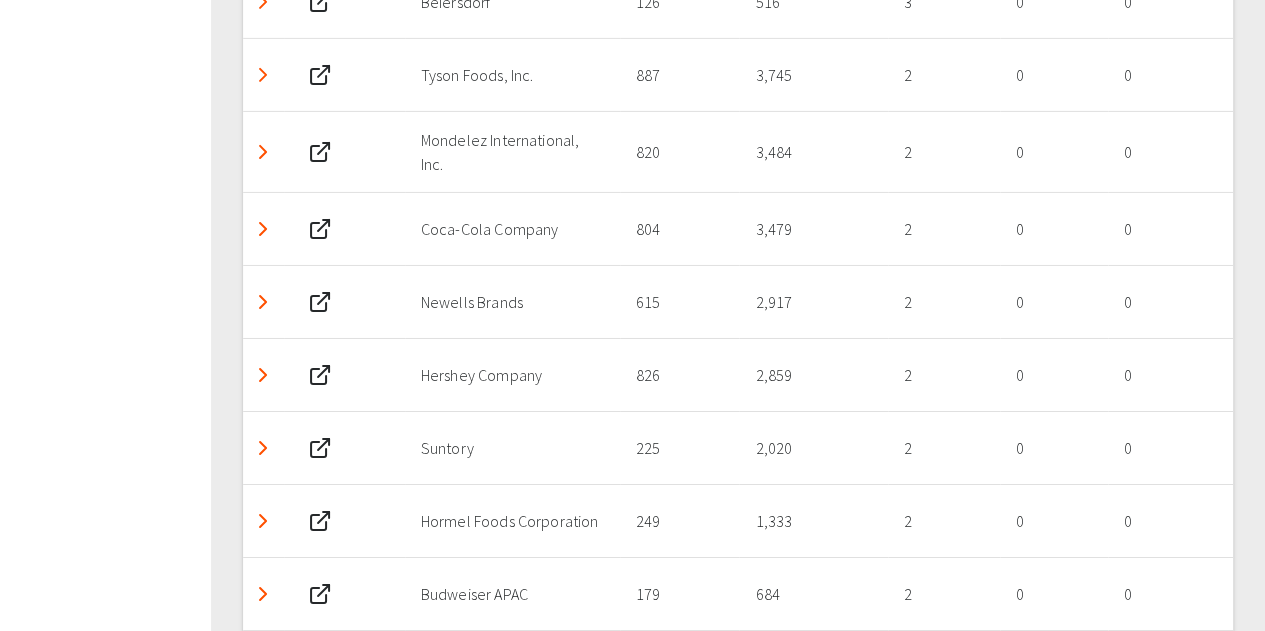 click at bounding box center [263, 302] 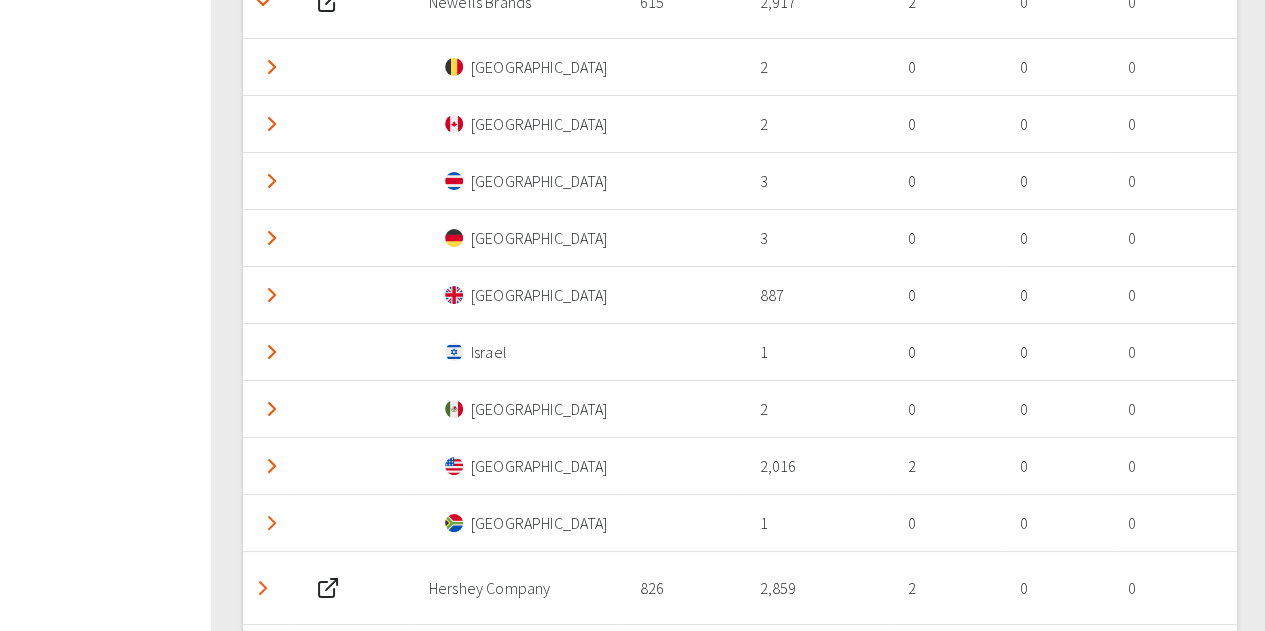 scroll, scrollTop: 3431, scrollLeft: 0, axis: vertical 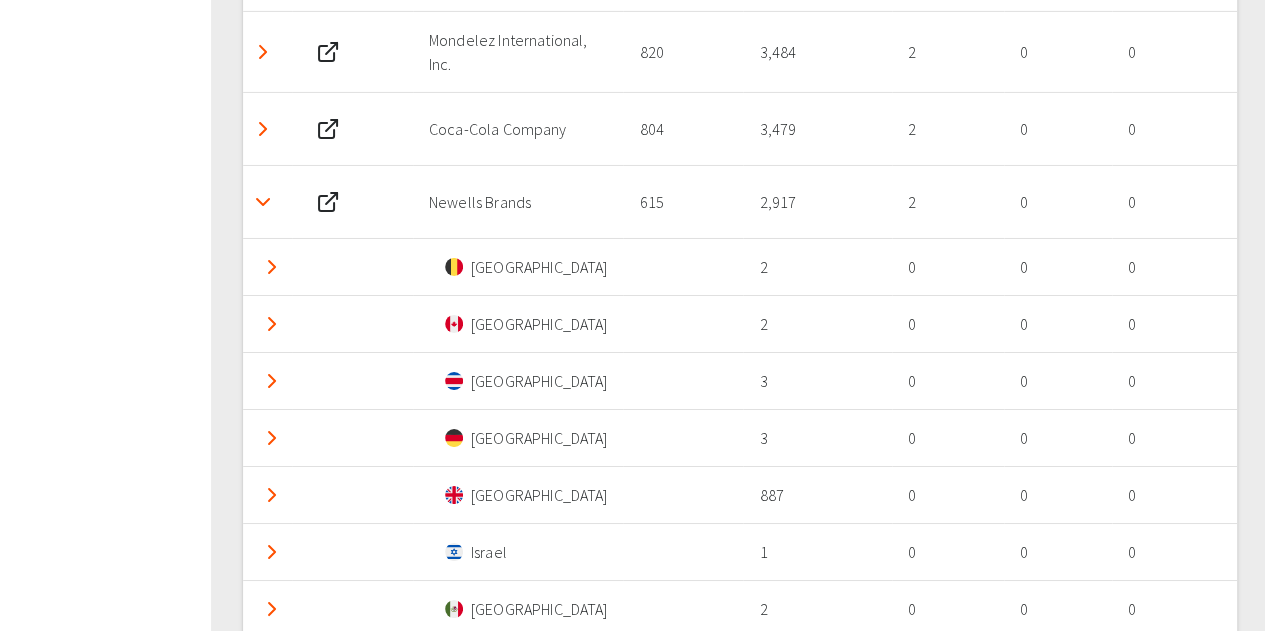 click 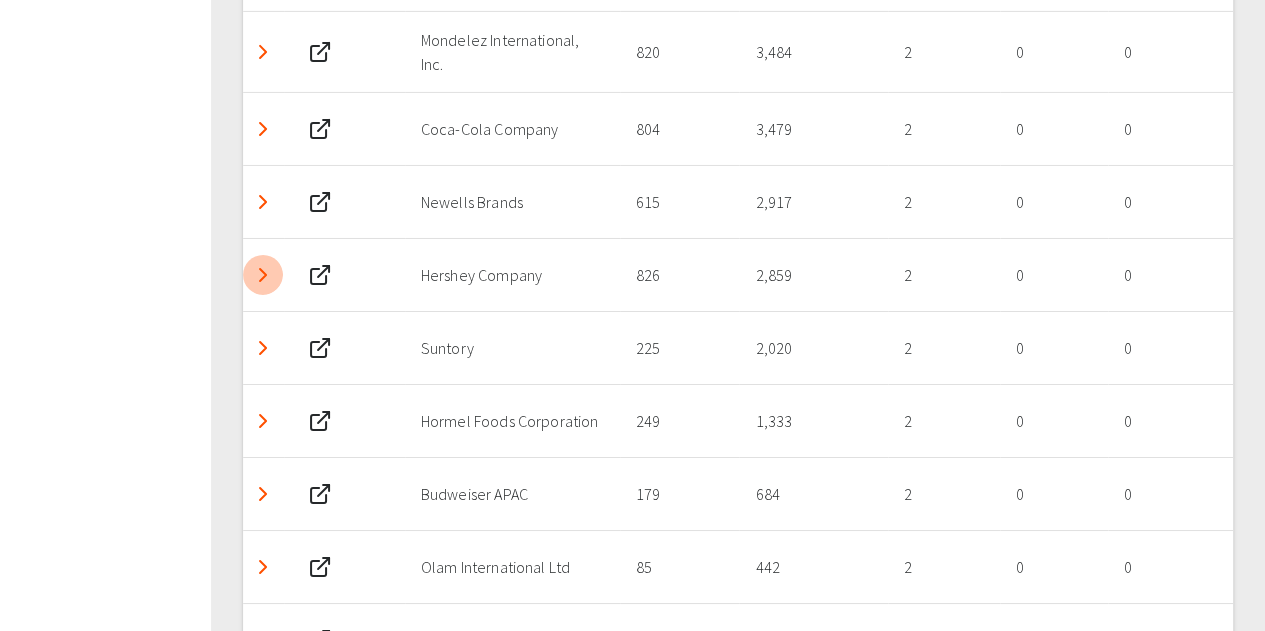 click 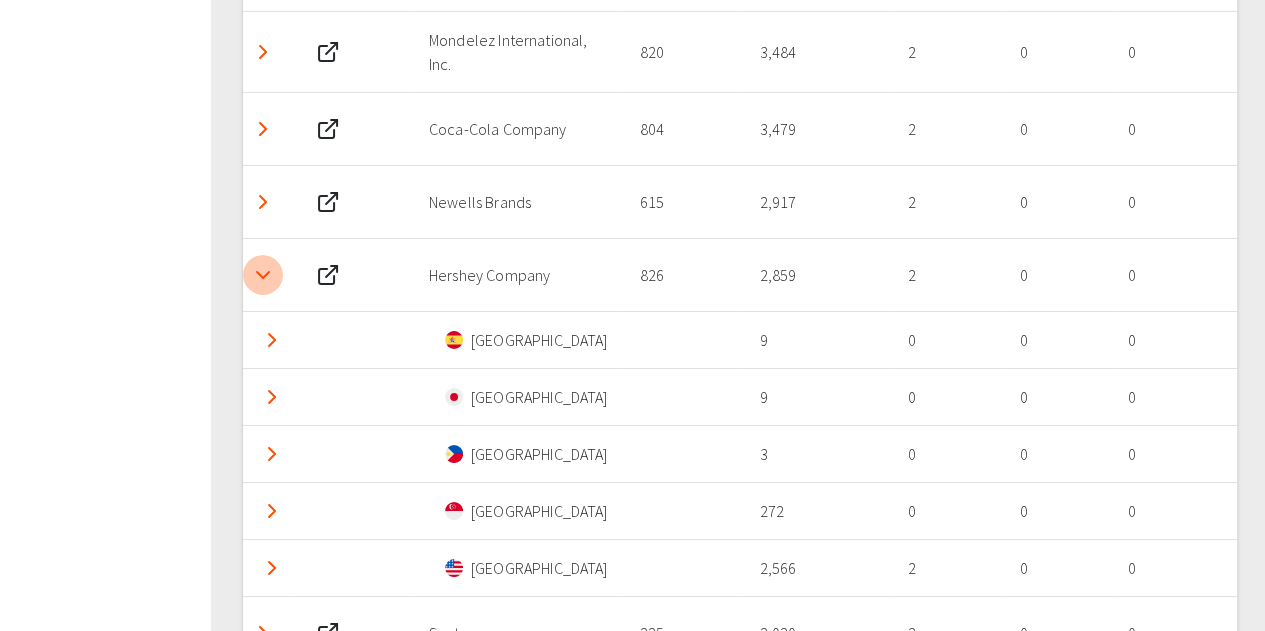 click 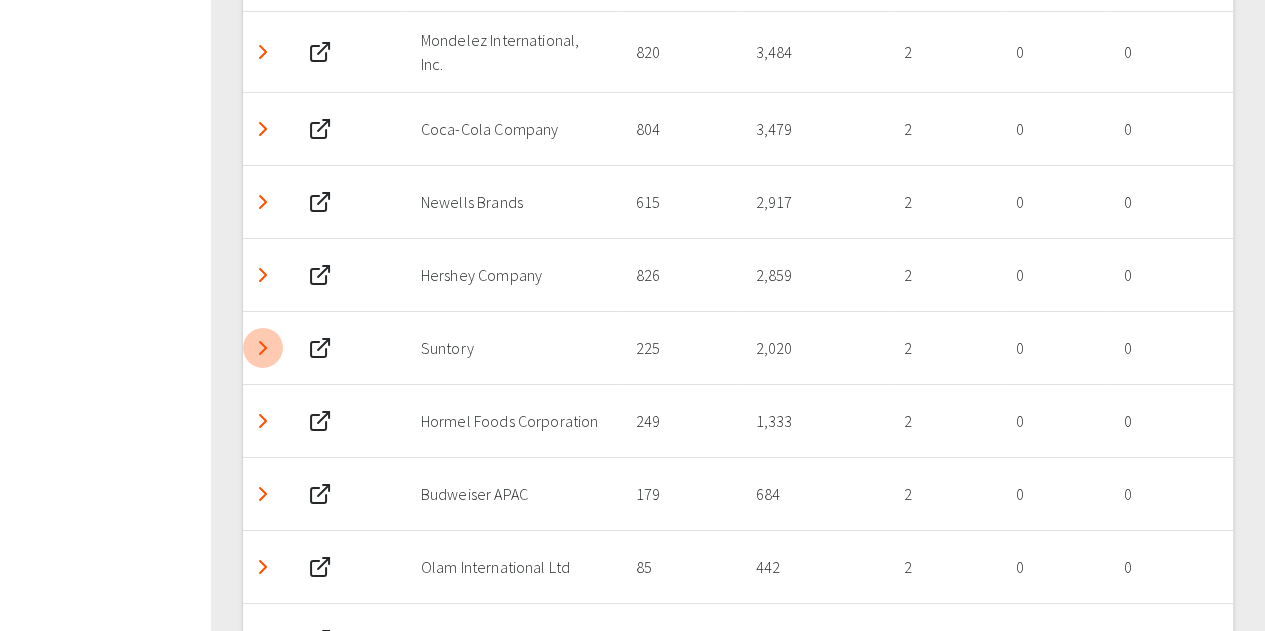 click 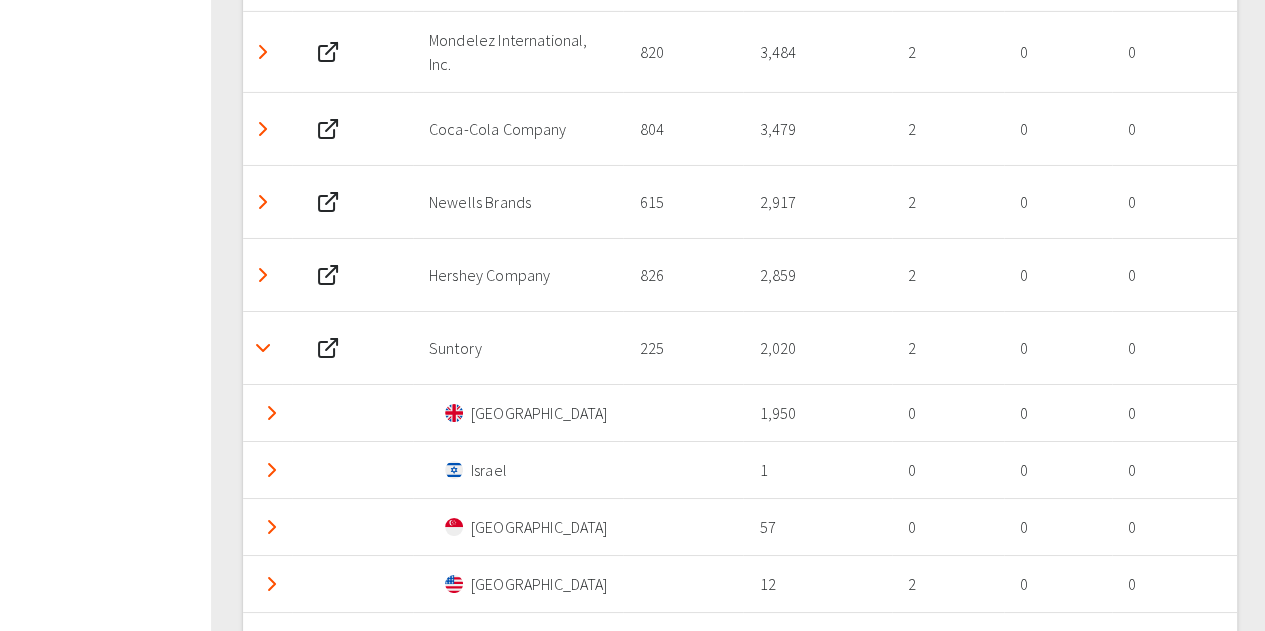click at bounding box center [267, 347] 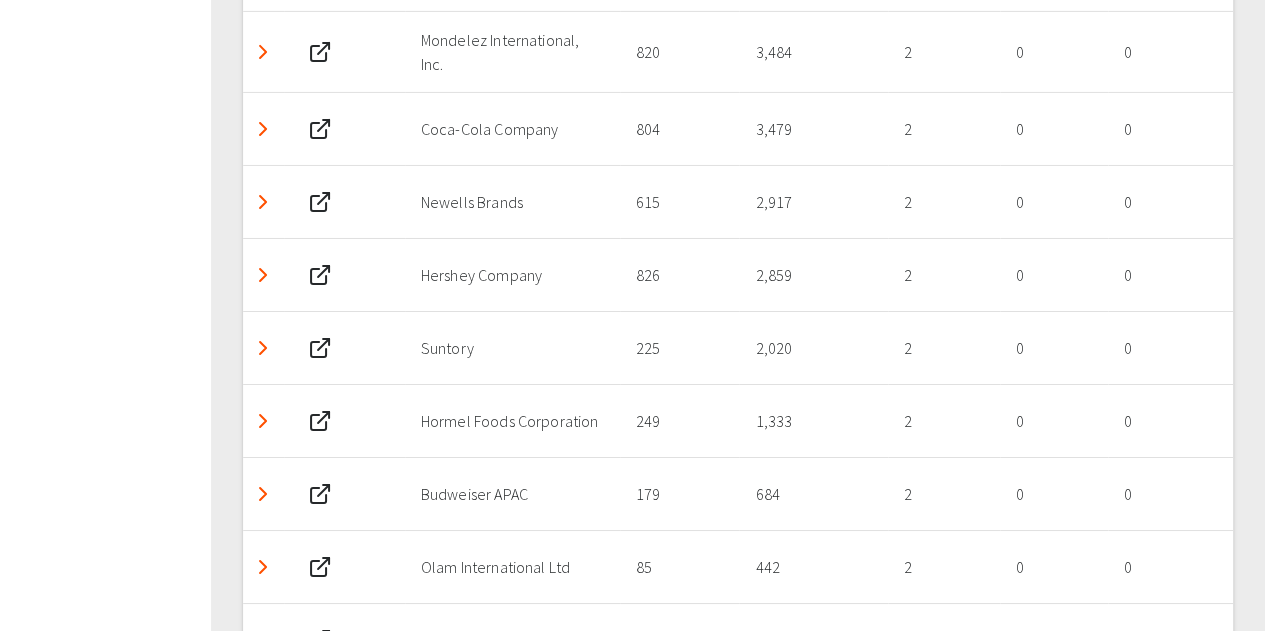 click 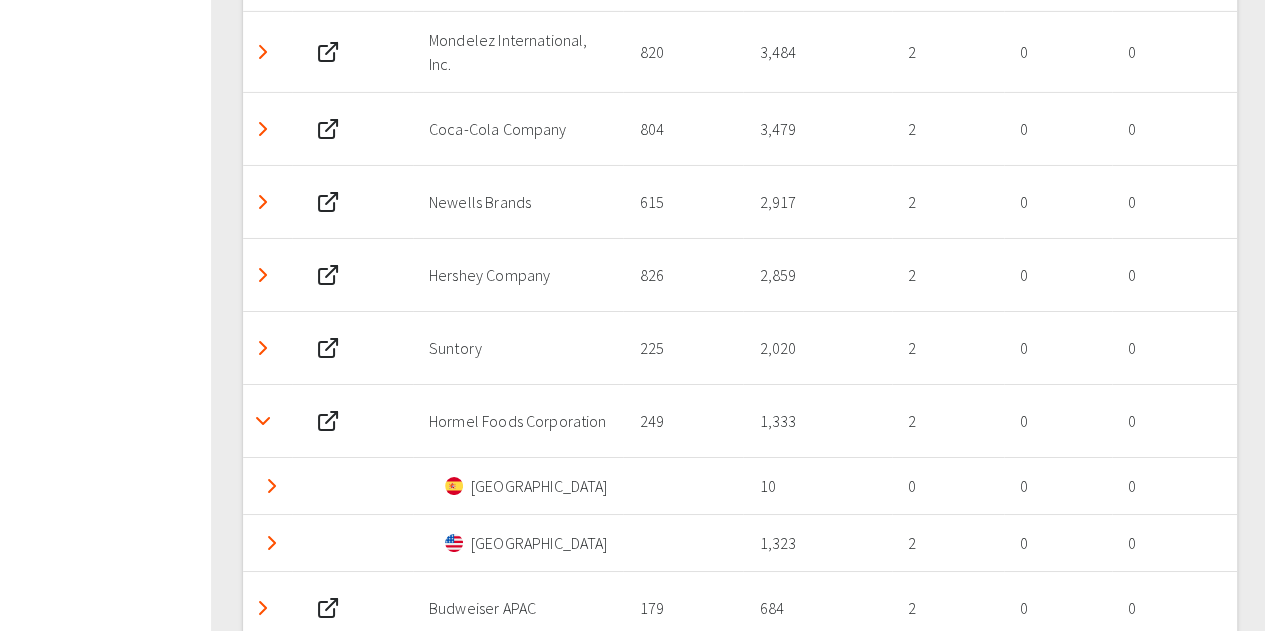 click at bounding box center [263, 421] 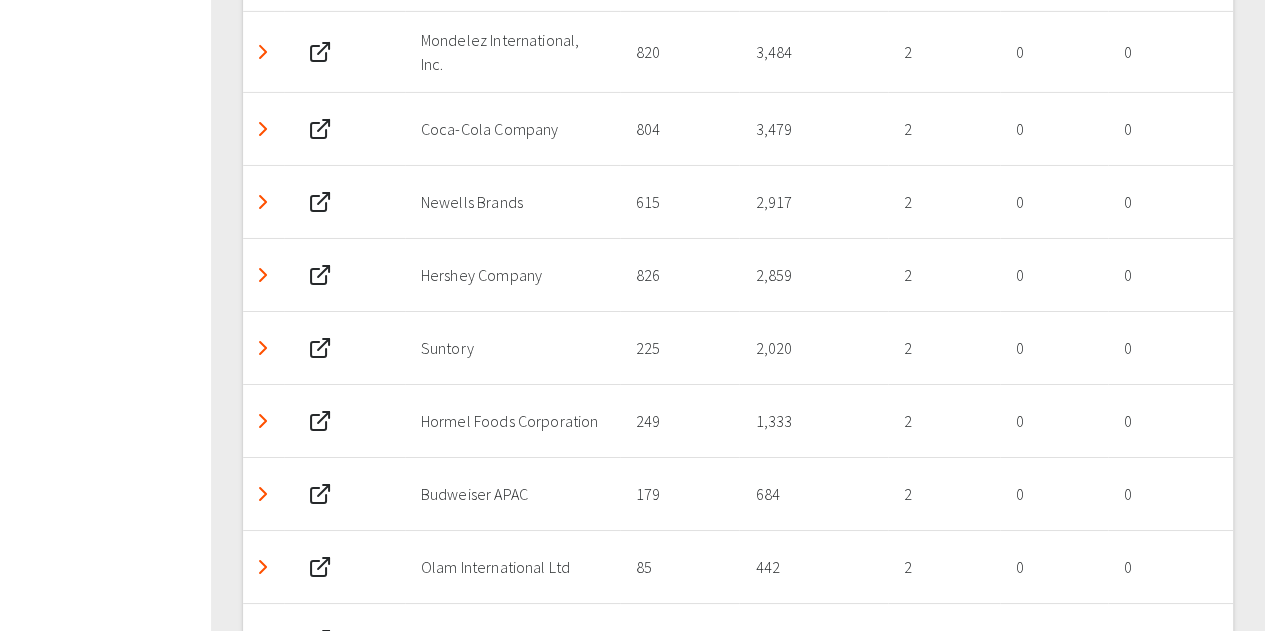 click 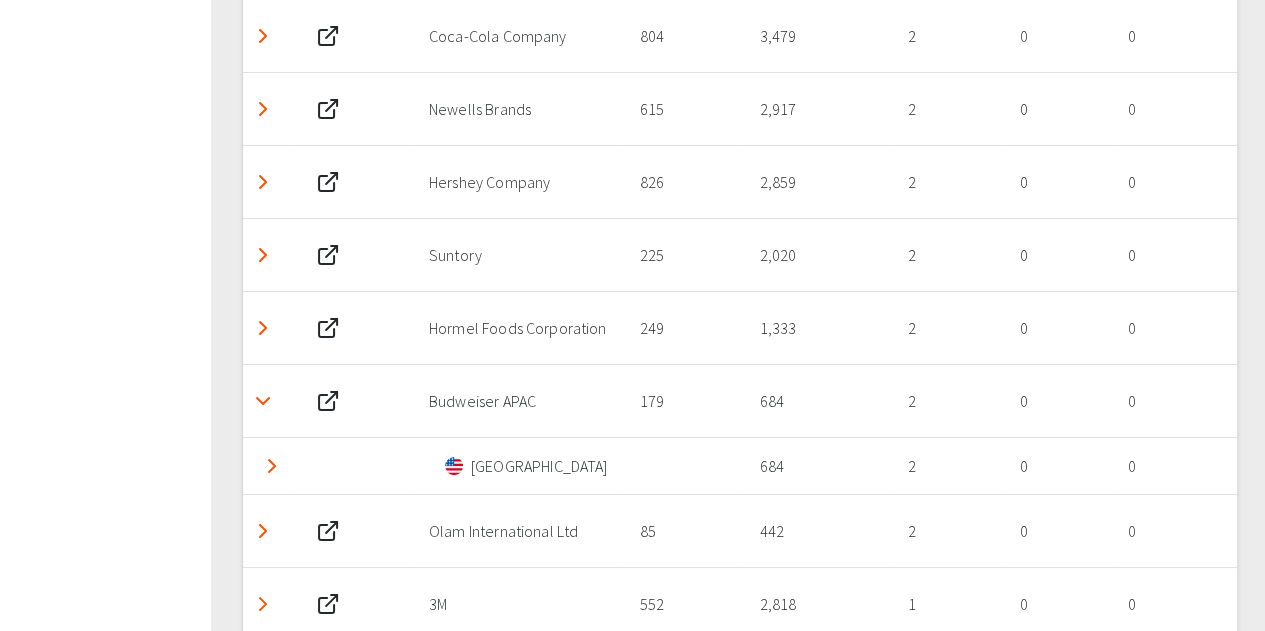scroll, scrollTop: 3631, scrollLeft: 0, axis: vertical 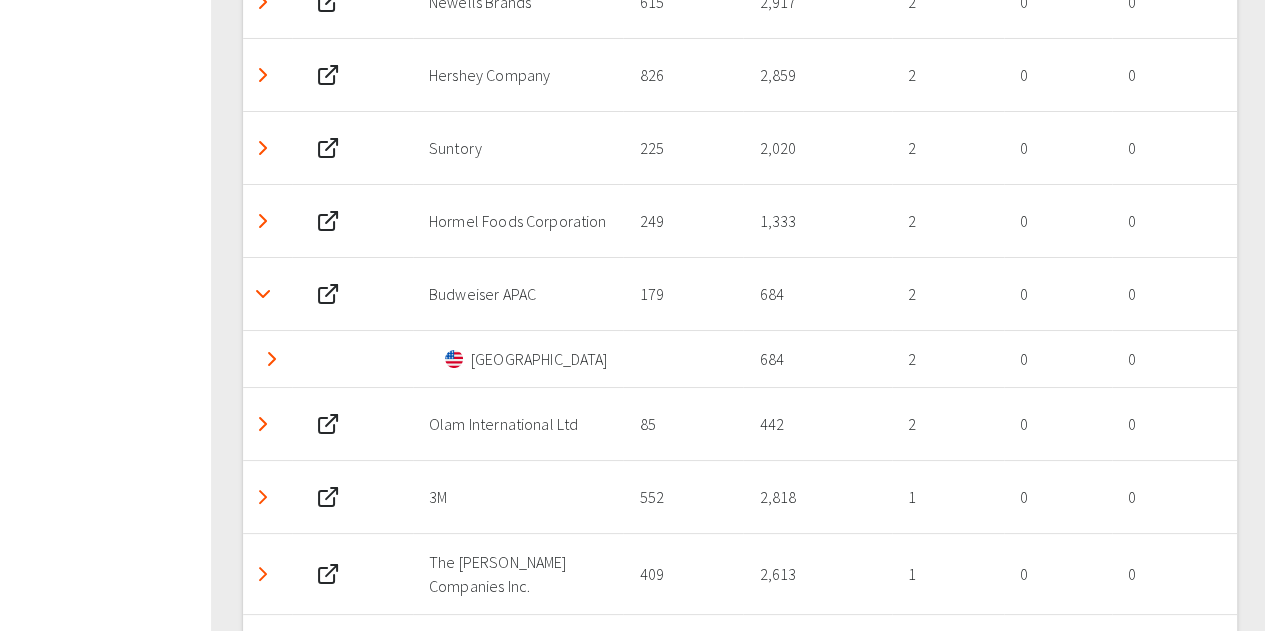 click 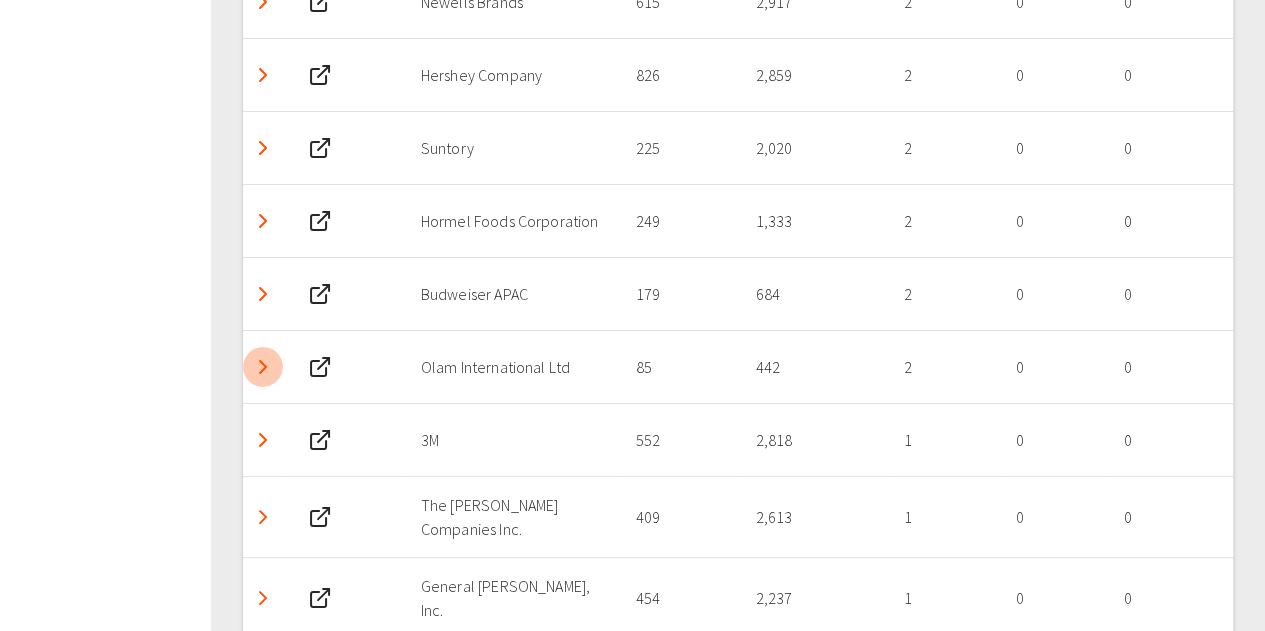 click 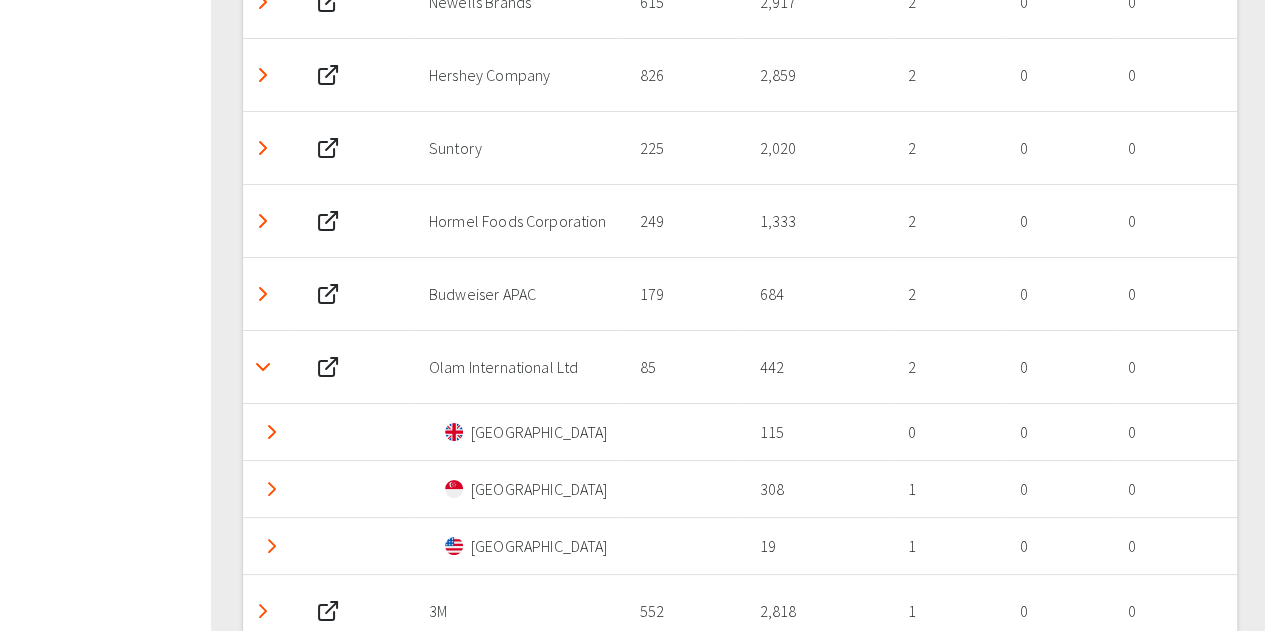 click 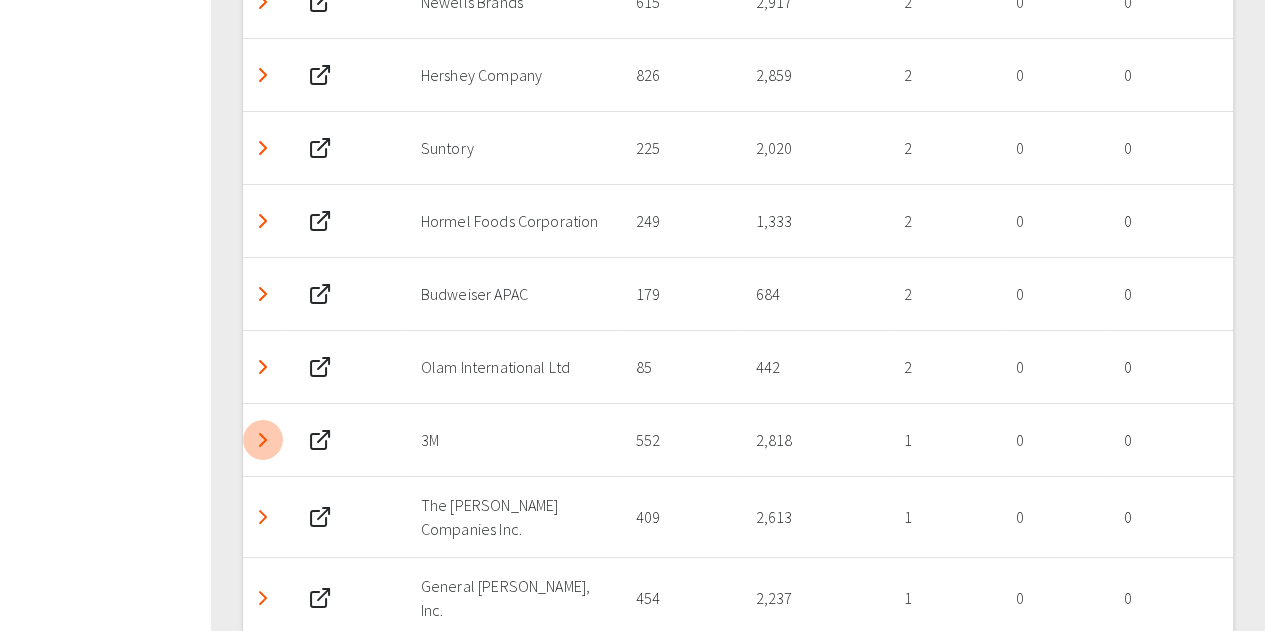 click 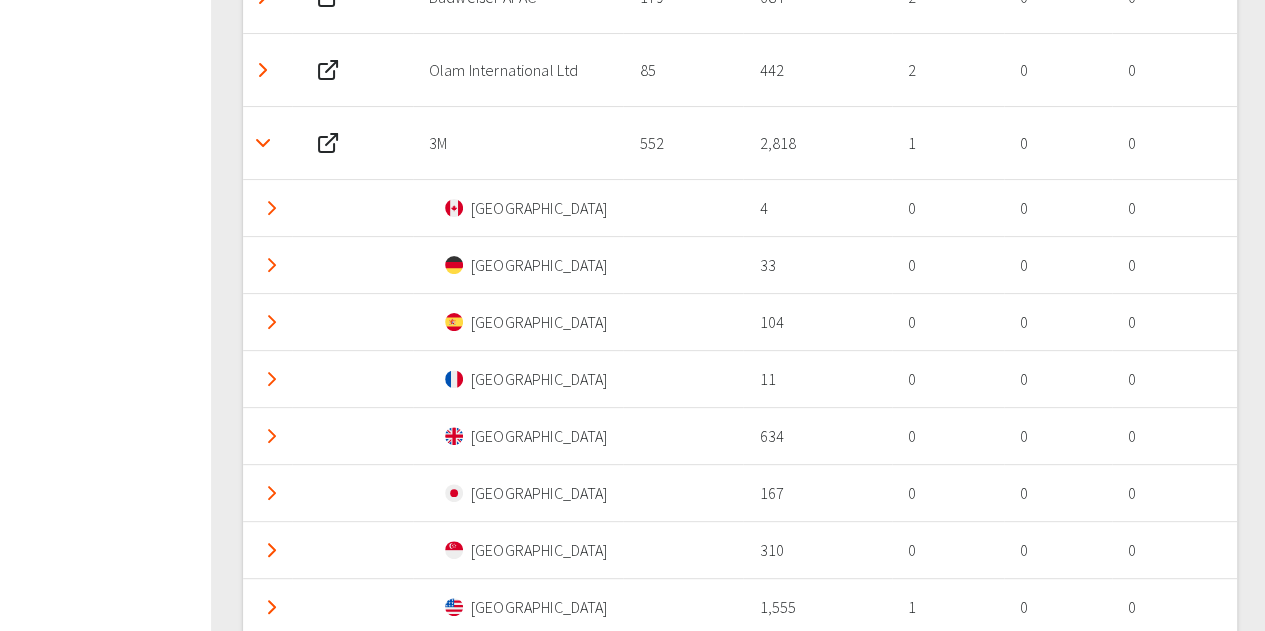 scroll, scrollTop: 3831, scrollLeft: 0, axis: vertical 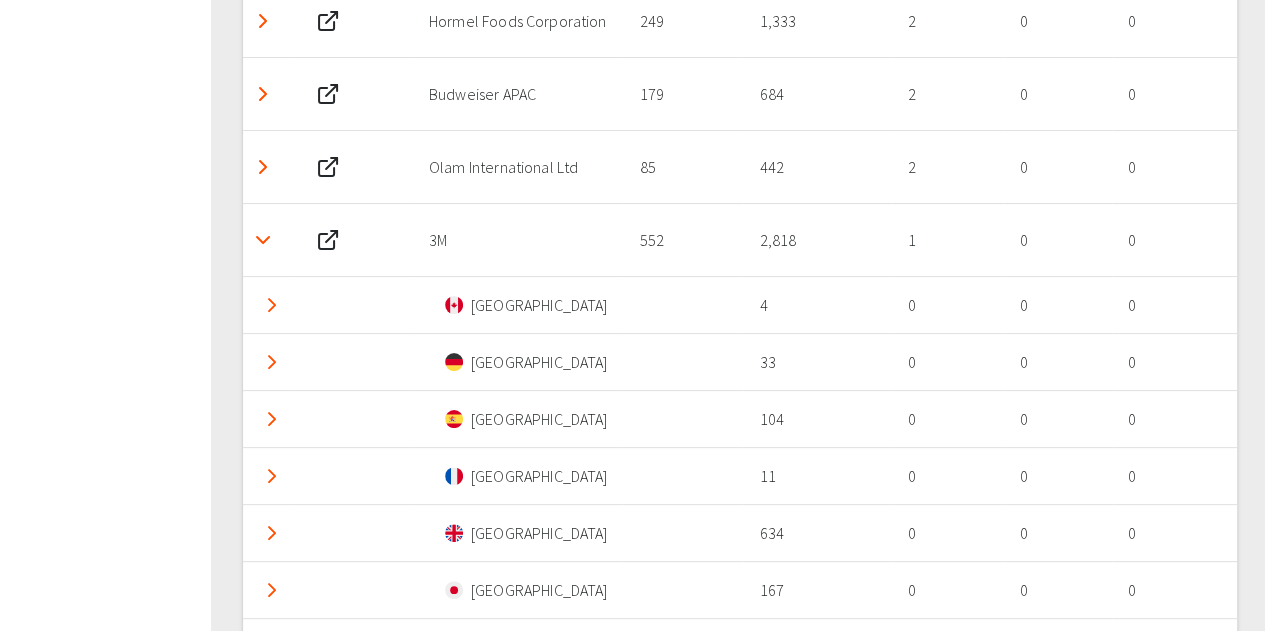 click at bounding box center (263, 240) 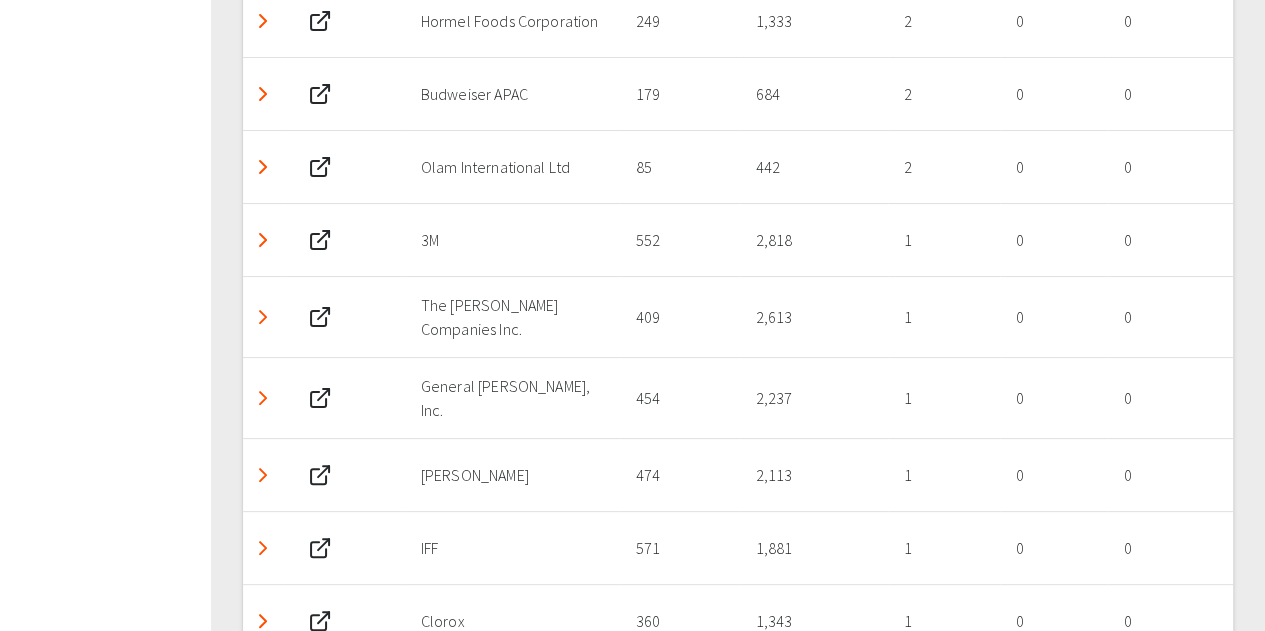 click 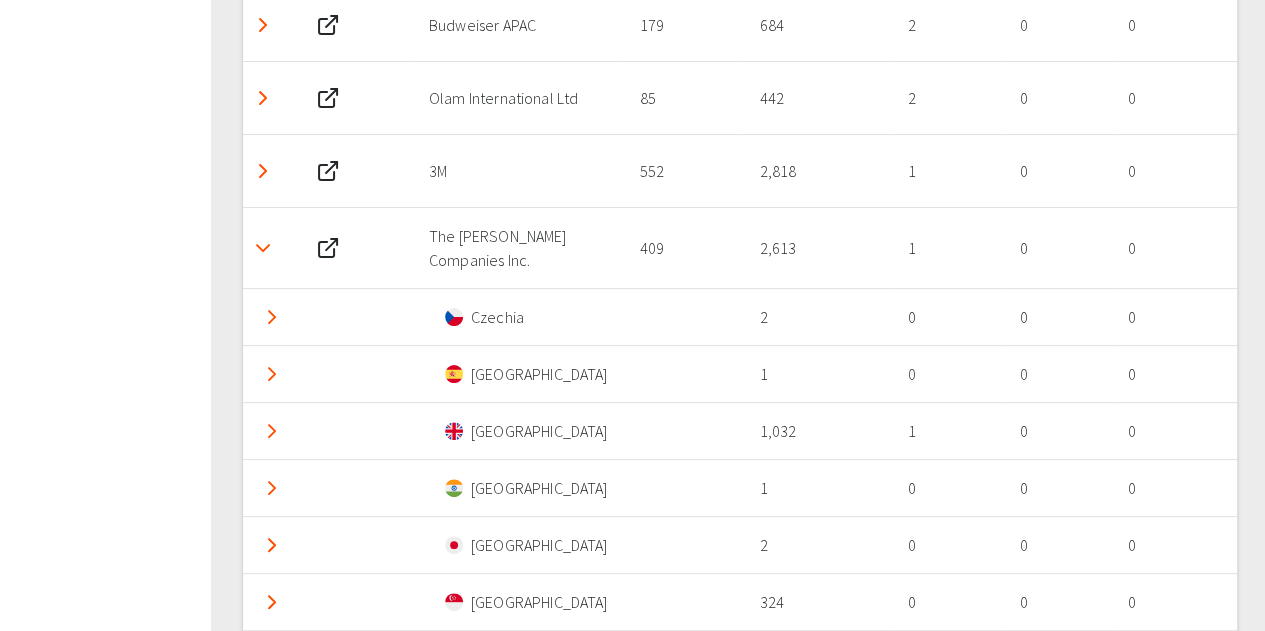 scroll, scrollTop: 3931, scrollLeft: 0, axis: vertical 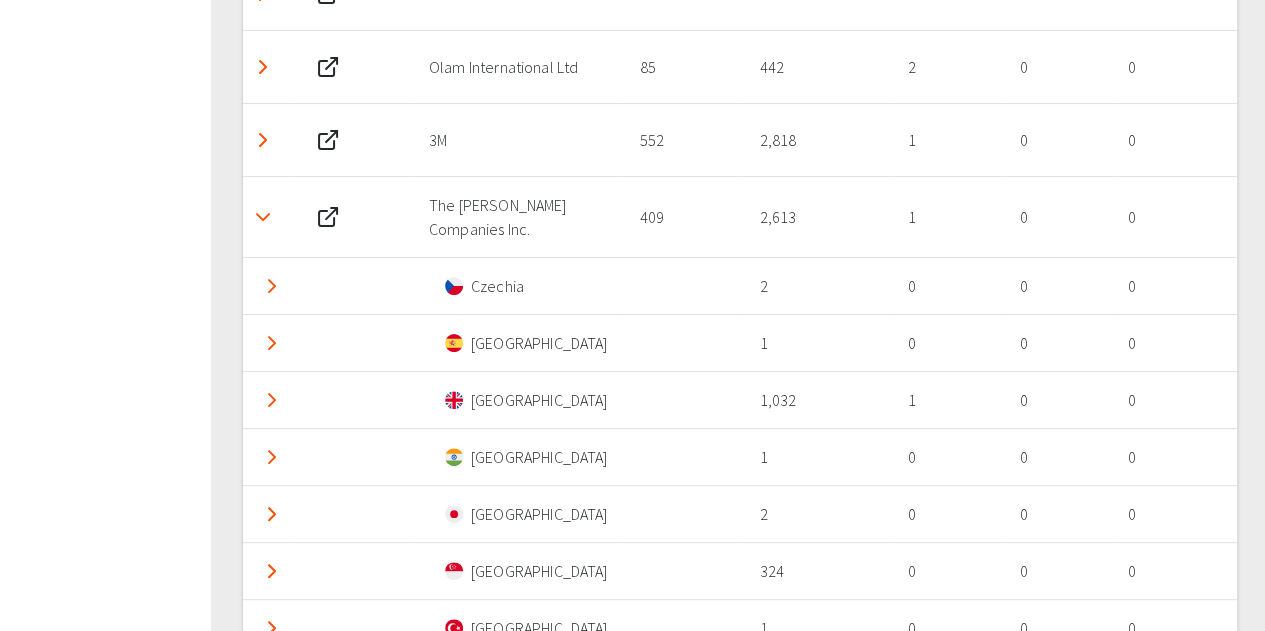 click at bounding box center [263, 217] 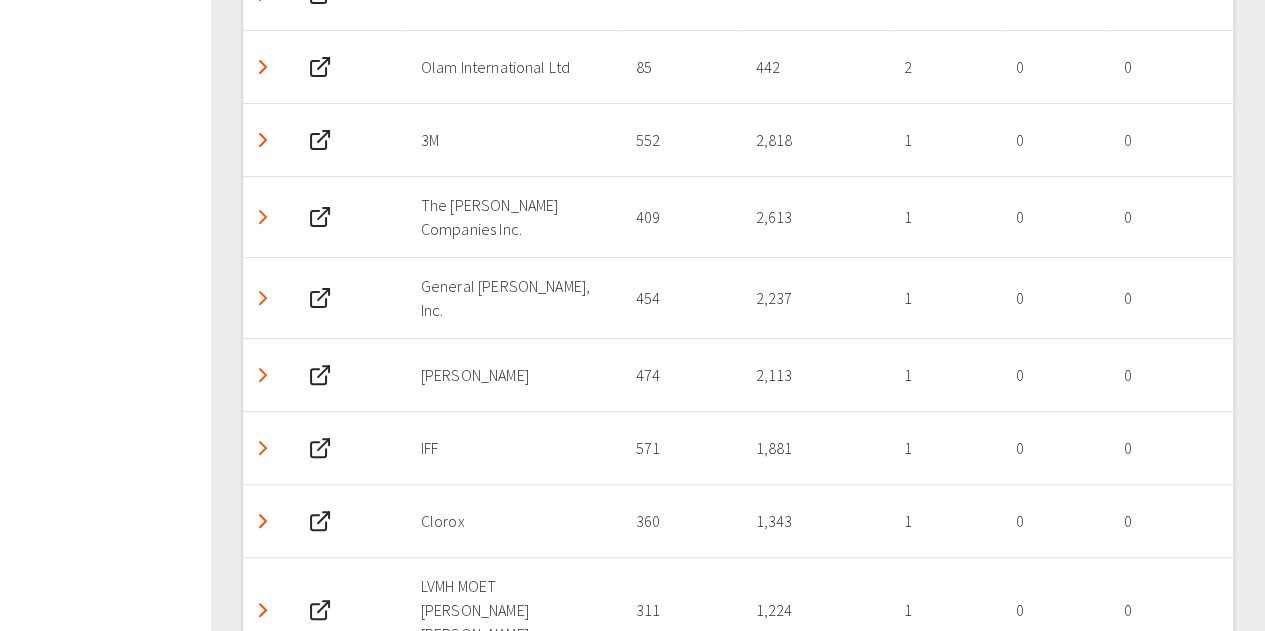 click 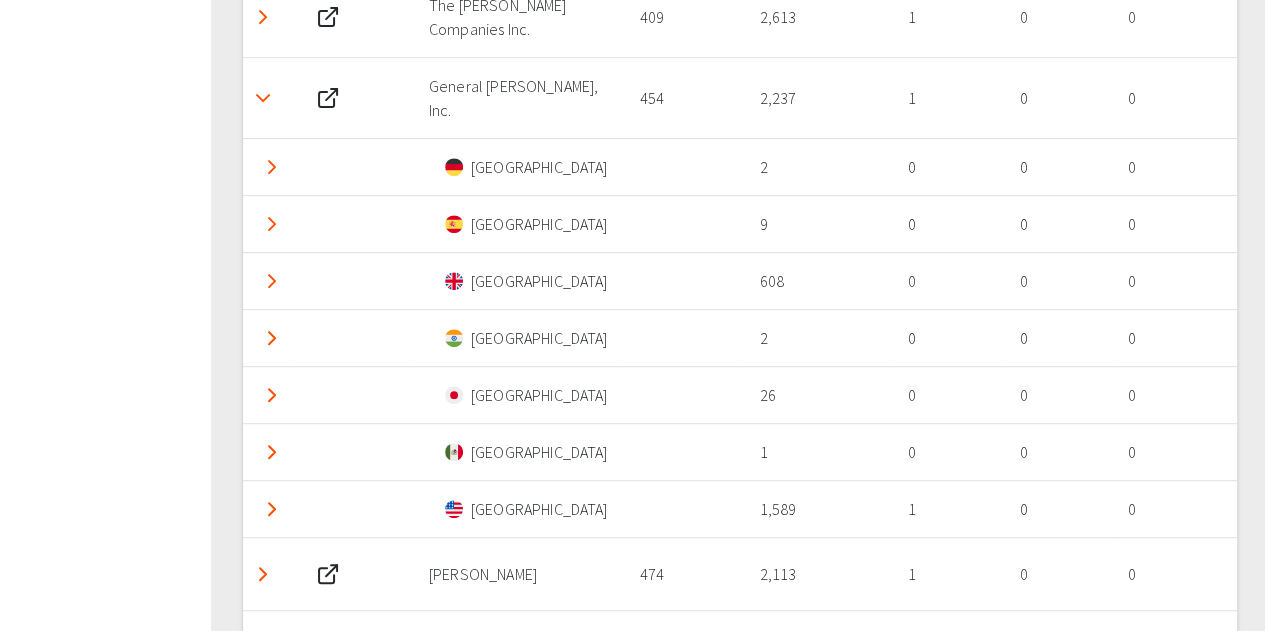 scroll, scrollTop: 4031, scrollLeft: 0, axis: vertical 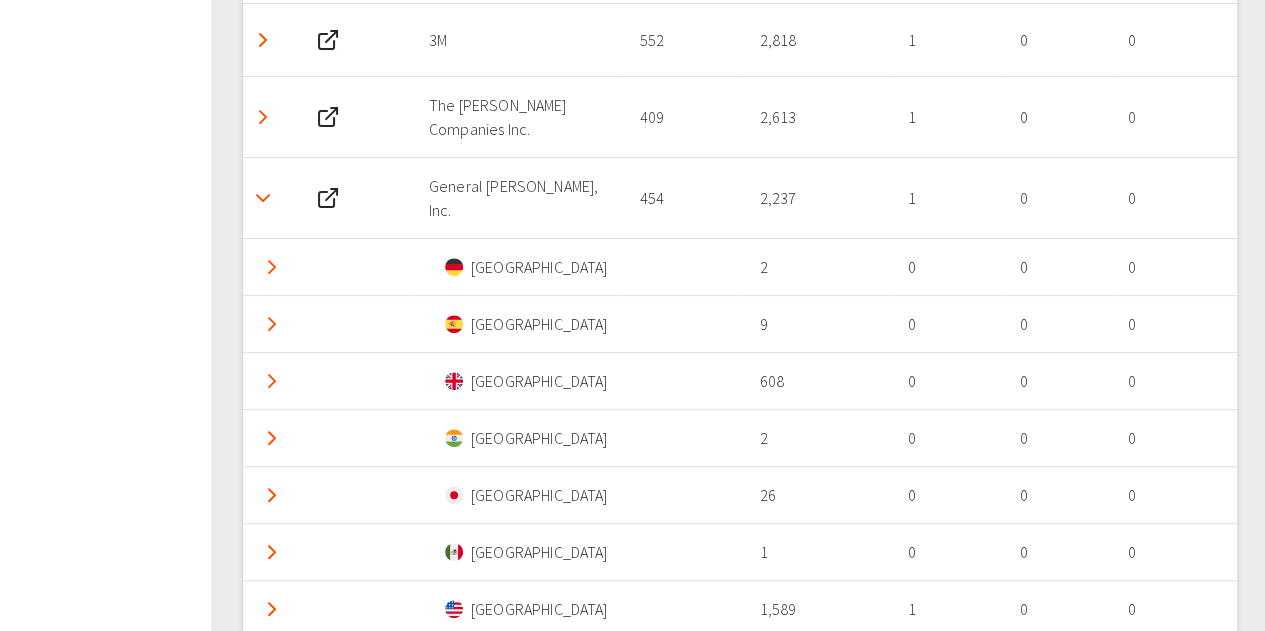 click 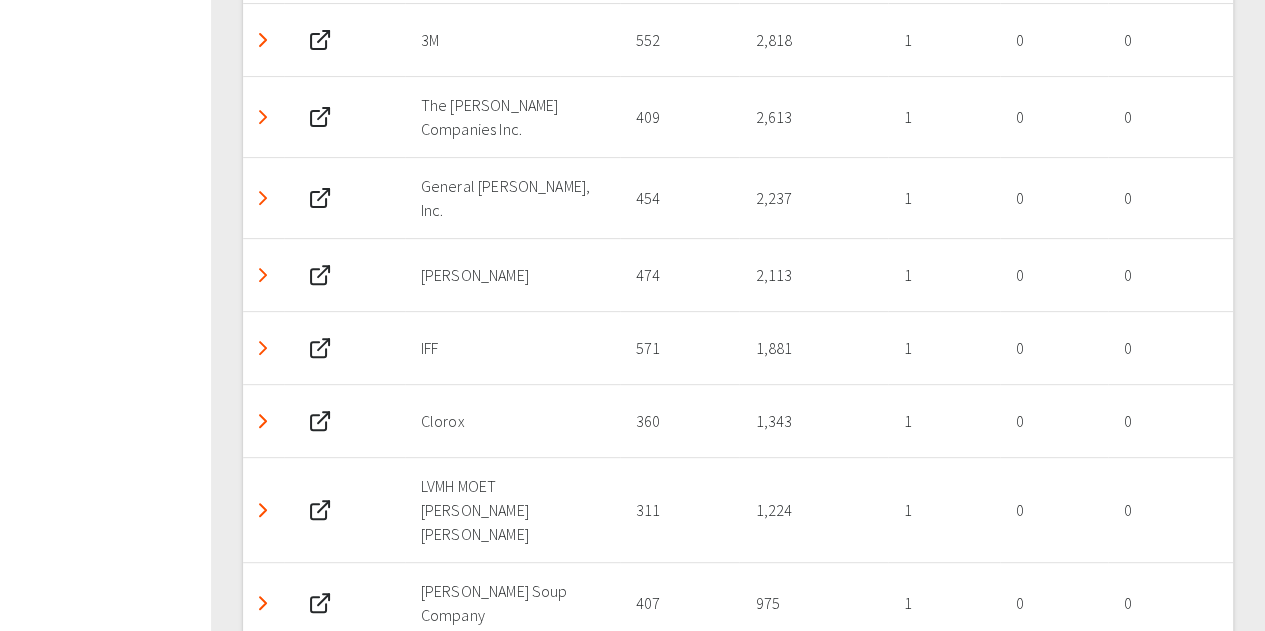 click 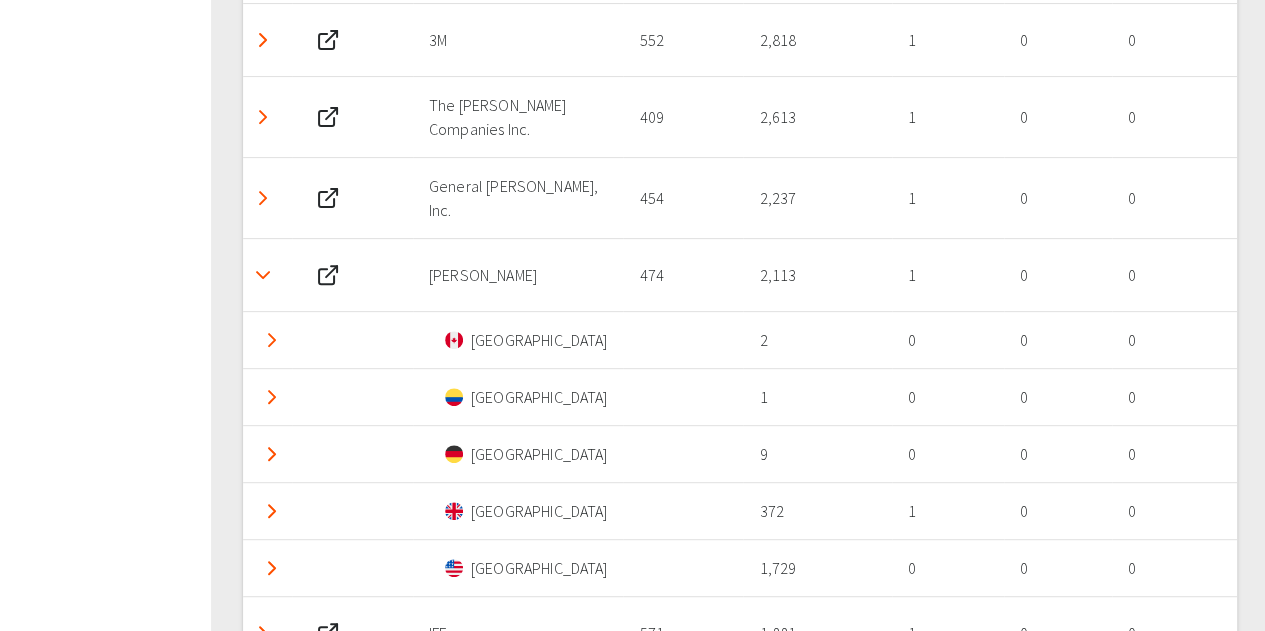 click at bounding box center [263, 275] 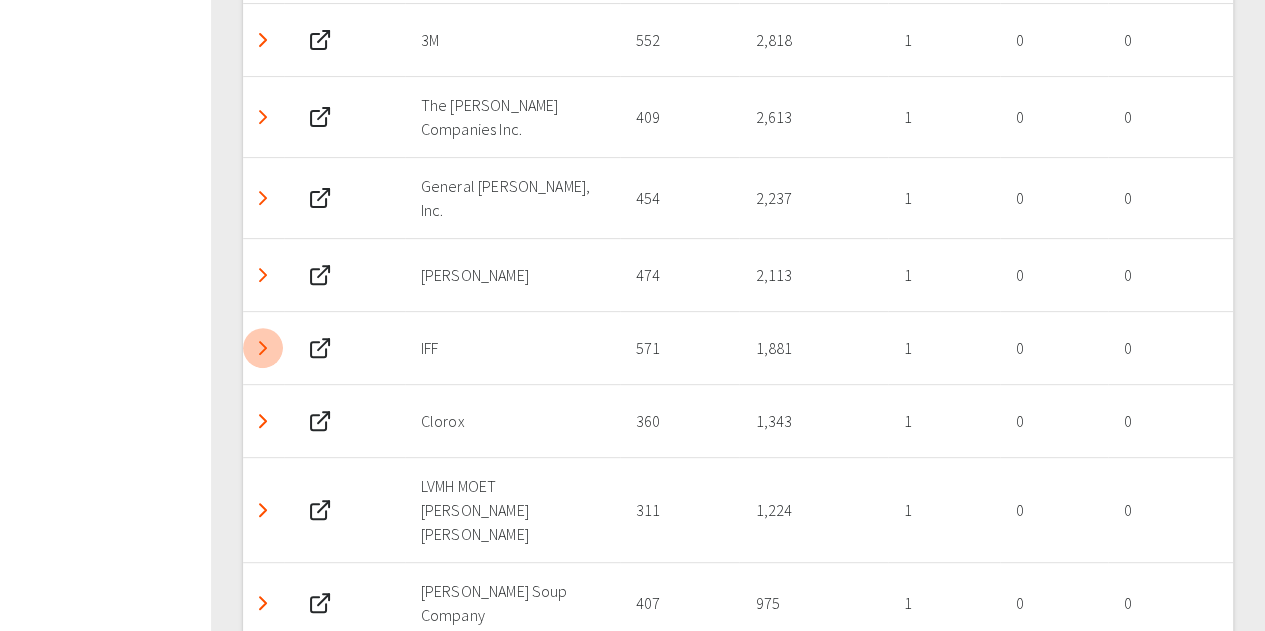 click 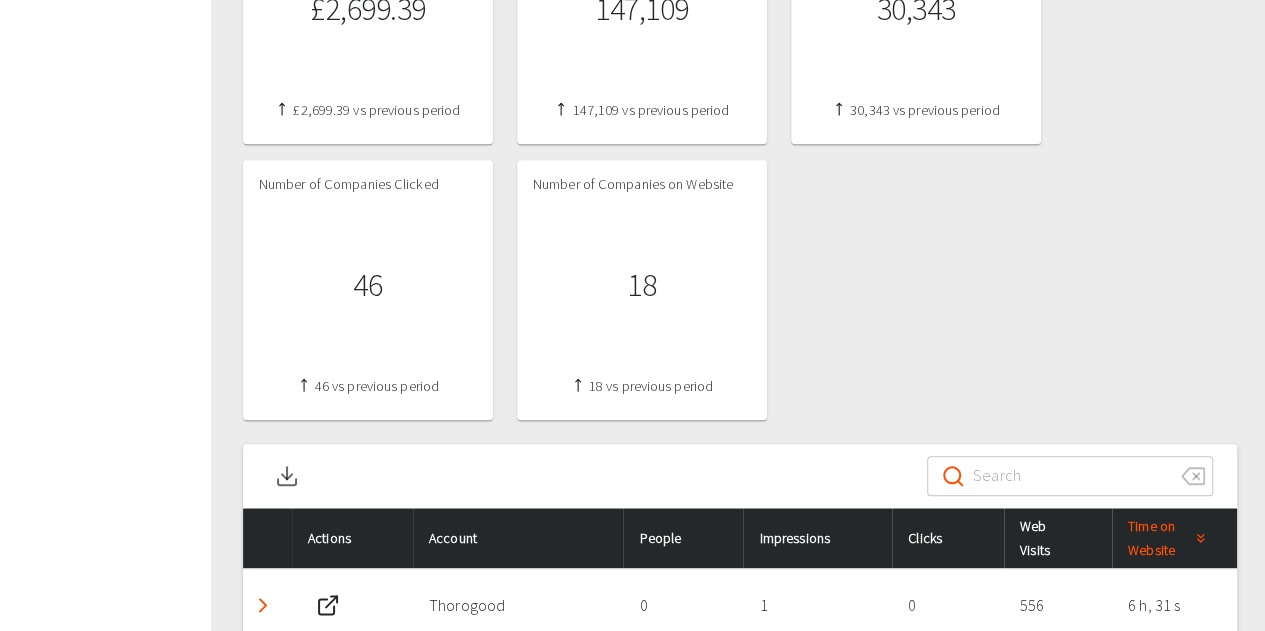 scroll, scrollTop: 1231, scrollLeft: 0, axis: vertical 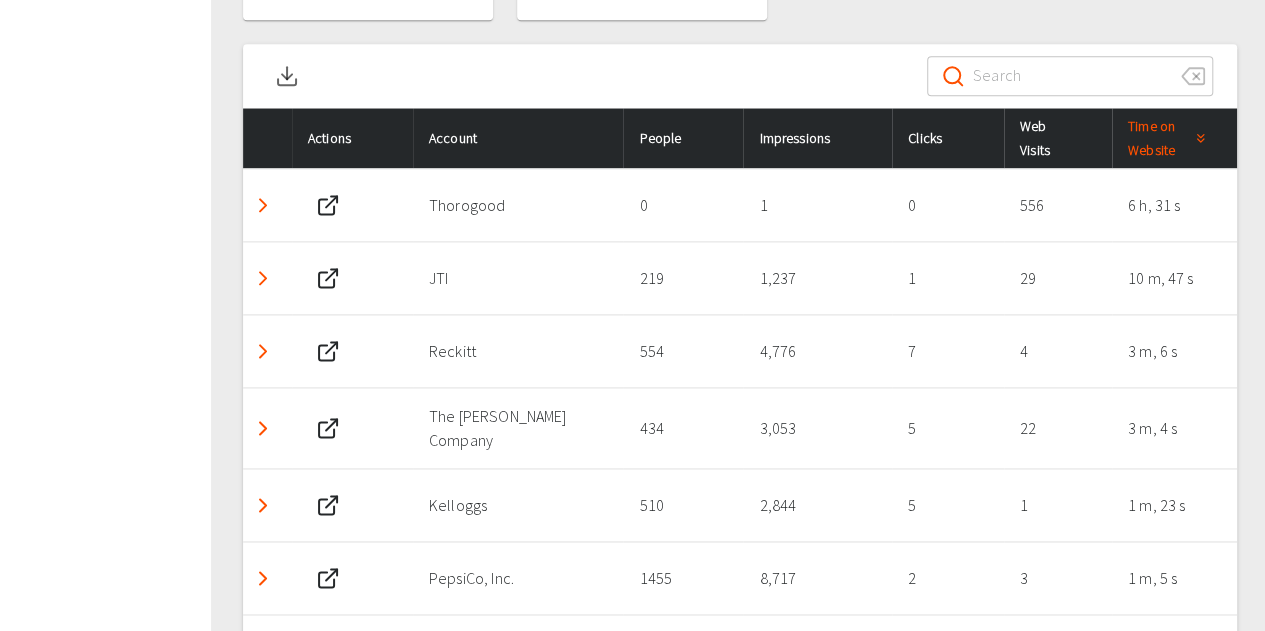 click 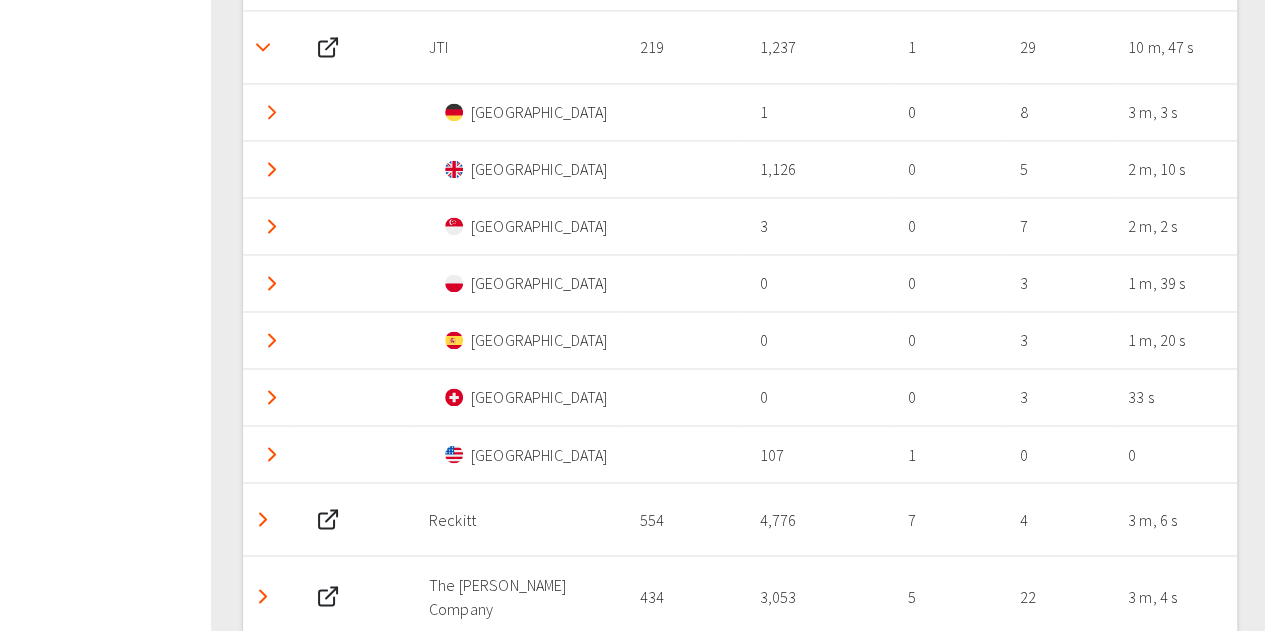 scroll, scrollTop: 1431, scrollLeft: 0, axis: vertical 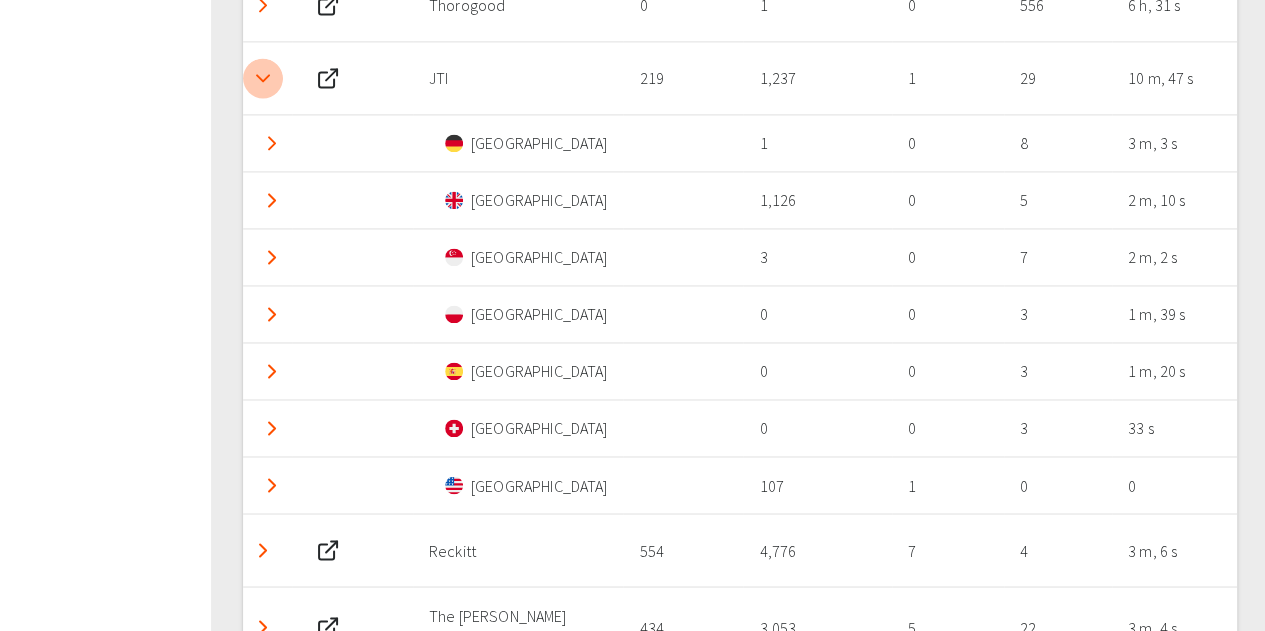 click 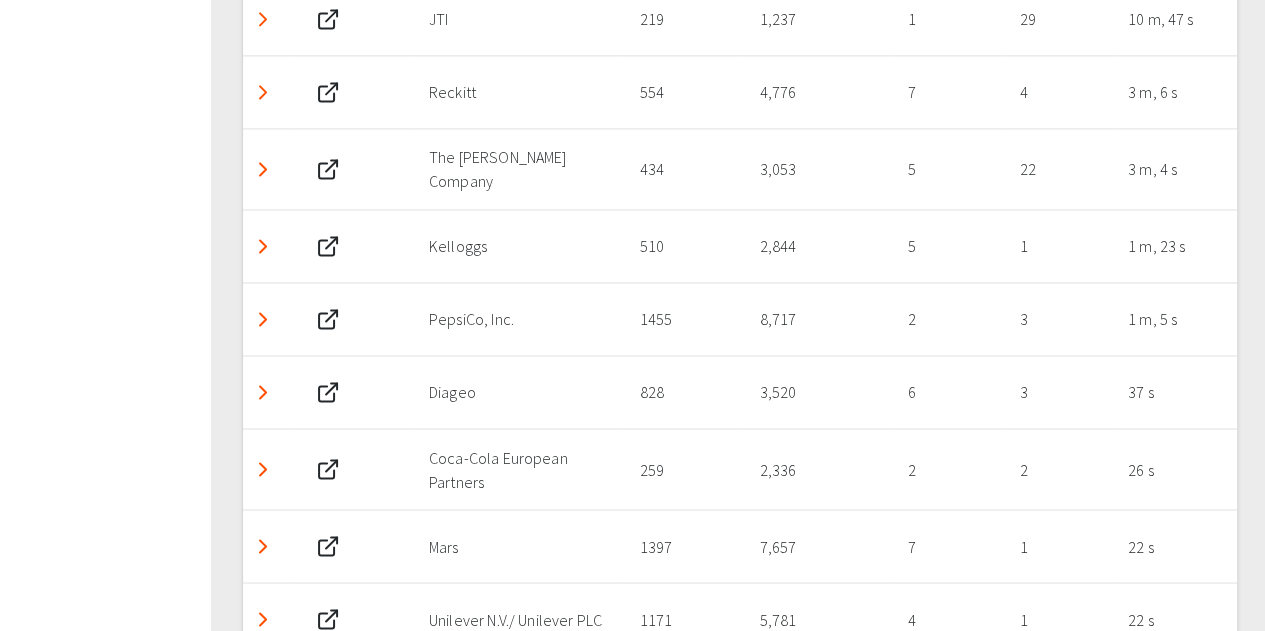 scroll, scrollTop: 1531, scrollLeft: 0, axis: vertical 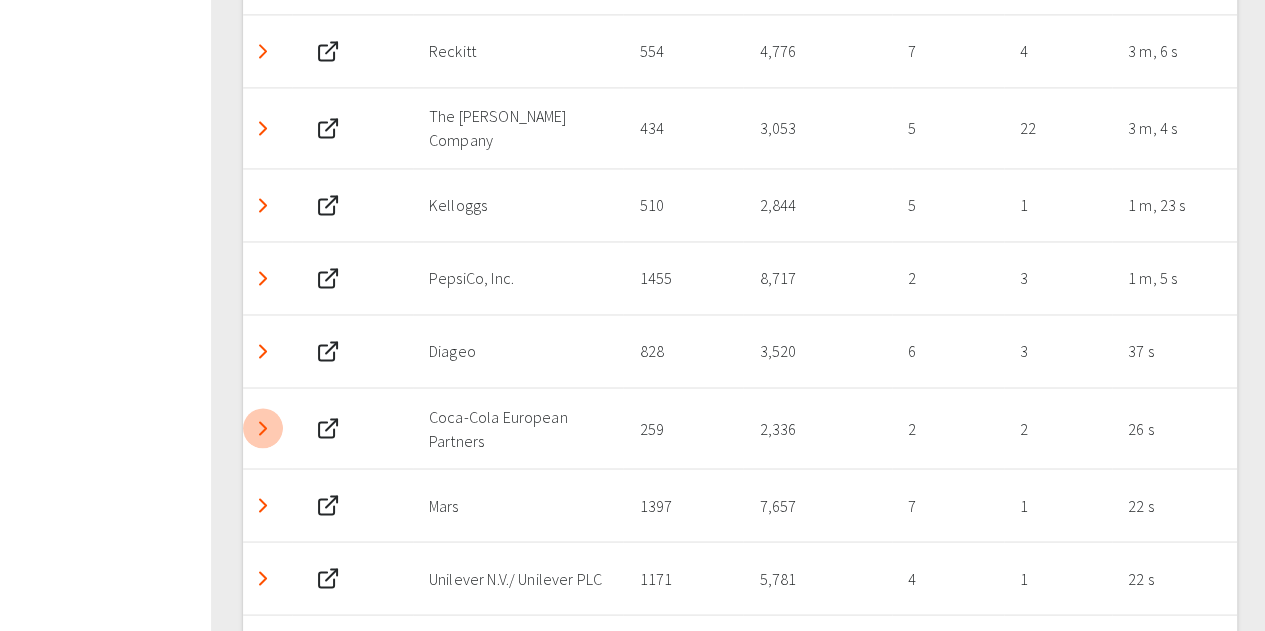 click 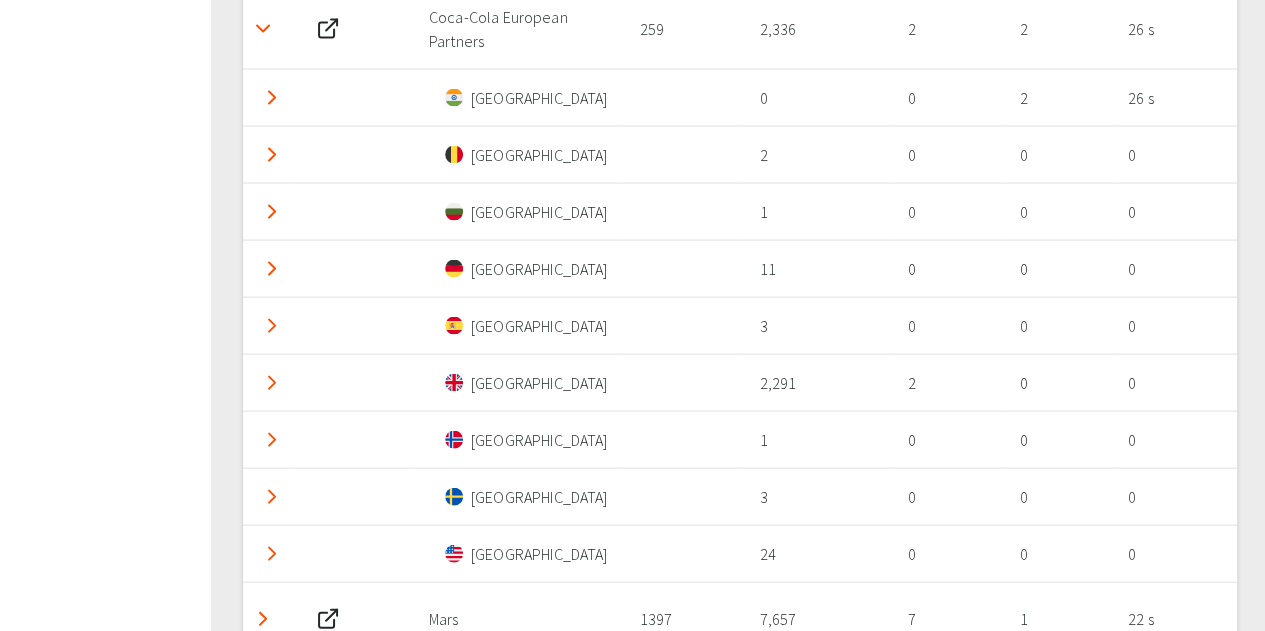 scroll, scrollTop: 1731, scrollLeft: 0, axis: vertical 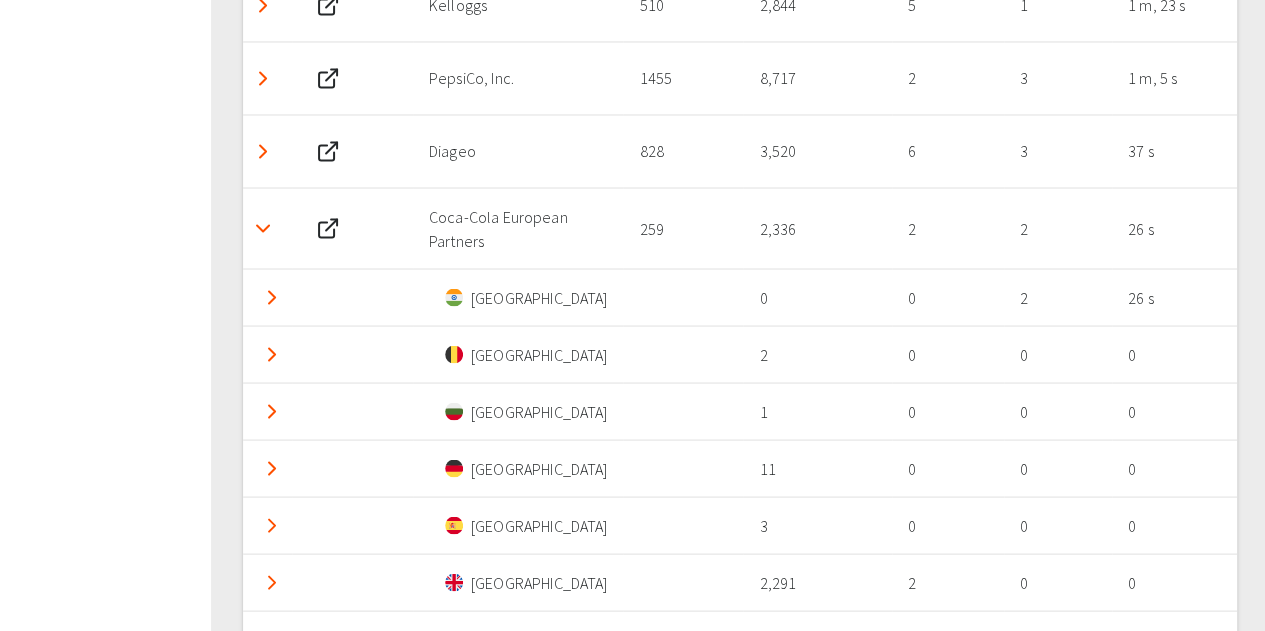 click at bounding box center [263, 228] 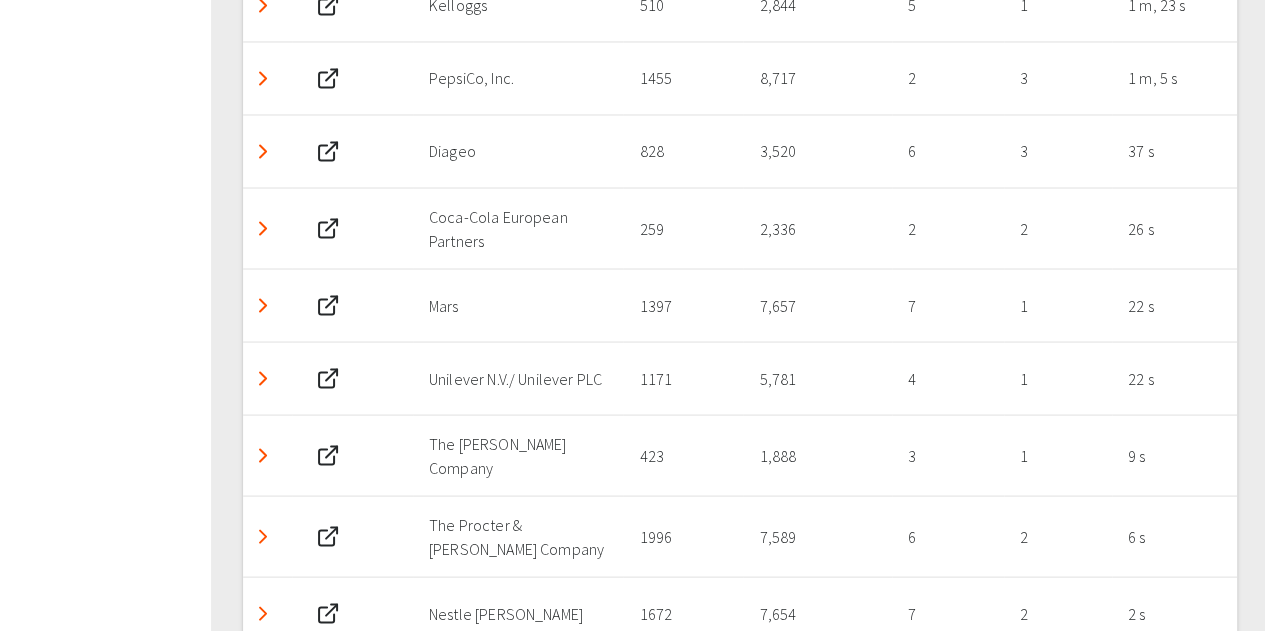 click 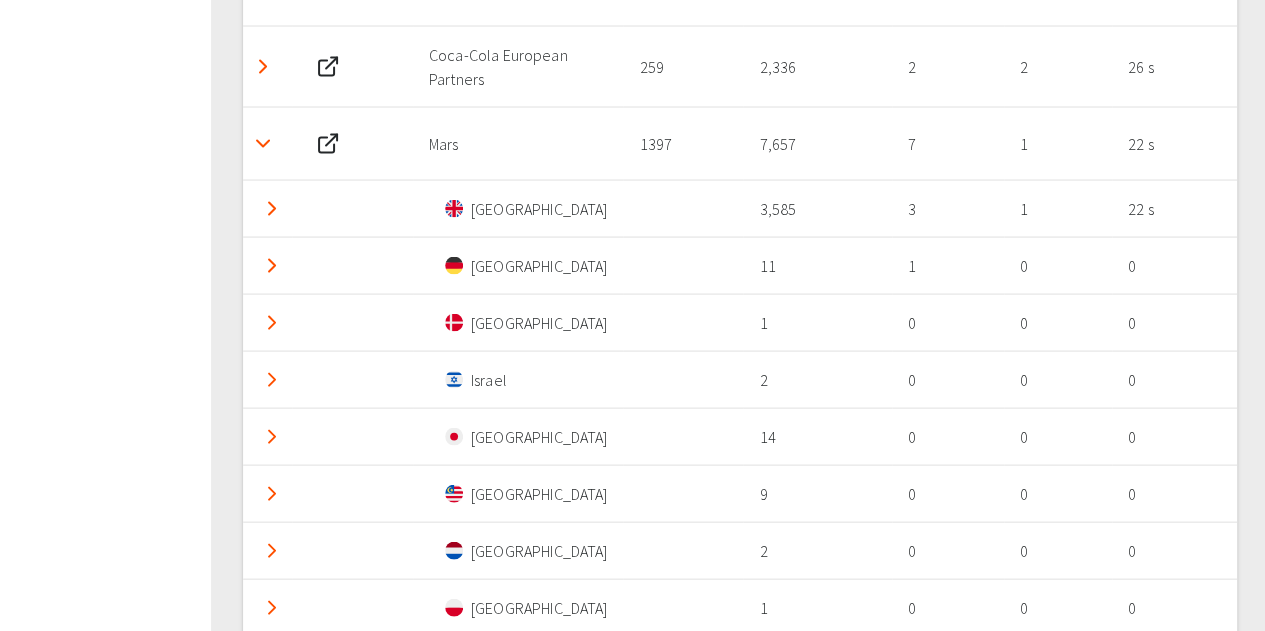 scroll, scrollTop: 1831, scrollLeft: 0, axis: vertical 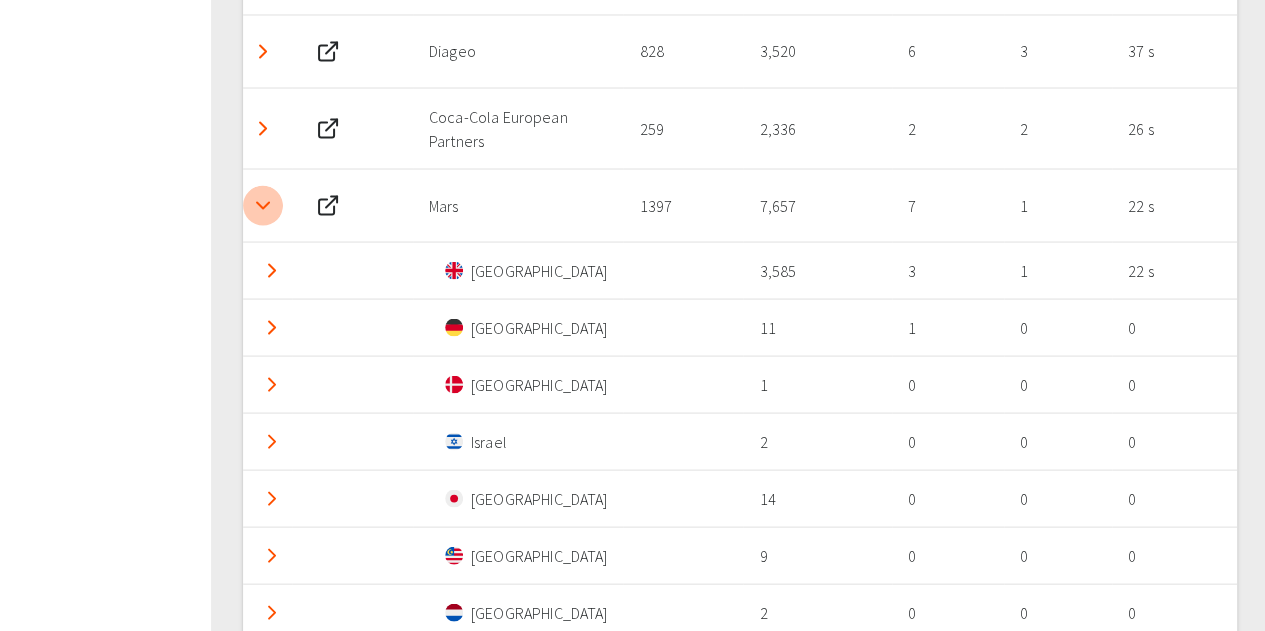 click 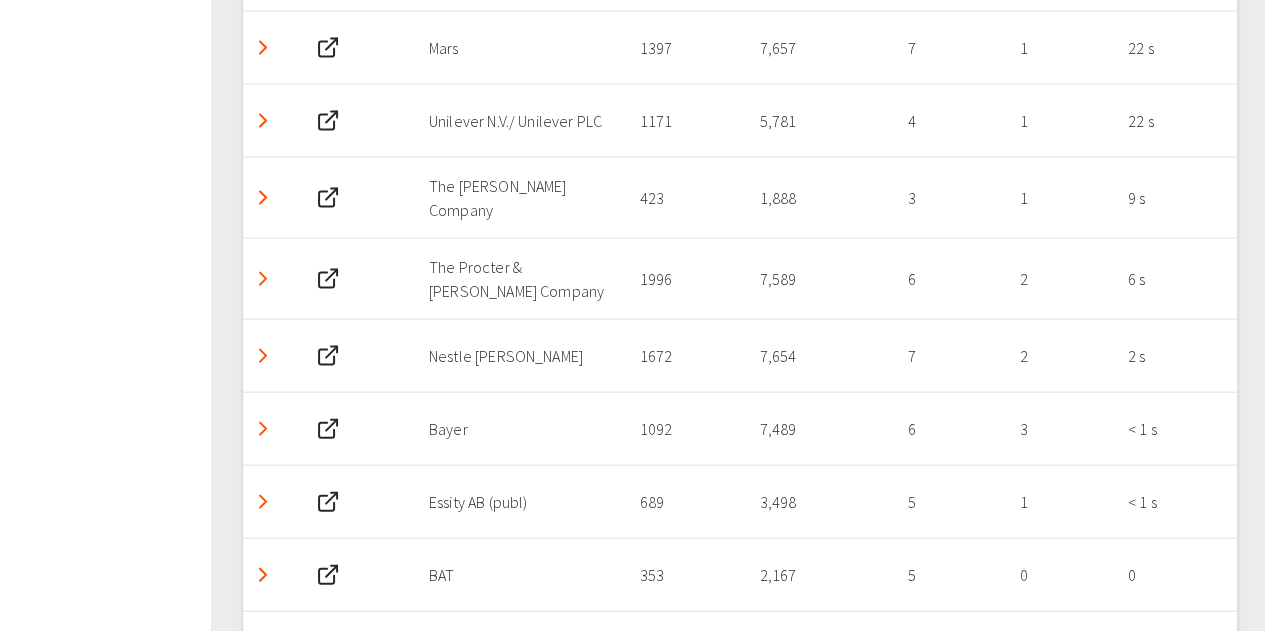 scroll, scrollTop: 2031, scrollLeft: 0, axis: vertical 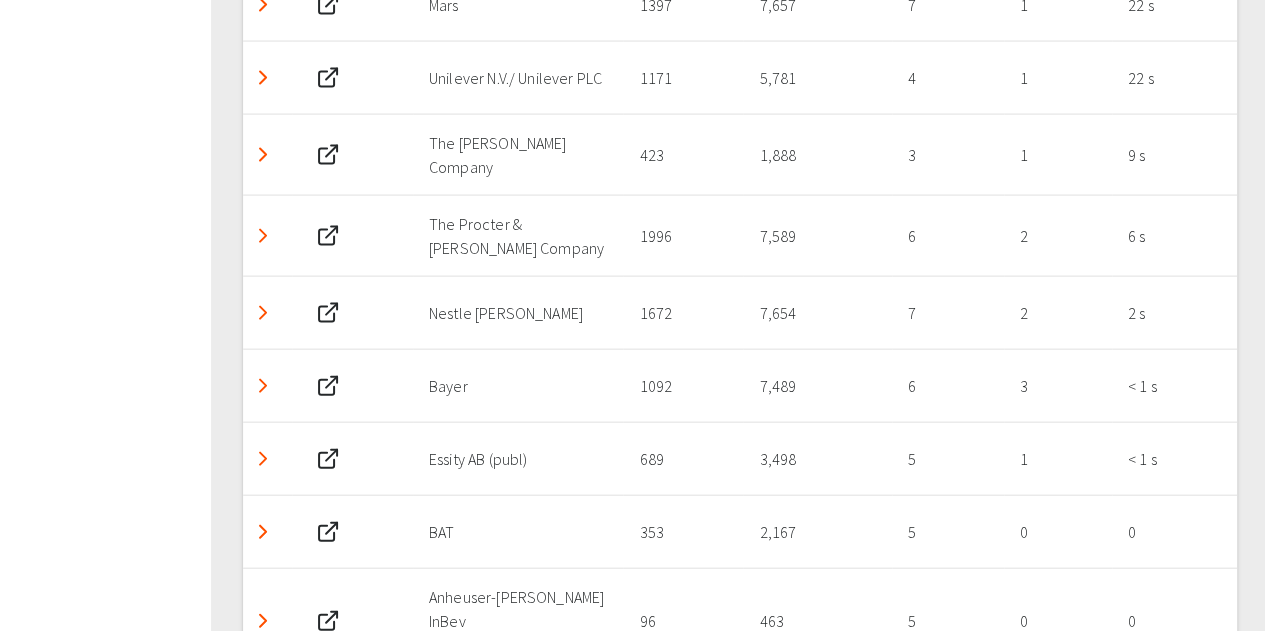 click 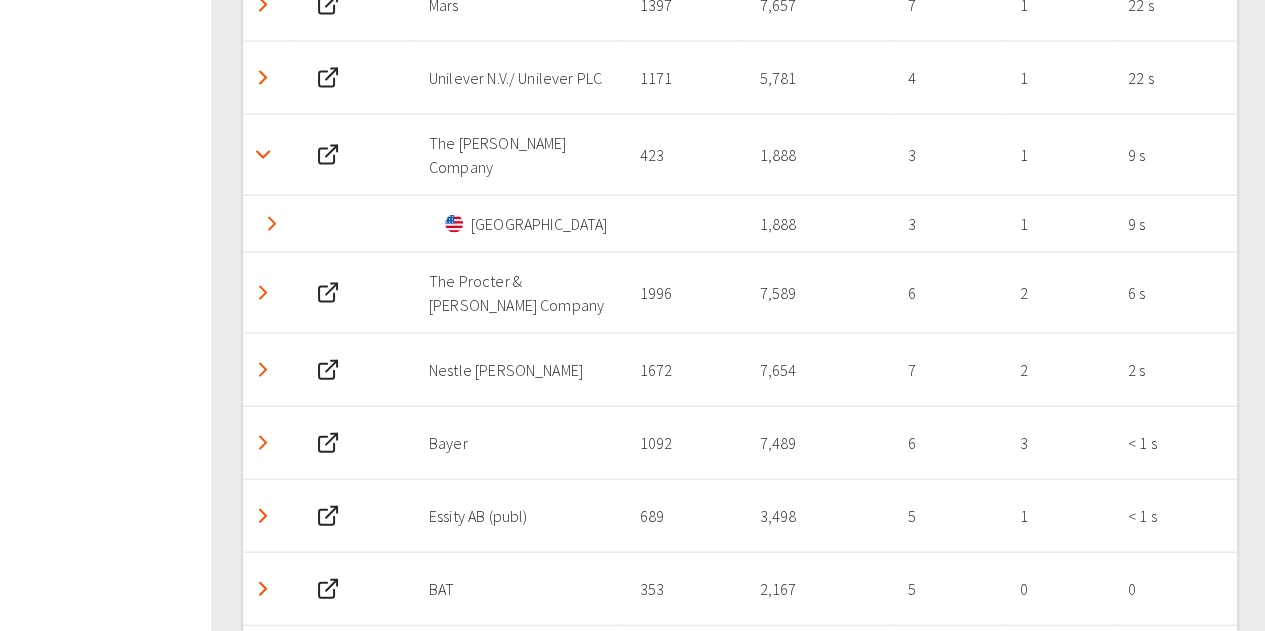 click 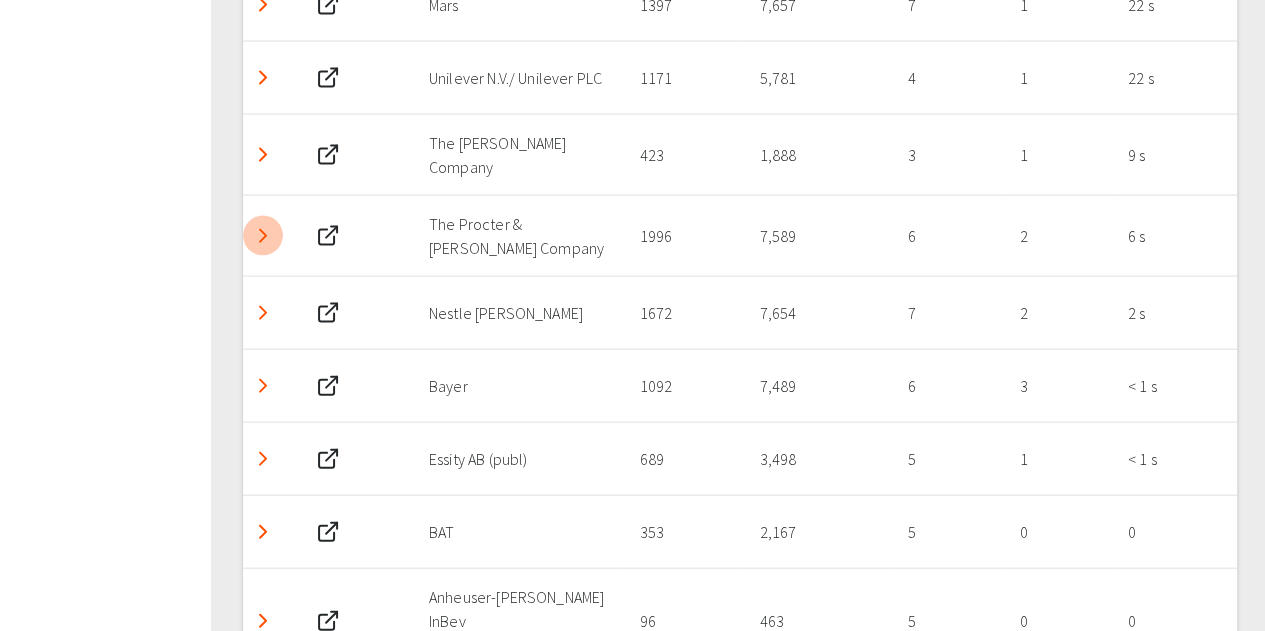 click 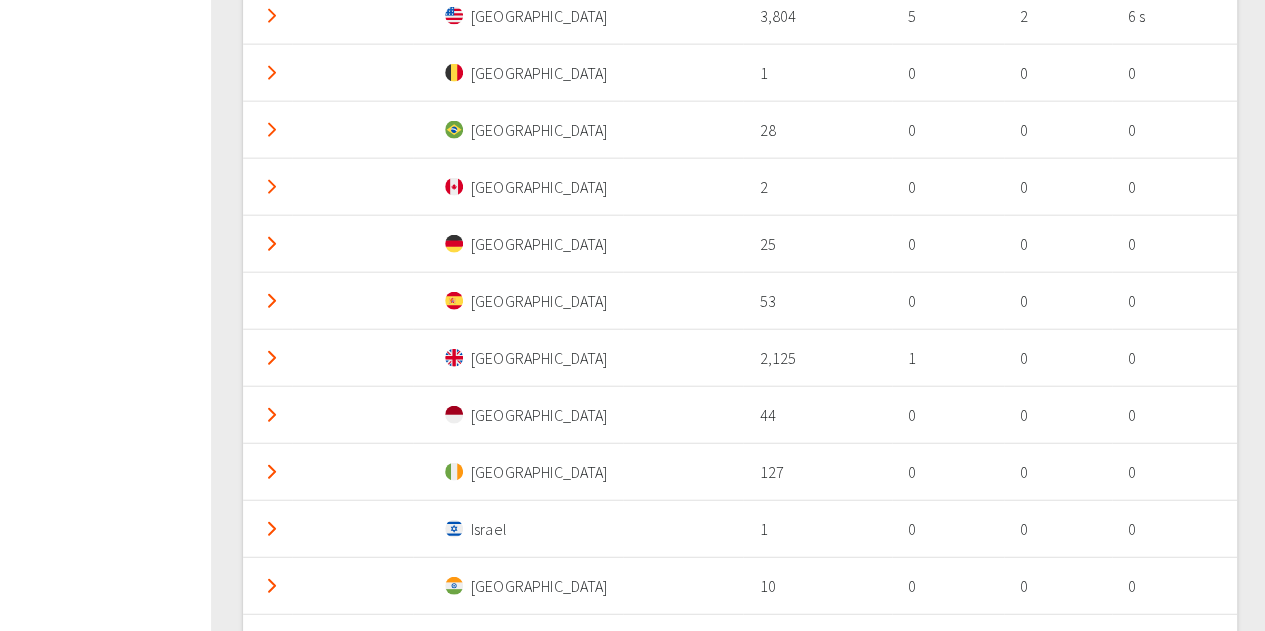 scroll, scrollTop: 2231, scrollLeft: 0, axis: vertical 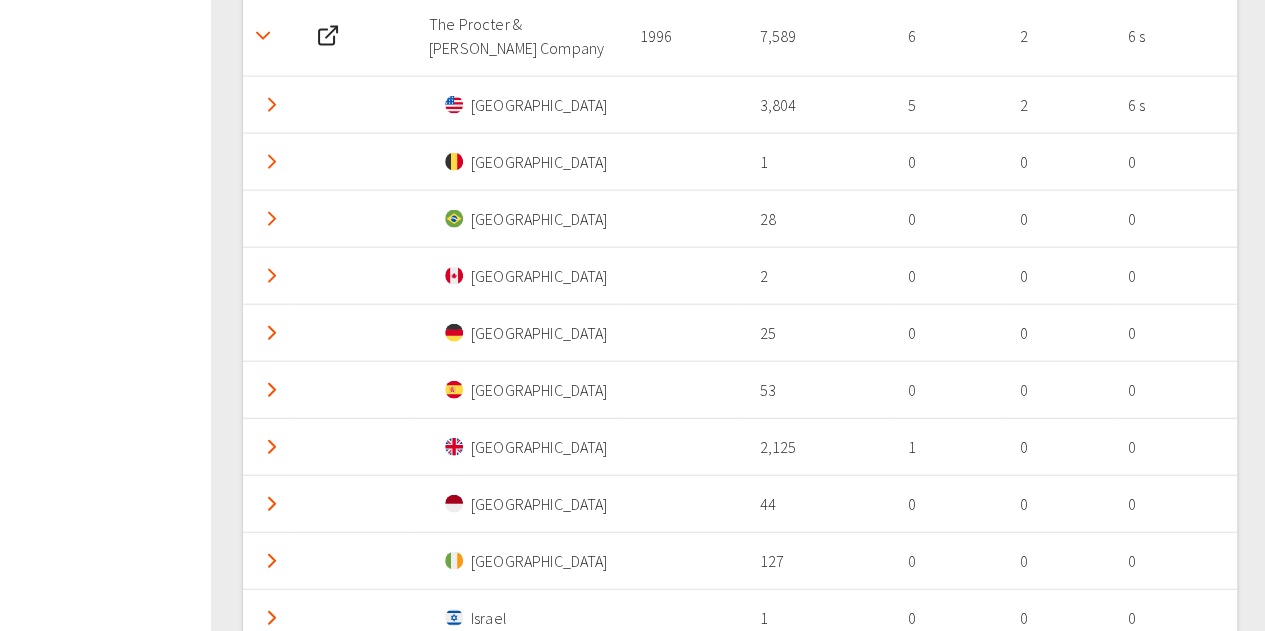 click 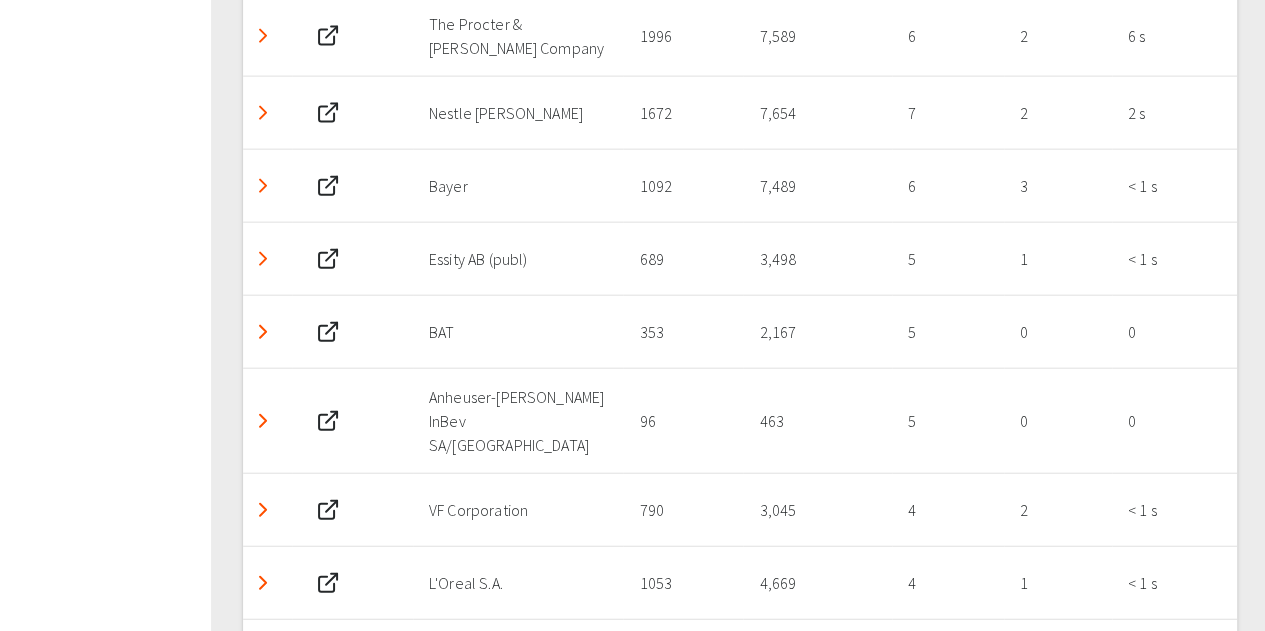 click 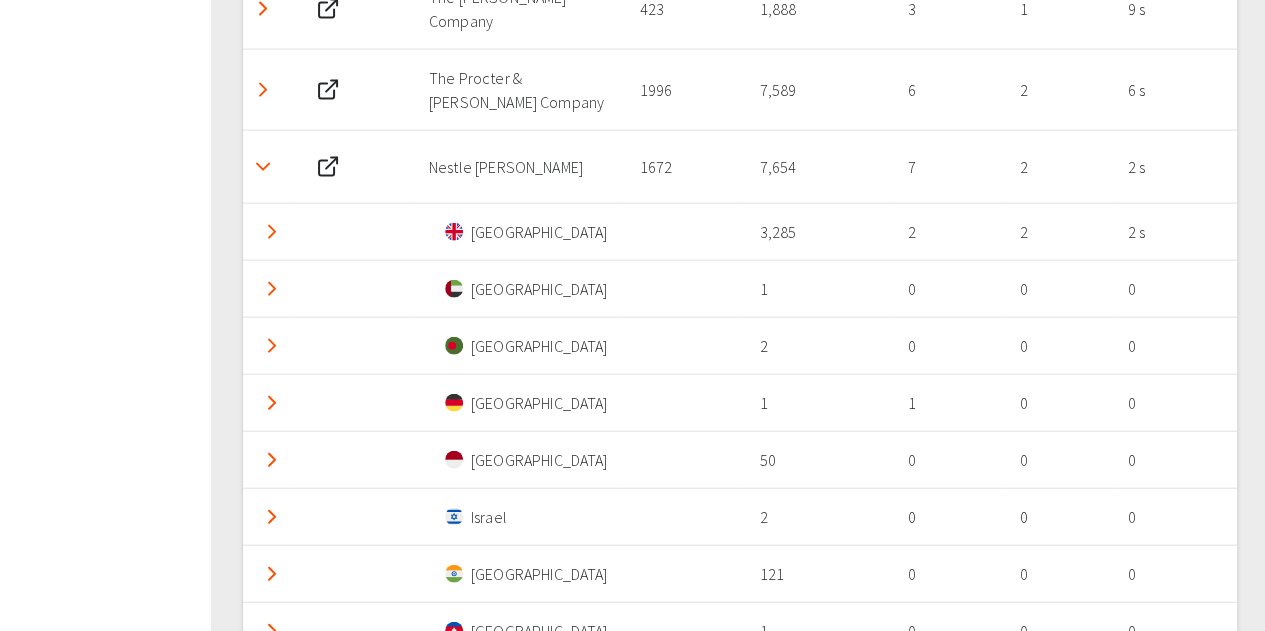 scroll, scrollTop: 2131, scrollLeft: 0, axis: vertical 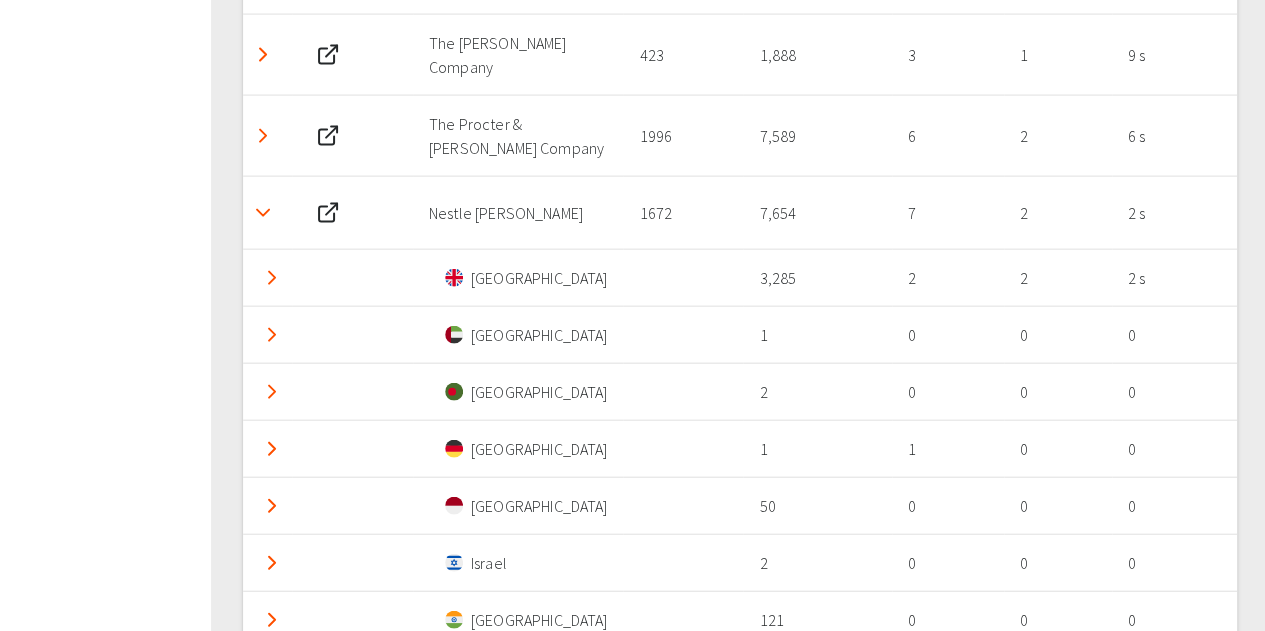 click 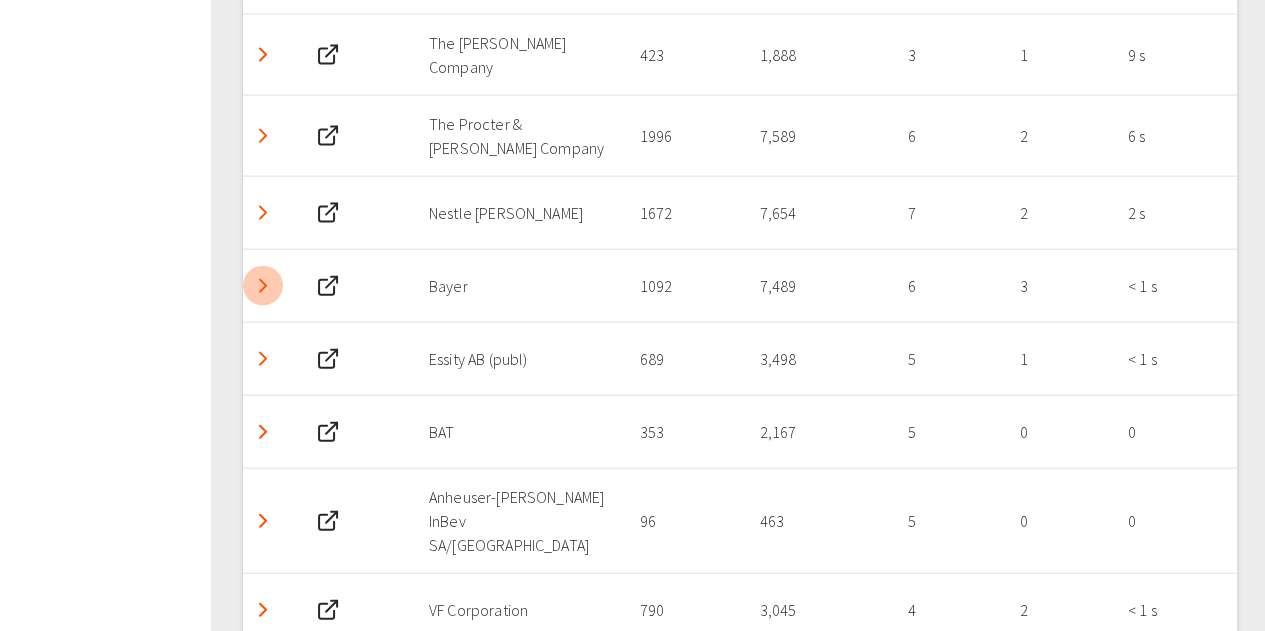 click at bounding box center (263, 286) 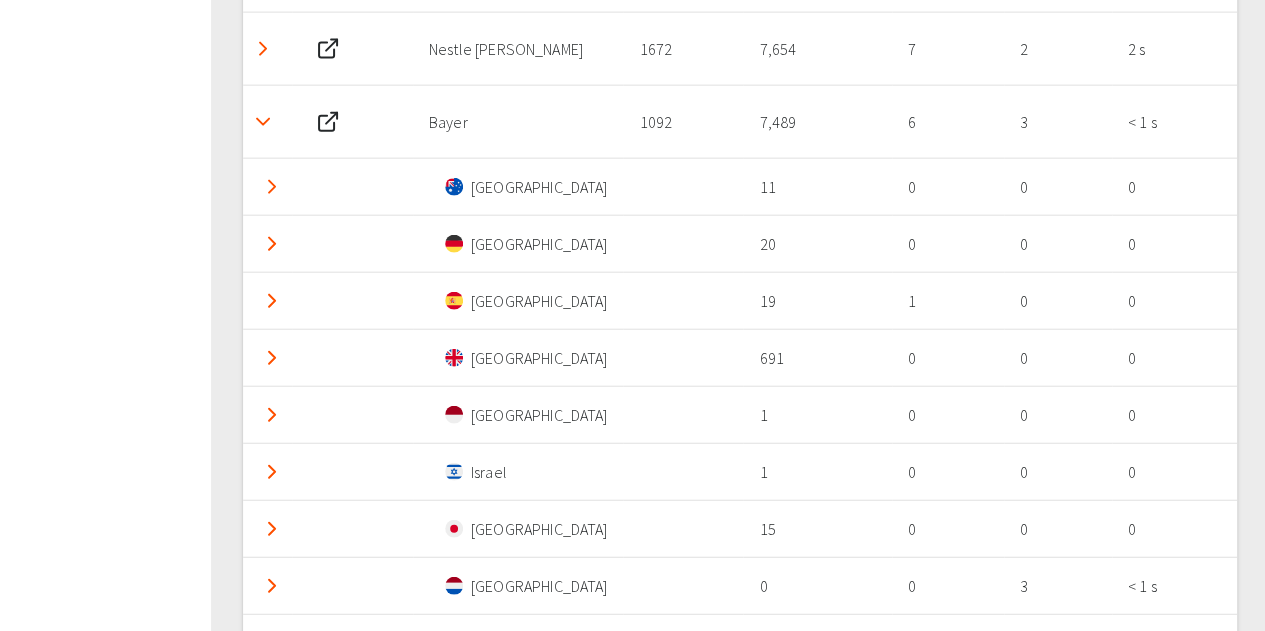 scroll, scrollTop: 2231, scrollLeft: 0, axis: vertical 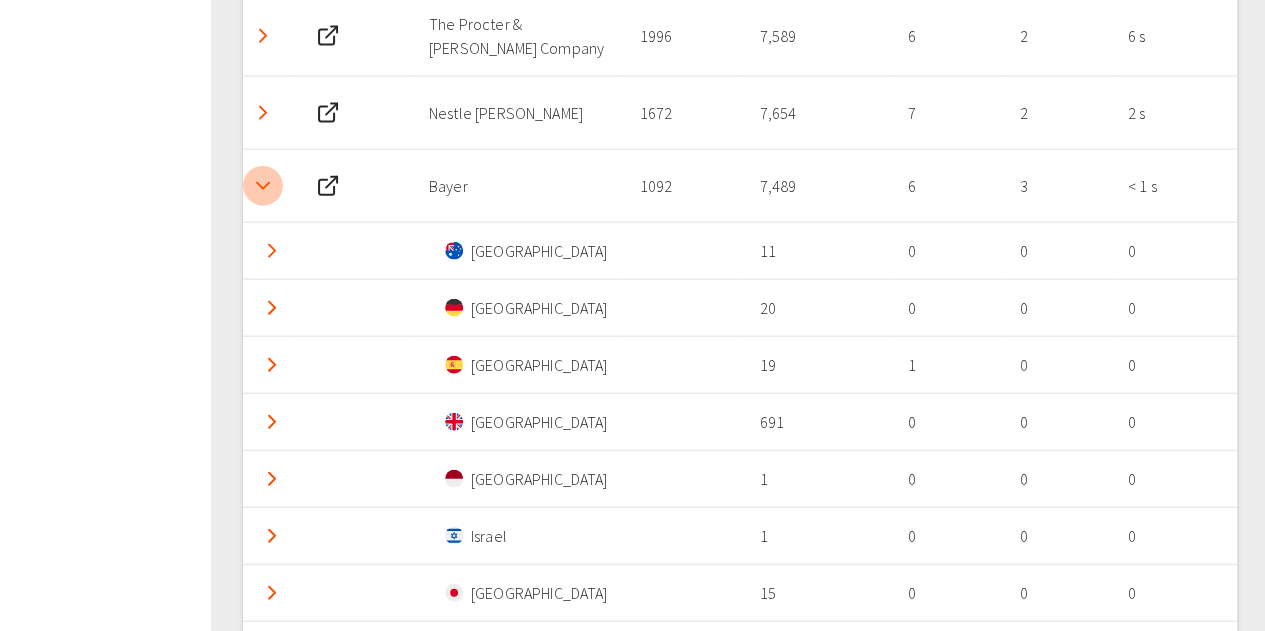 click 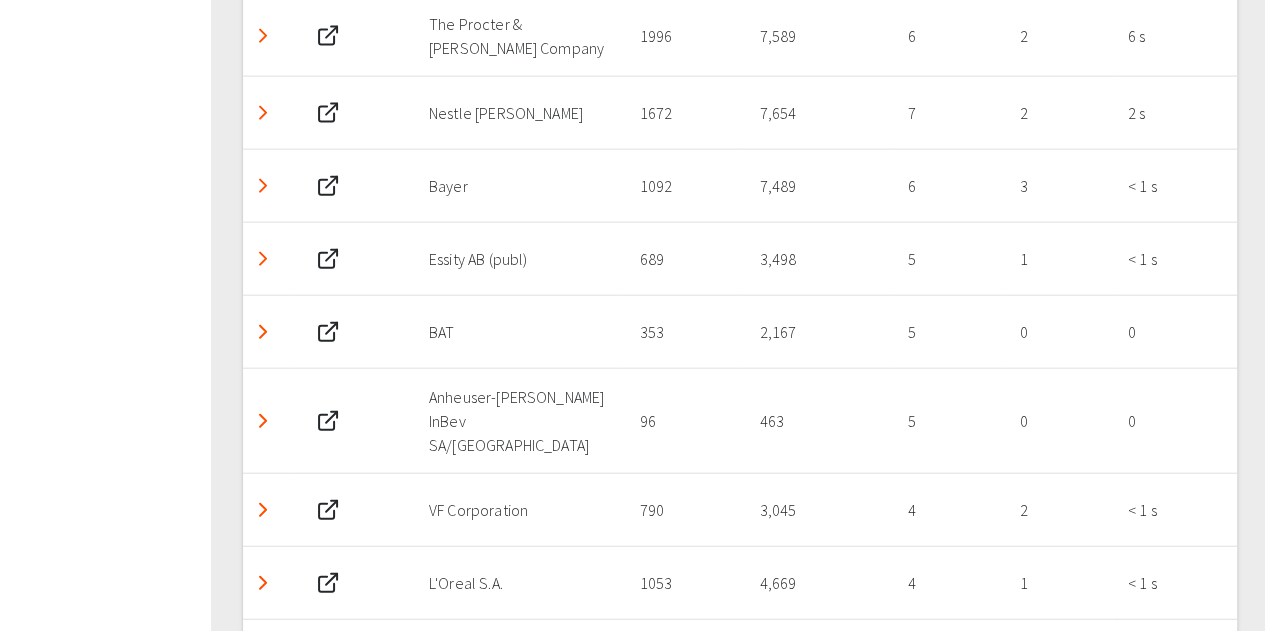 click 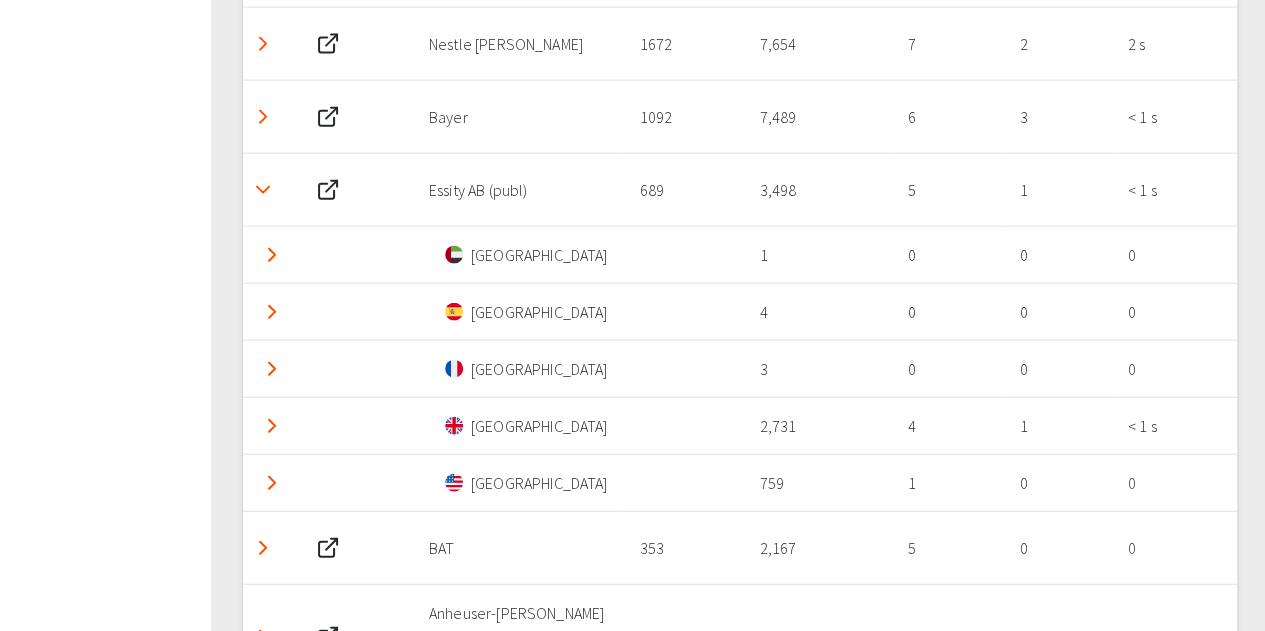 scroll, scrollTop: 2331, scrollLeft: 0, axis: vertical 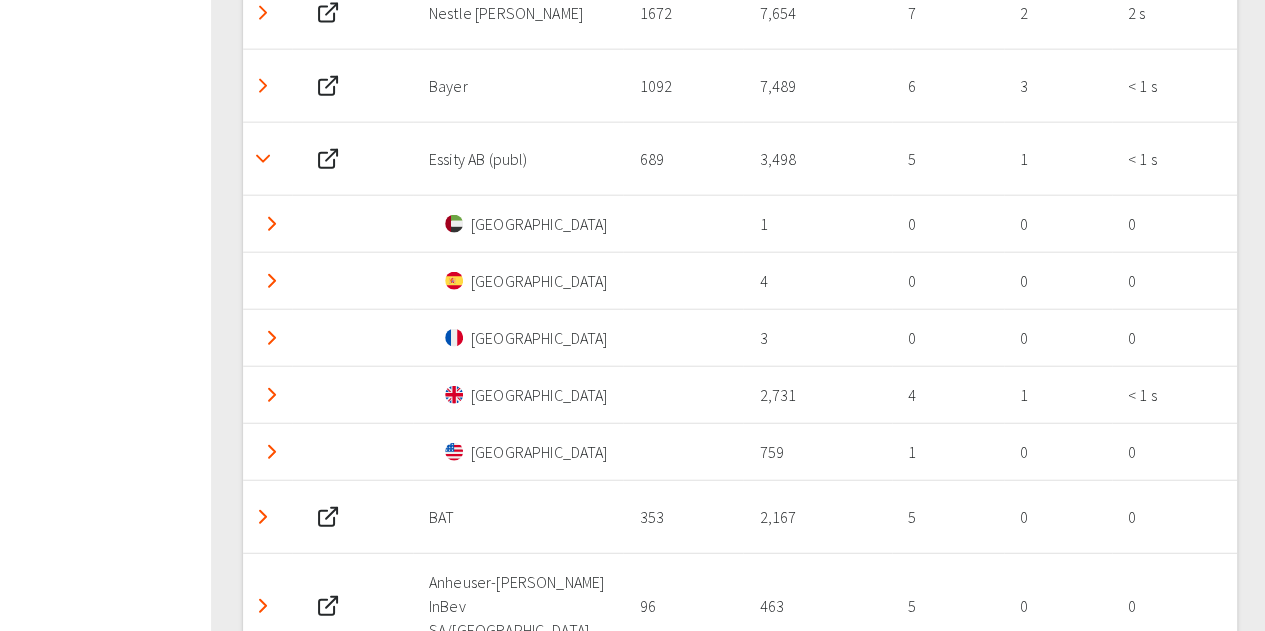click 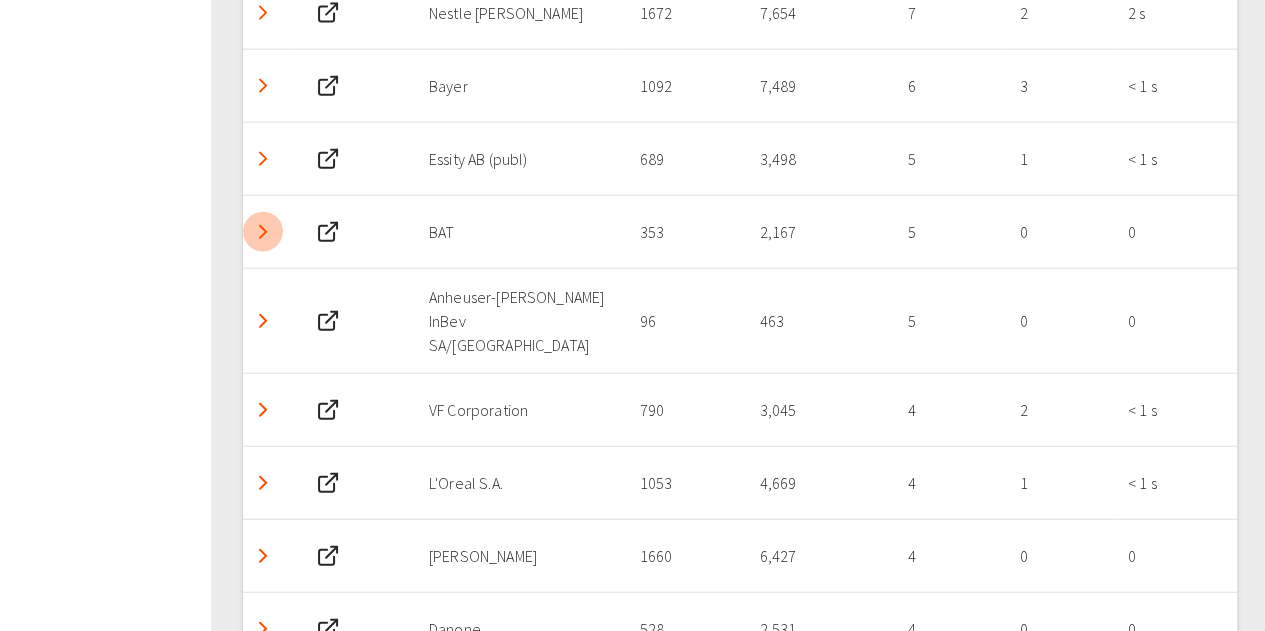 click 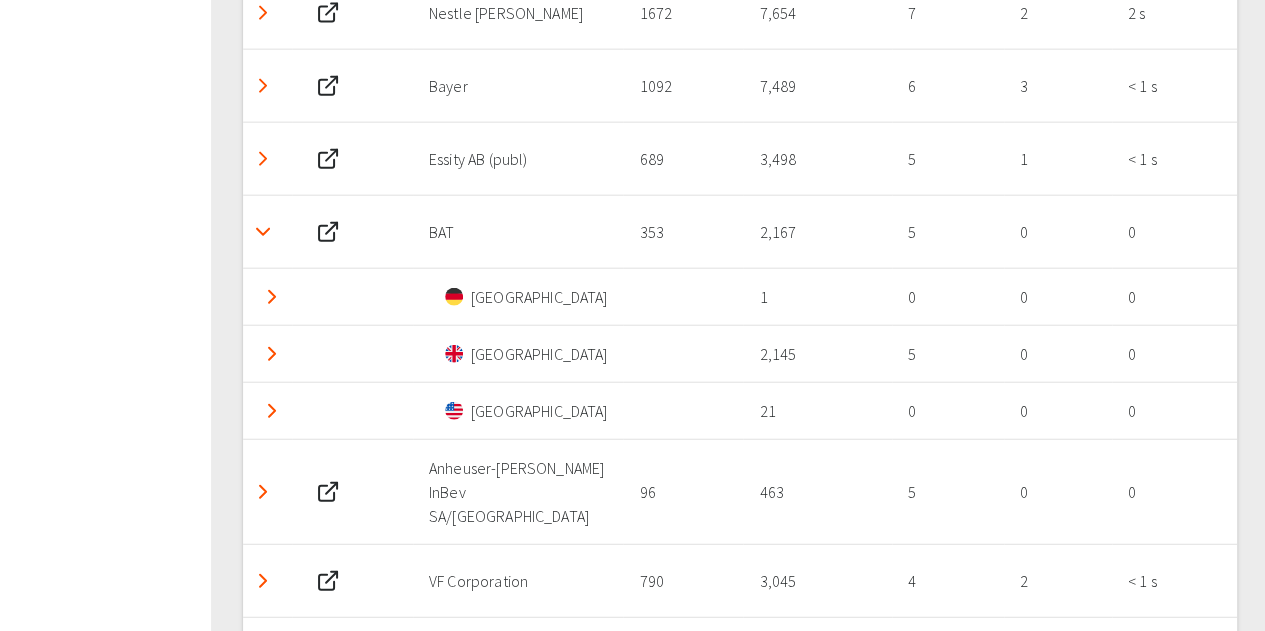 click 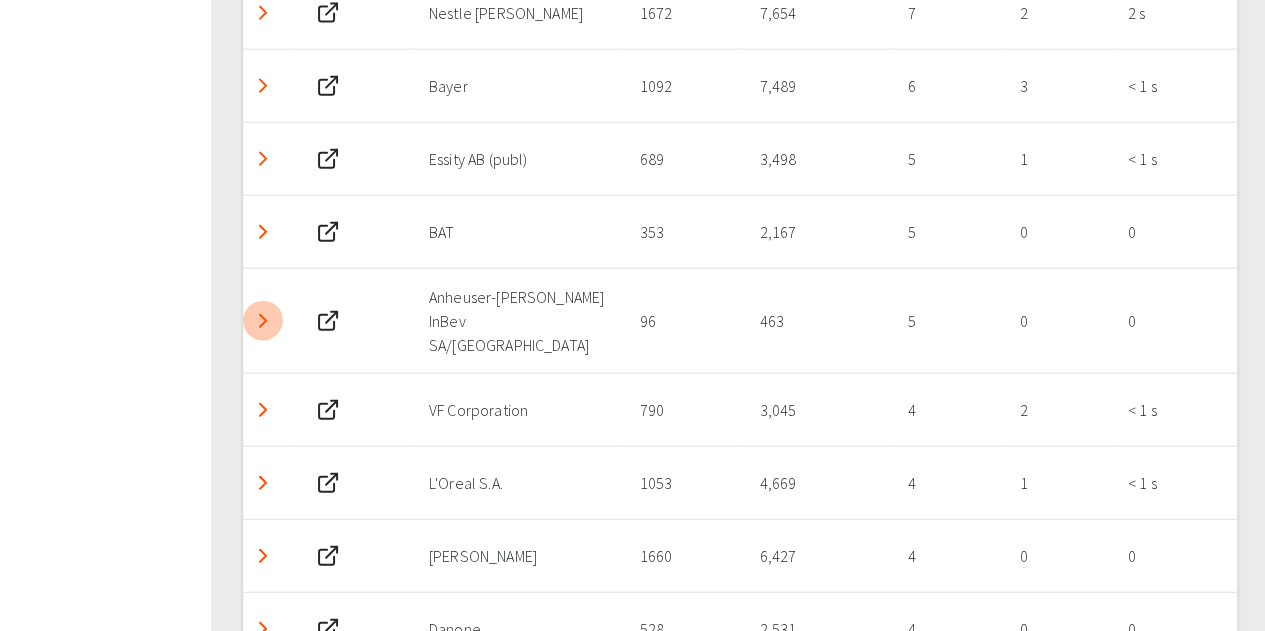 click at bounding box center [263, 321] 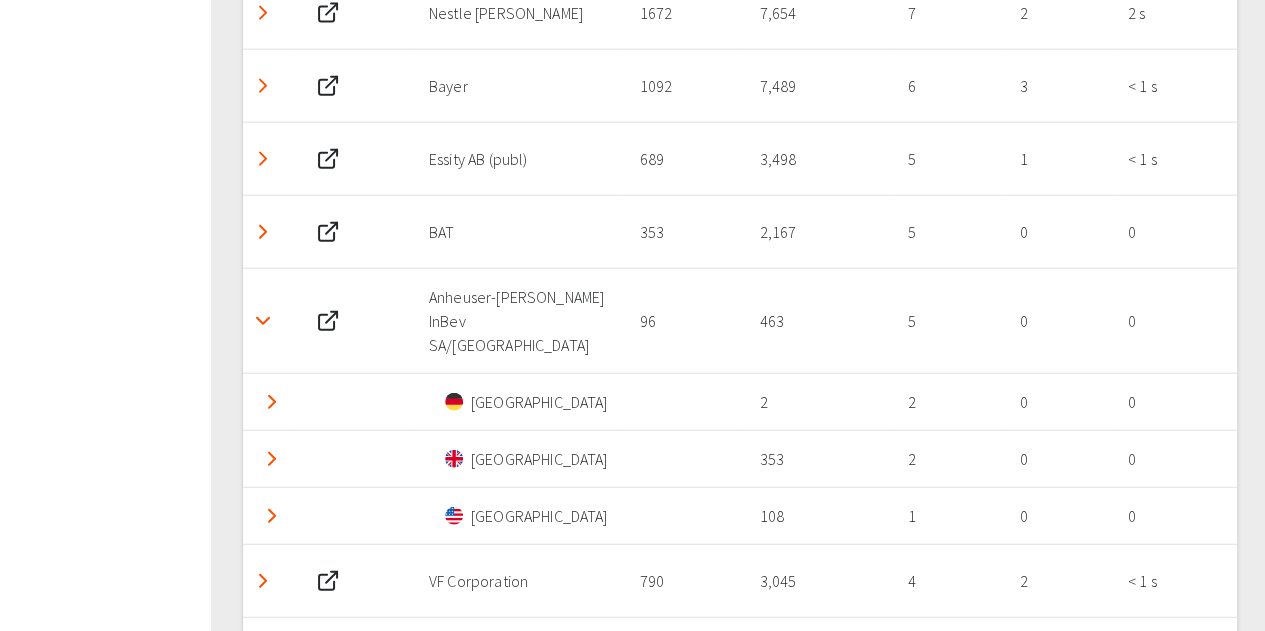 click at bounding box center [263, 321] 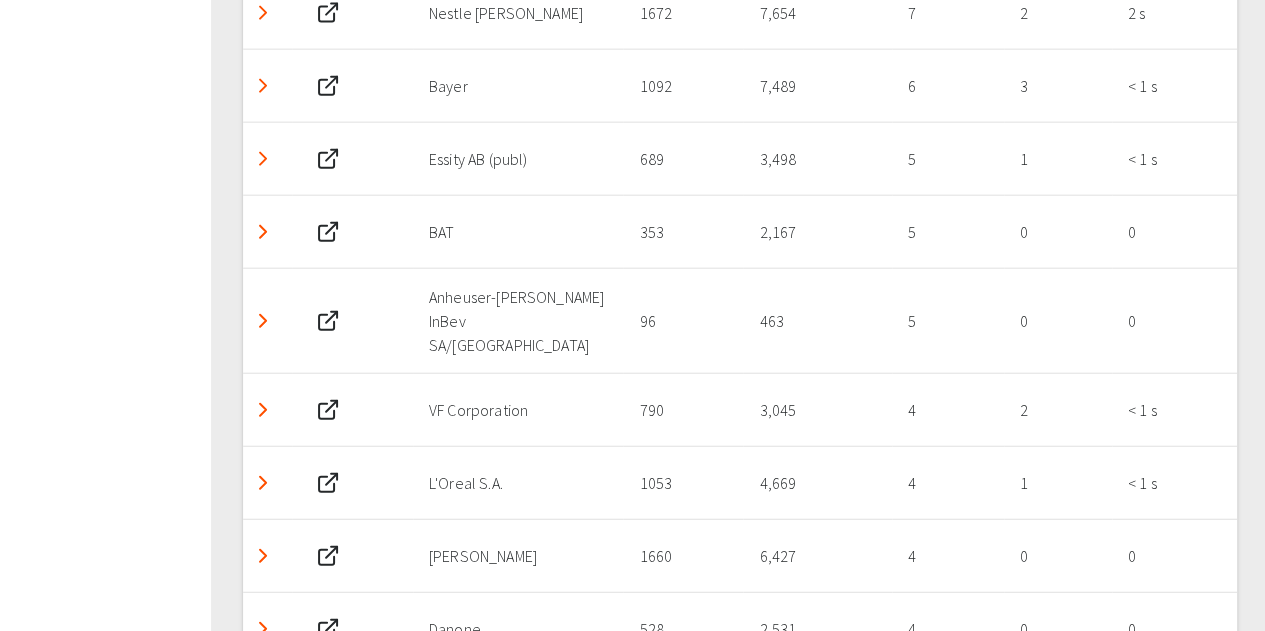 click 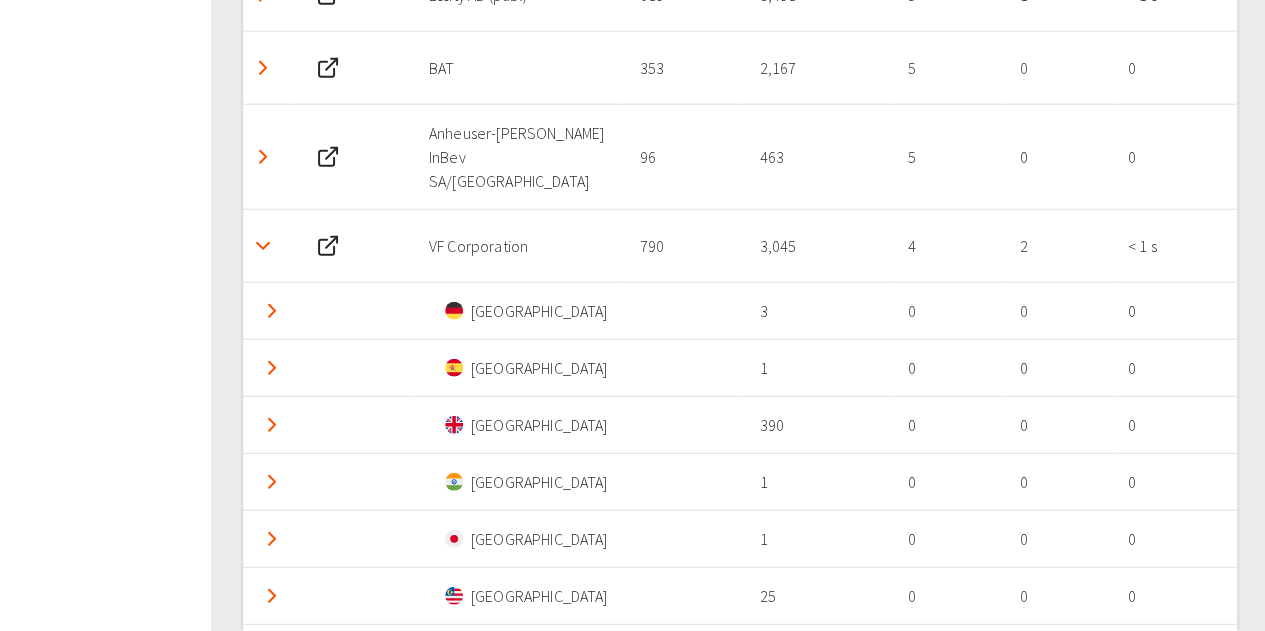 scroll, scrollTop: 2431, scrollLeft: 0, axis: vertical 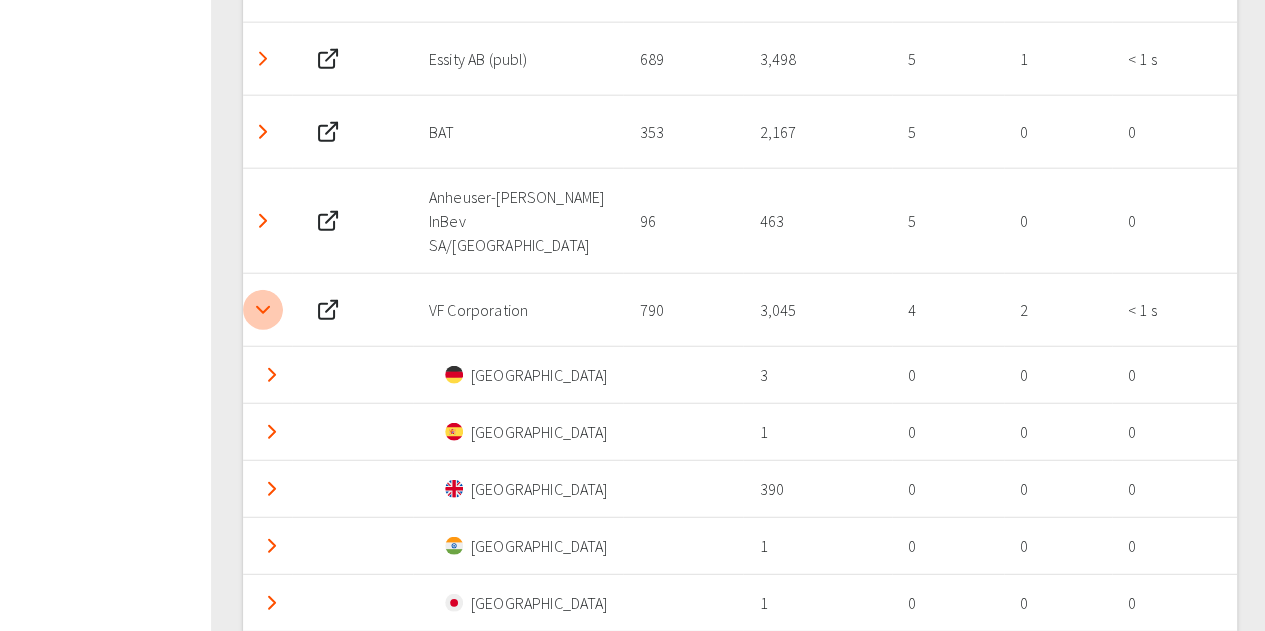 click 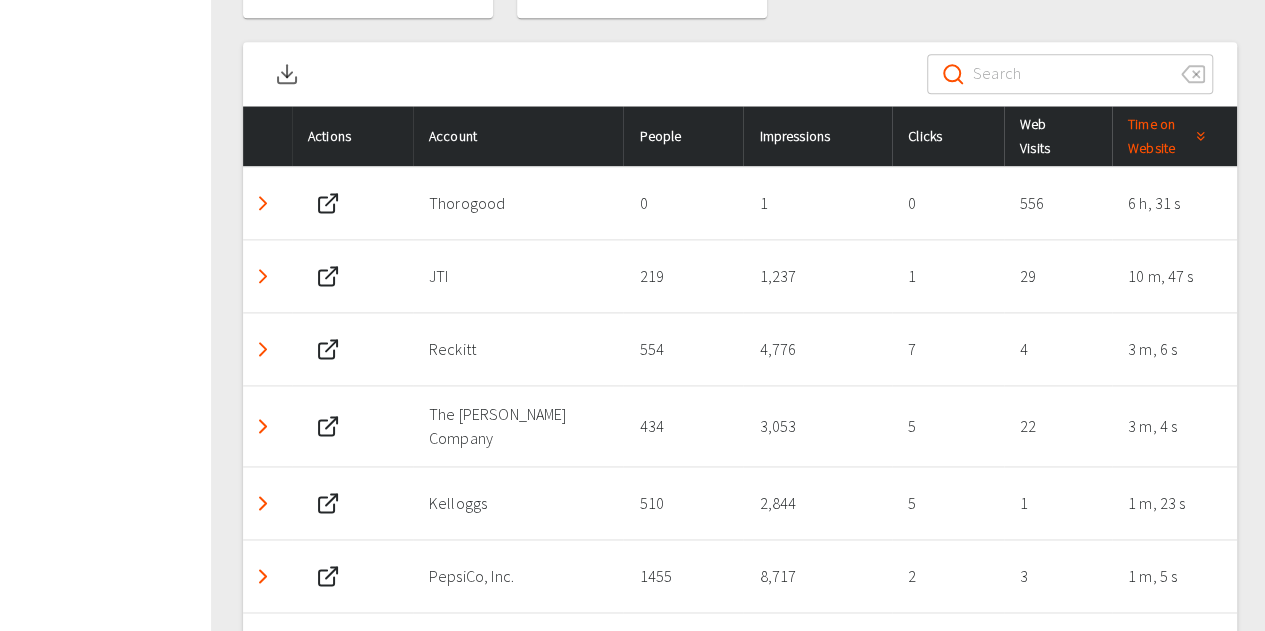scroll, scrollTop: 1026, scrollLeft: 0, axis: vertical 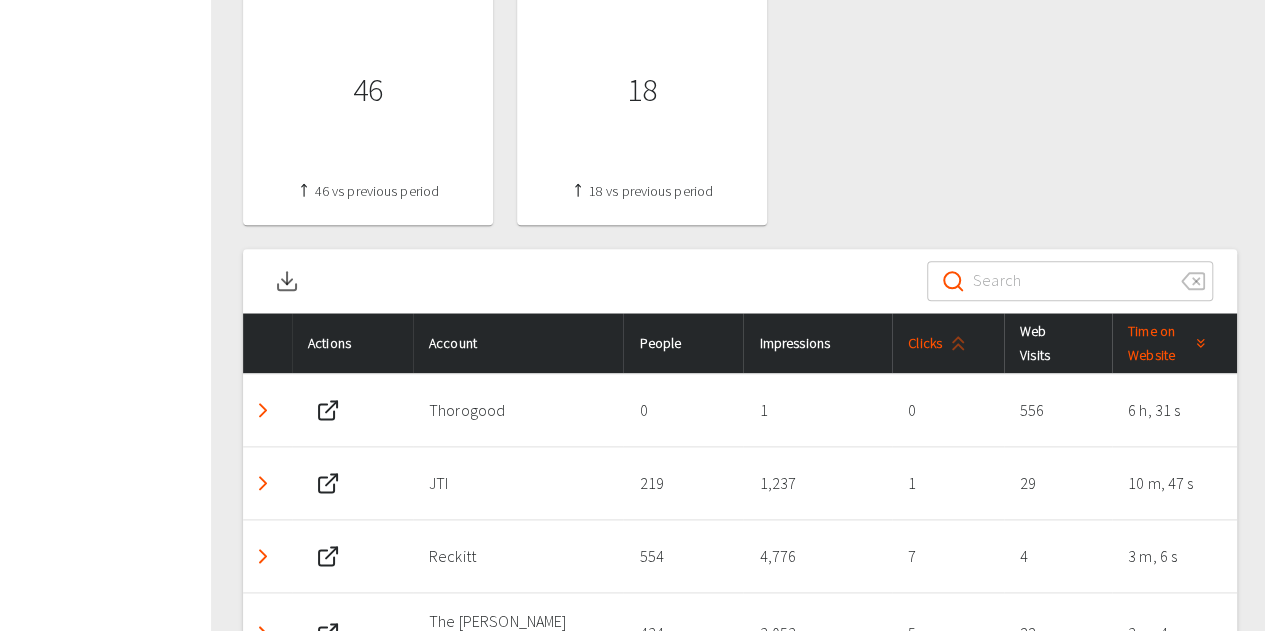click on "Clicks" at bounding box center (941, 343) 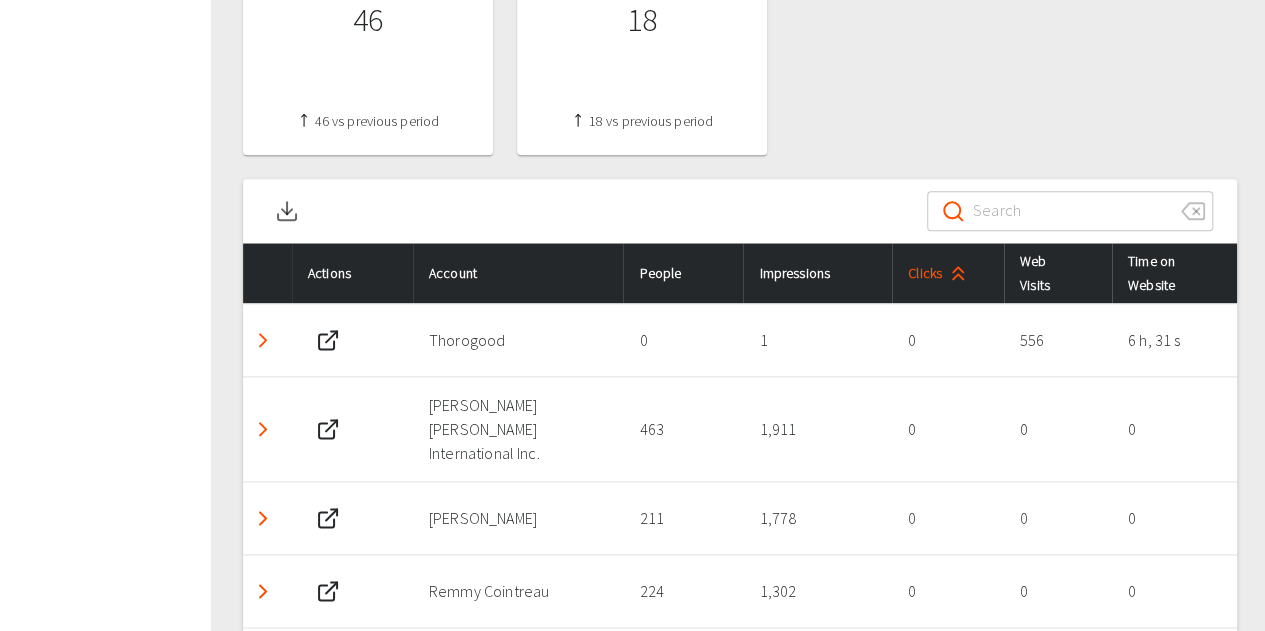 scroll, scrollTop: 1126, scrollLeft: 0, axis: vertical 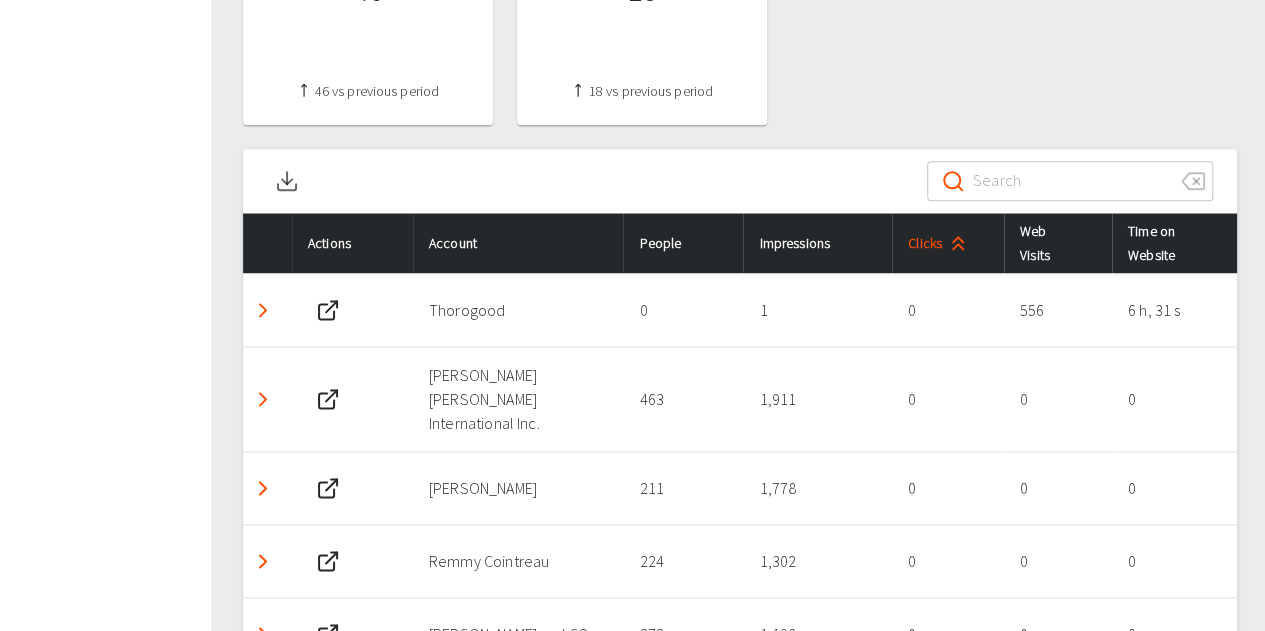 click on "Clicks" at bounding box center (941, 243) 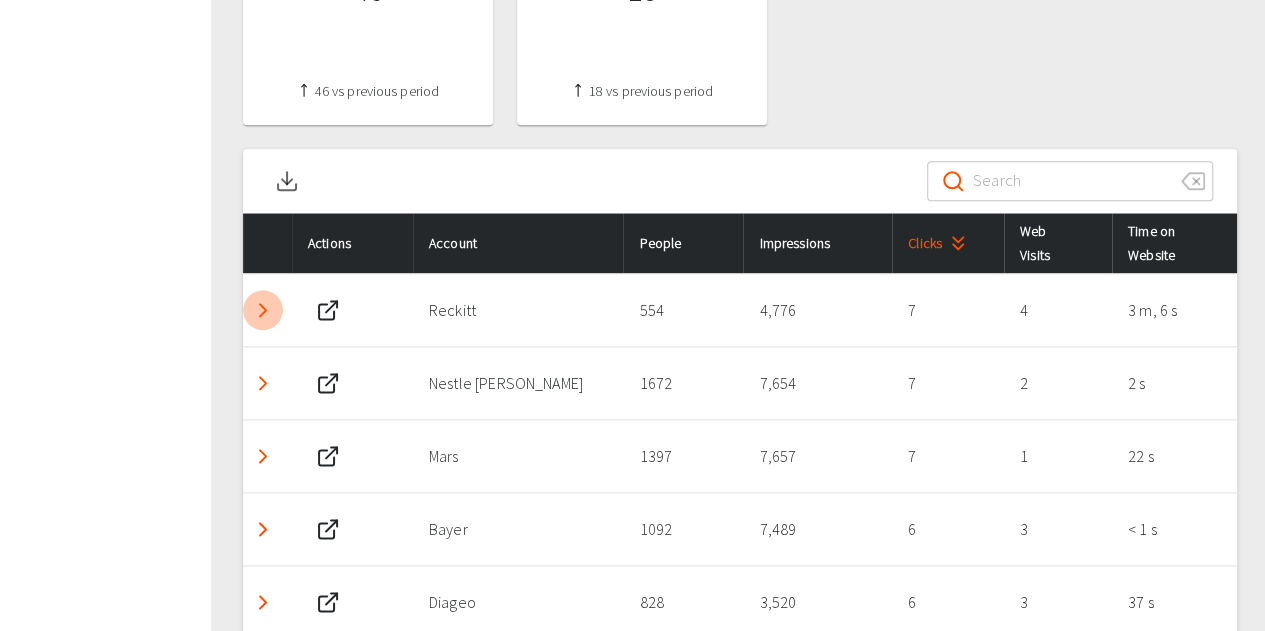 click 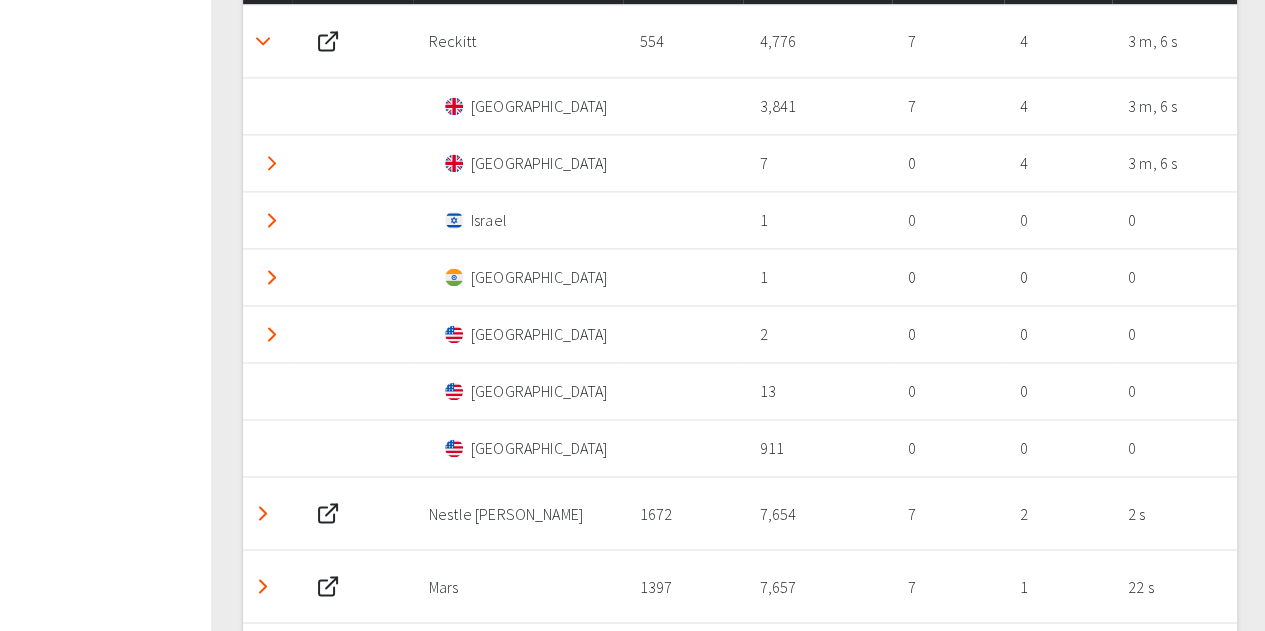 scroll, scrollTop: 1426, scrollLeft: 0, axis: vertical 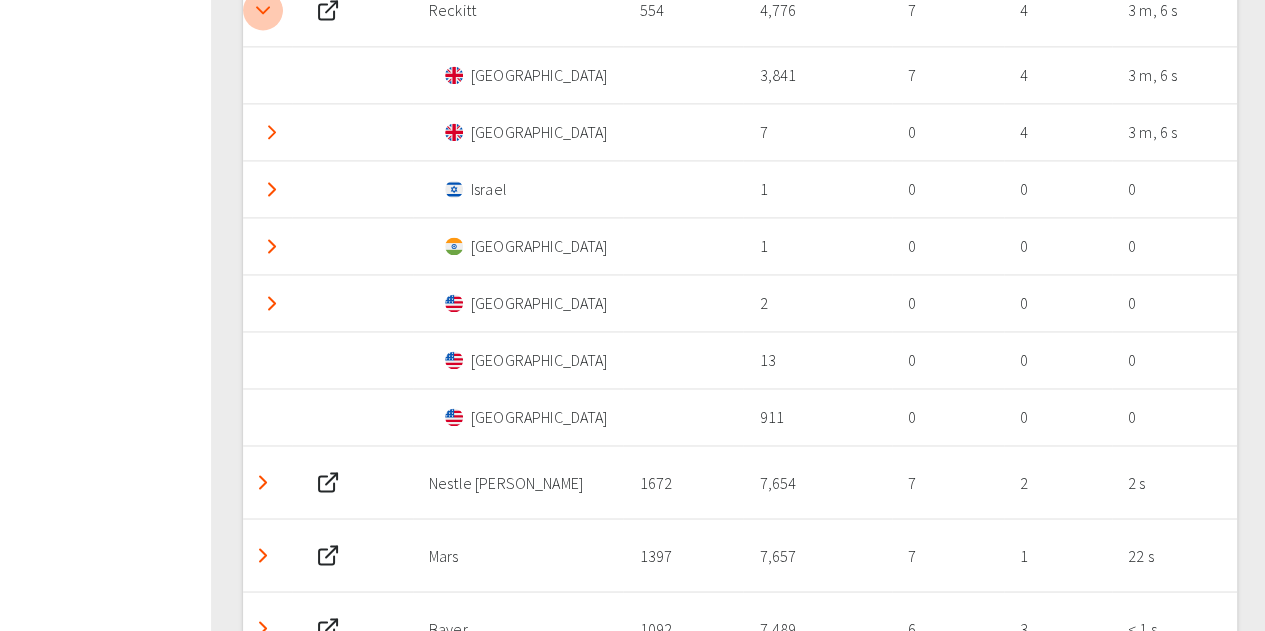 click 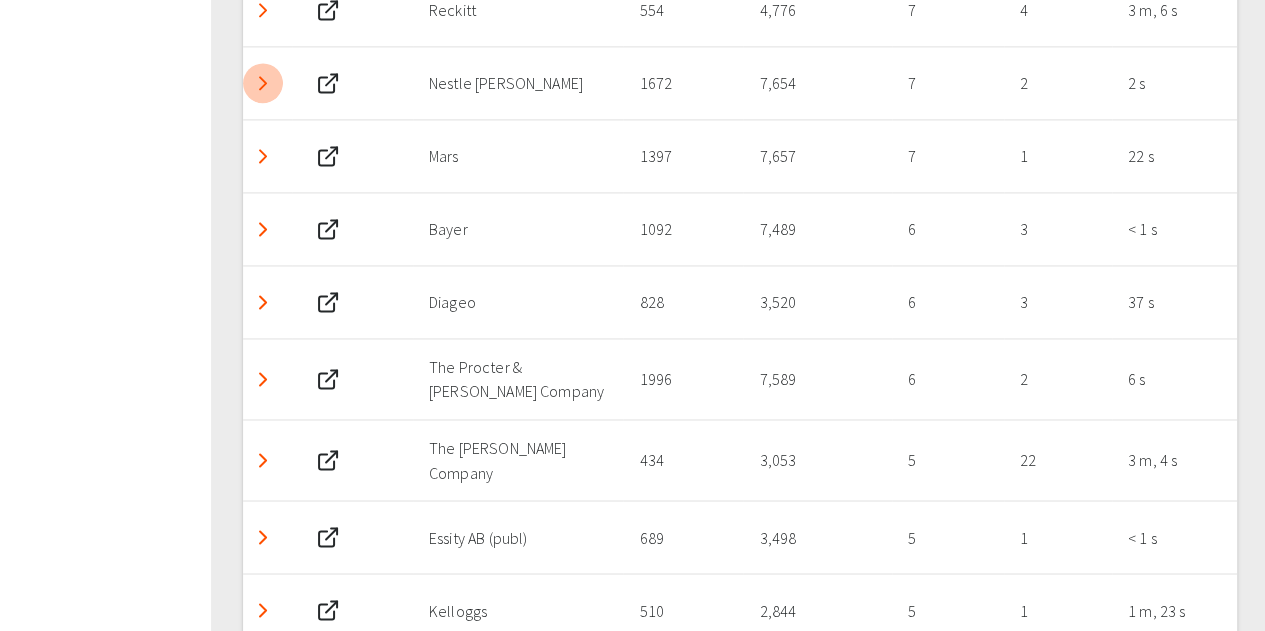 click at bounding box center [263, 83] 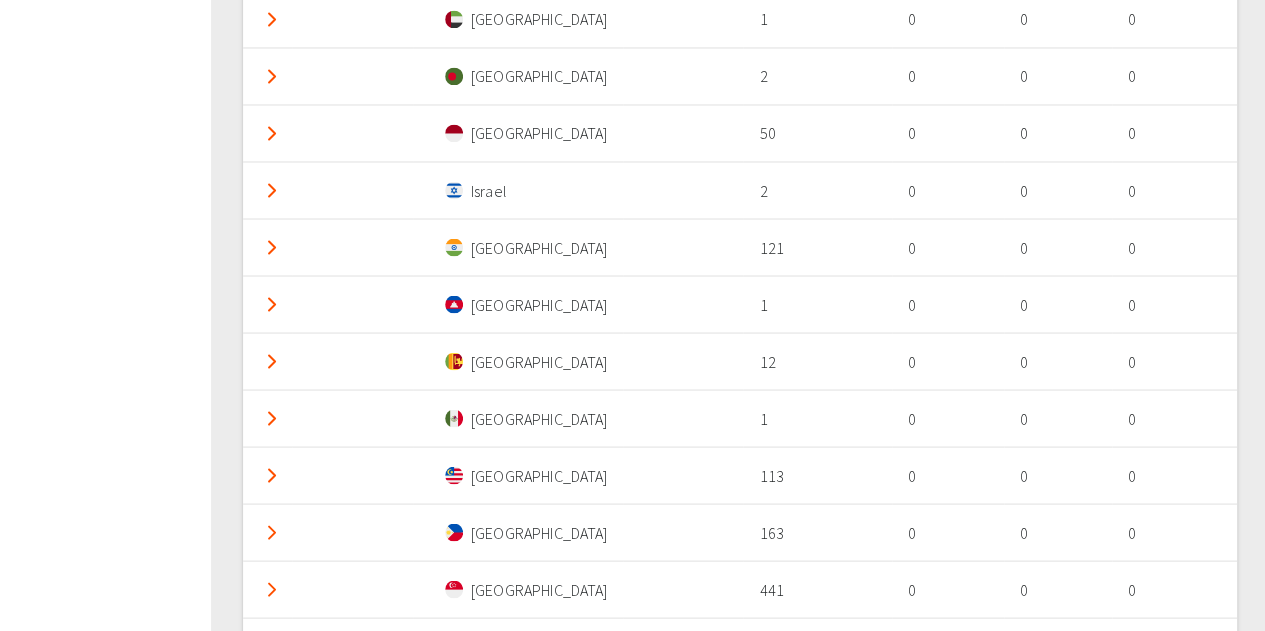 scroll, scrollTop: 1826, scrollLeft: 0, axis: vertical 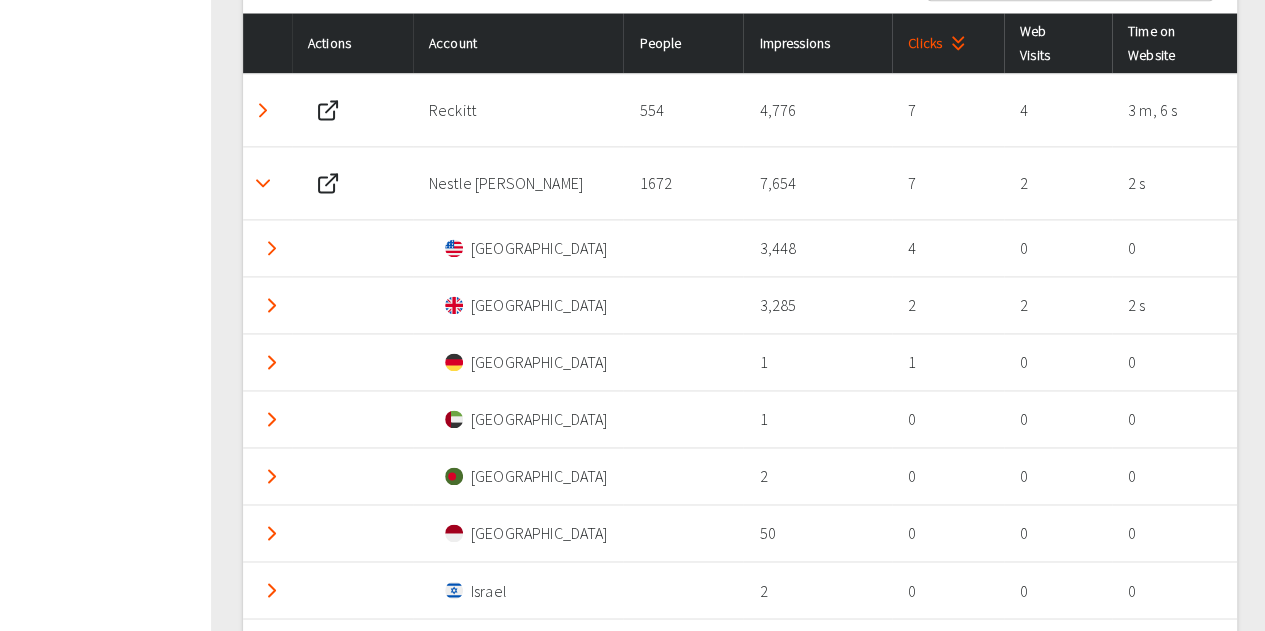 click 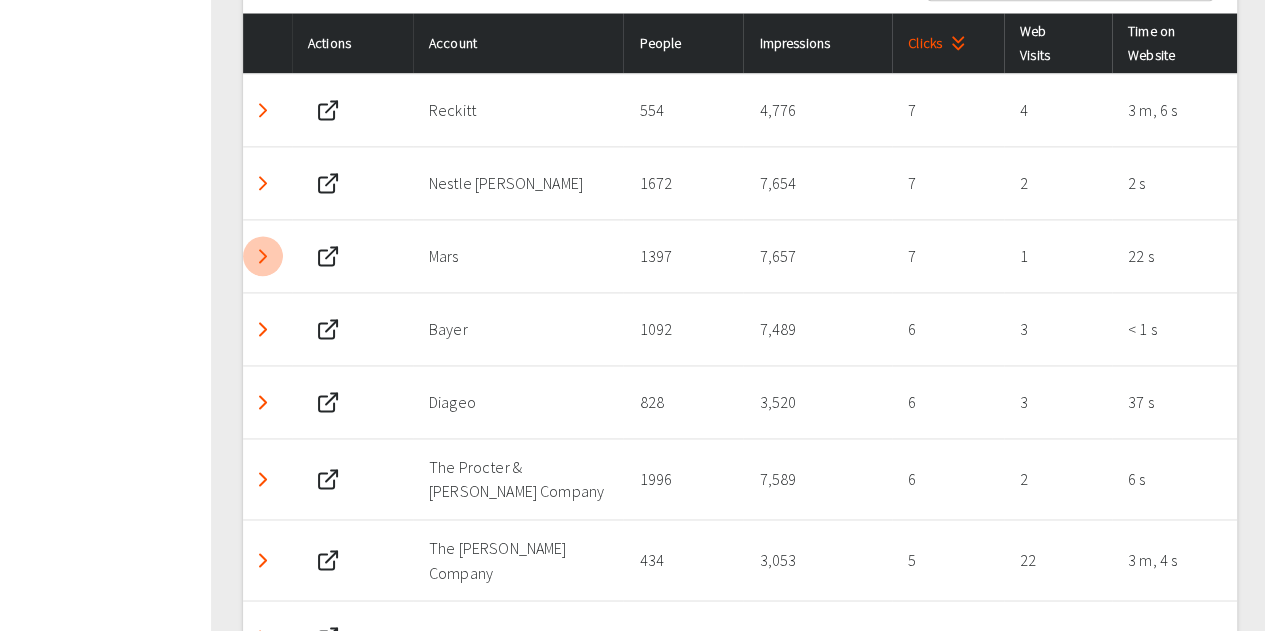 click 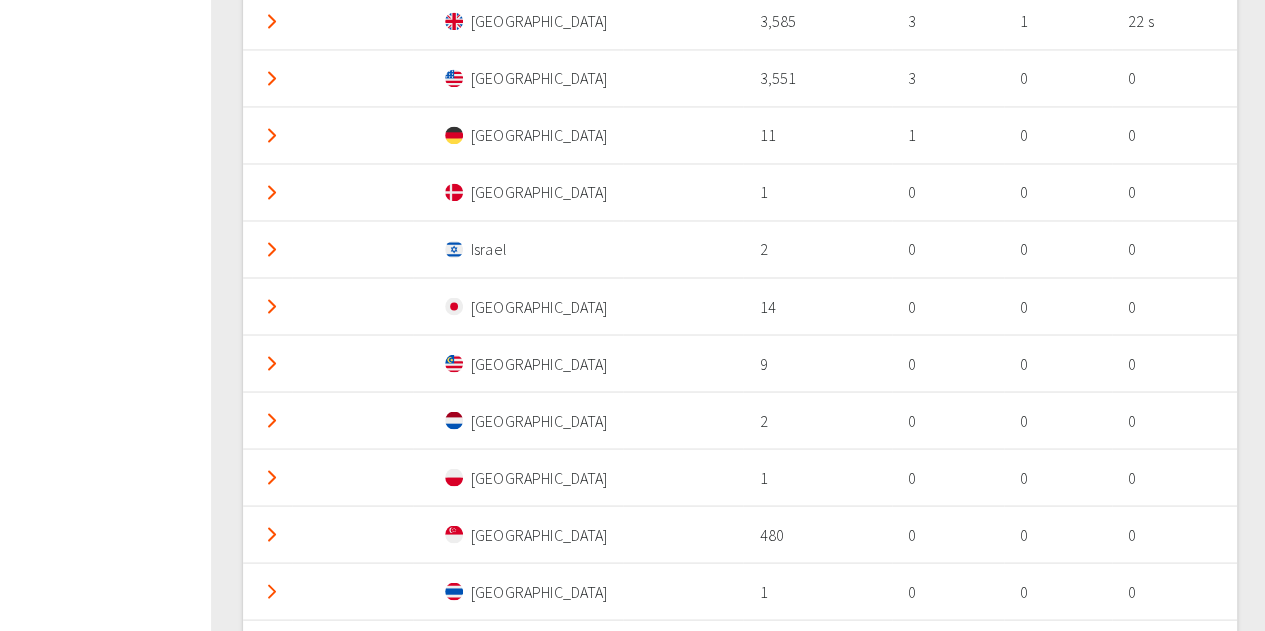scroll, scrollTop: 1226, scrollLeft: 0, axis: vertical 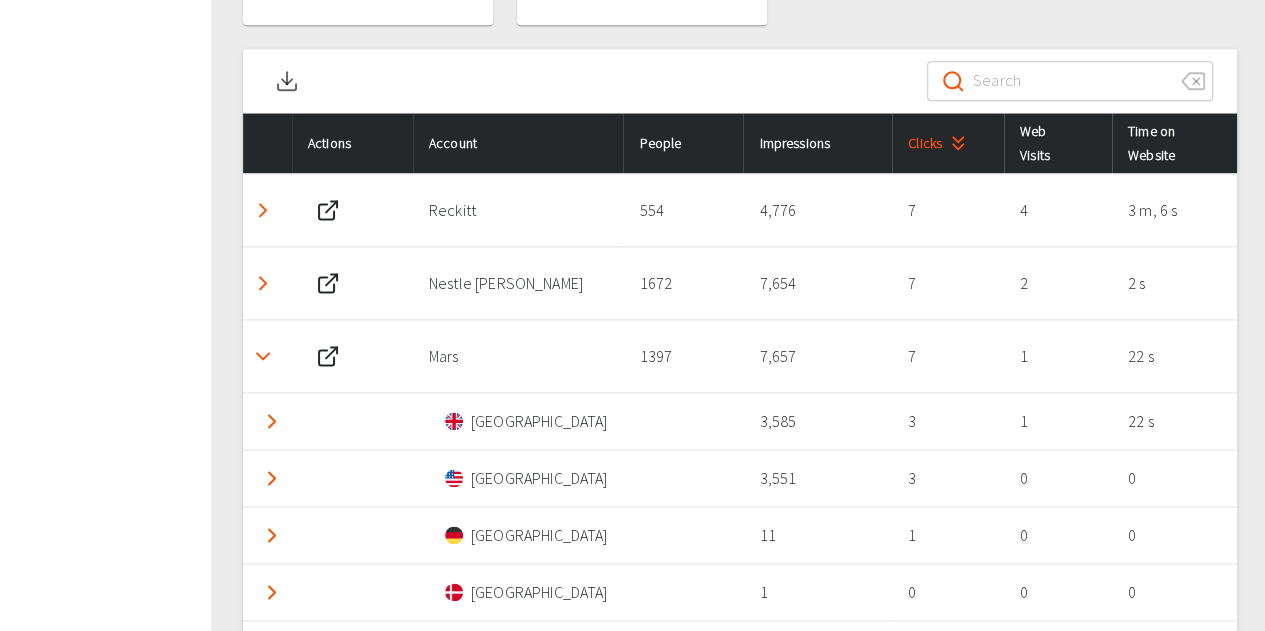drag, startPoint x: 263, startPoint y: 359, endPoint x: 270, endPoint y: 347, distance: 13.892444 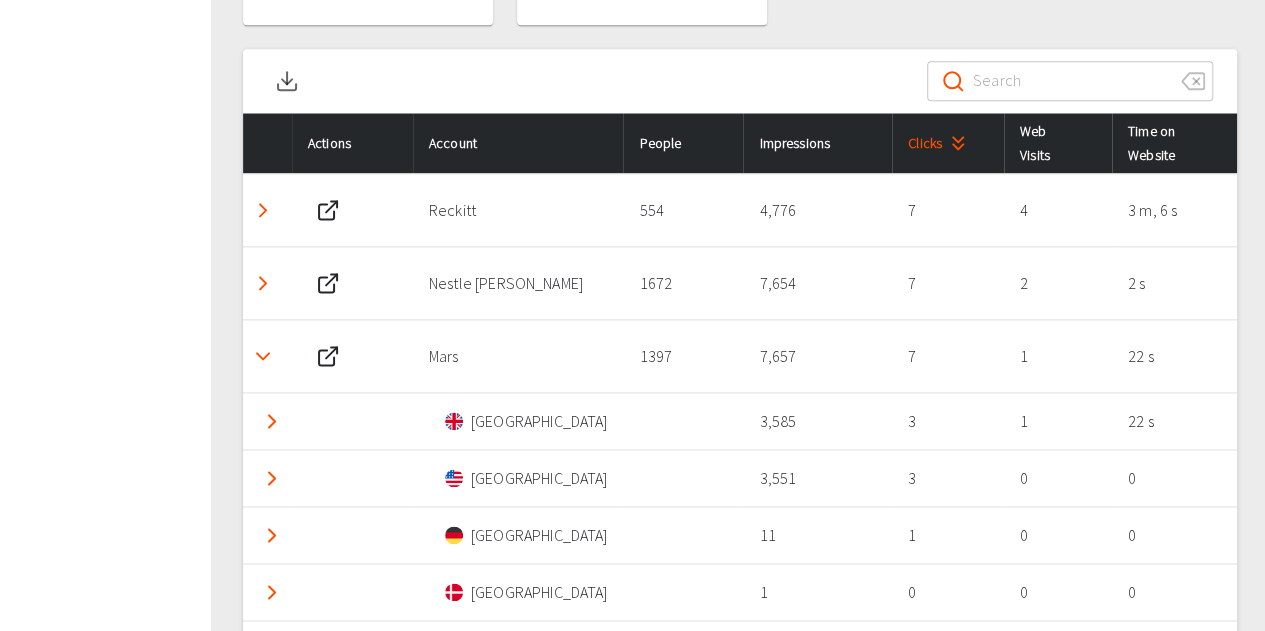 click 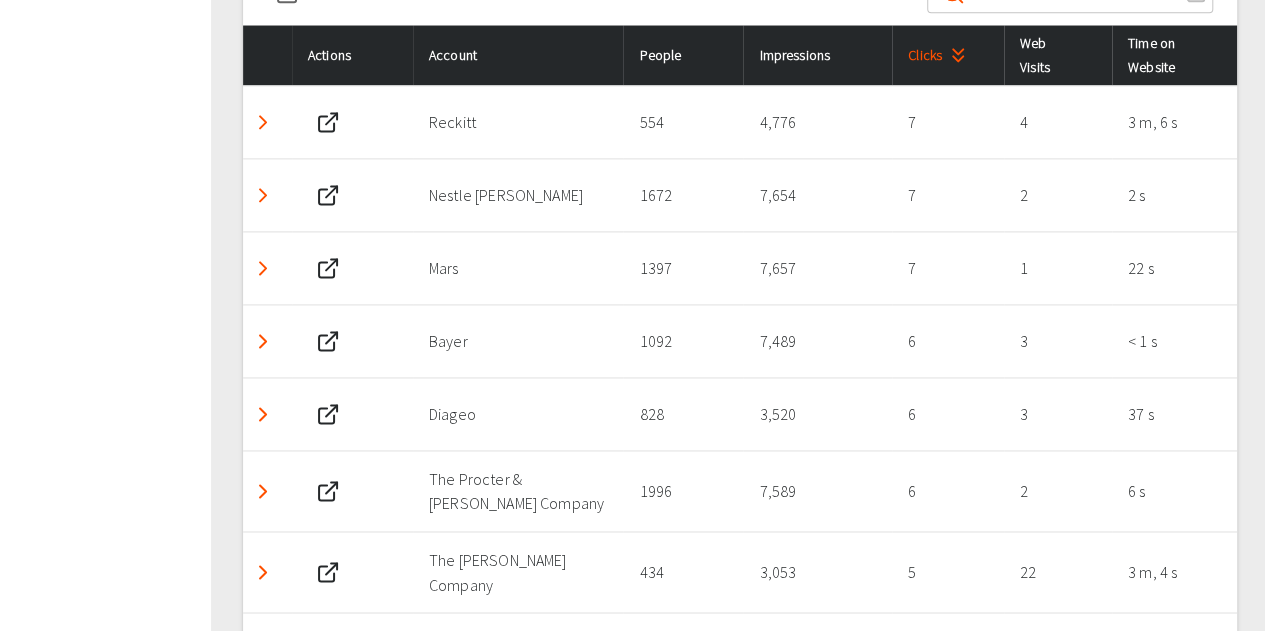 scroll, scrollTop: 1426, scrollLeft: 0, axis: vertical 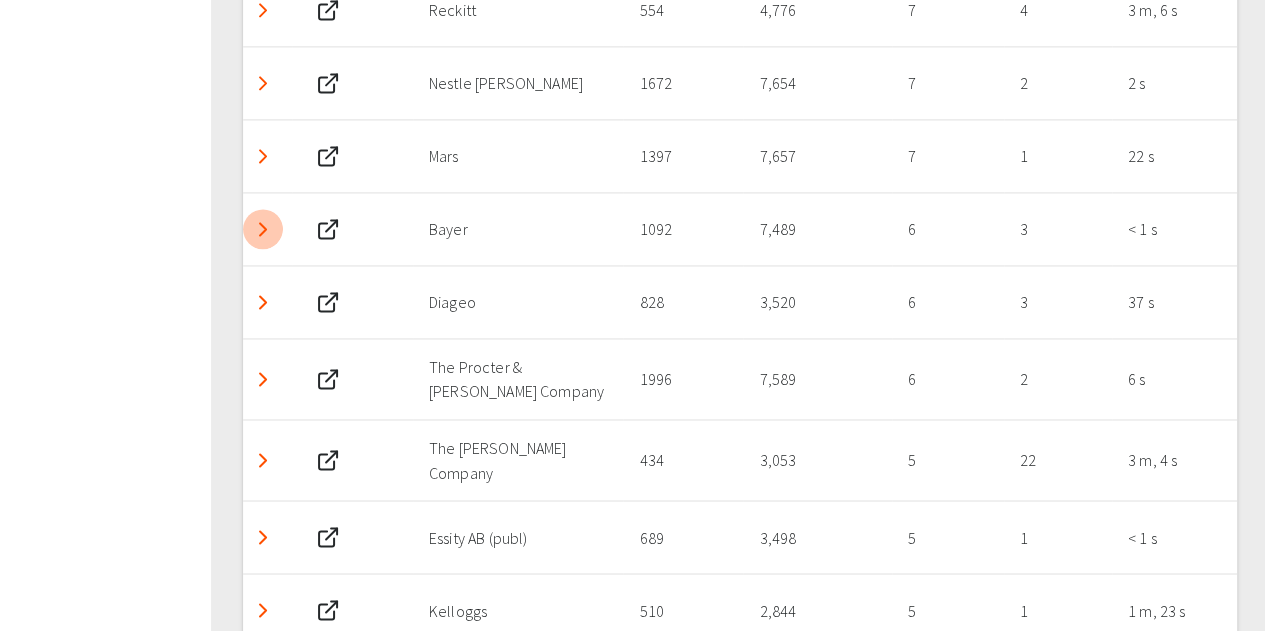 click 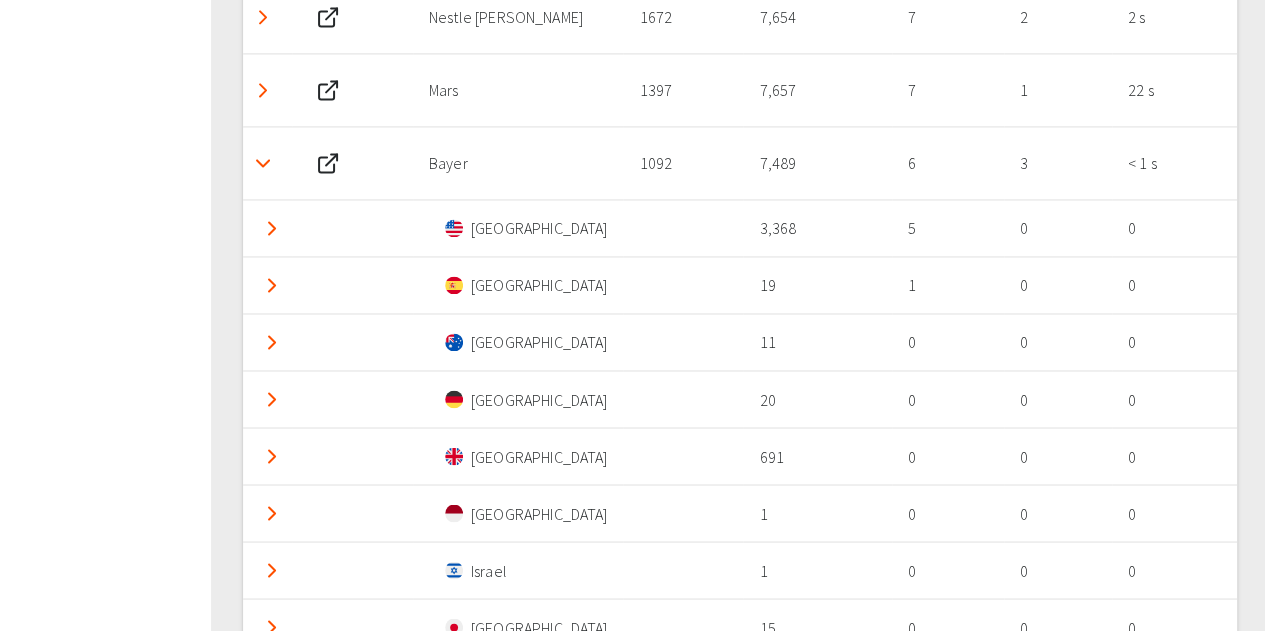 scroll, scrollTop: 1326, scrollLeft: 0, axis: vertical 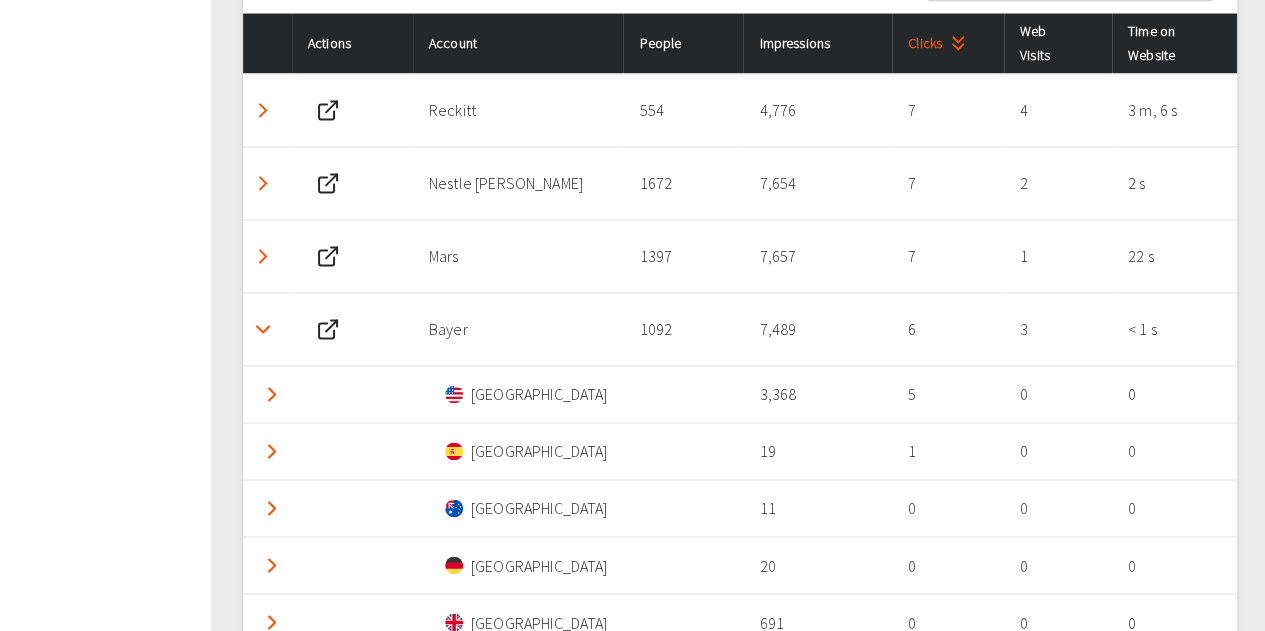 click at bounding box center (263, 329) 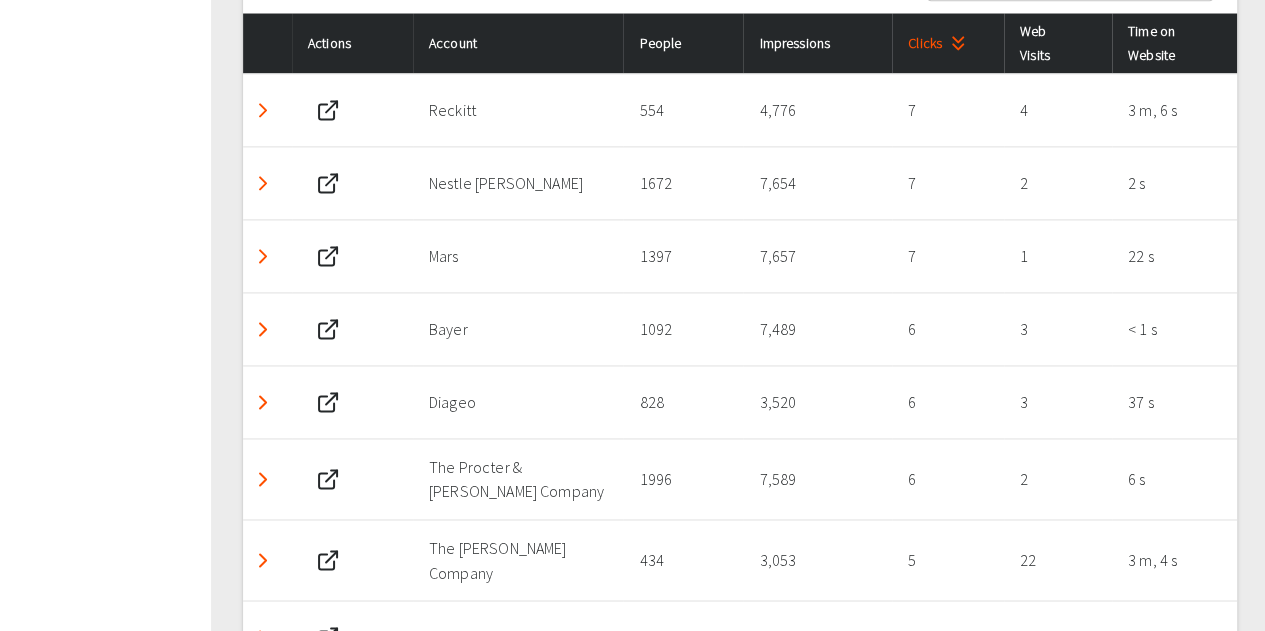 click 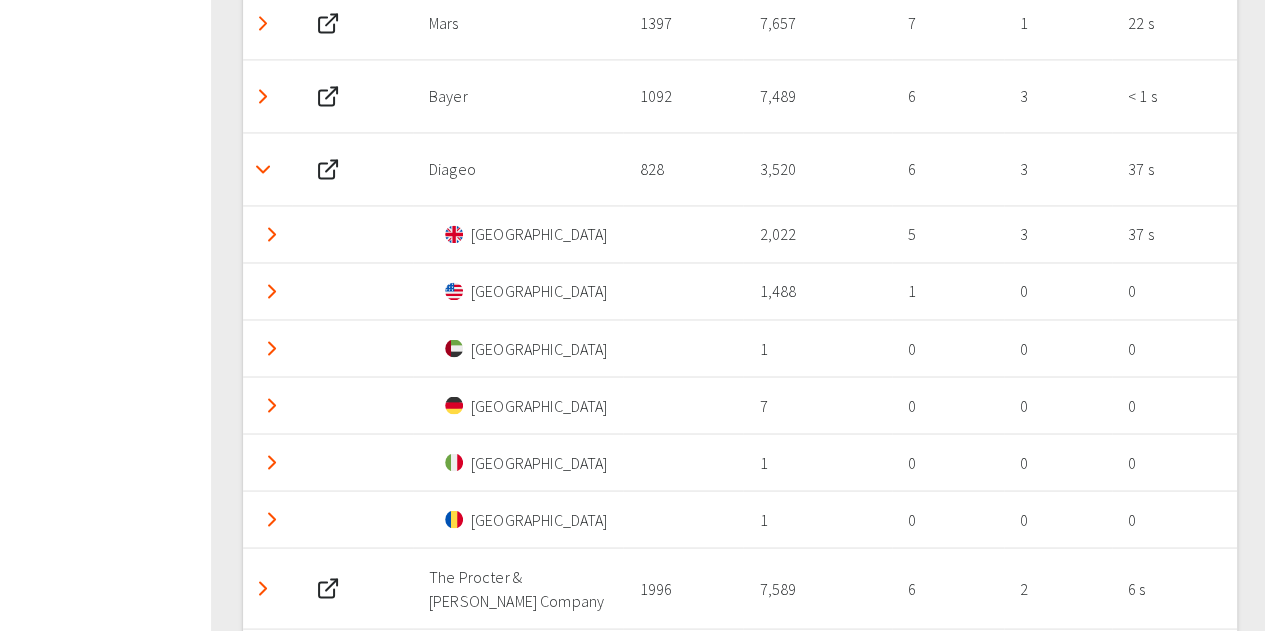 scroll, scrollTop: 1426, scrollLeft: 0, axis: vertical 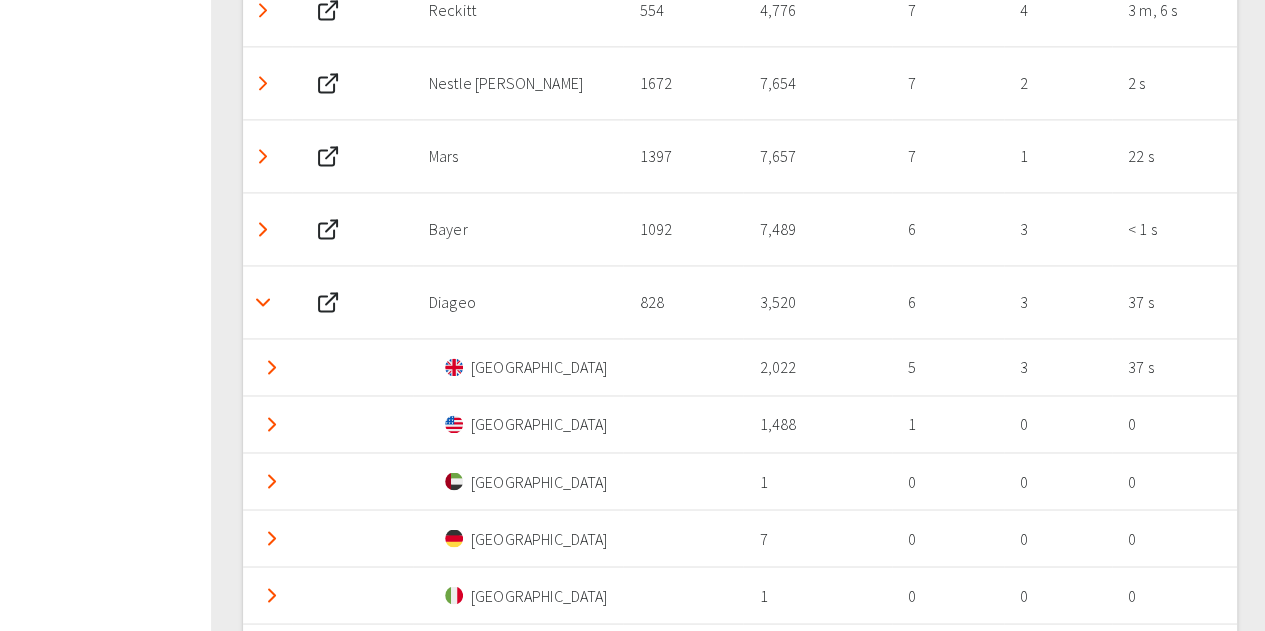 click 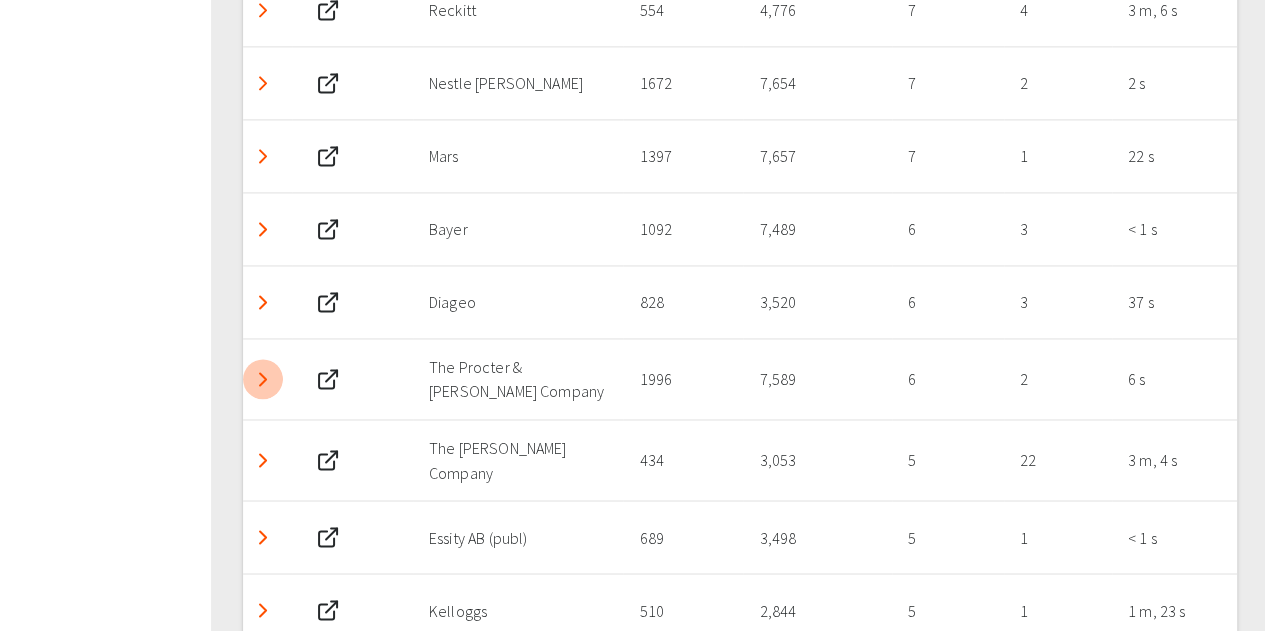 click 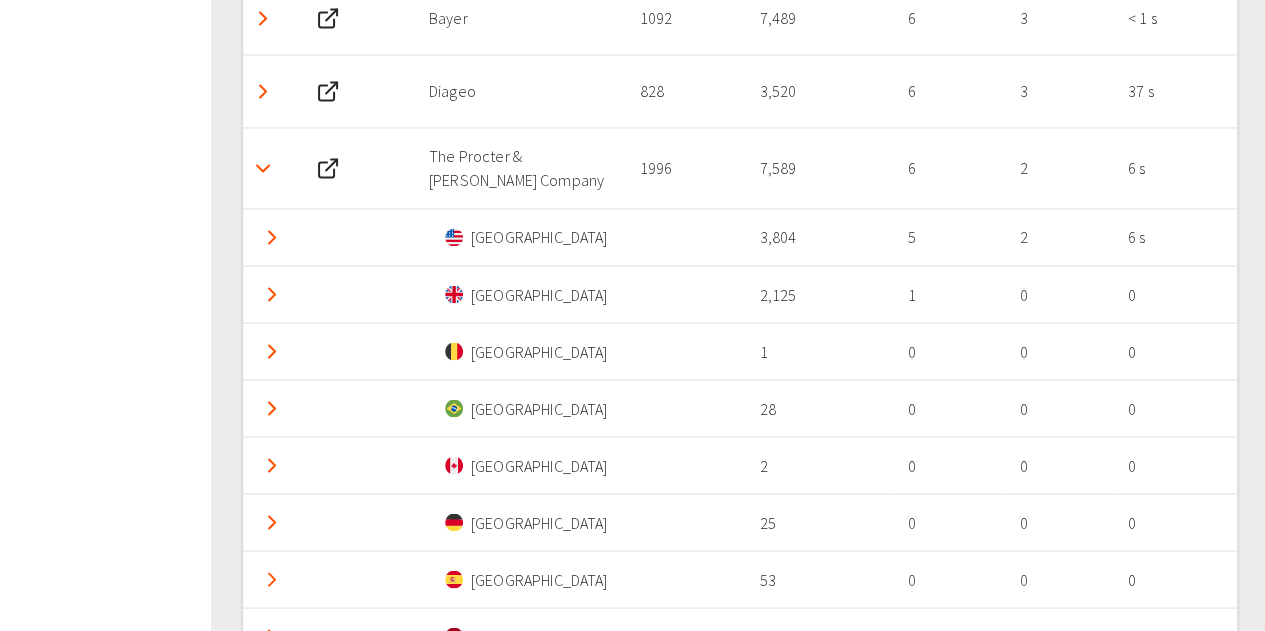 scroll, scrollTop: 1526, scrollLeft: 0, axis: vertical 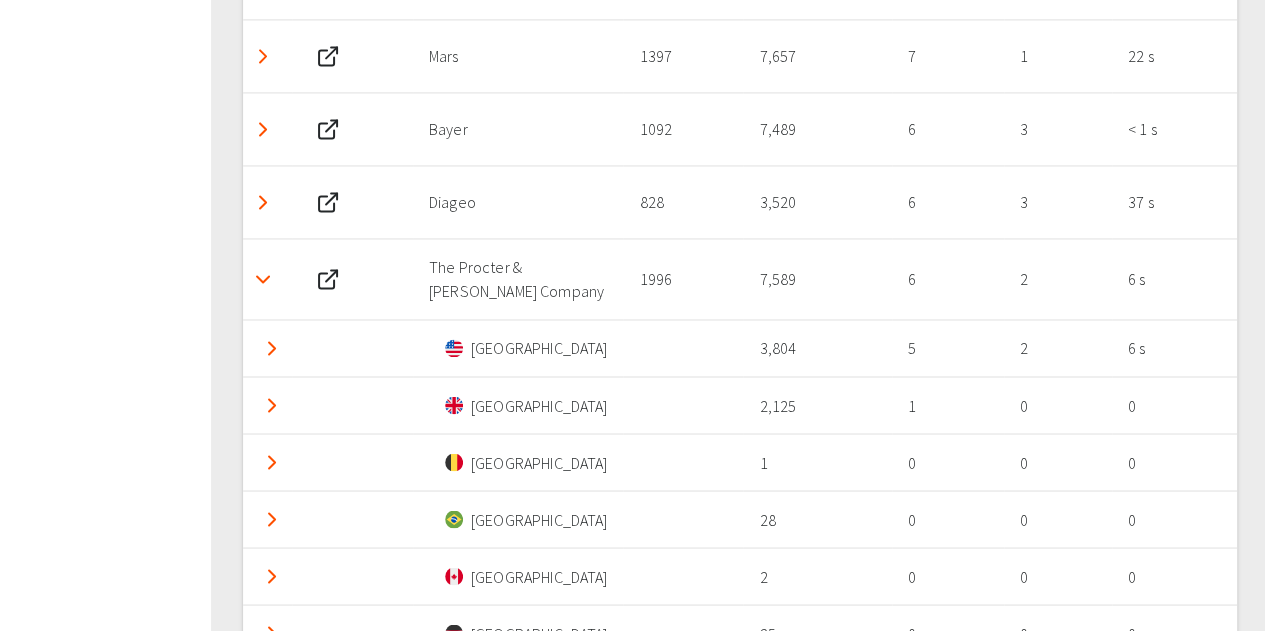 click on "Analytics: Campaign (Display) CPG  Performance Spend Creative Date From [DATE] Date From Date To [DATE] Date To Compare To previous period  1 Compare To Comparing to date range:   [DATE]   -   [DATE] Companies Reached   69     97.2 % 97.18% vs previous period Companies with High Awareness   52     75.4 % 75.36% vs previous period Engaged Companies   47     68.1 % 68.12% vs previous period Total Spend £2,699.39 £2,699.39 vs previous period Number of Impressions 147,109 147,109 vs previous period Number of People Reached 30,343 30,343 vs previous period Number of Companies Clicked 46 46 vs previous period Number of Companies on Website 18 18 vs previous period Export file is processing. You'll receive a notification when it's ready. ​ ​ Actions Account People Impressions Clicks Web Visits Time on Website Reckitt 554 4,776 7 4 3 m, 6 s Nestle [PERSON_NAME] 1672 7,654 7 2 2 s Mars 1397 7,657 7 1 22 s Bayer 1092 7,489 6 3 < 1 s Diageo 828 3,520 6 3 37 s The Procter & [PERSON_NAME] Company 6 2" at bounding box center (738, 2990) 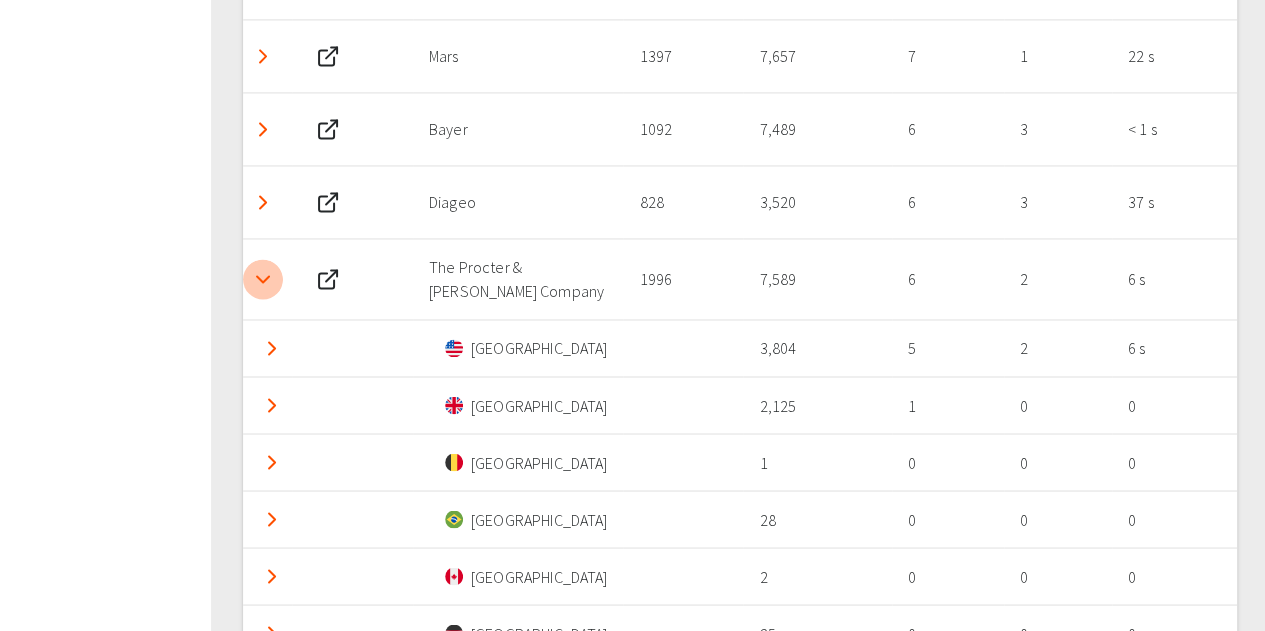 drag, startPoint x: 251, startPoint y: 279, endPoint x: 249, endPoint y: 309, distance: 30.066593 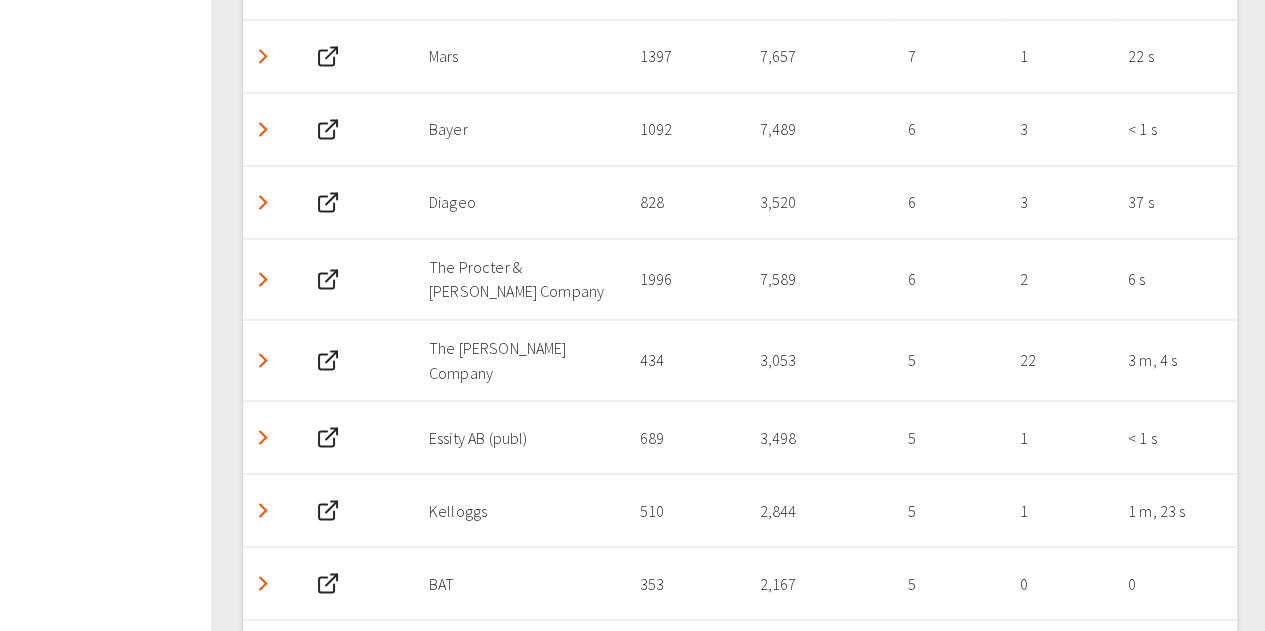 click at bounding box center (263, 360) 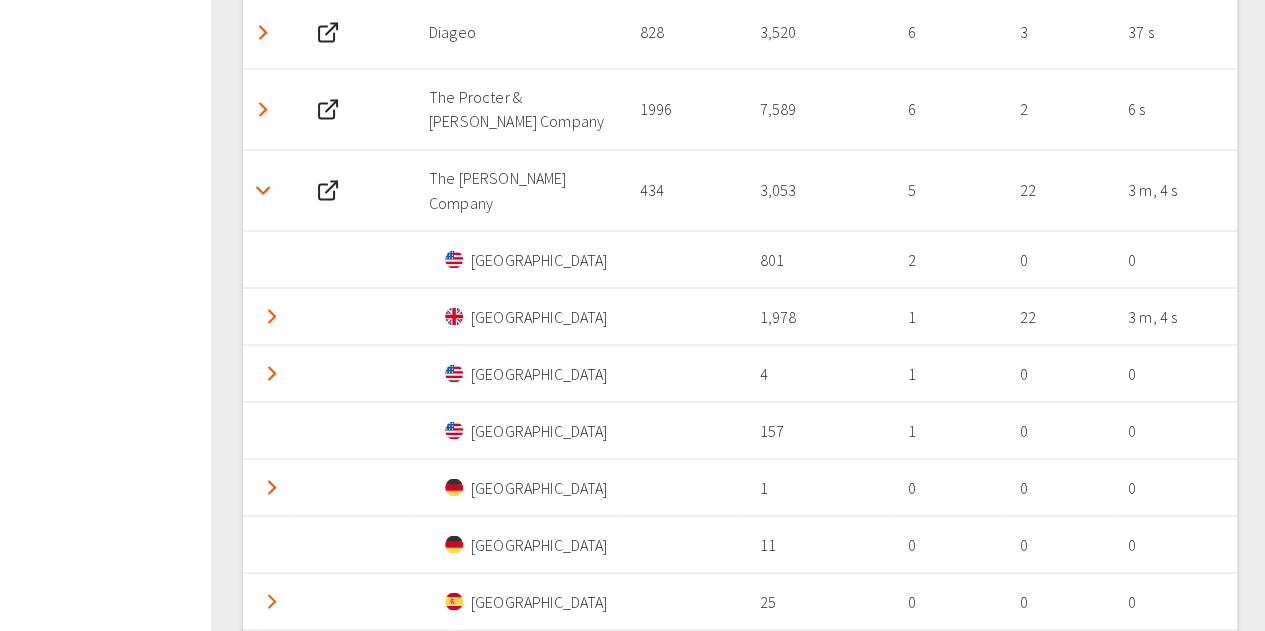 scroll, scrollTop: 1626, scrollLeft: 0, axis: vertical 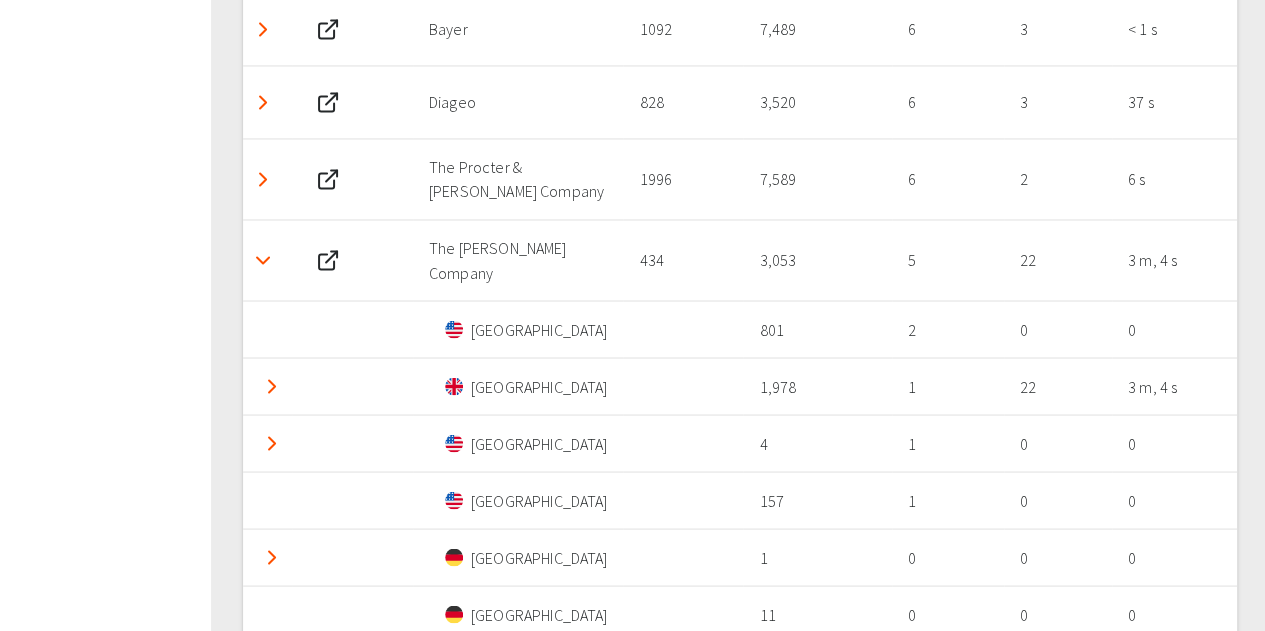 click 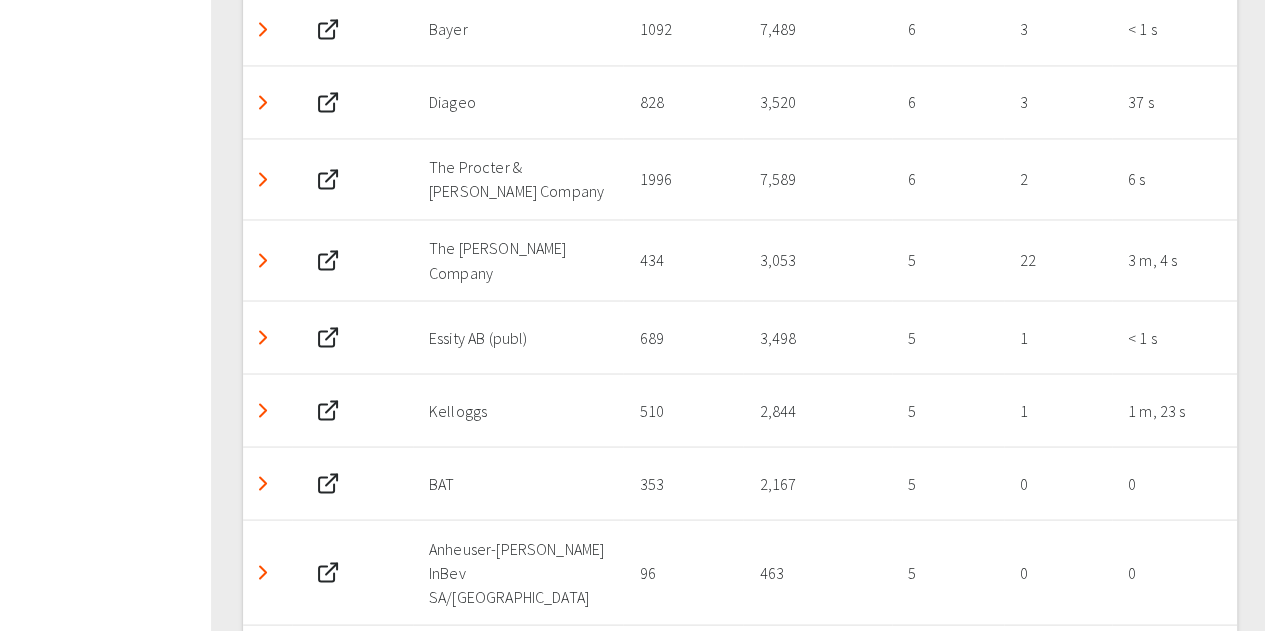 click 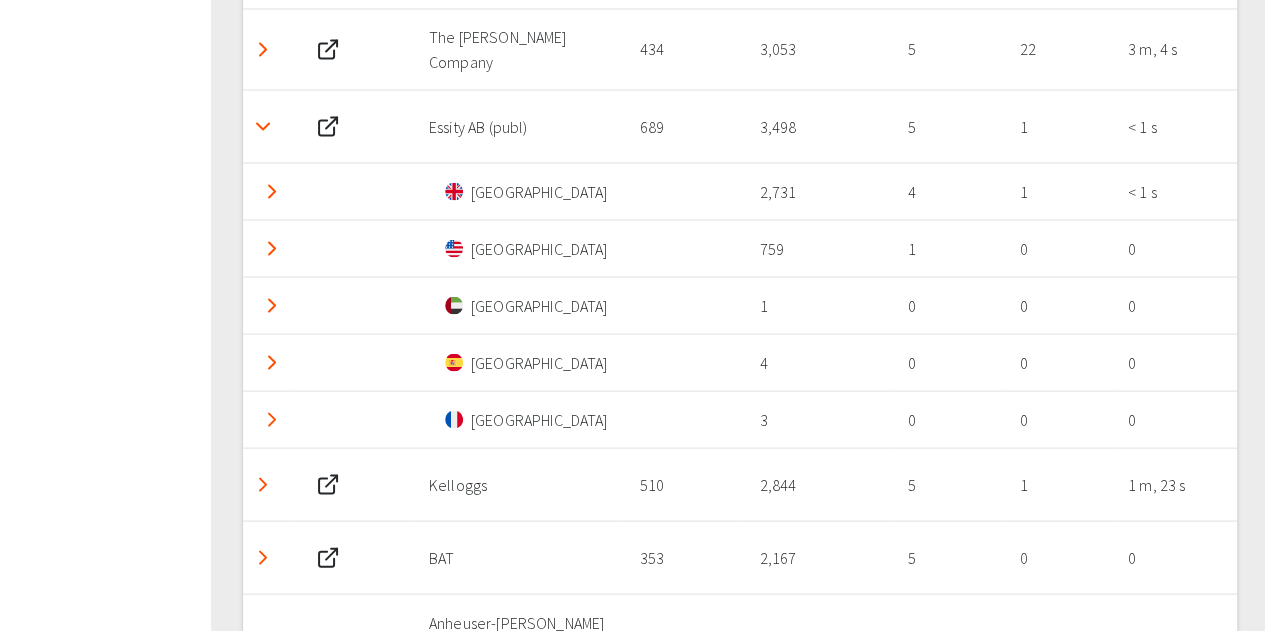 scroll, scrollTop: 1726, scrollLeft: 0, axis: vertical 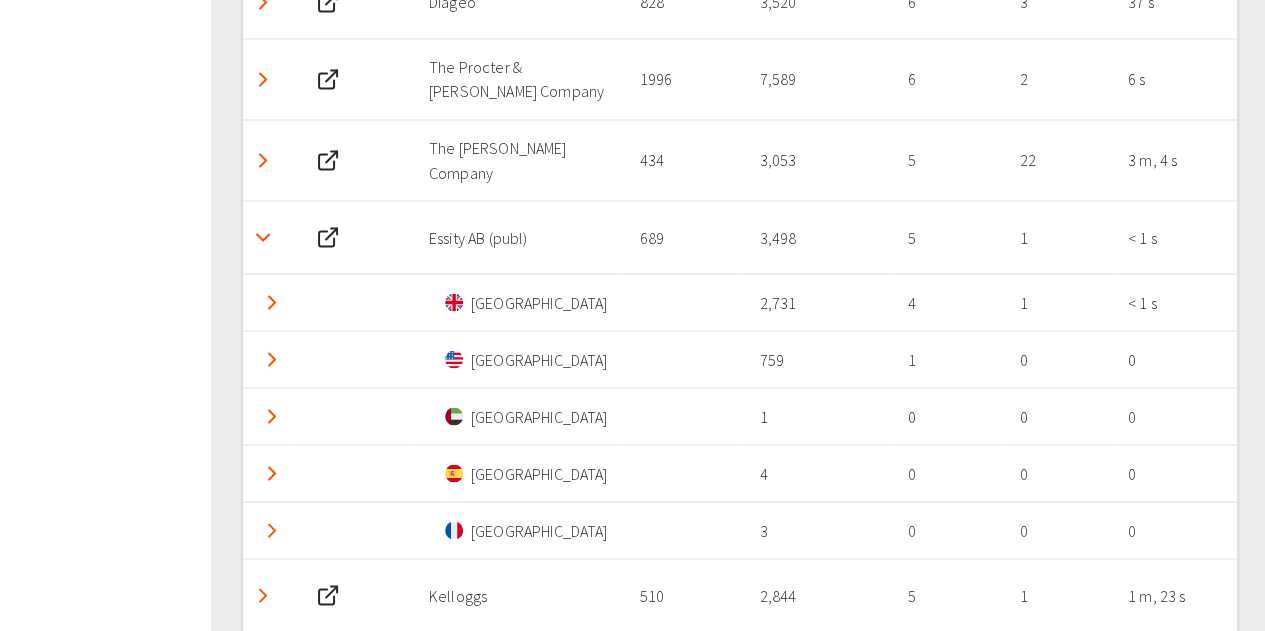 click 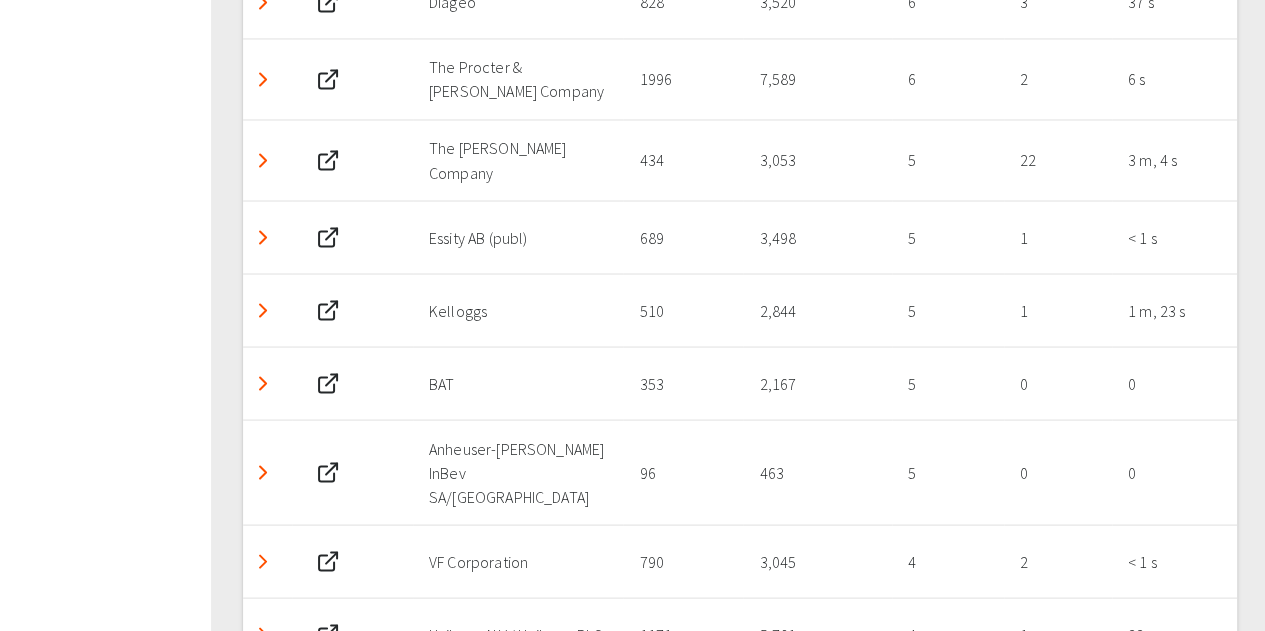 click 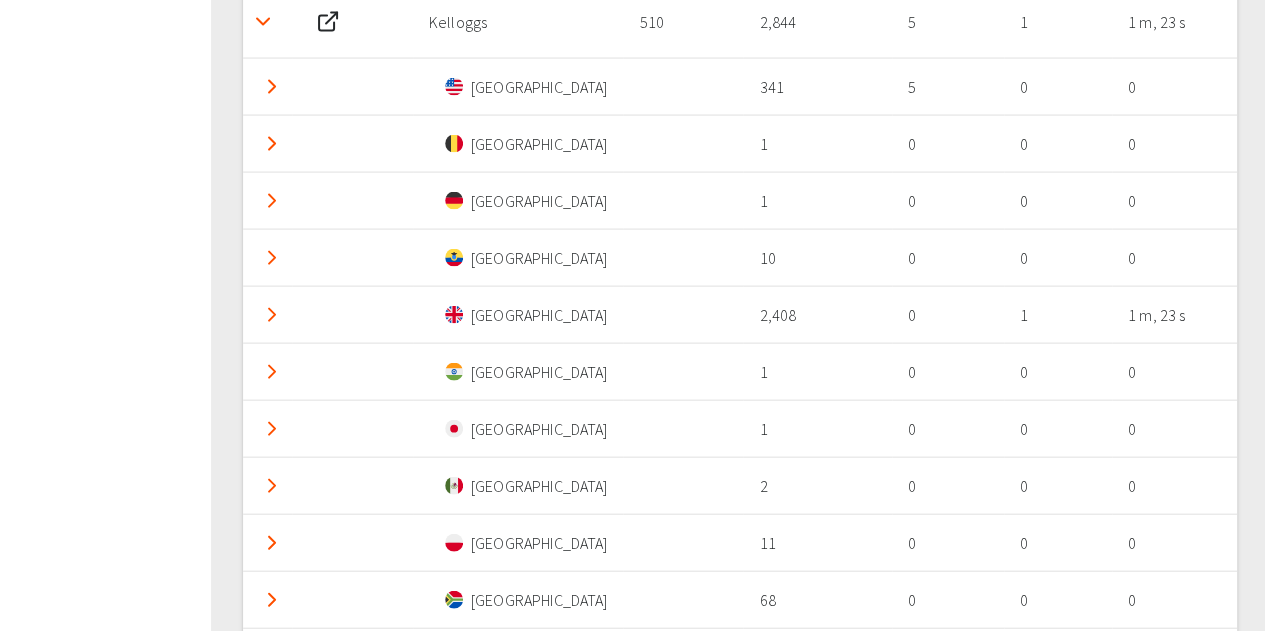 scroll, scrollTop: 1926, scrollLeft: 0, axis: vertical 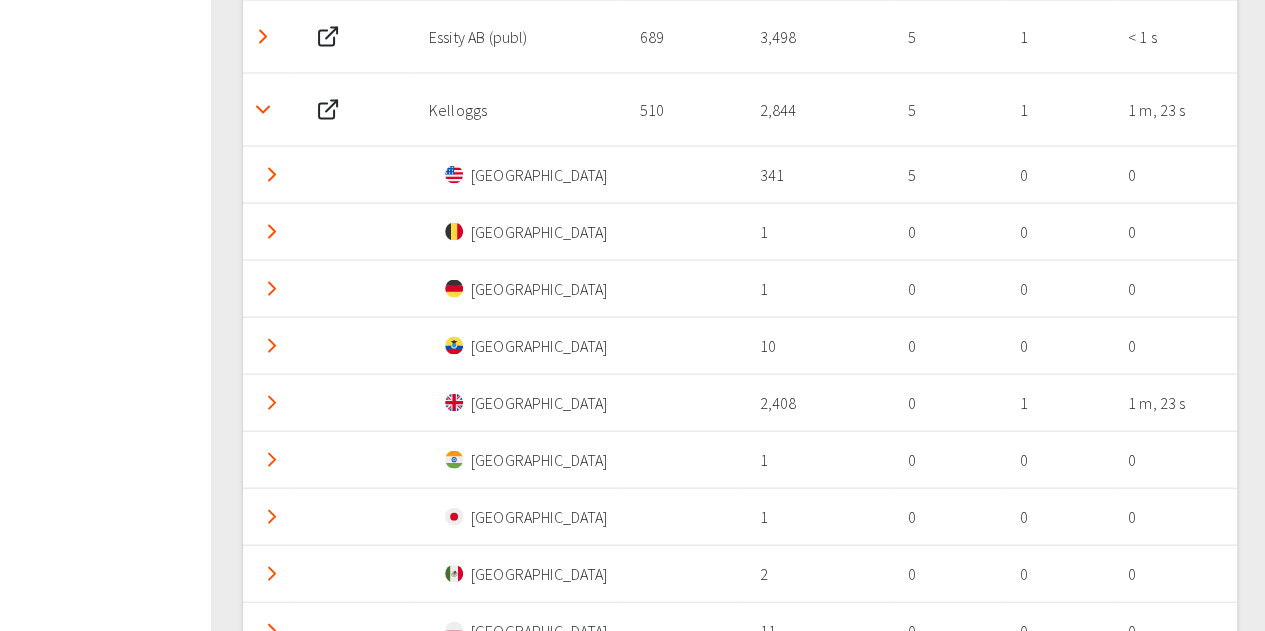 click 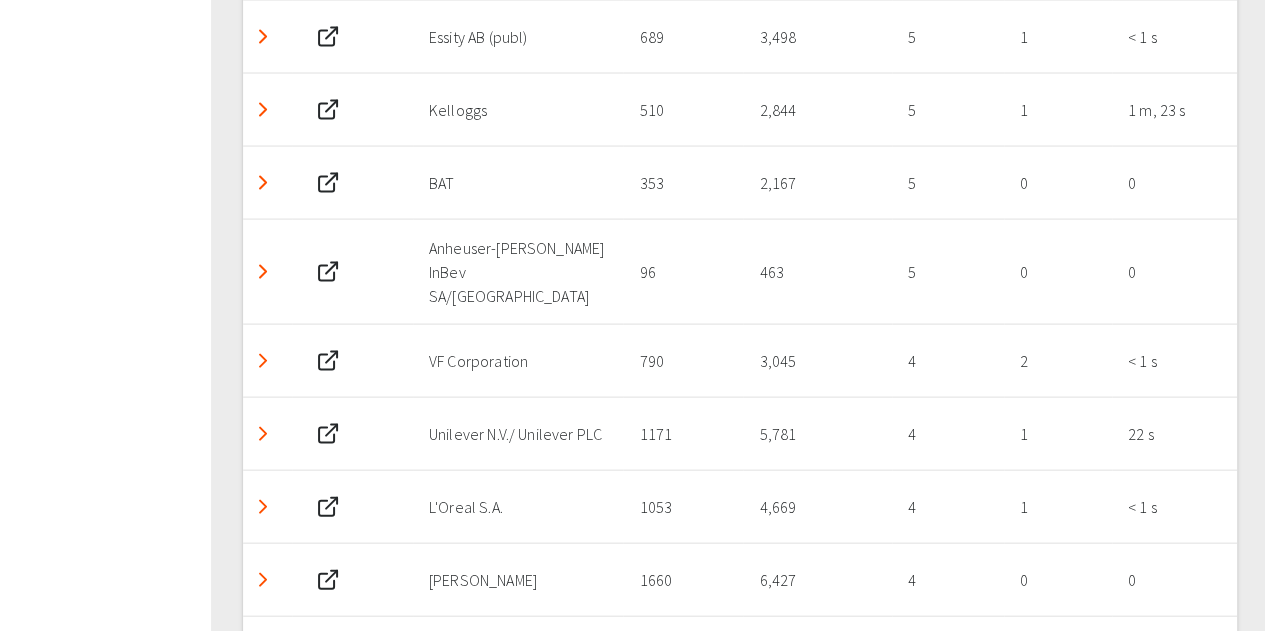 click 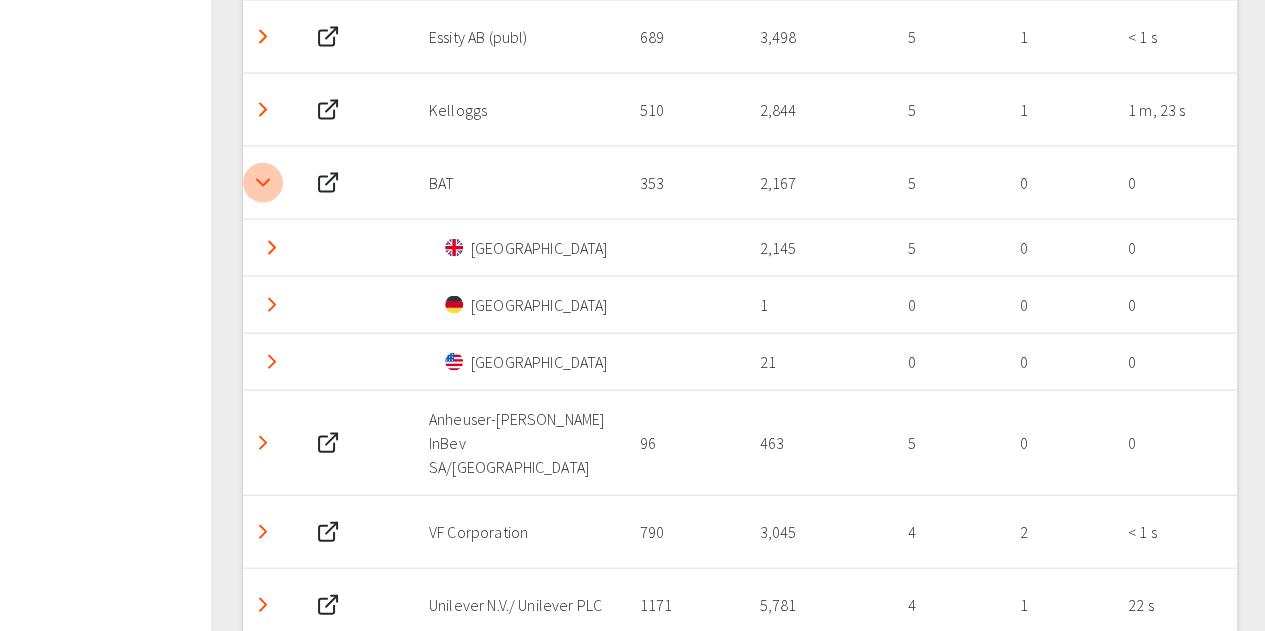 click 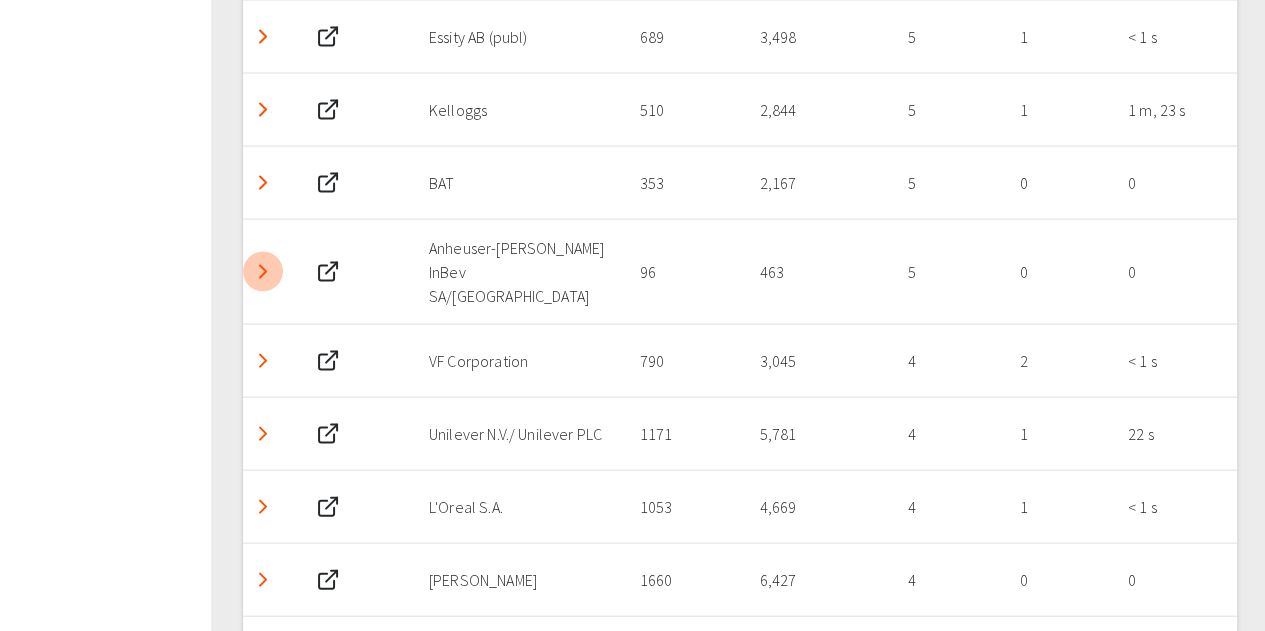 click 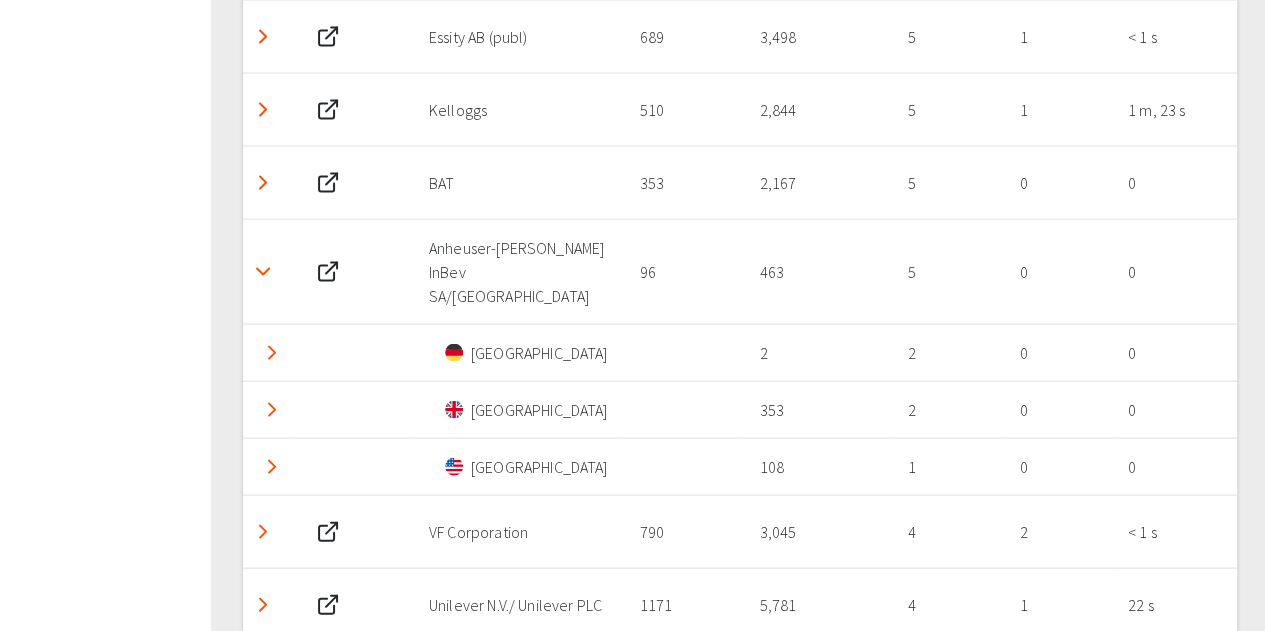 click 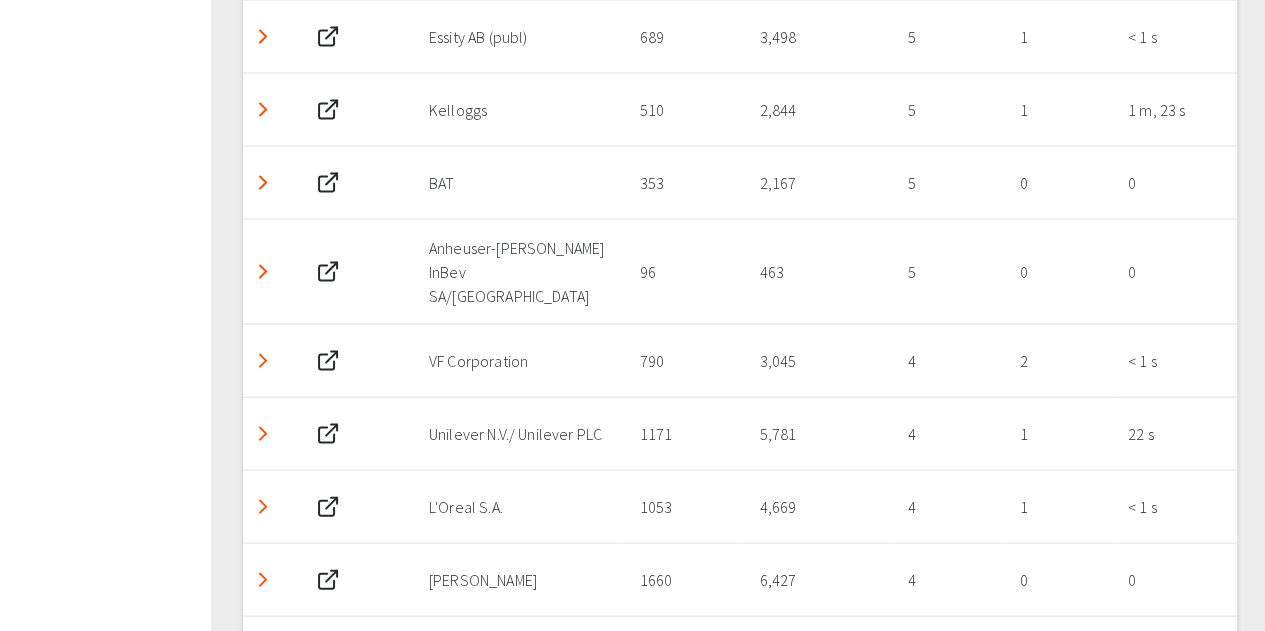 click at bounding box center [263, 361] 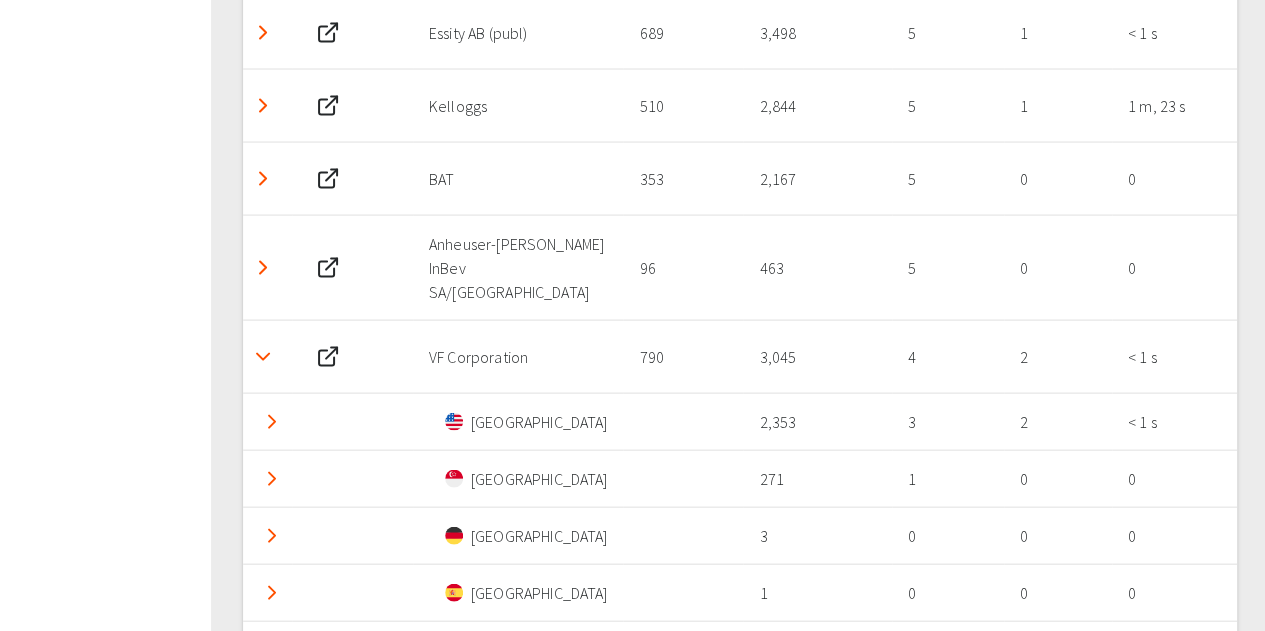 scroll, scrollTop: 2026, scrollLeft: 0, axis: vertical 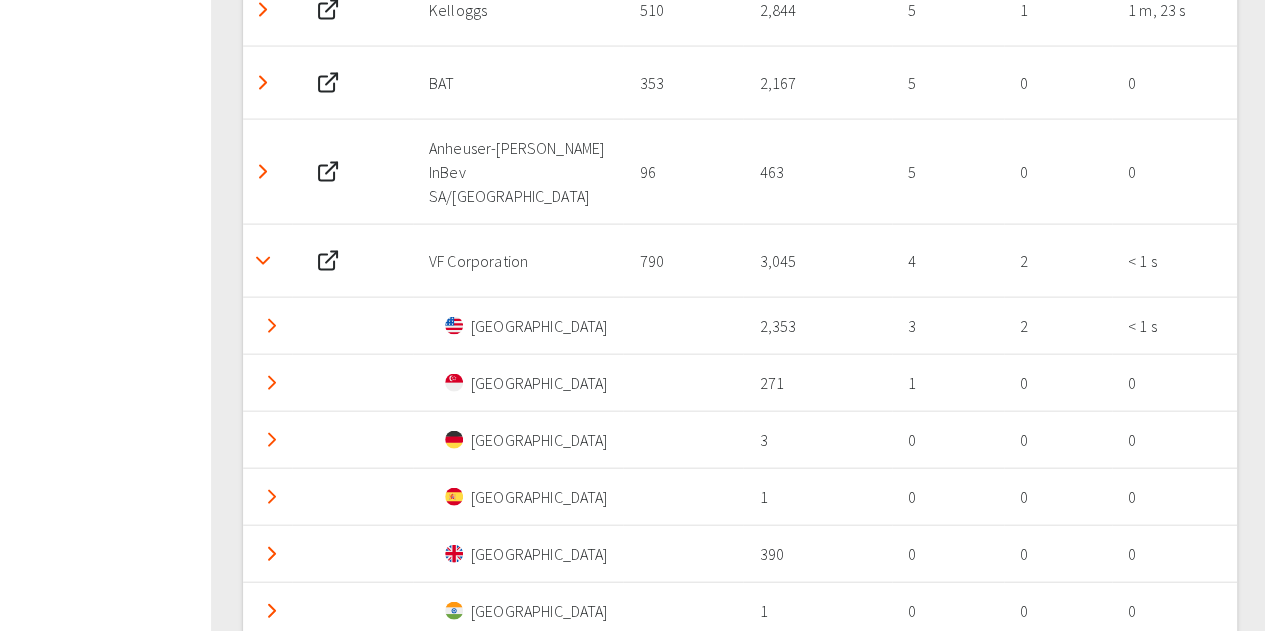 click 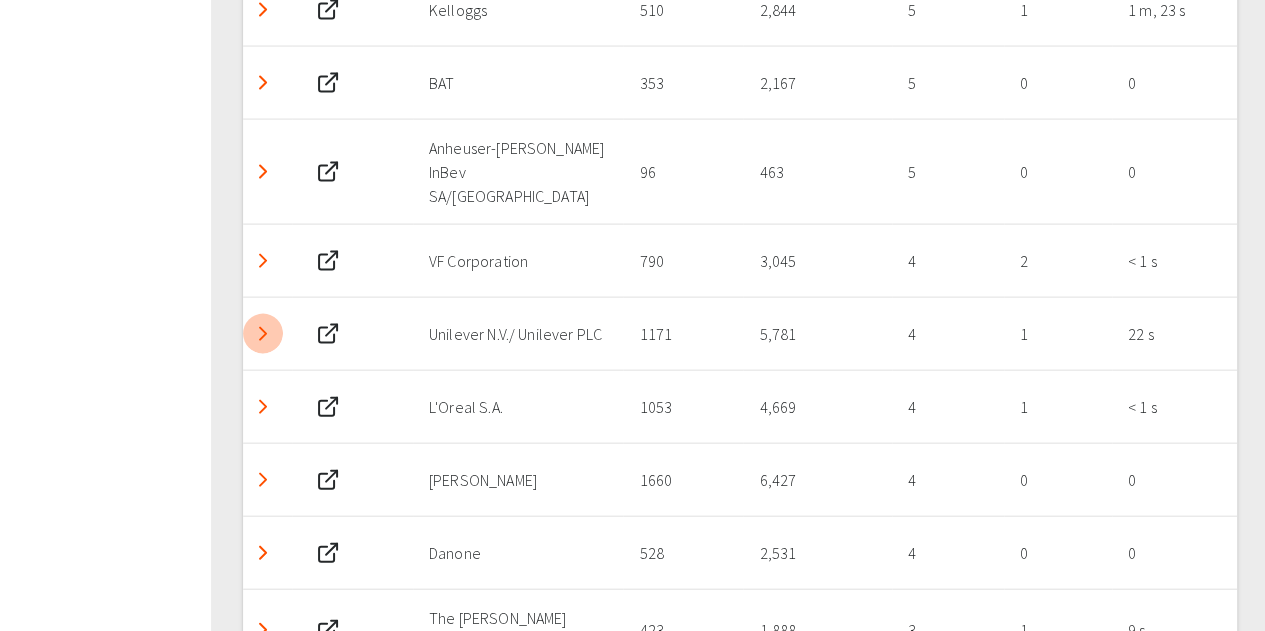 click 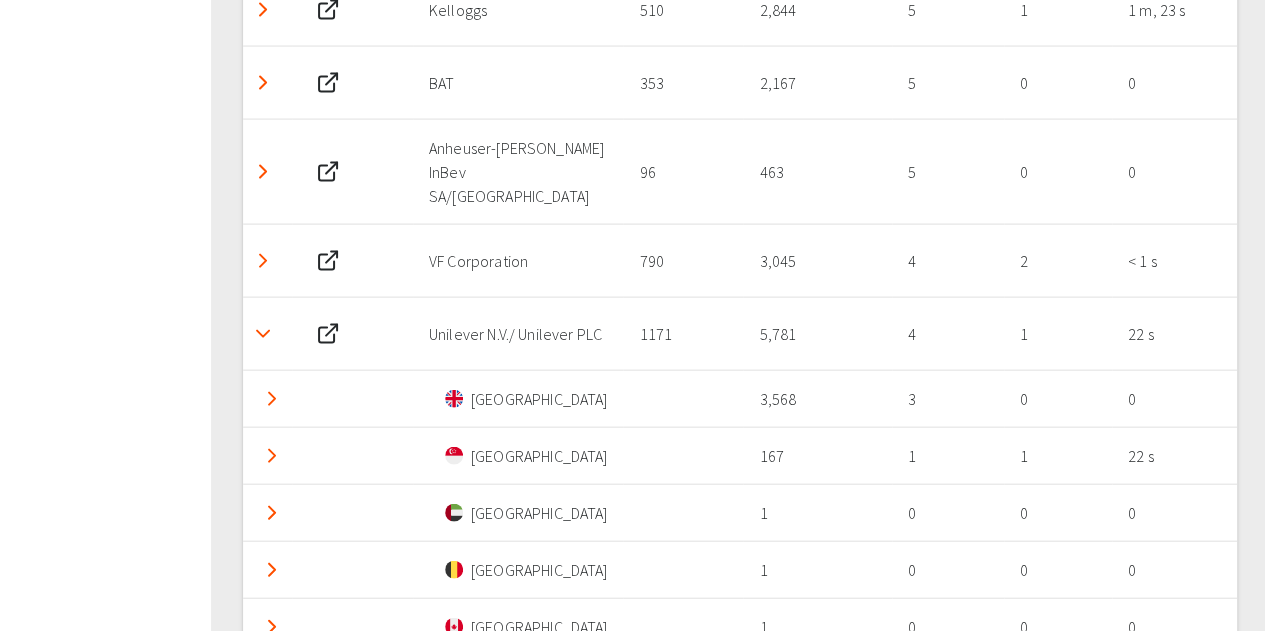 click 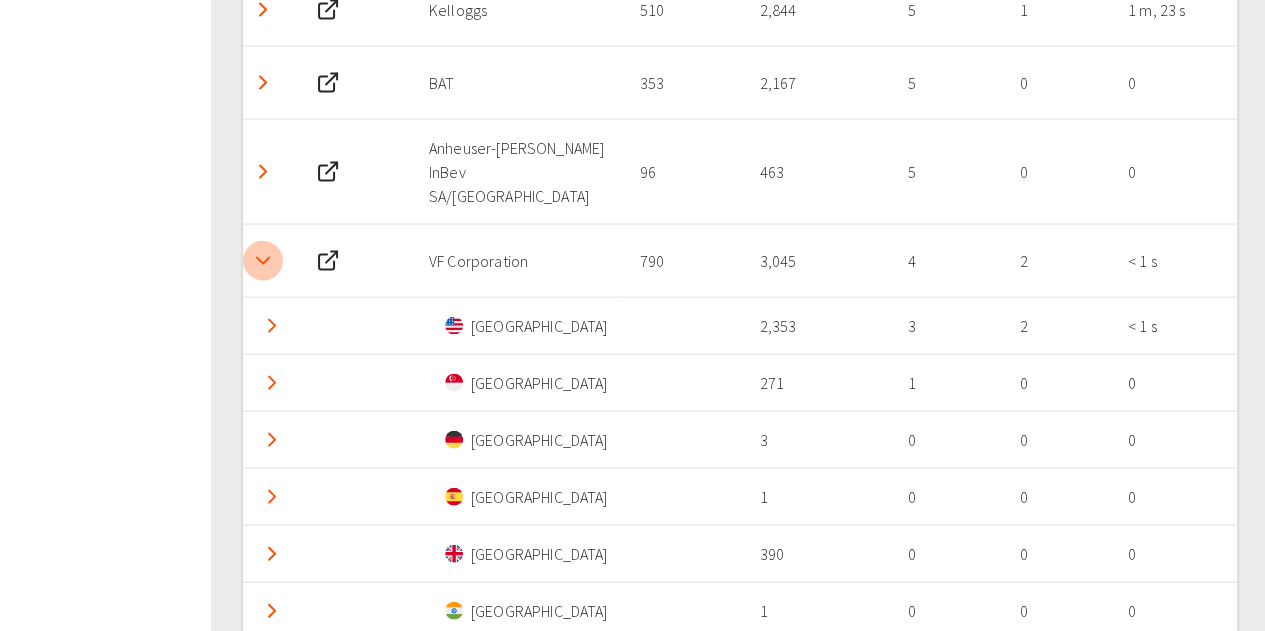 click 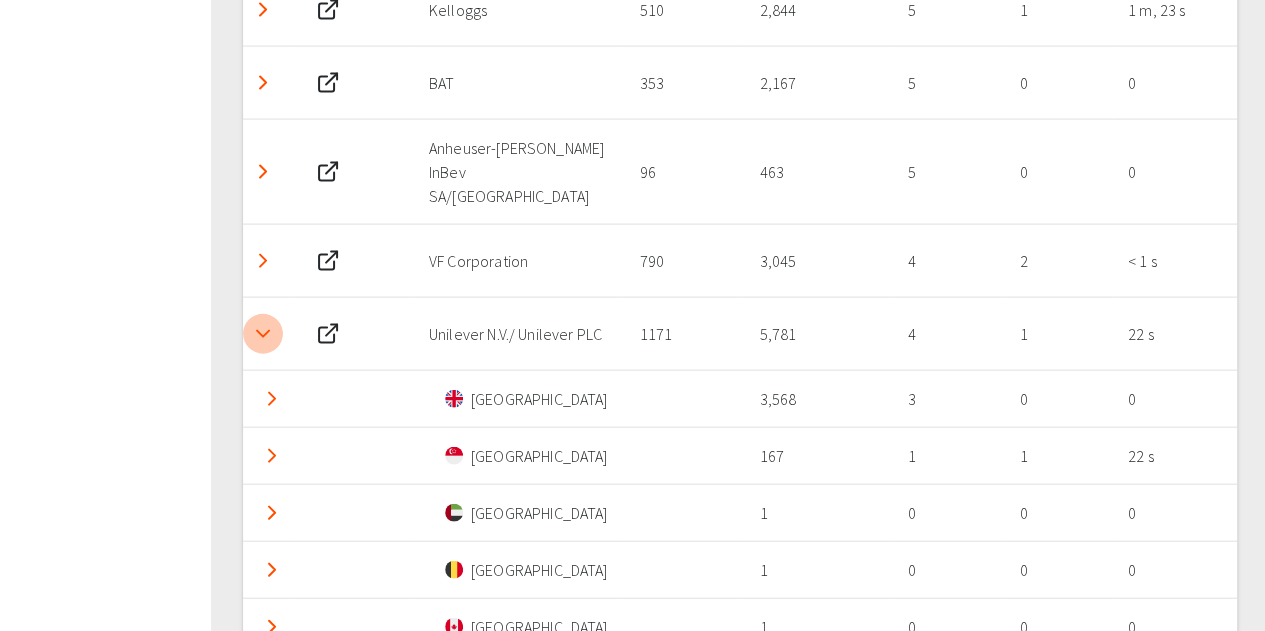 click 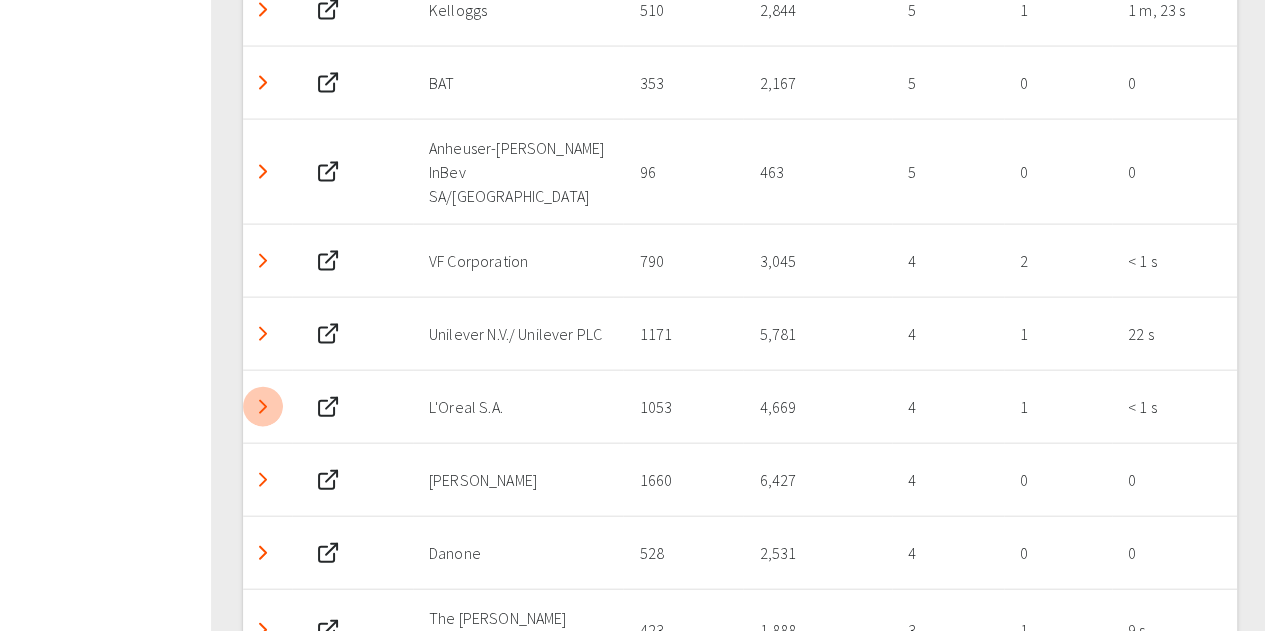 click 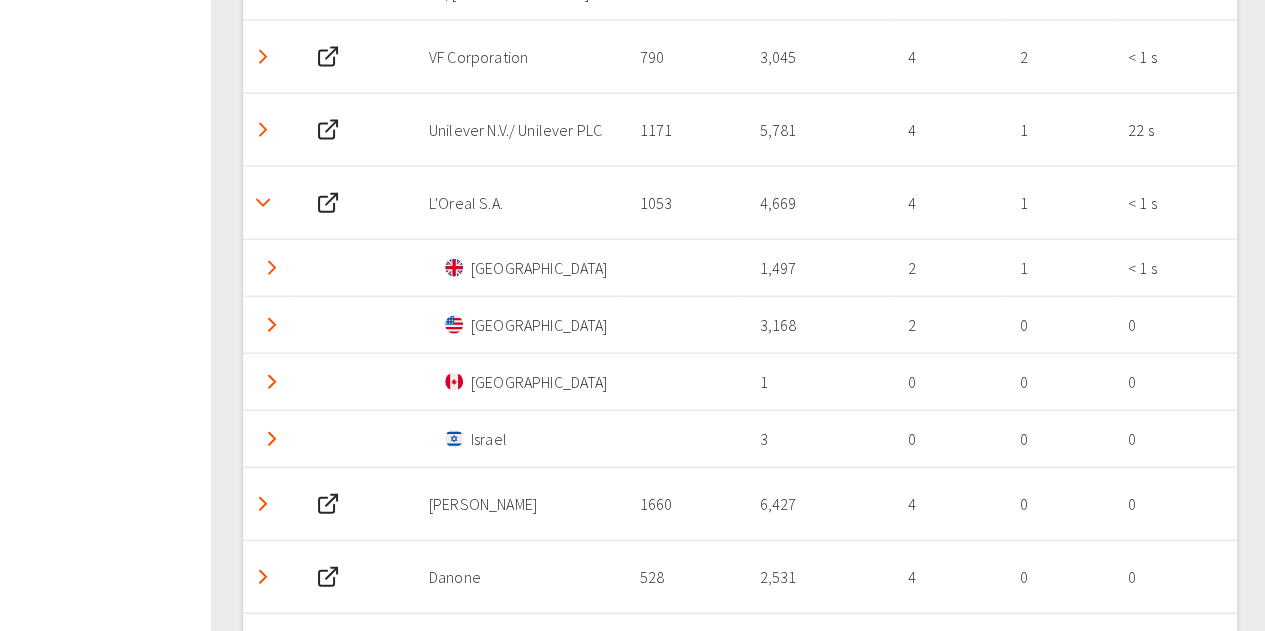 scroll, scrollTop: 2126, scrollLeft: 0, axis: vertical 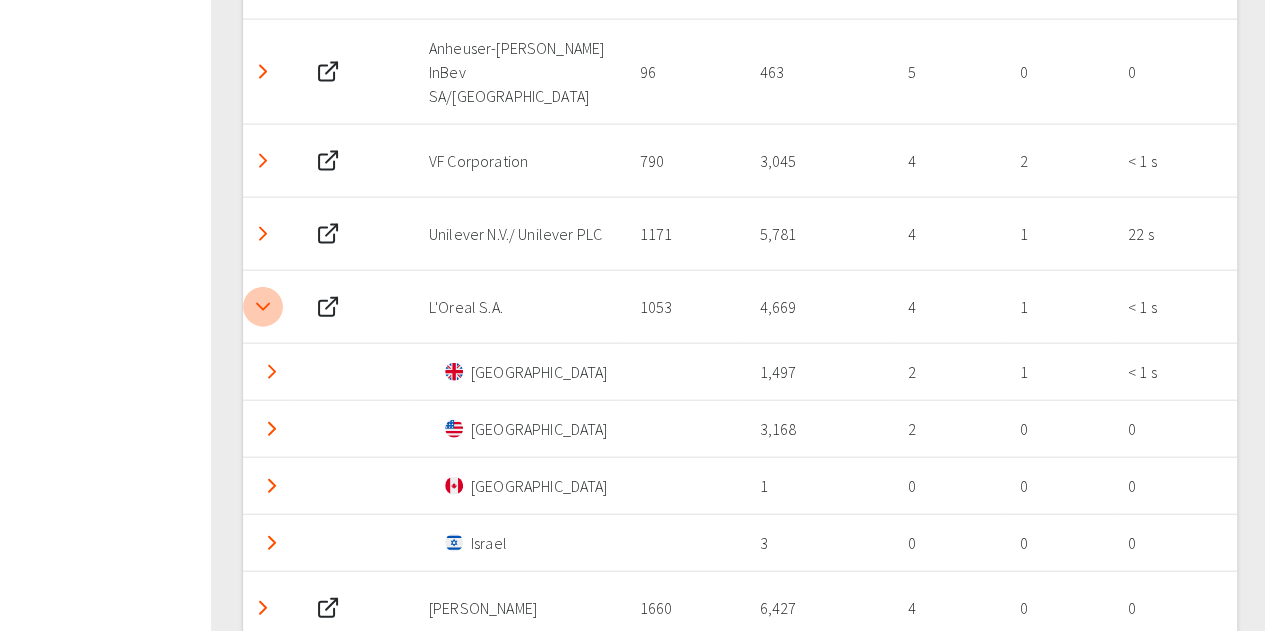 click 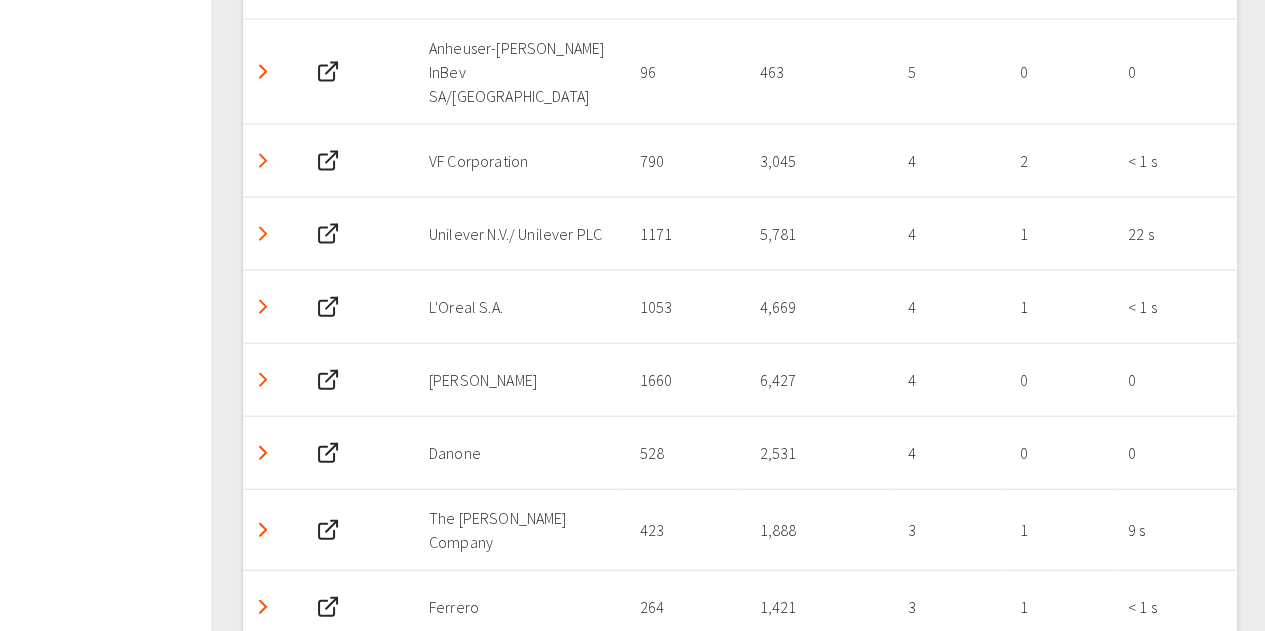 click 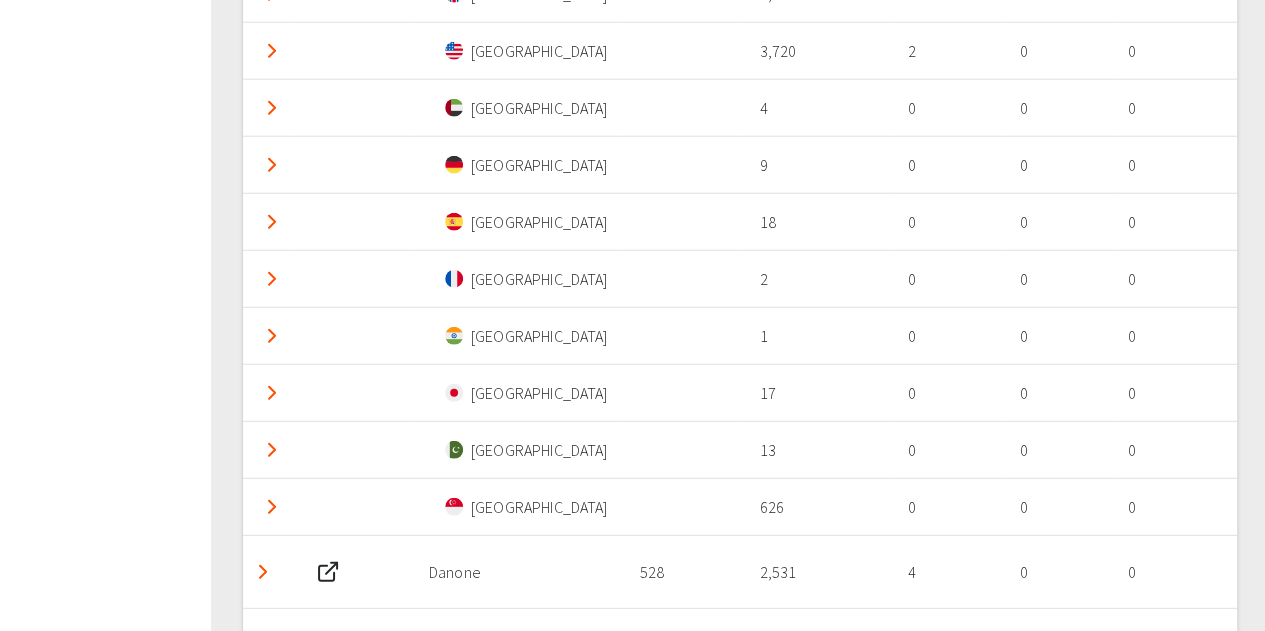 scroll, scrollTop: 2426, scrollLeft: 0, axis: vertical 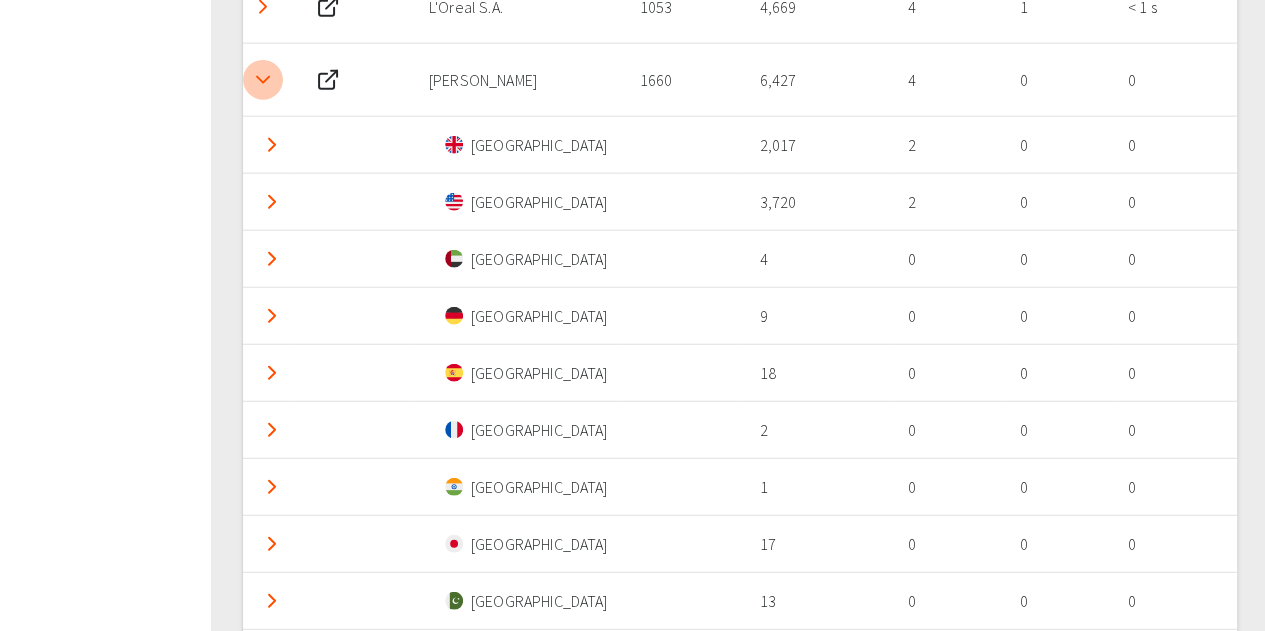 click at bounding box center [263, 80] 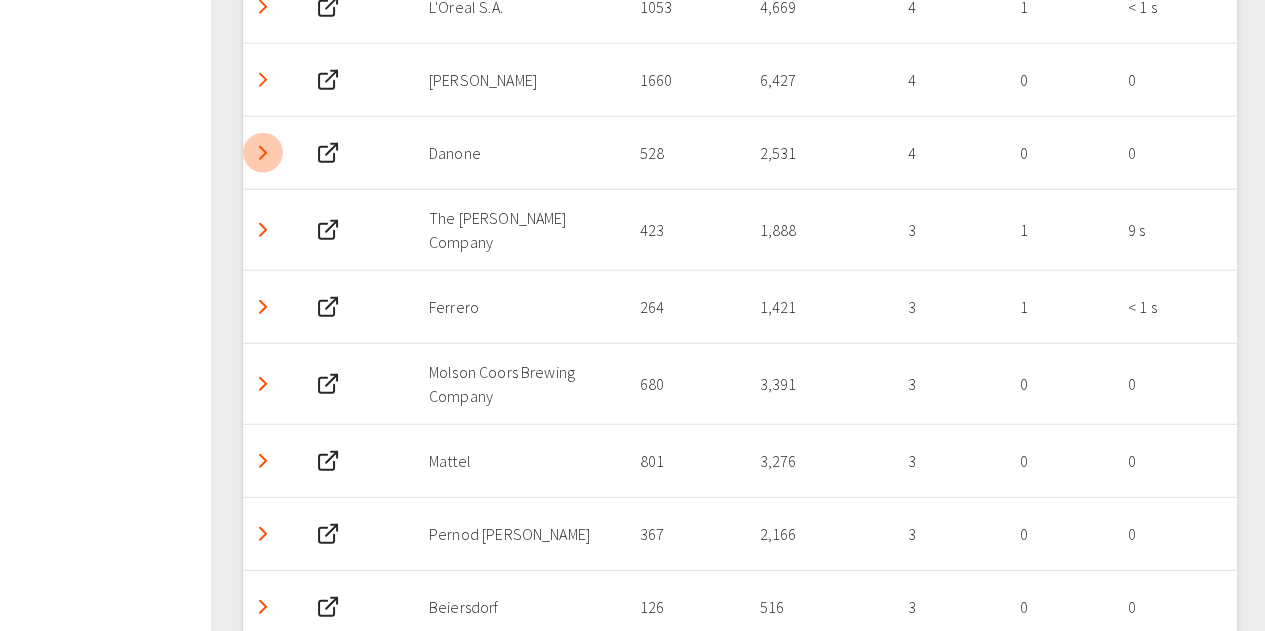 click at bounding box center (263, 153) 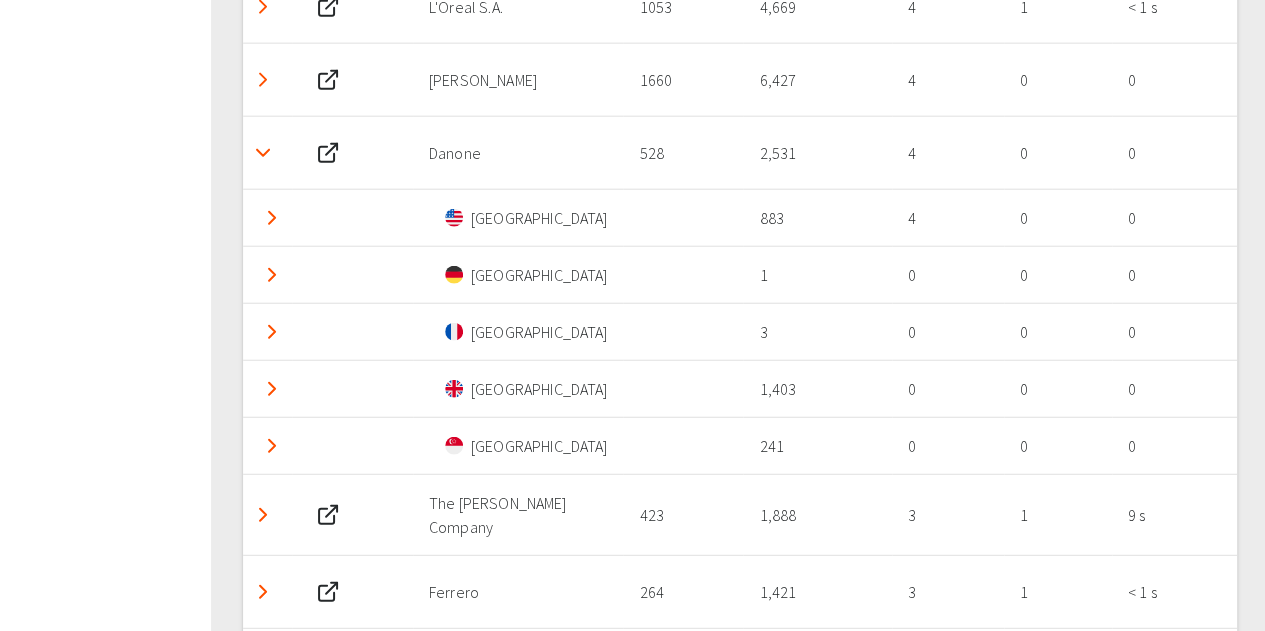 click at bounding box center [263, 153] 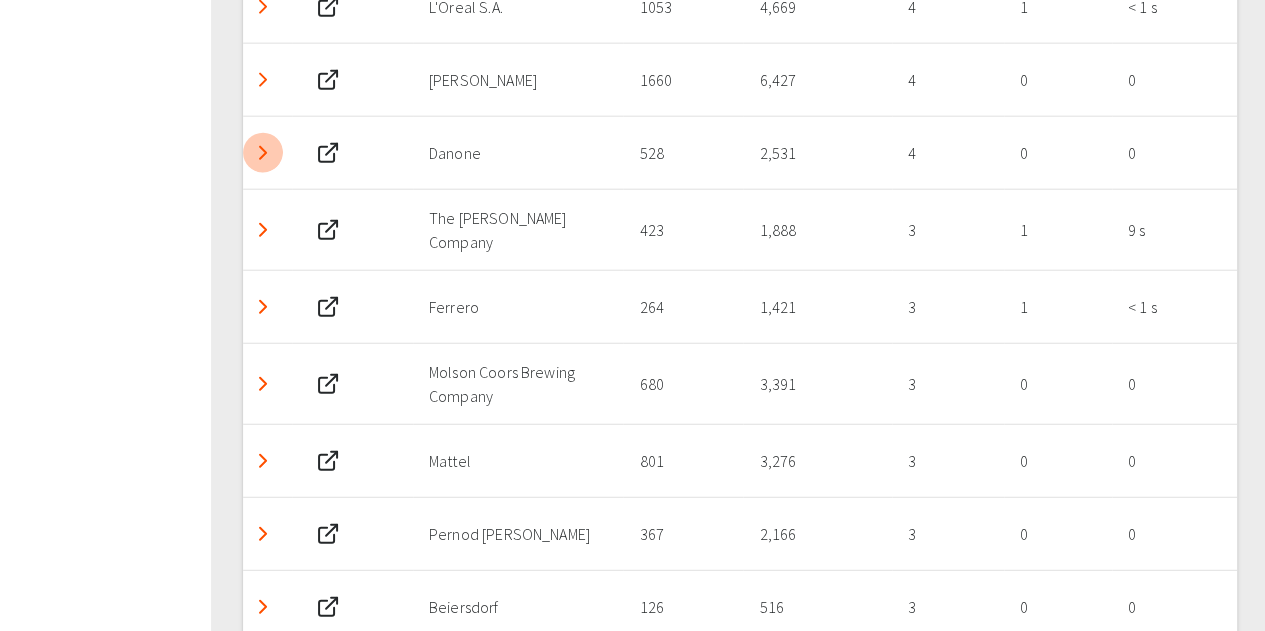 click 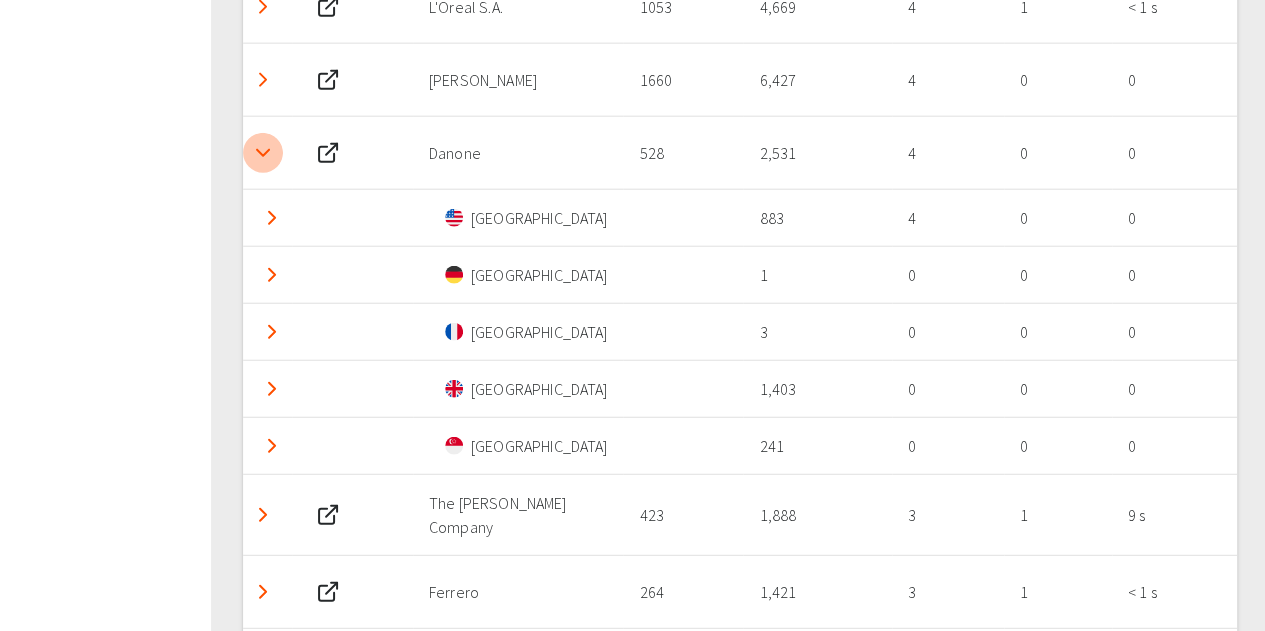 click 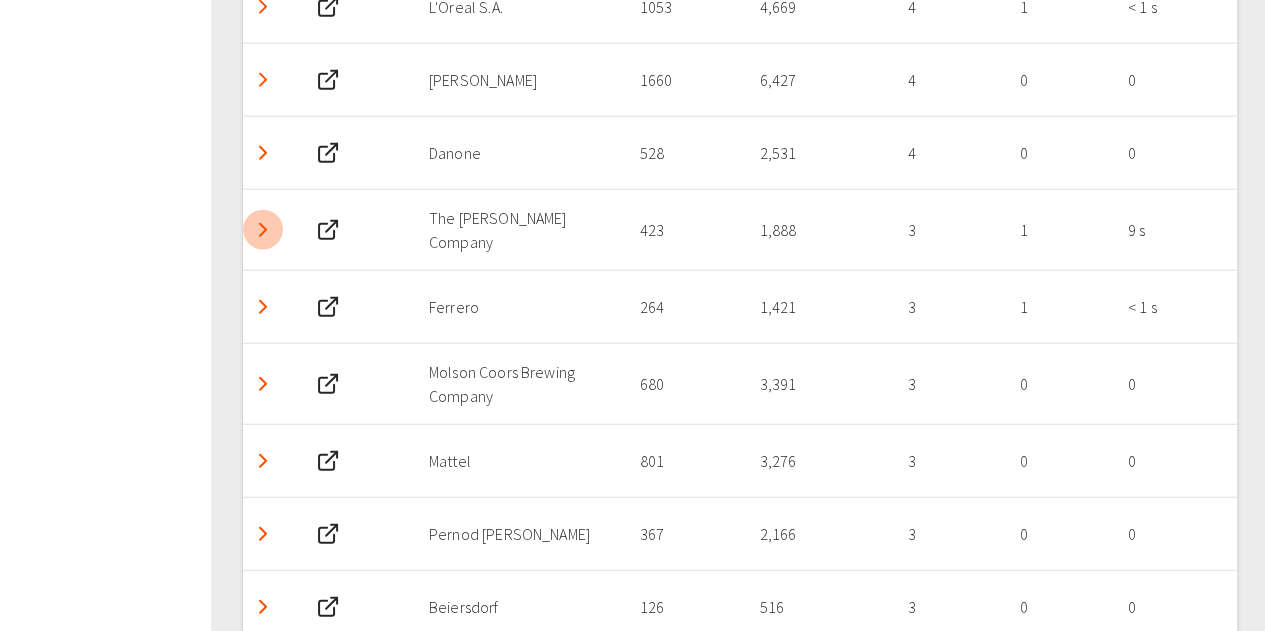 click 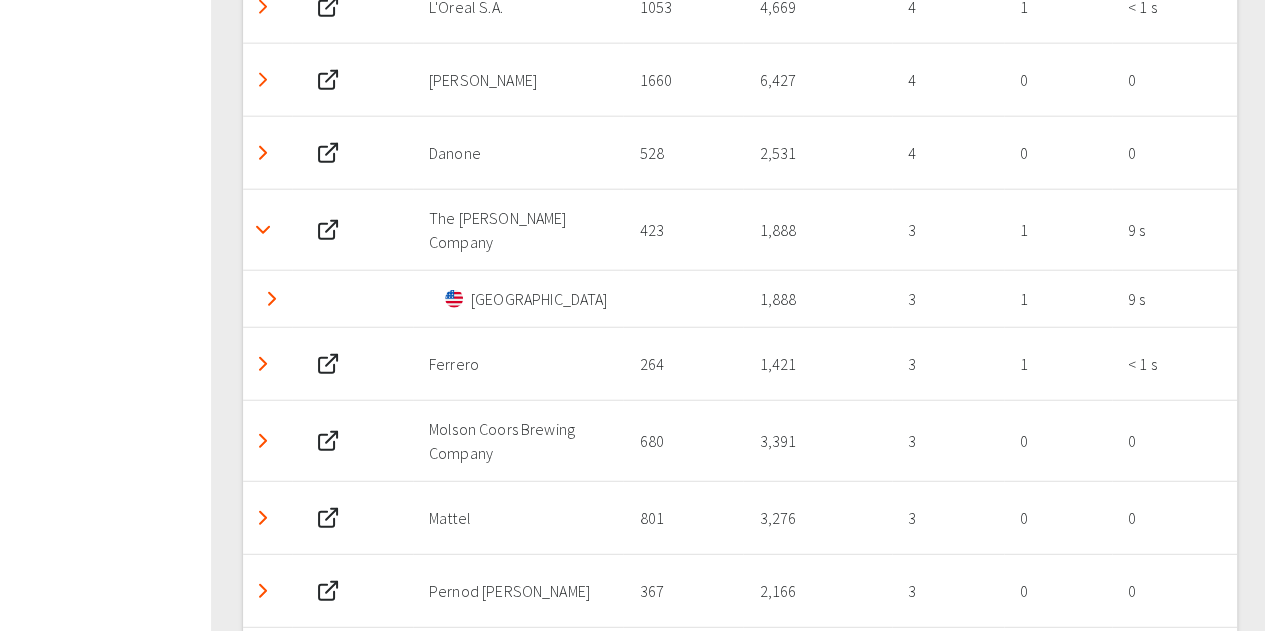 click 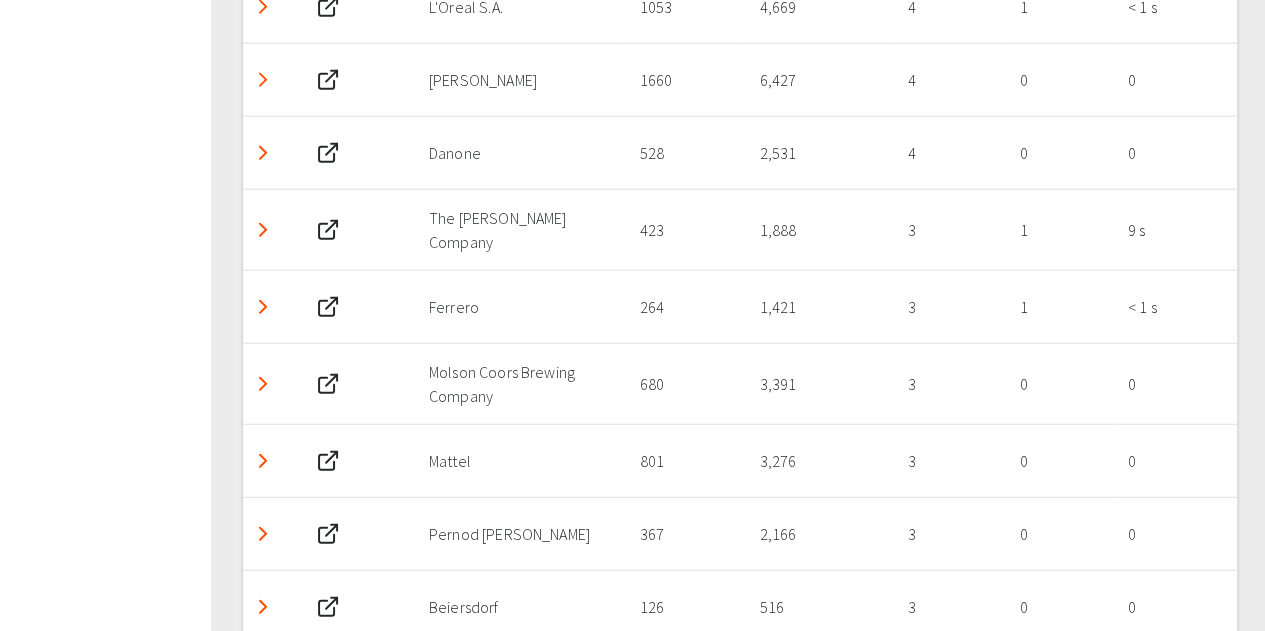 click 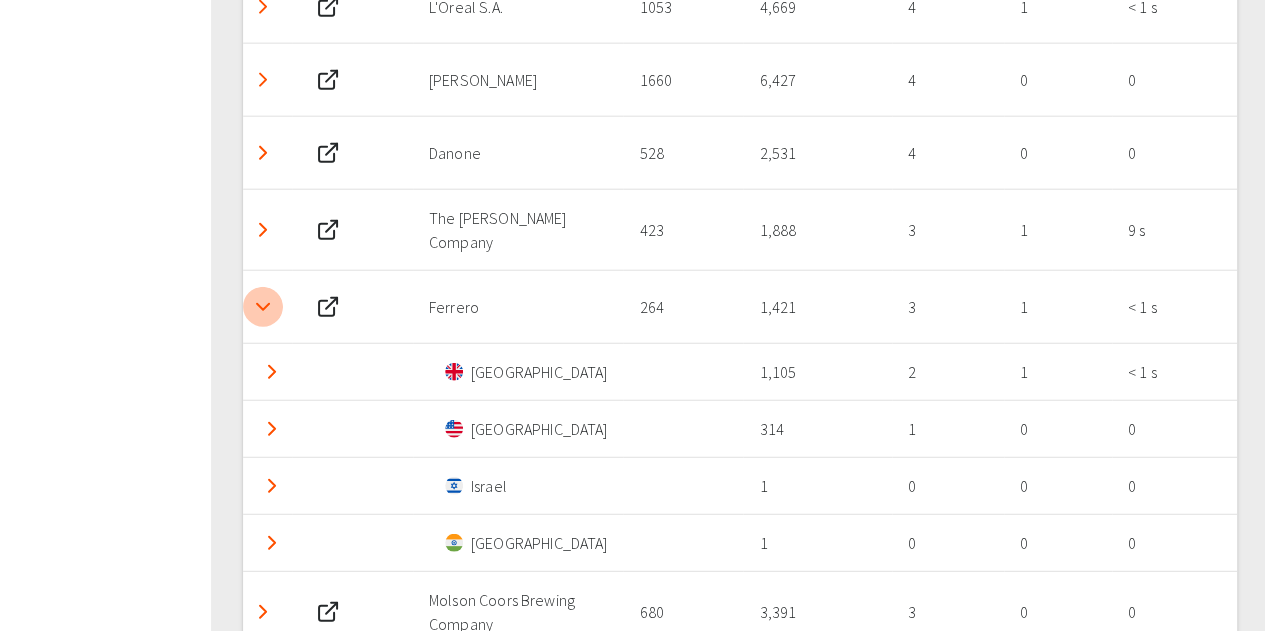click 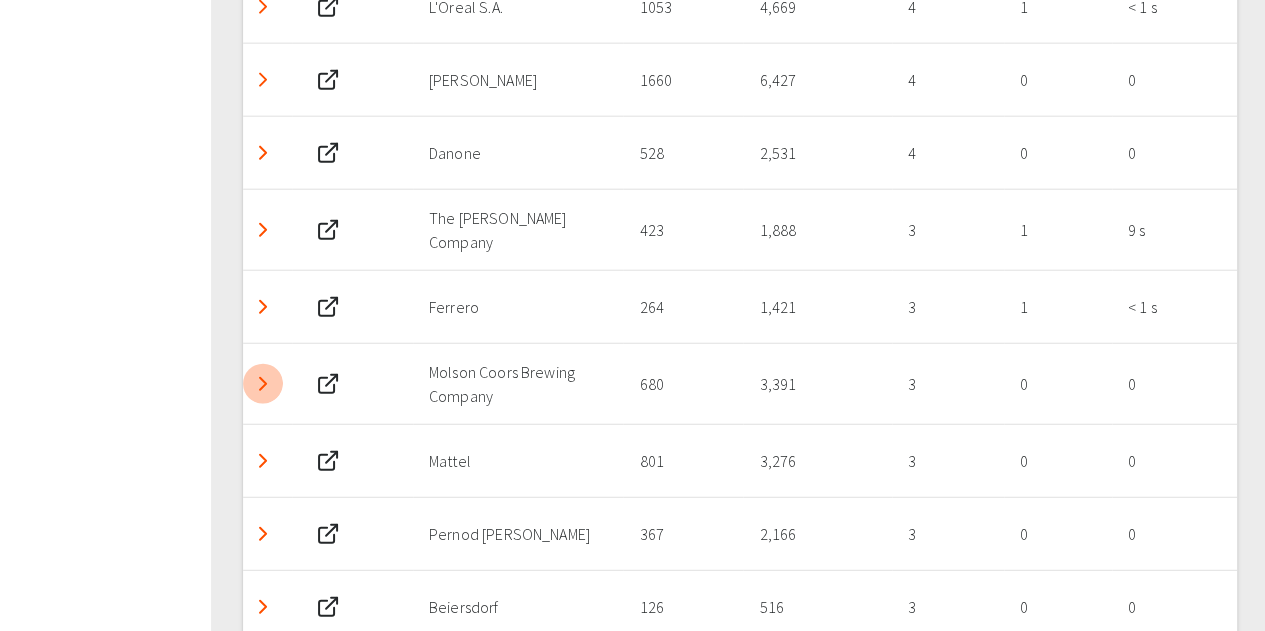 click 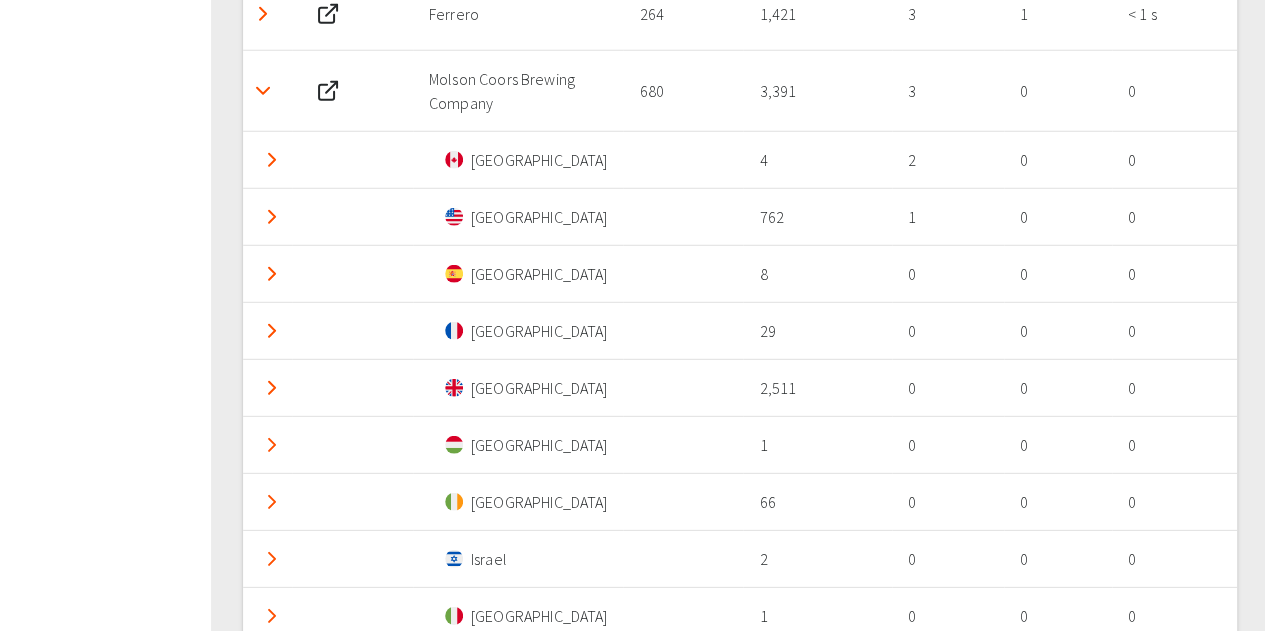 scroll, scrollTop: 2726, scrollLeft: 0, axis: vertical 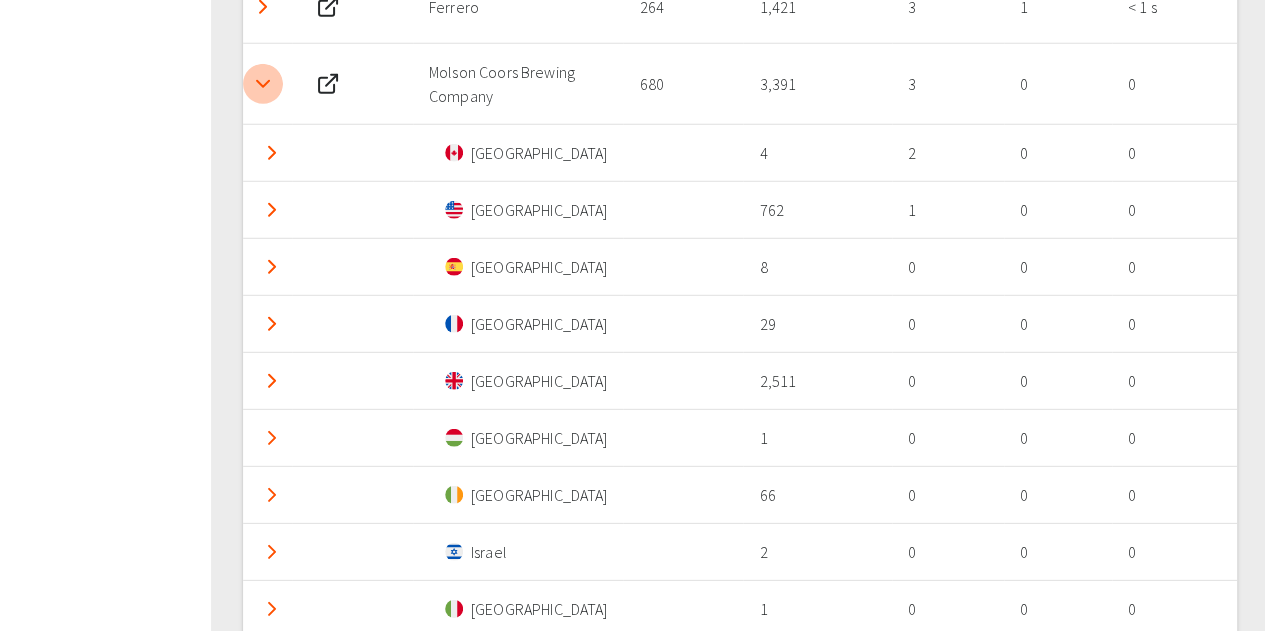 click 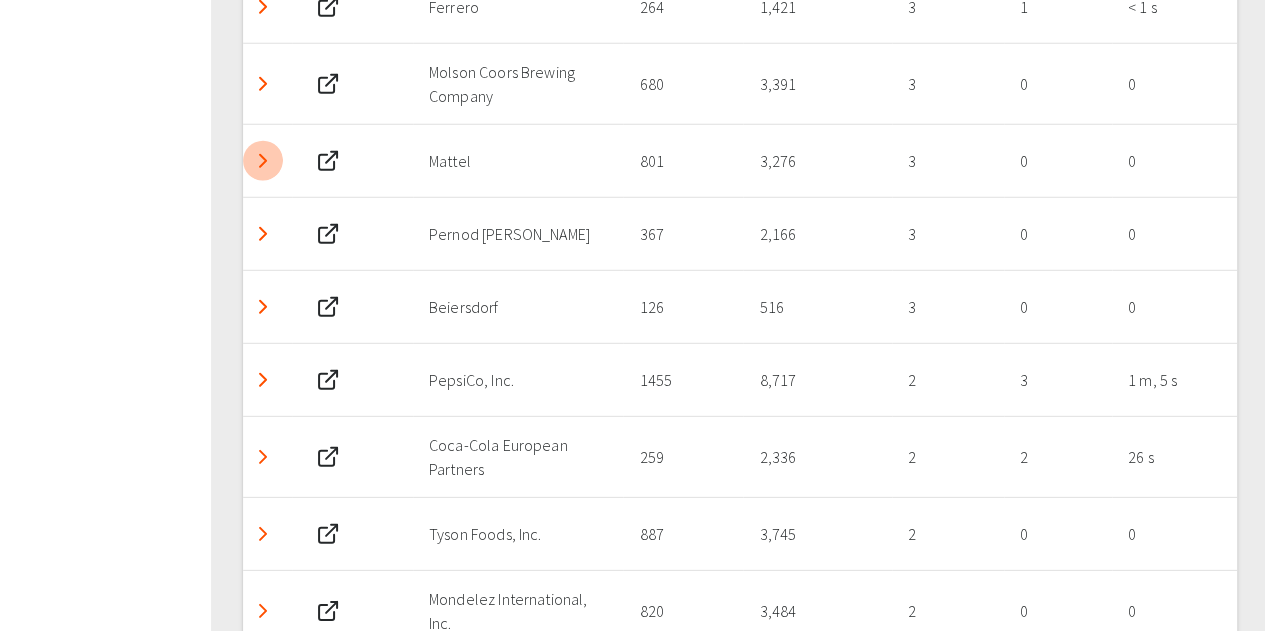 click 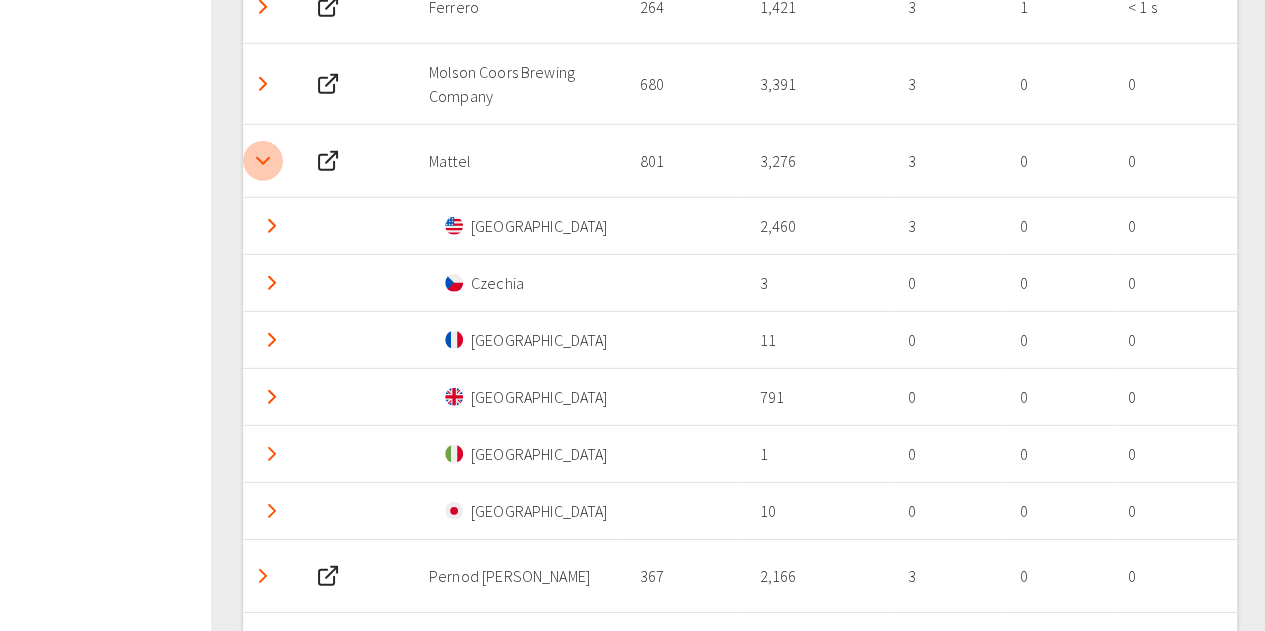 click 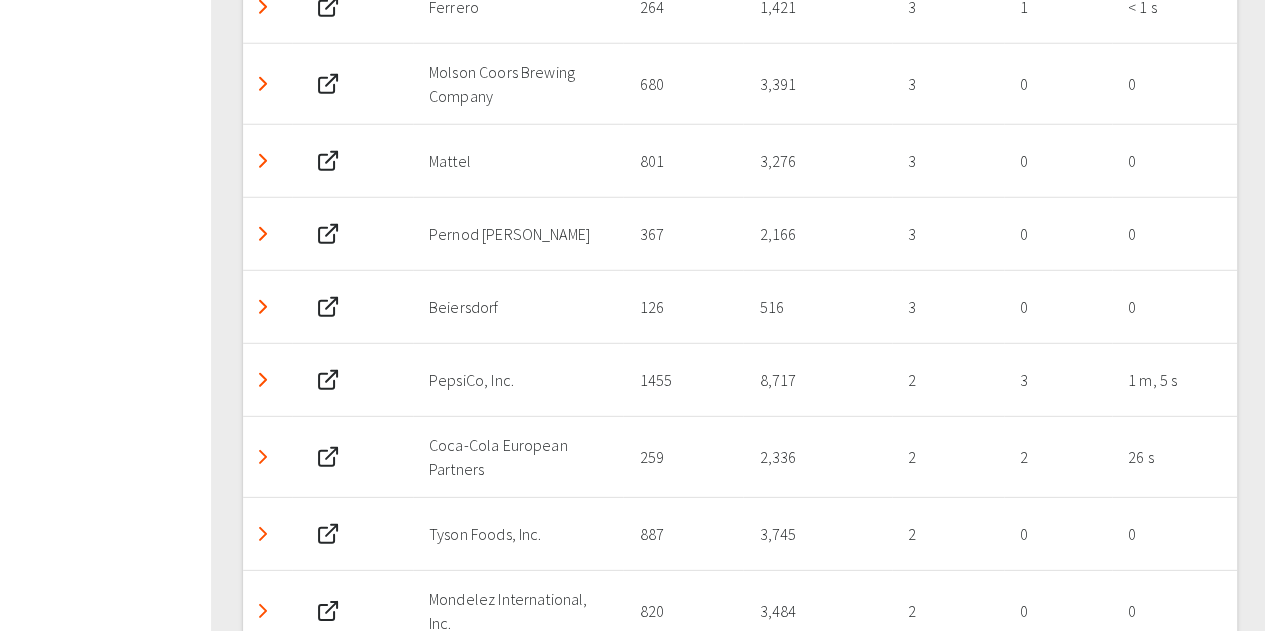 click 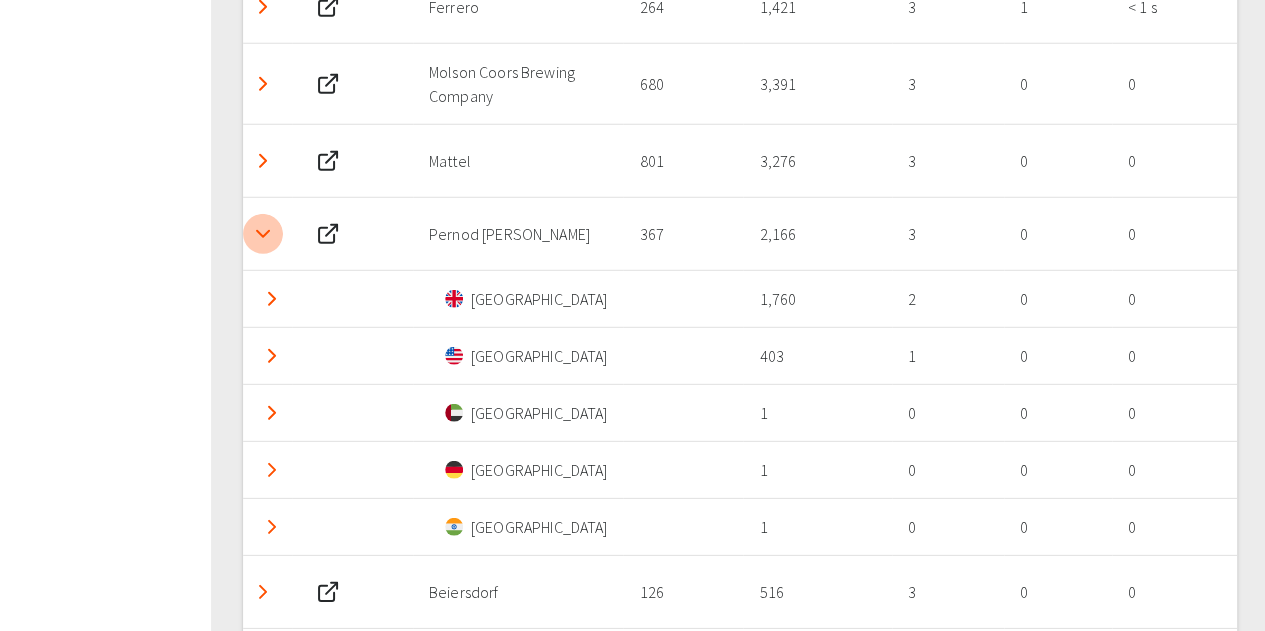 click 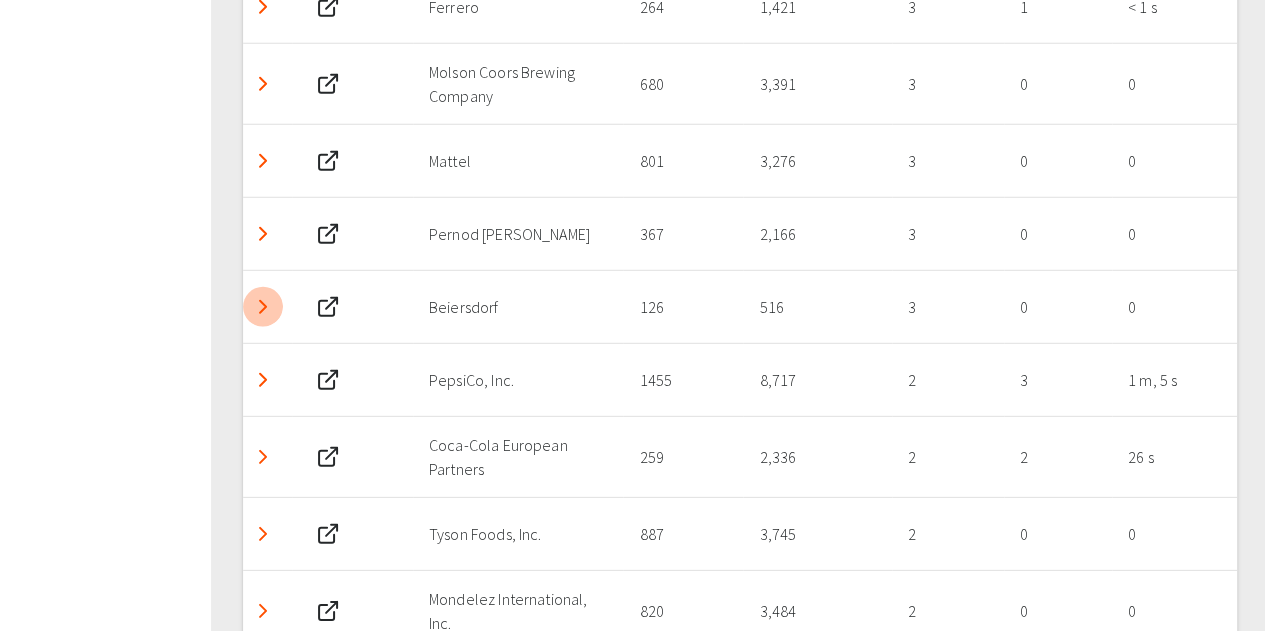 click 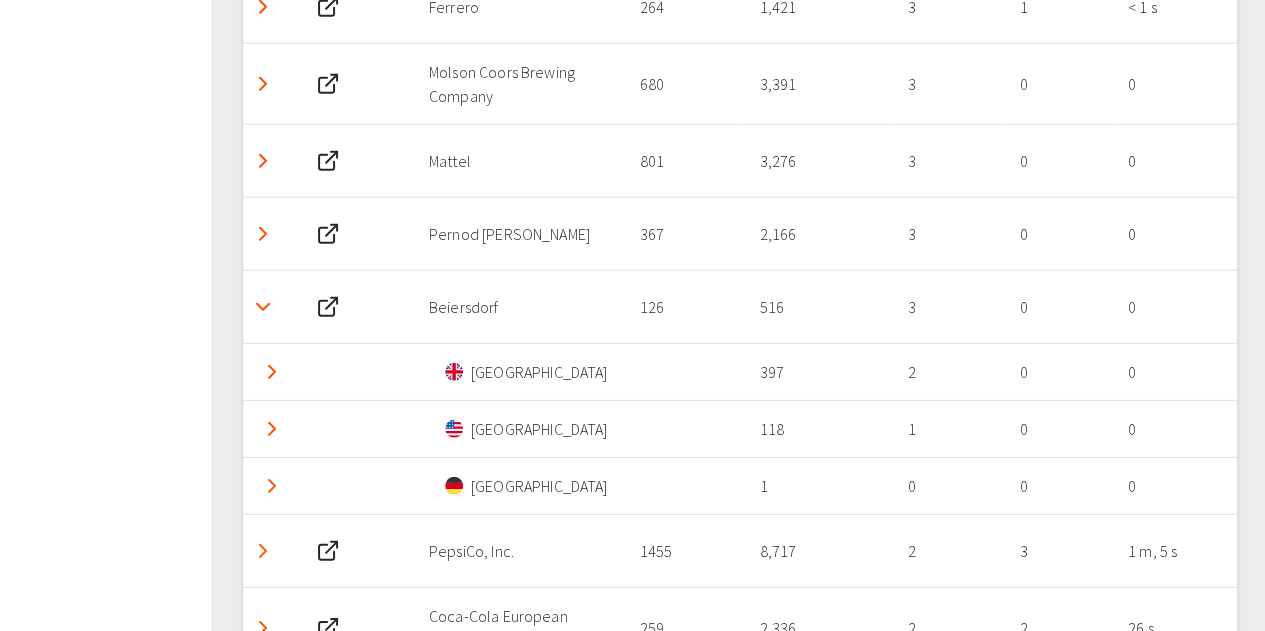 click 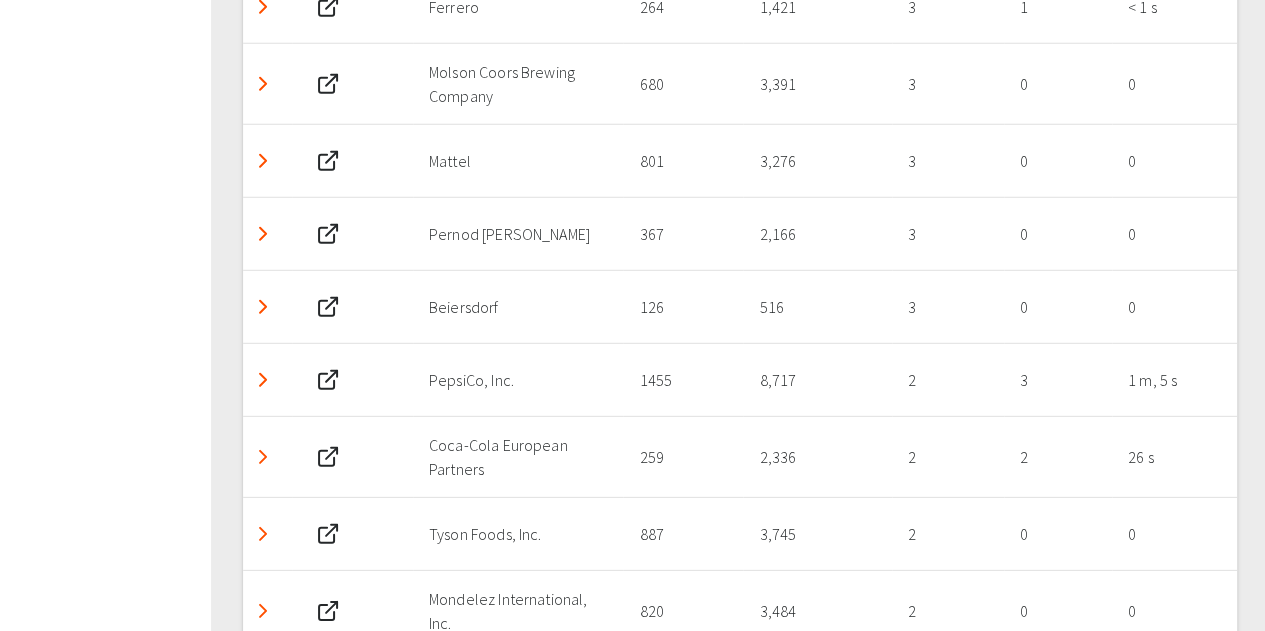 click at bounding box center [263, 380] 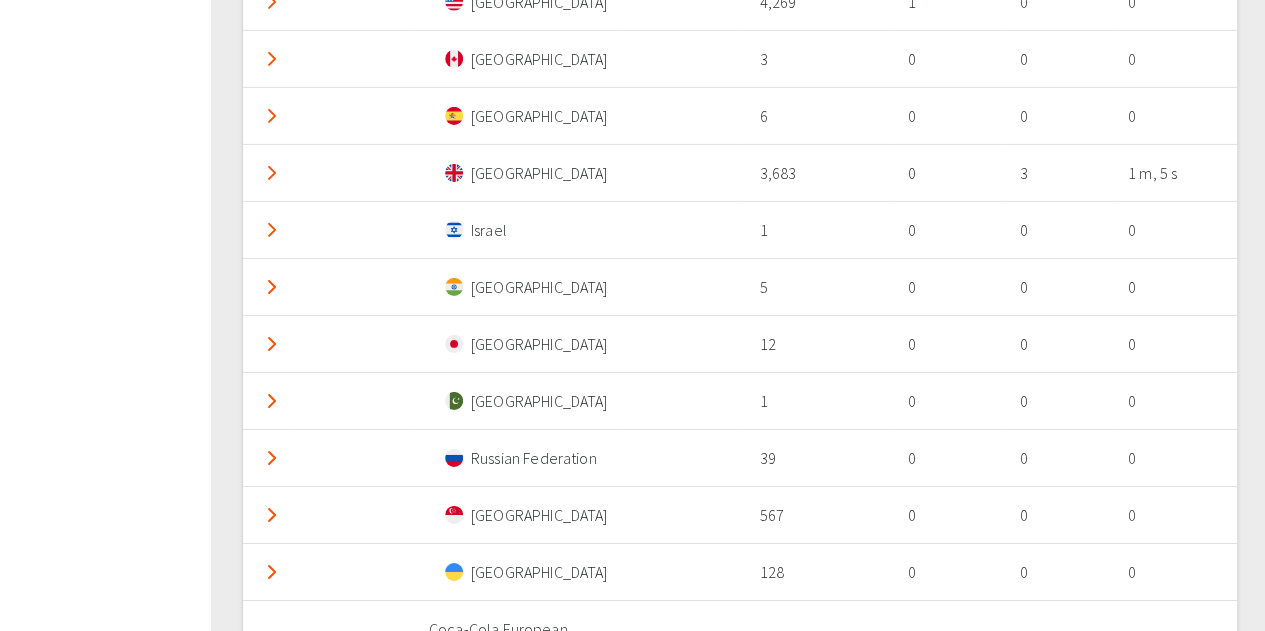 scroll, scrollTop: 3026, scrollLeft: 0, axis: vertical 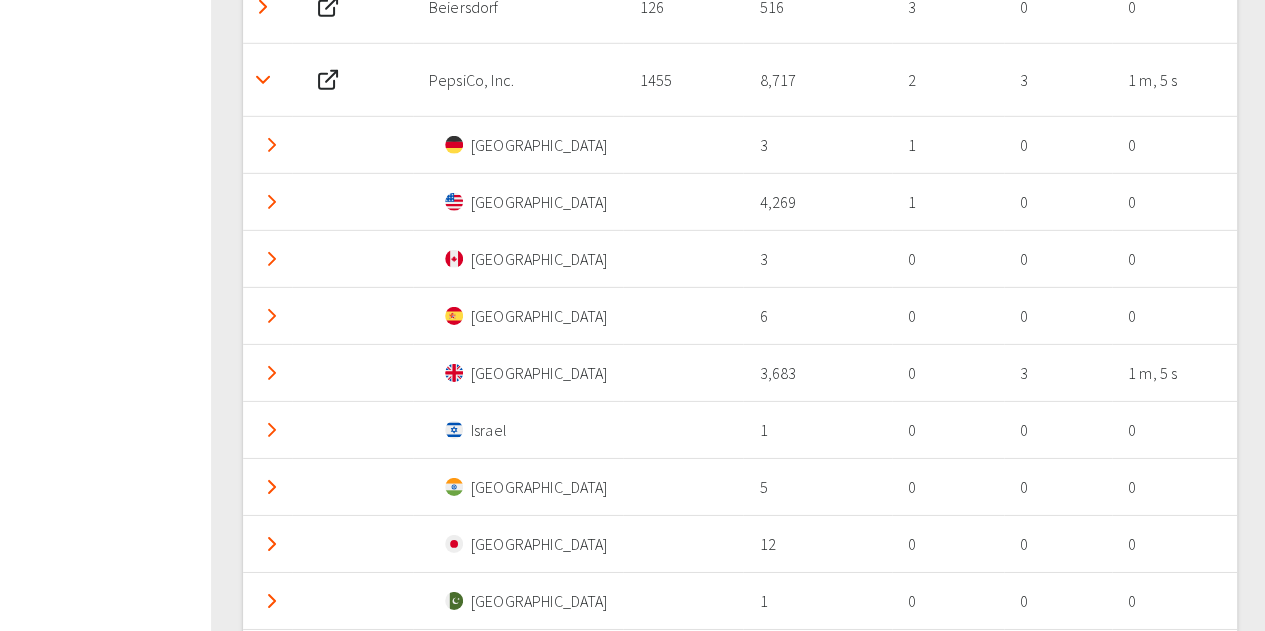 click 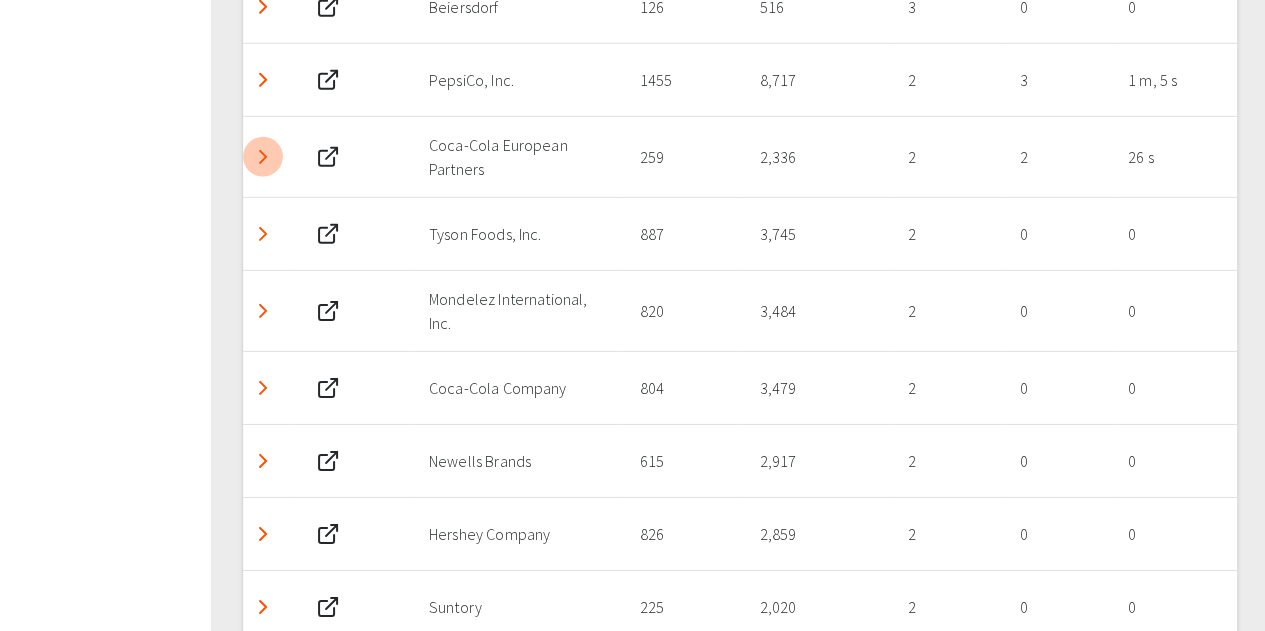 click 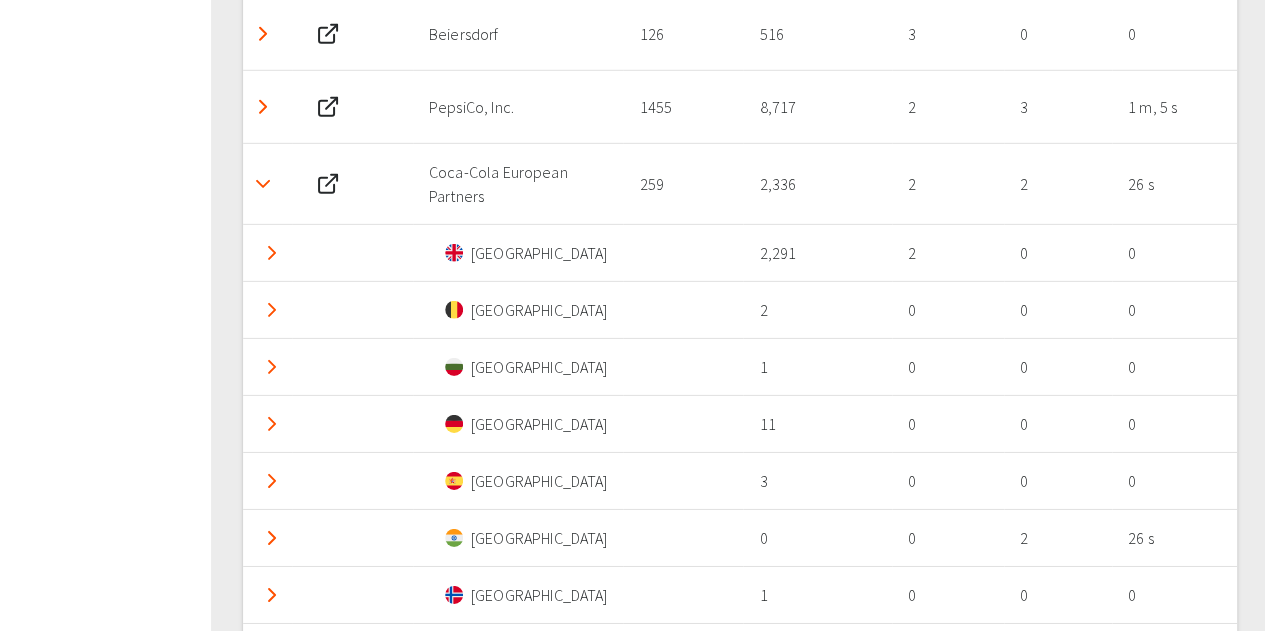 scroll, scrollTop: 2926, scrollLeft: 0, axis: vertical 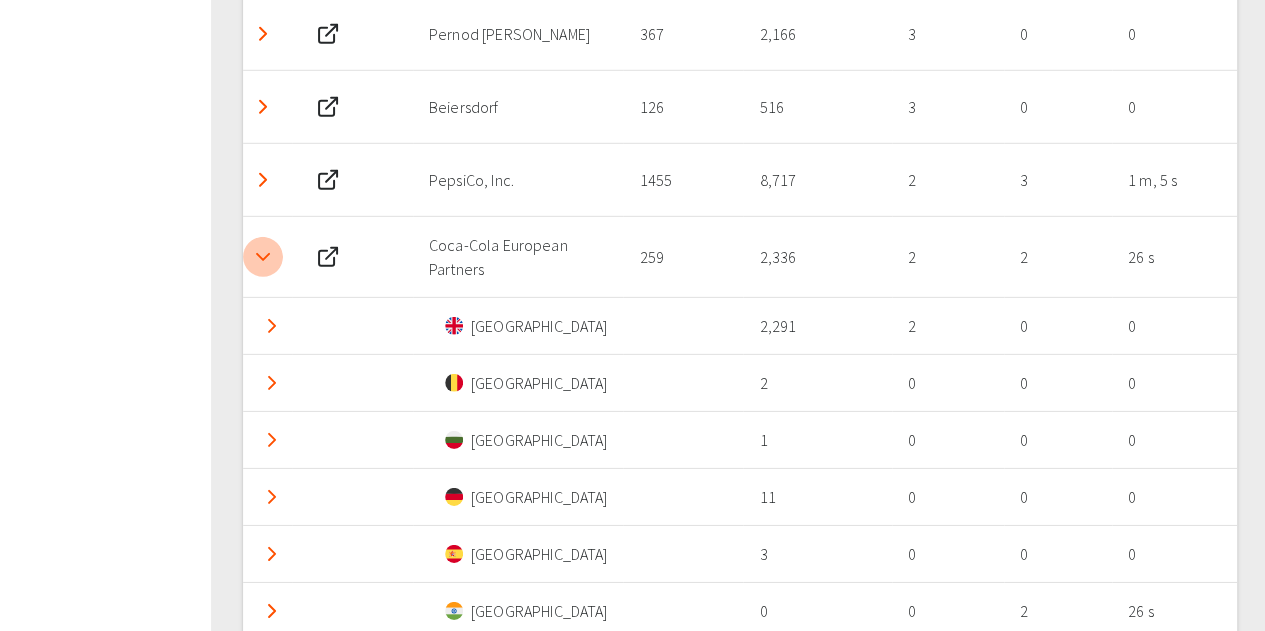 click 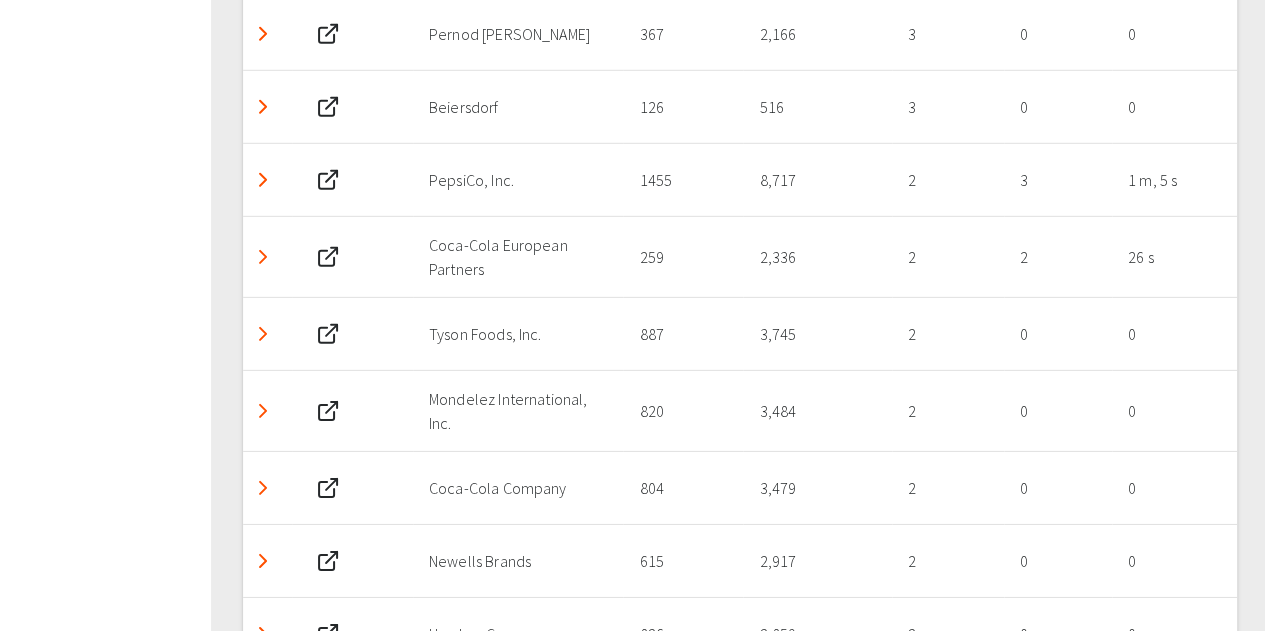 click 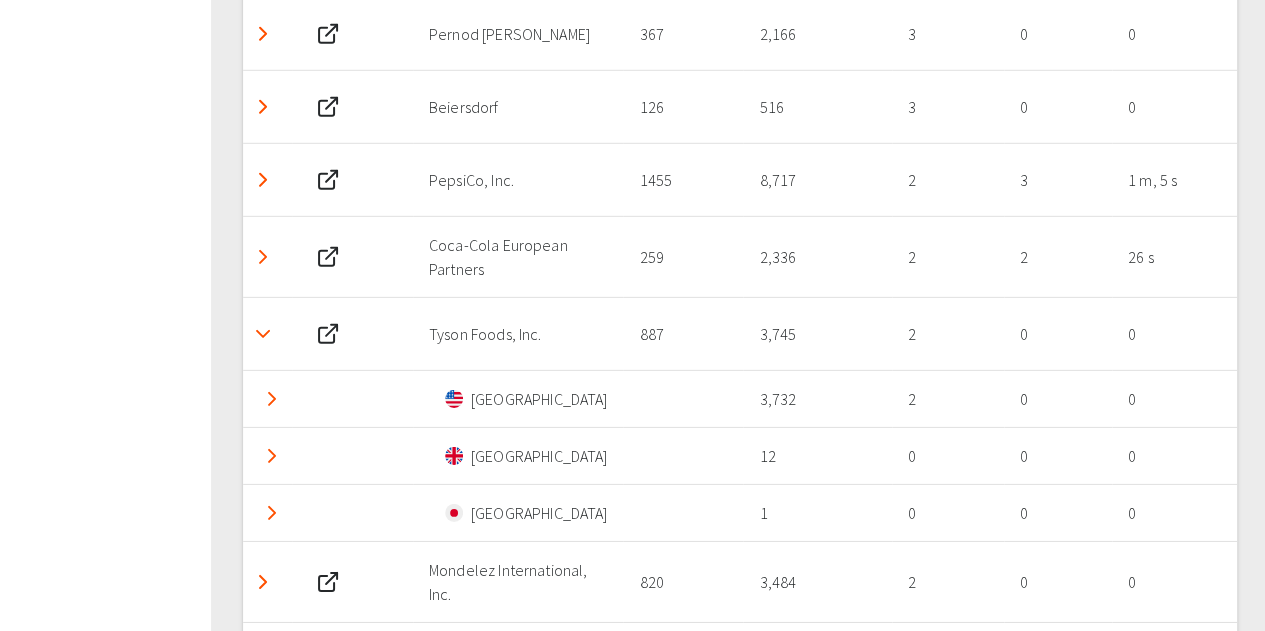 click 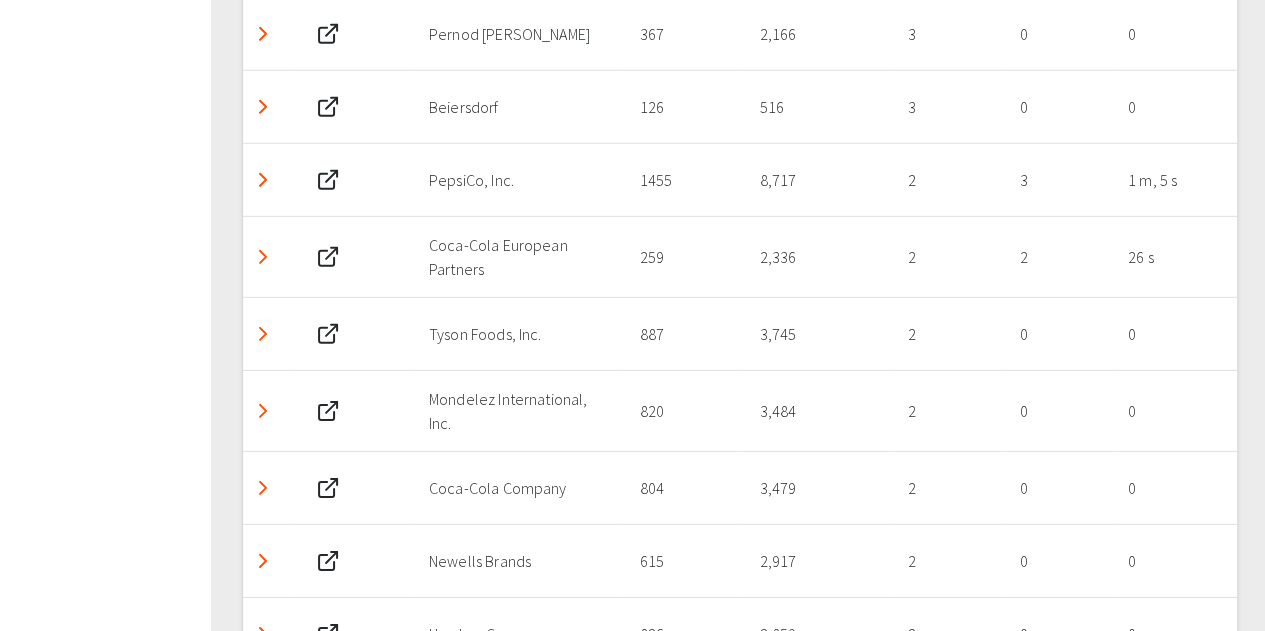 click 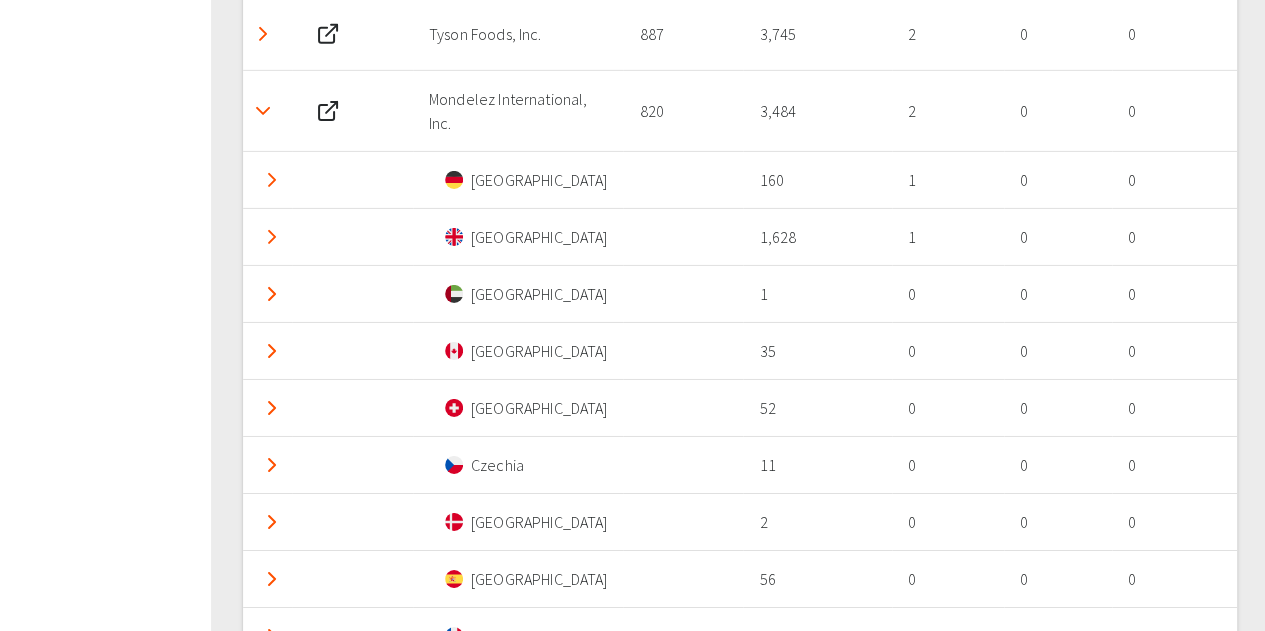 scroll, scrollTop: 3026, scrollLeft: 0, axis: vertical 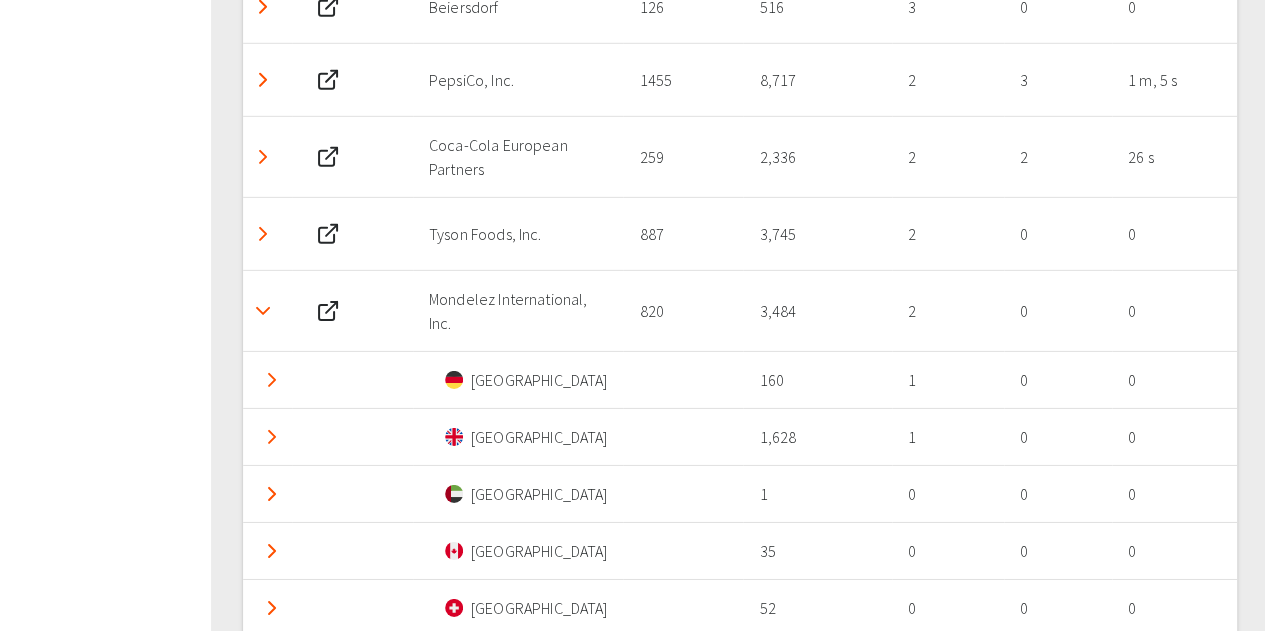 click 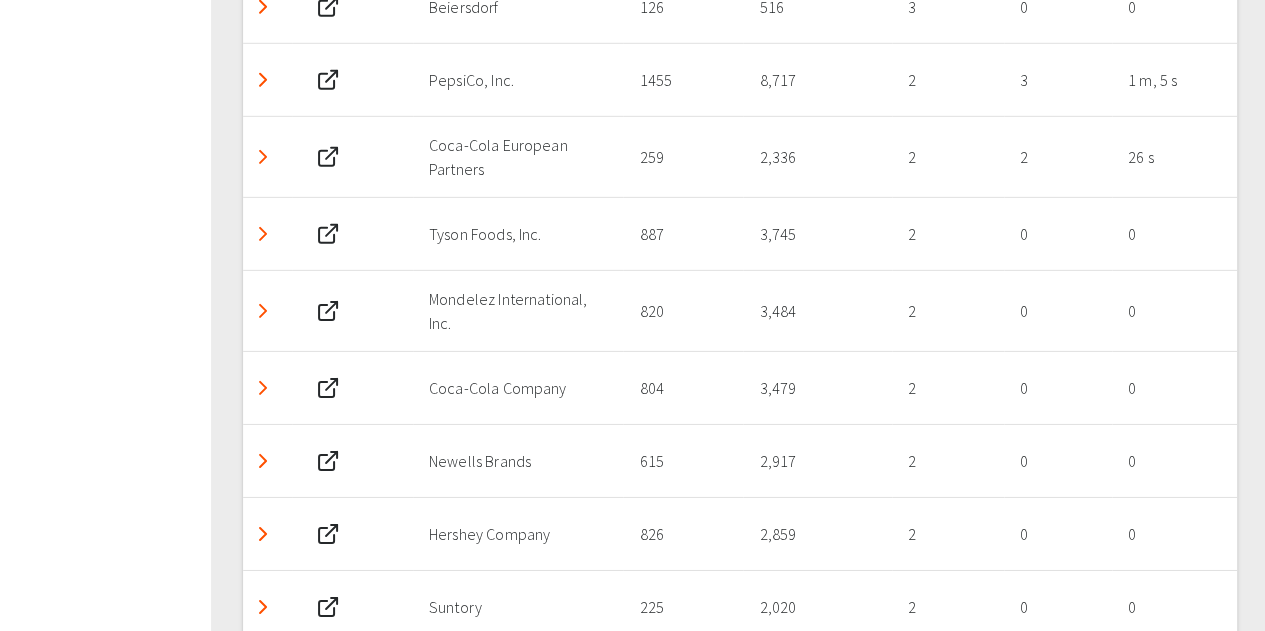 click 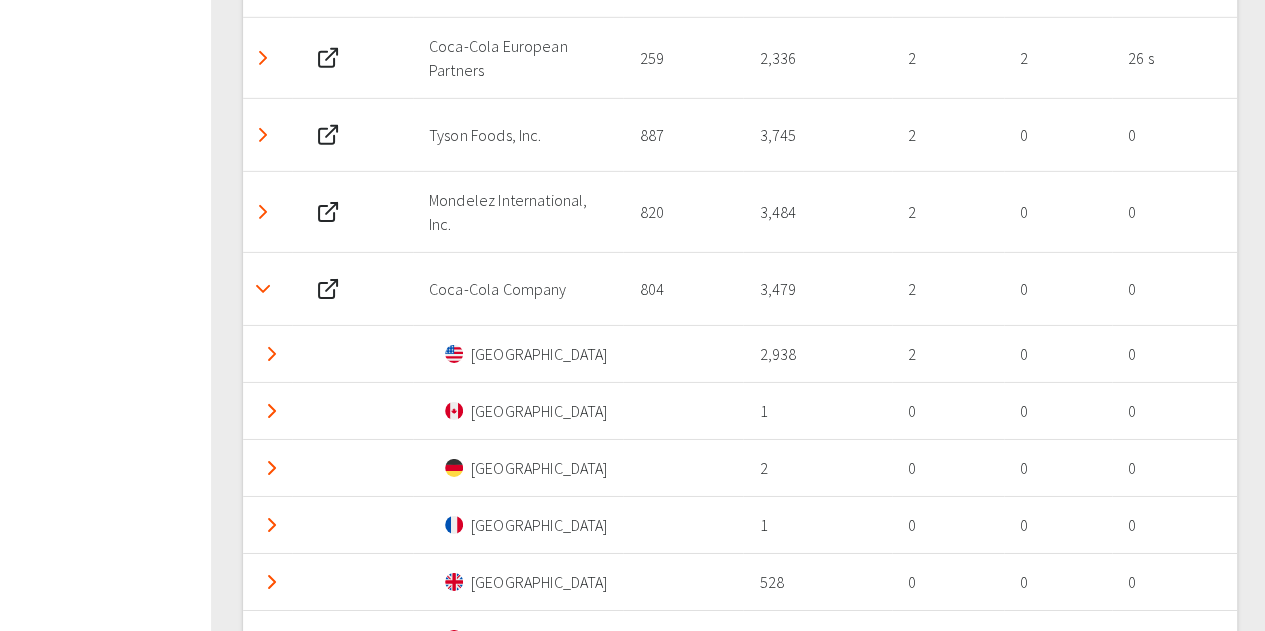 scroll, scrollTop: 3026, scrollLeft: 0, axis: vertical 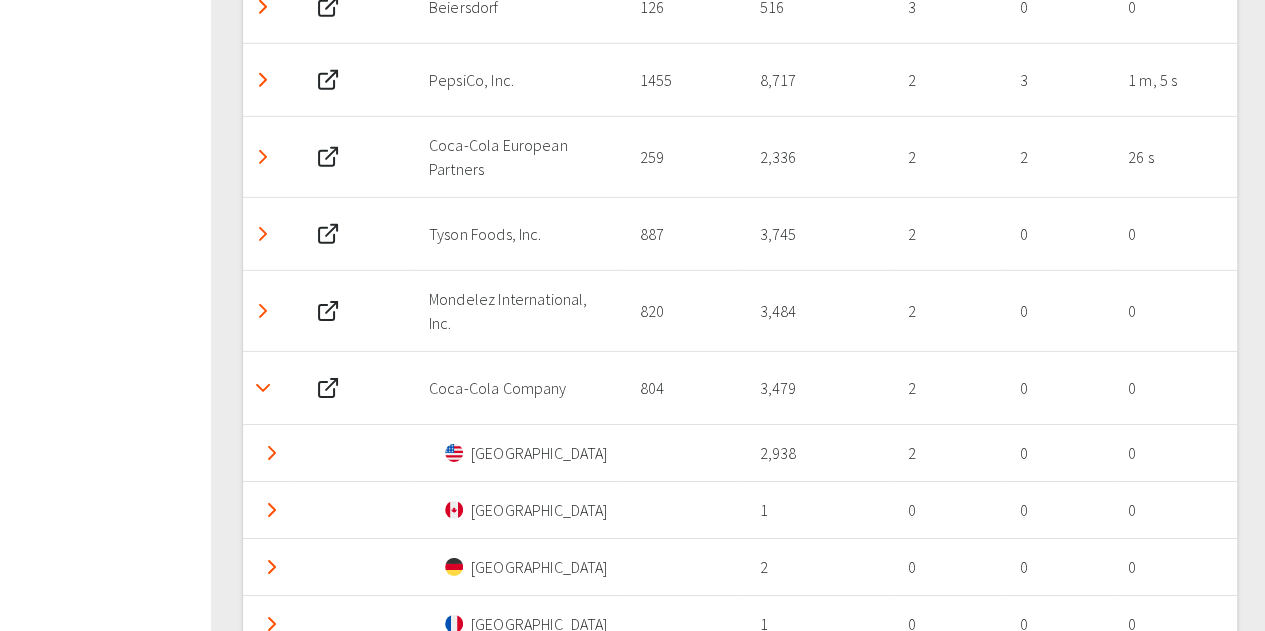 click 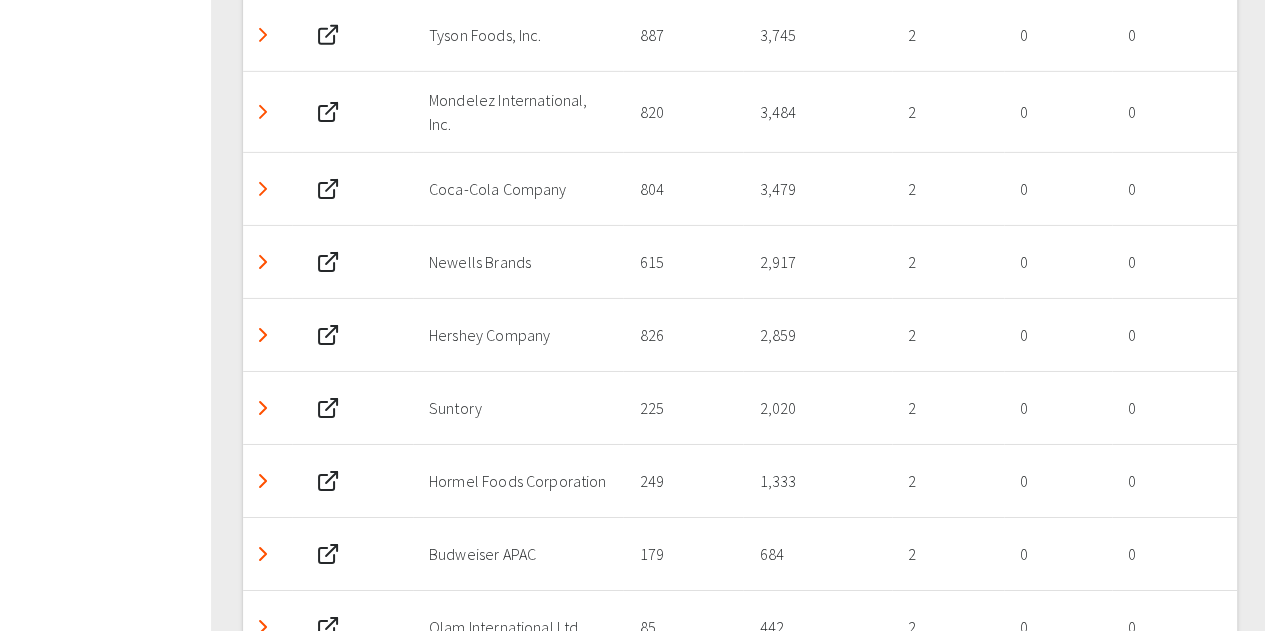 scroll, scrollTop: 3226, scrollLeft: 0, axis: vertical 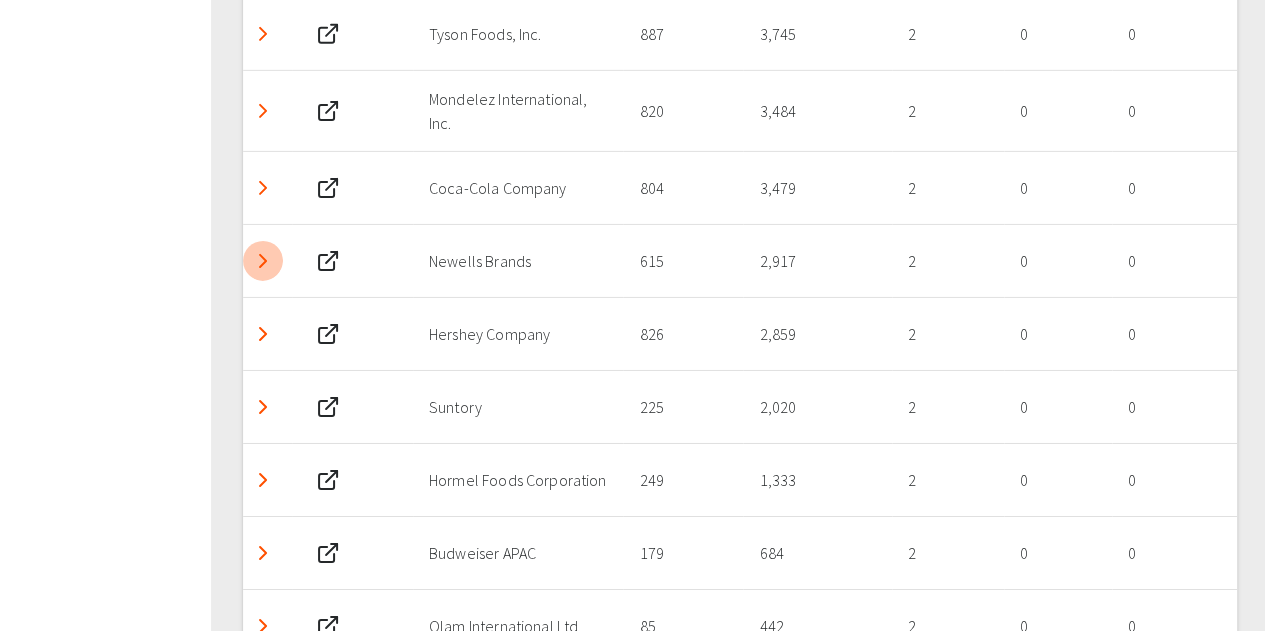 click 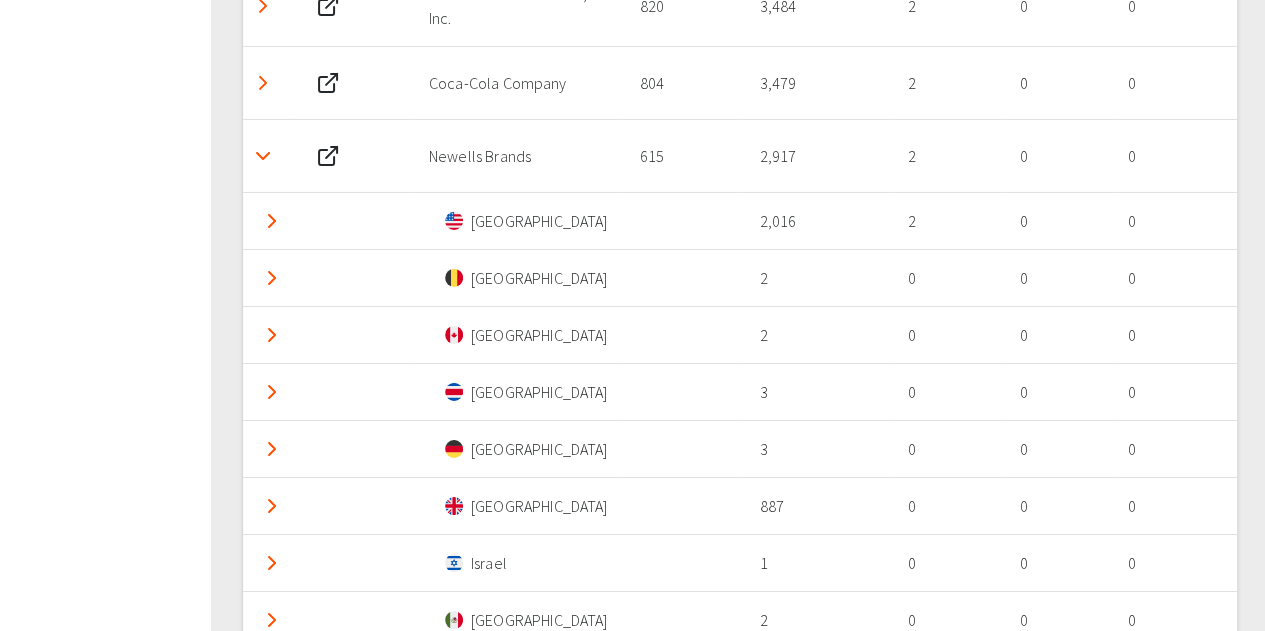 scroll, scrollTop: 3326, scrollLeft: 0, axis: vertical 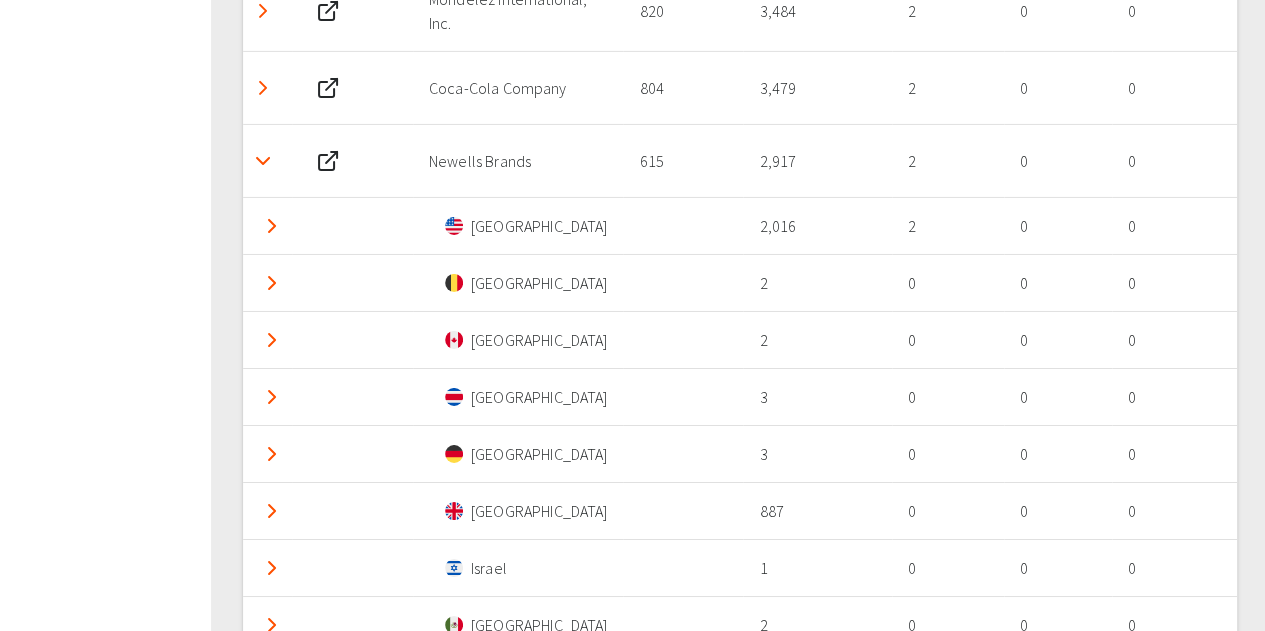 click at bounding box center (263, 161) 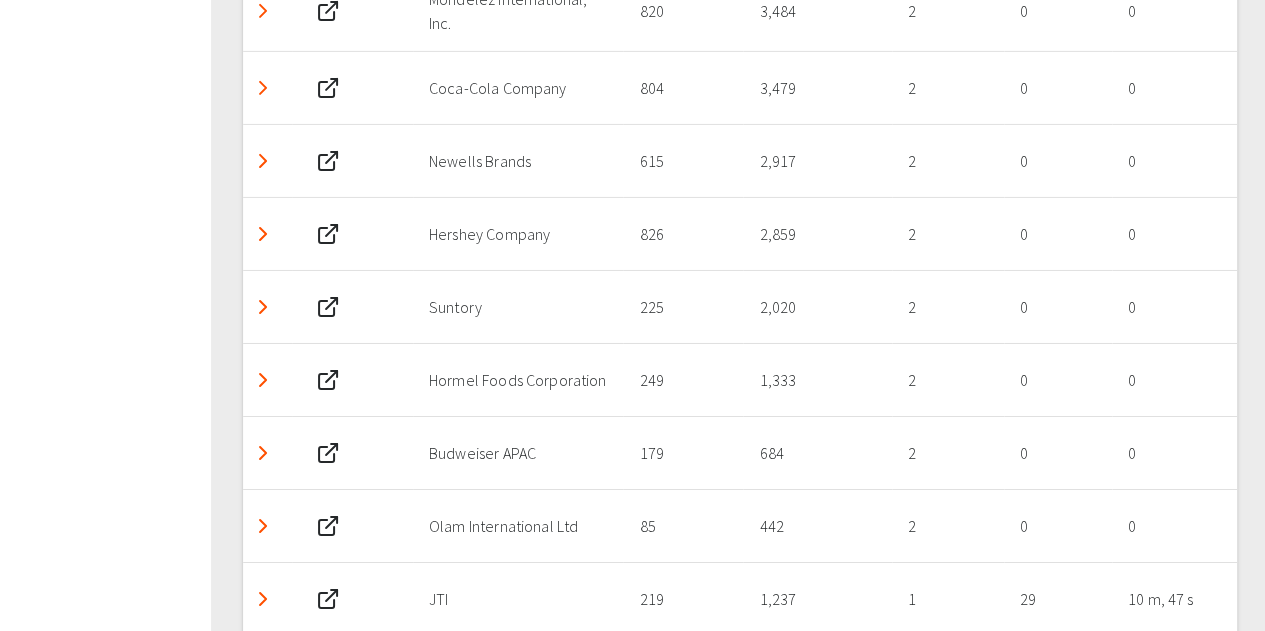 click 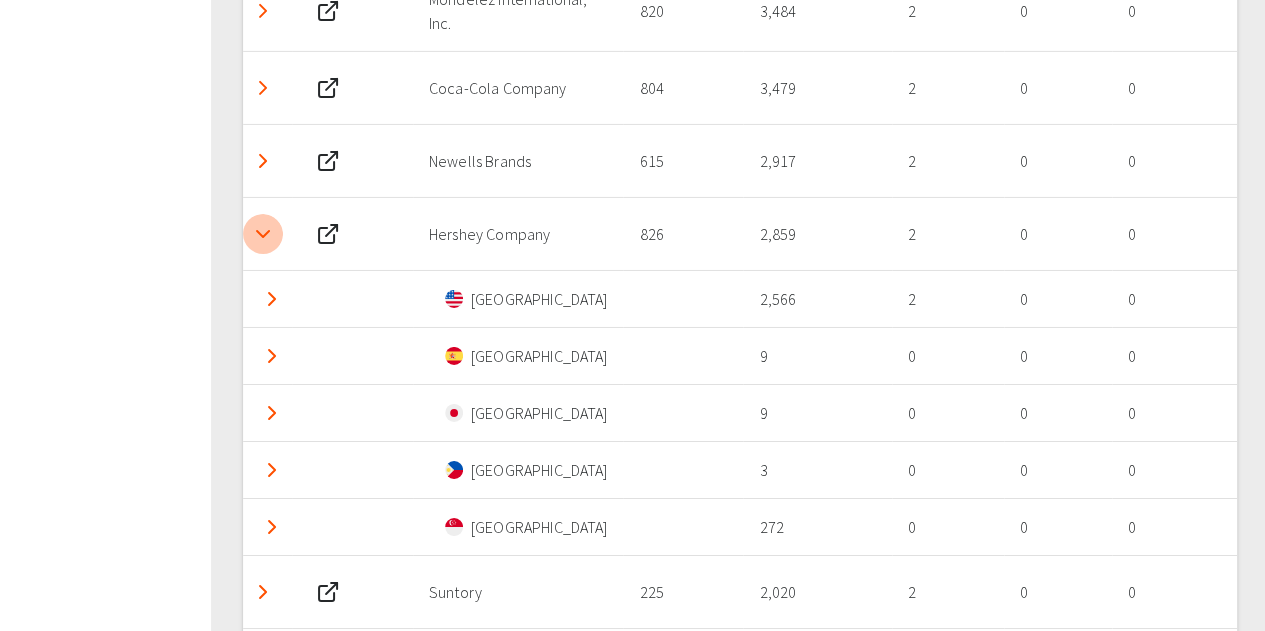 click 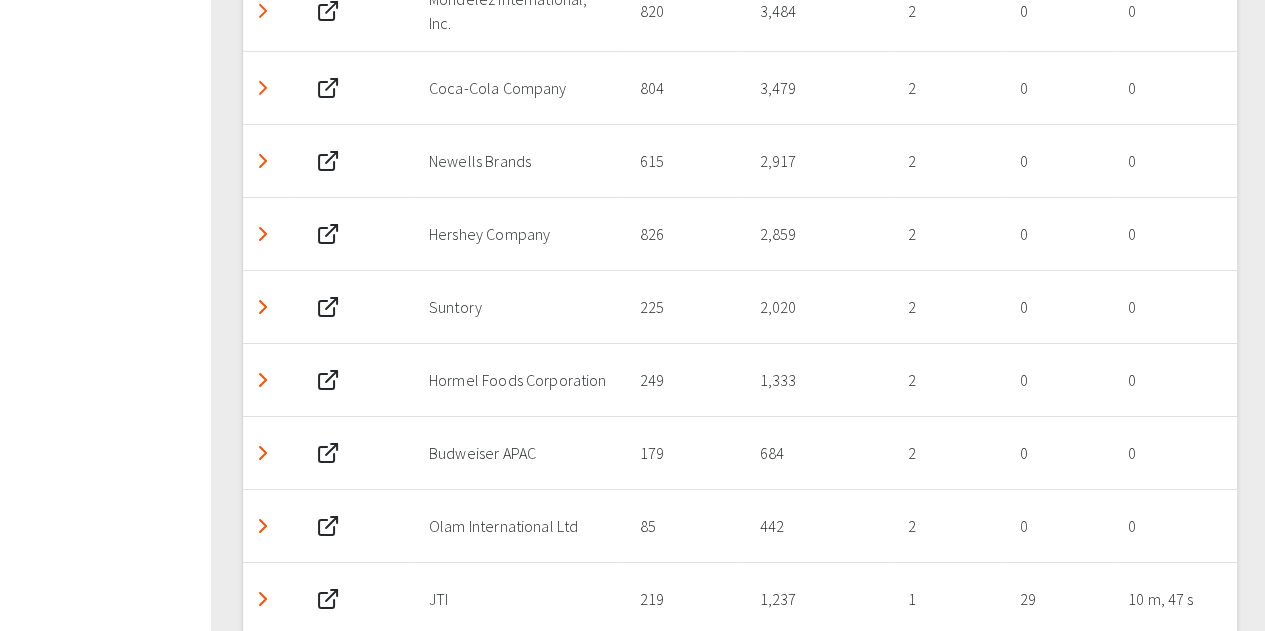 click 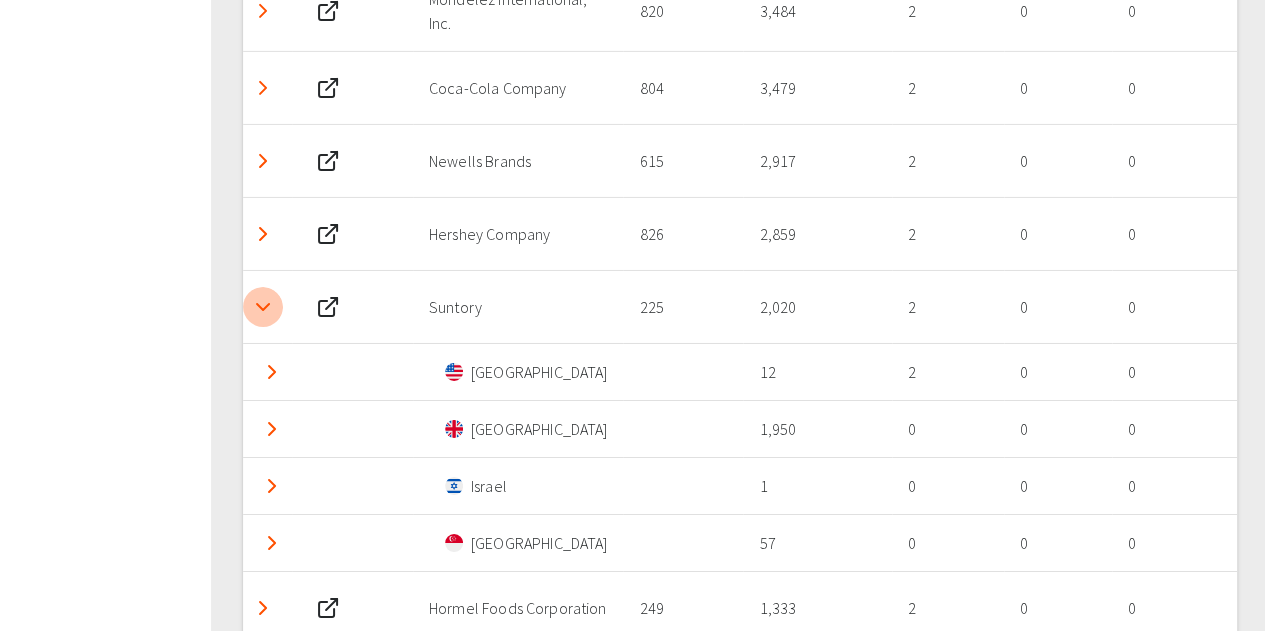 click 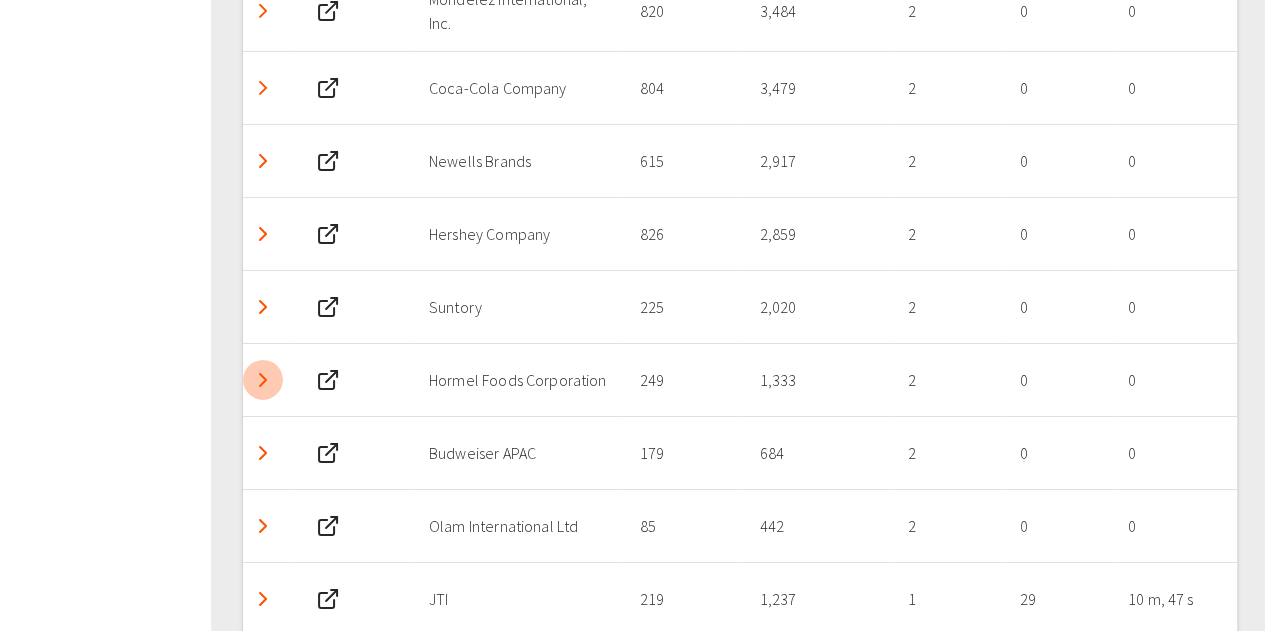 click at bounding box center (263, 380) 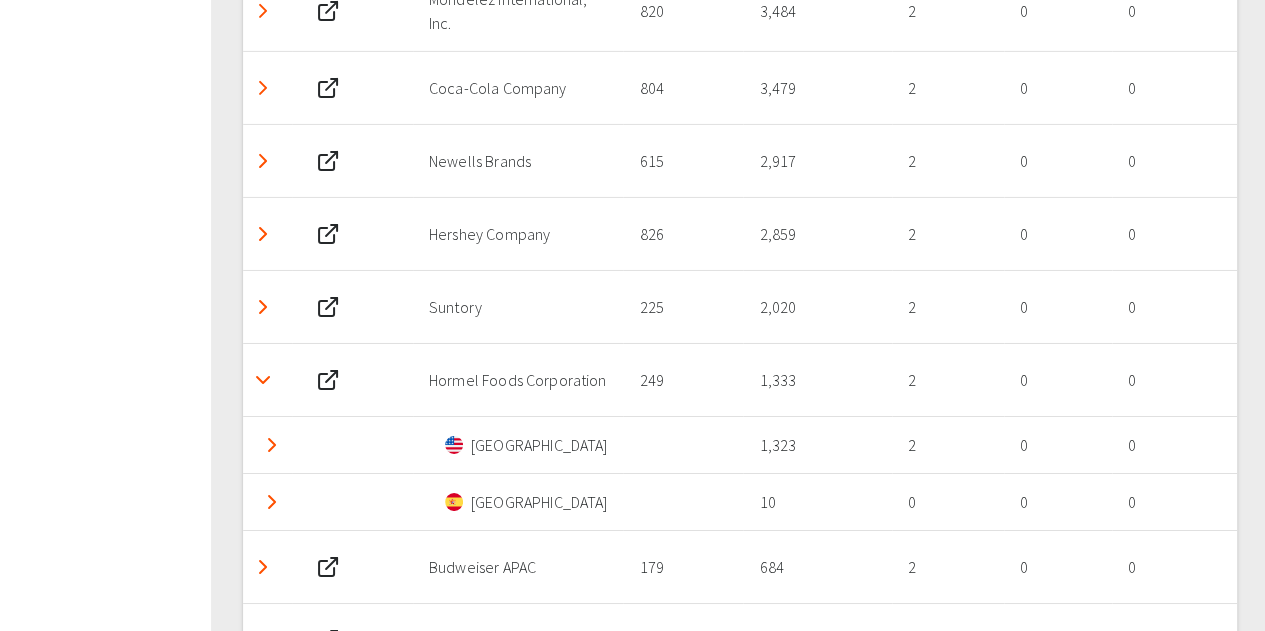 click at bounding box center [263, 380] 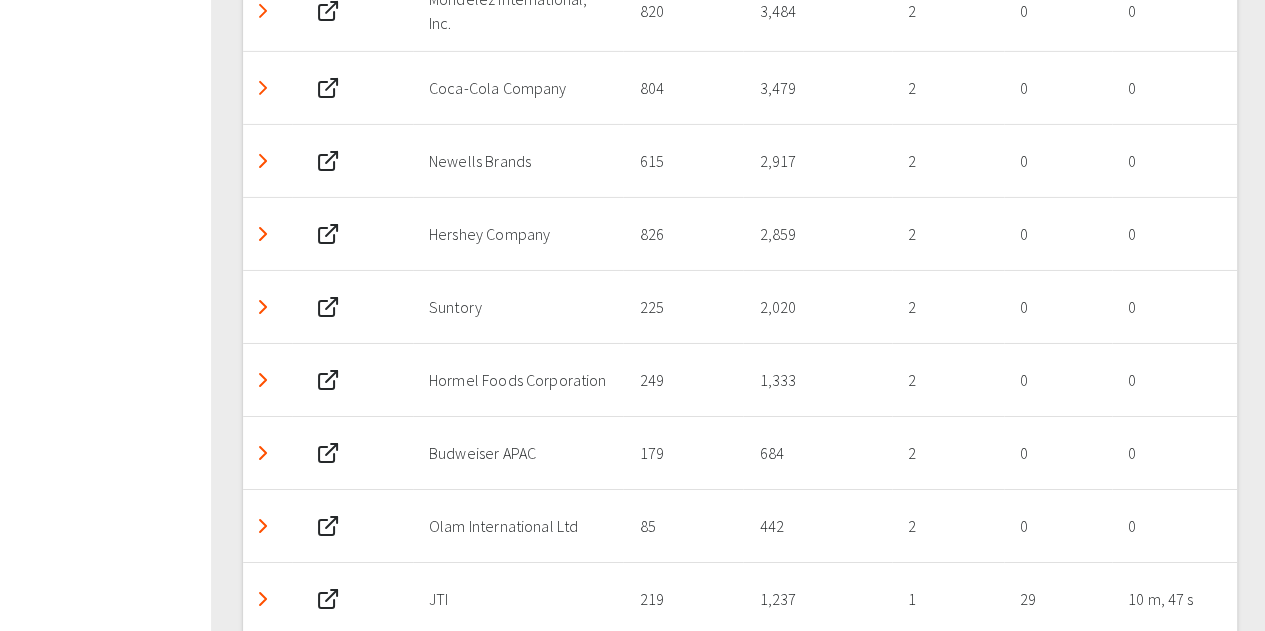 click 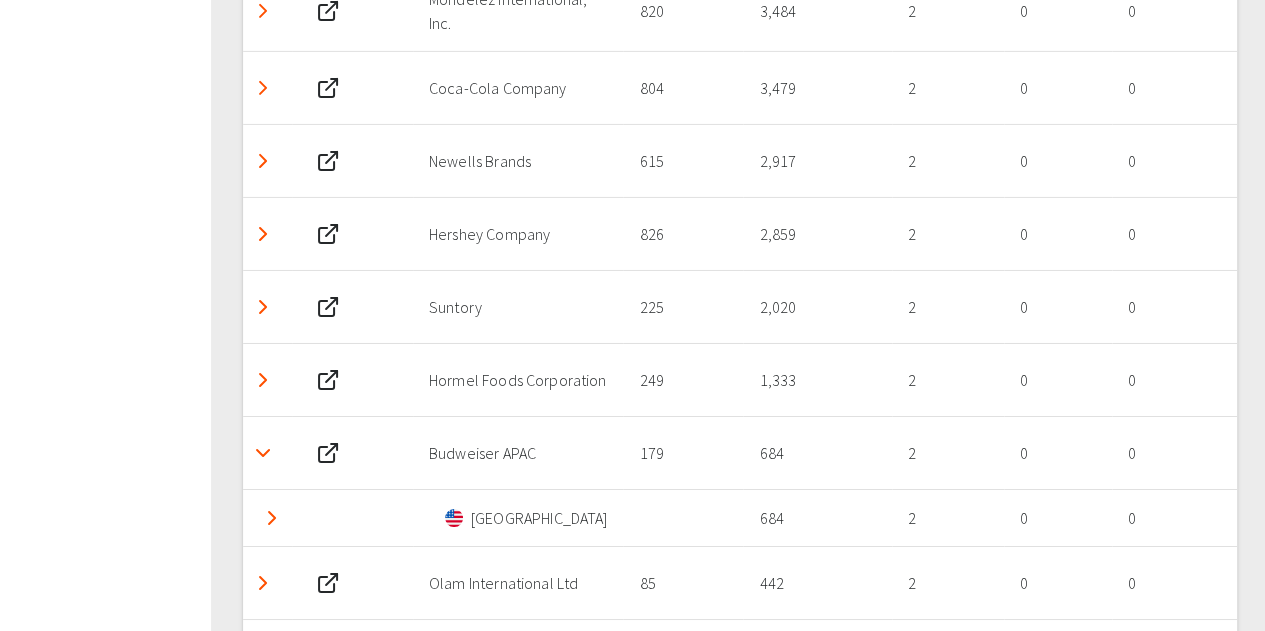 scroll, scrollTop: 3526, scrollLeft: 0, axis: vertical 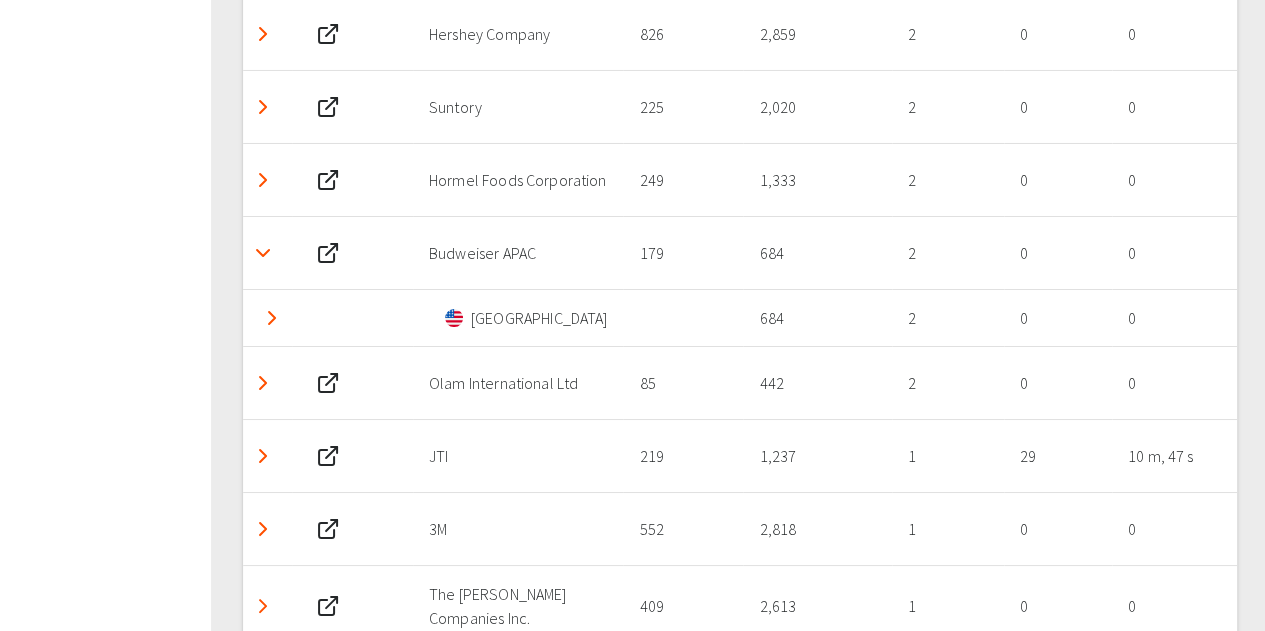 click 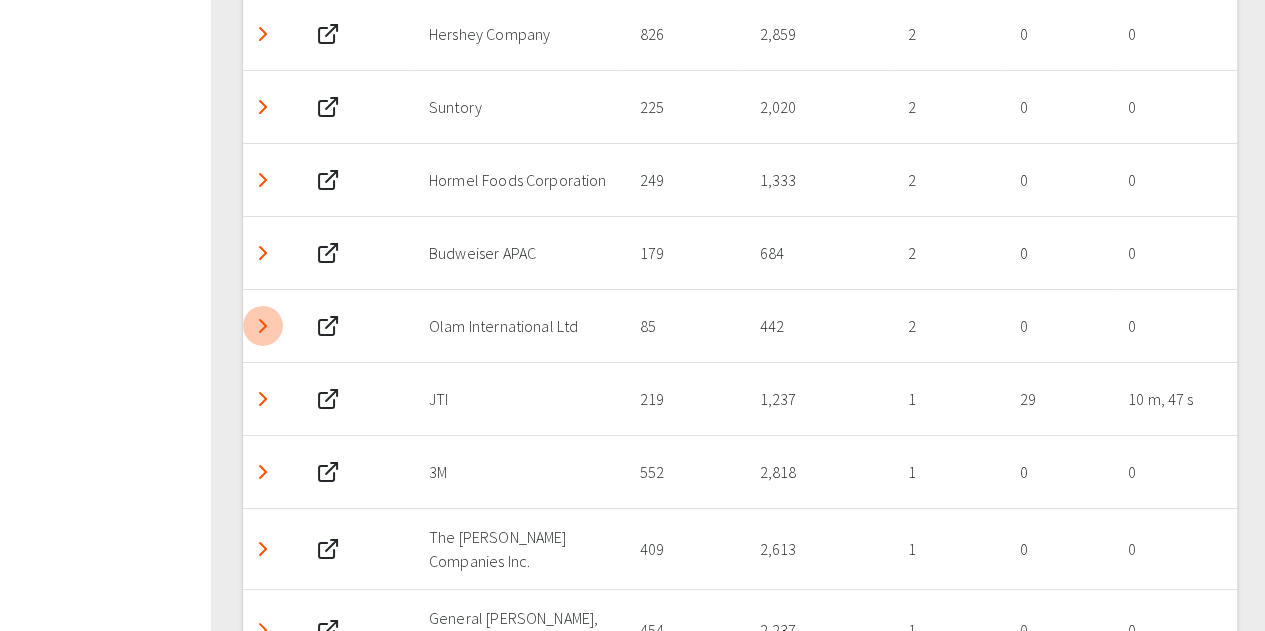 click 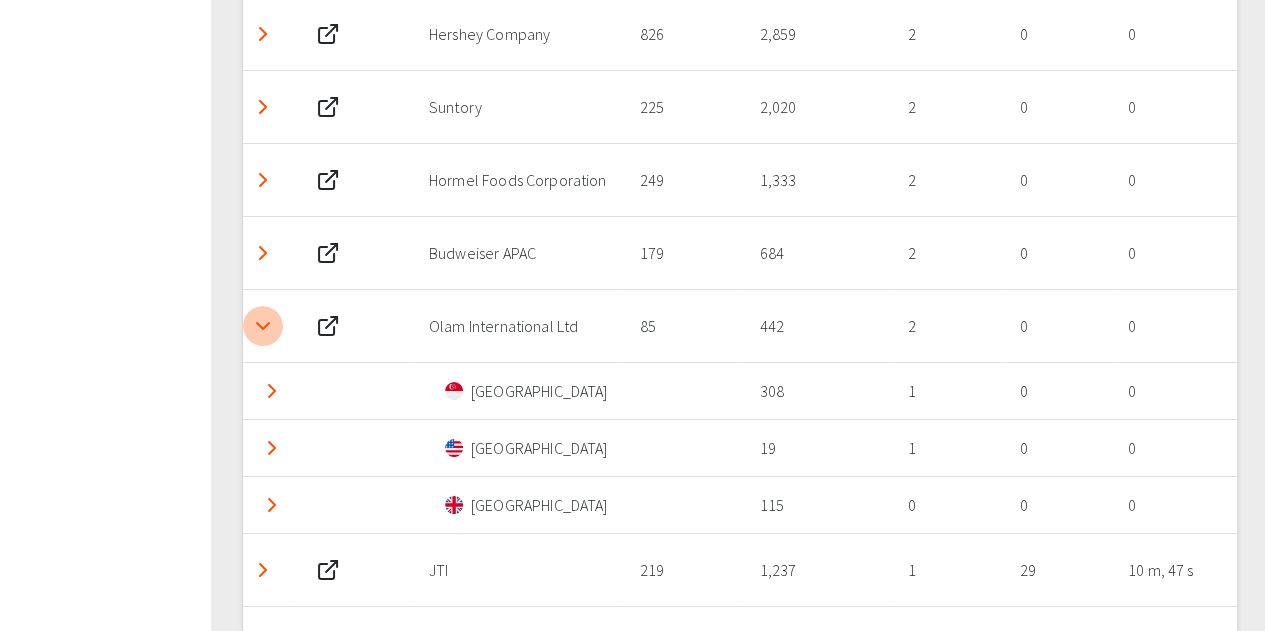 click 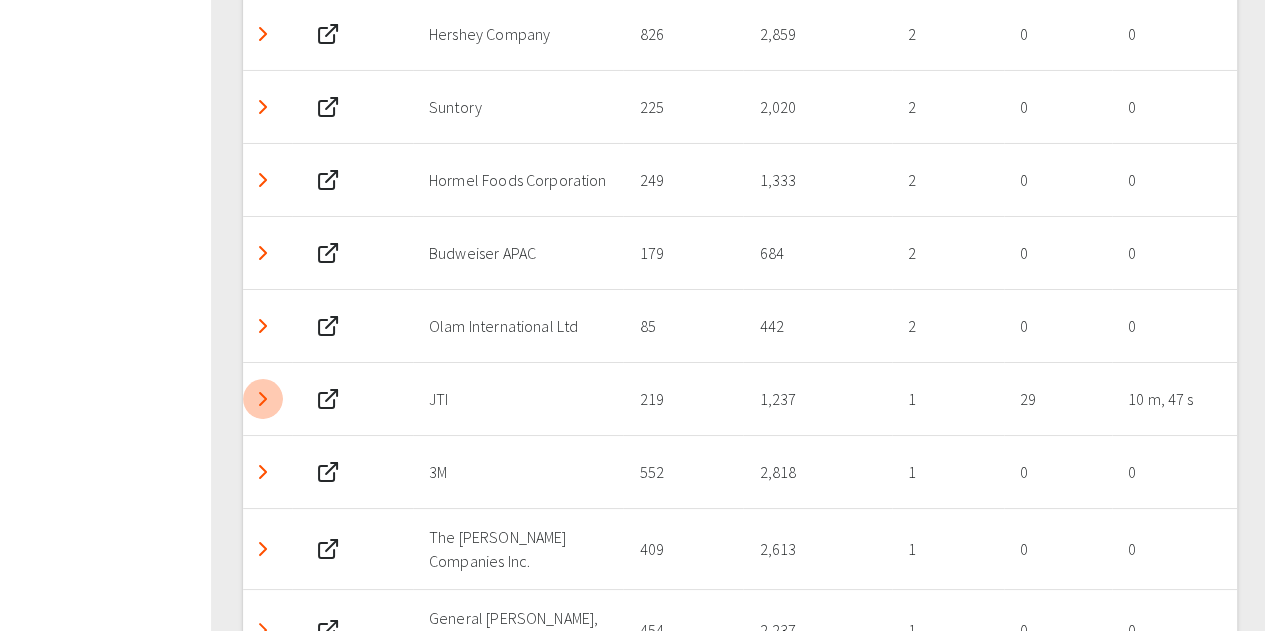click 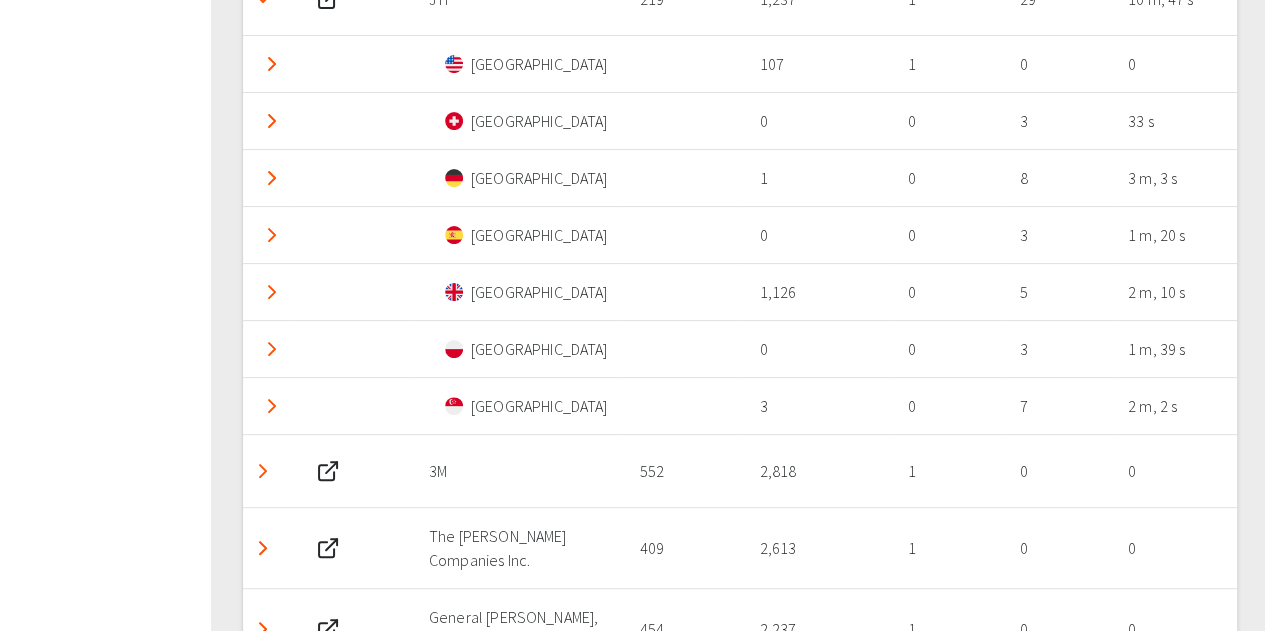 scroll, scrollTop: 3826, scrollLeft: 0, axis: vertical 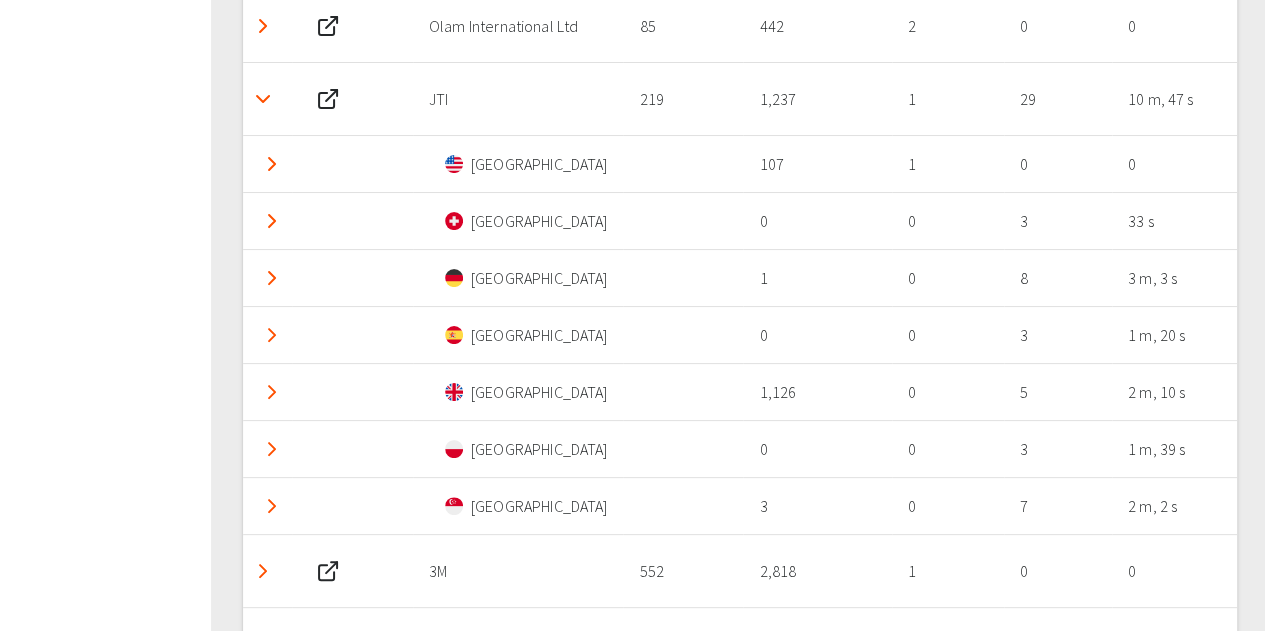 click 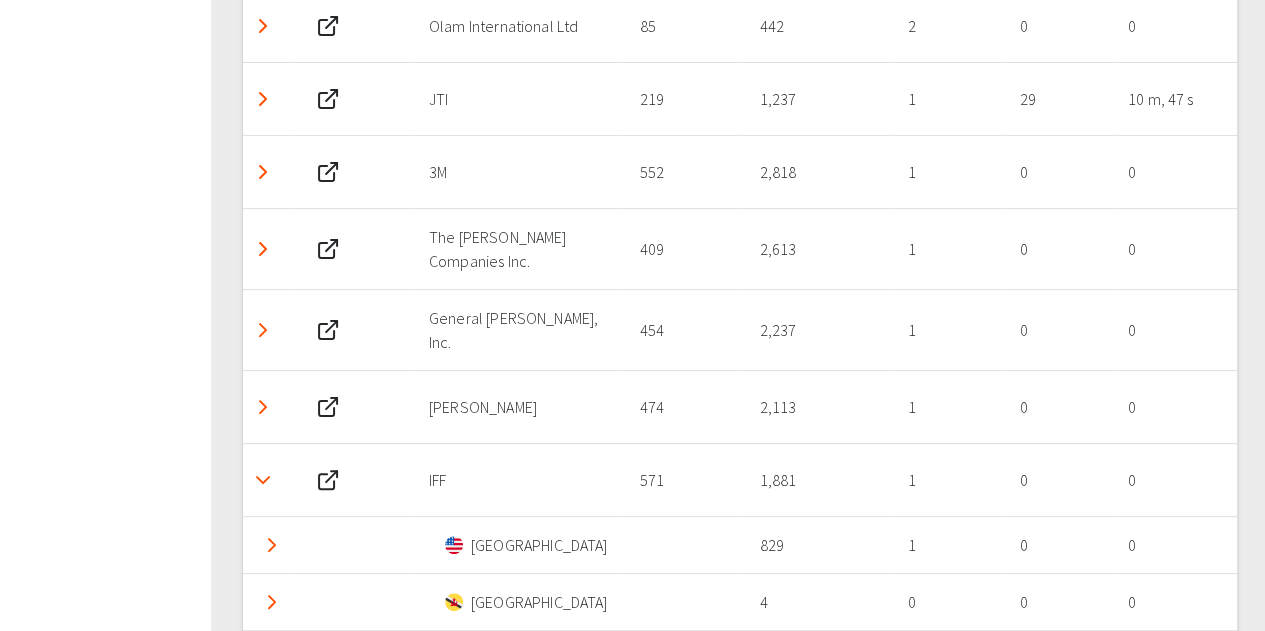click 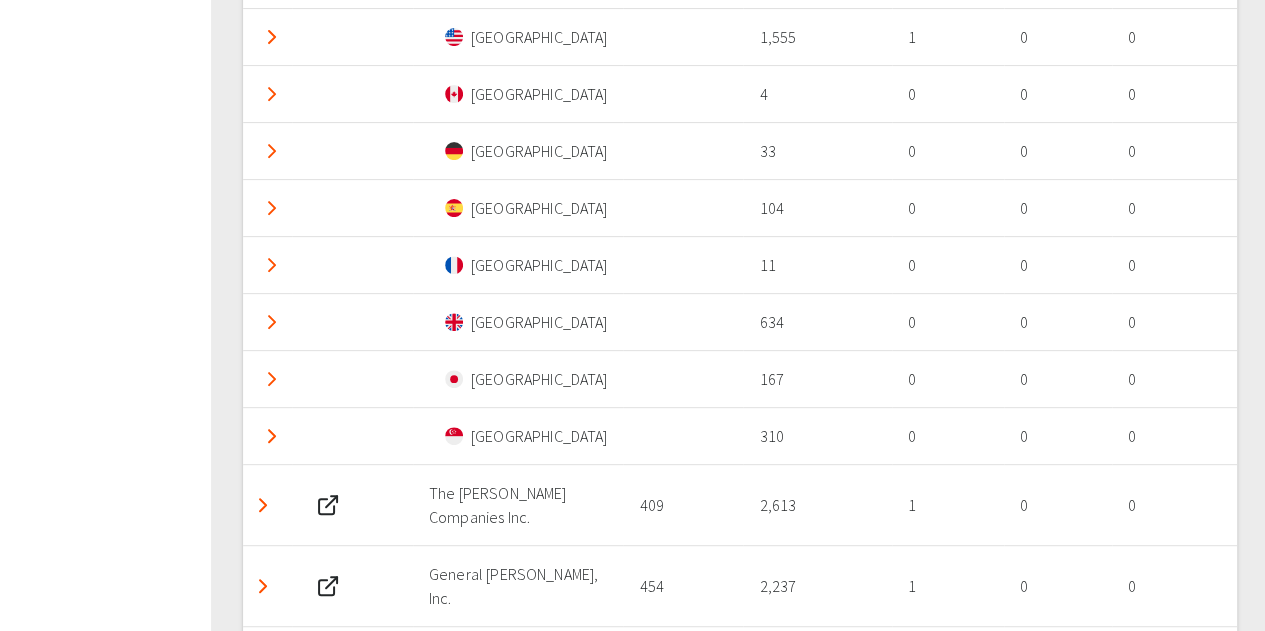 scroll, scrollTop: 3826, scrollLeft: 0, axis: vertical 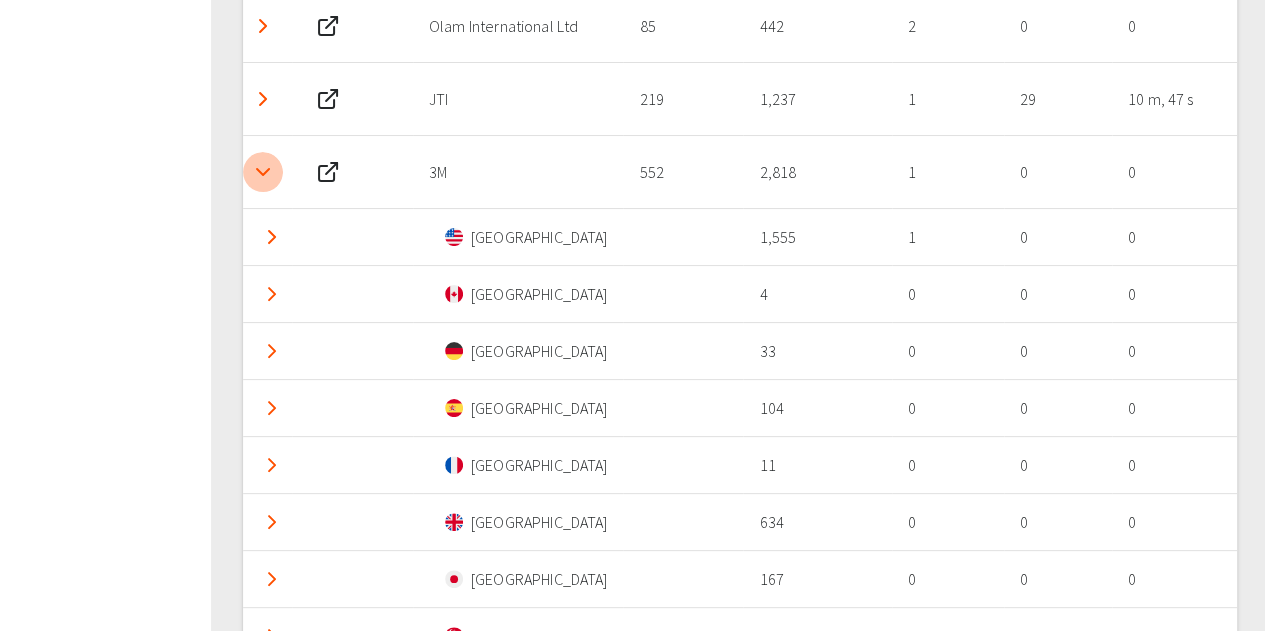 click 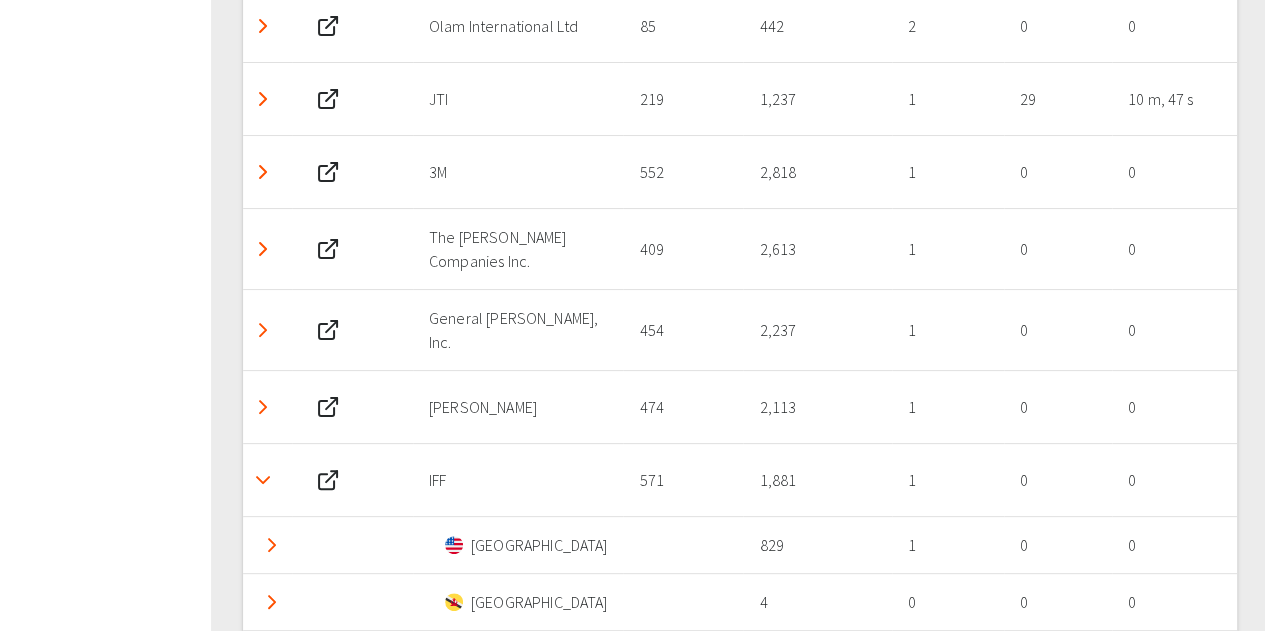click 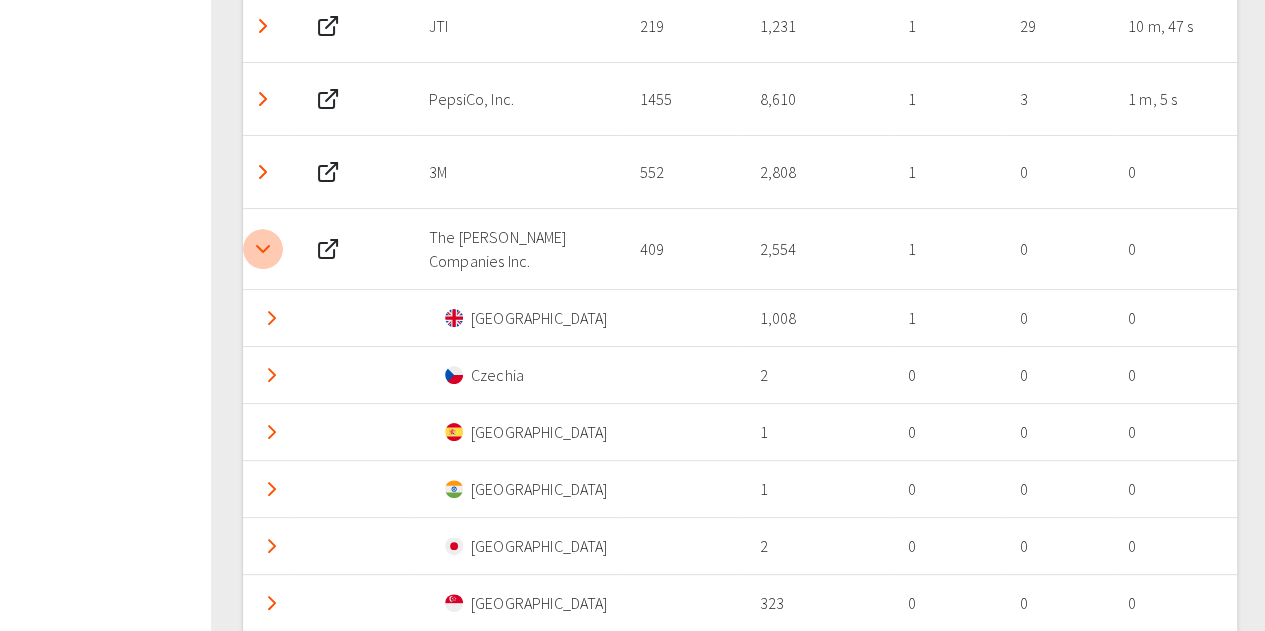 click 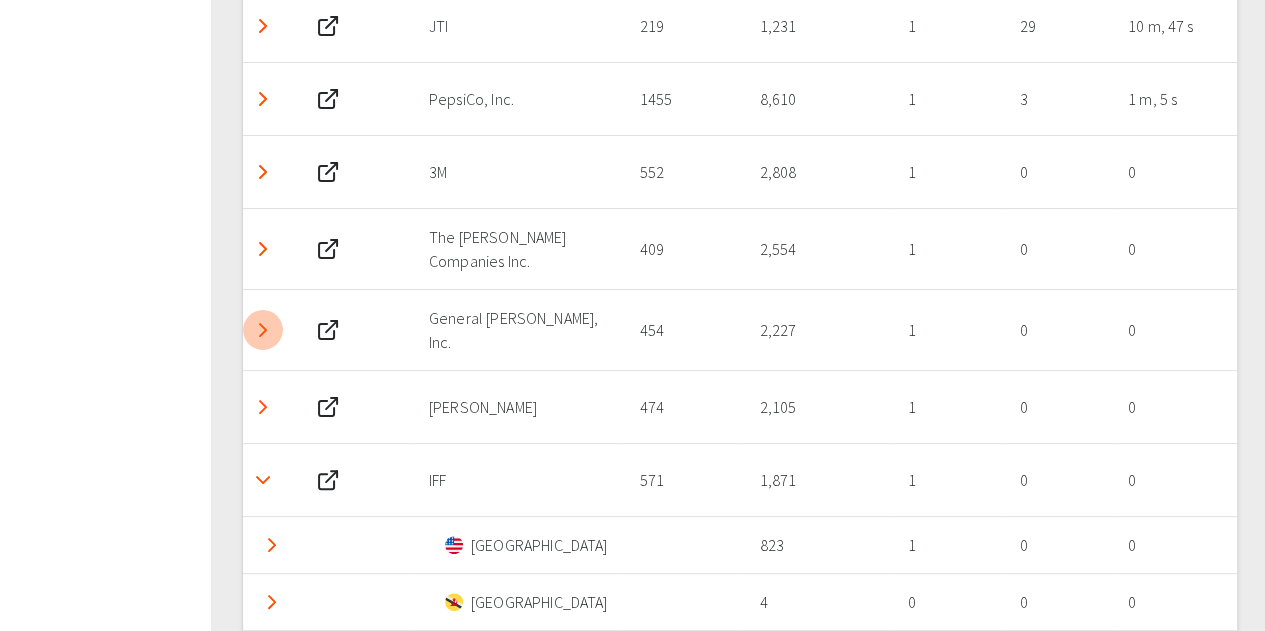 click 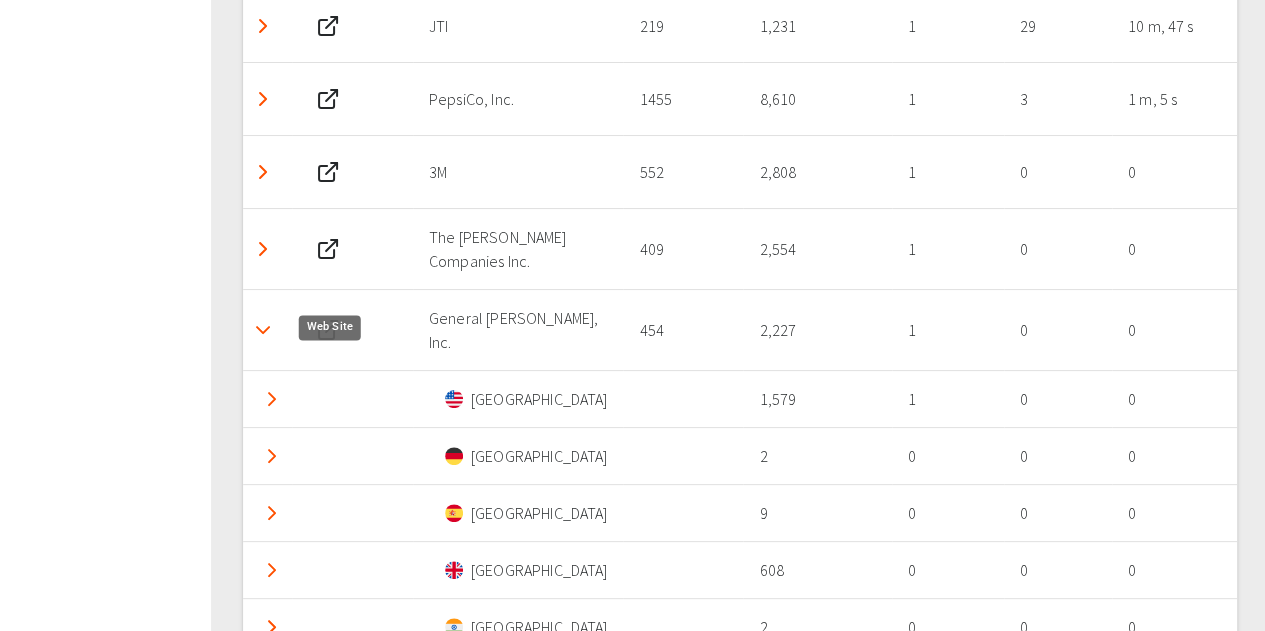 scroll, scrollTop: 3926, scrollLeft: 0, axis: vertical 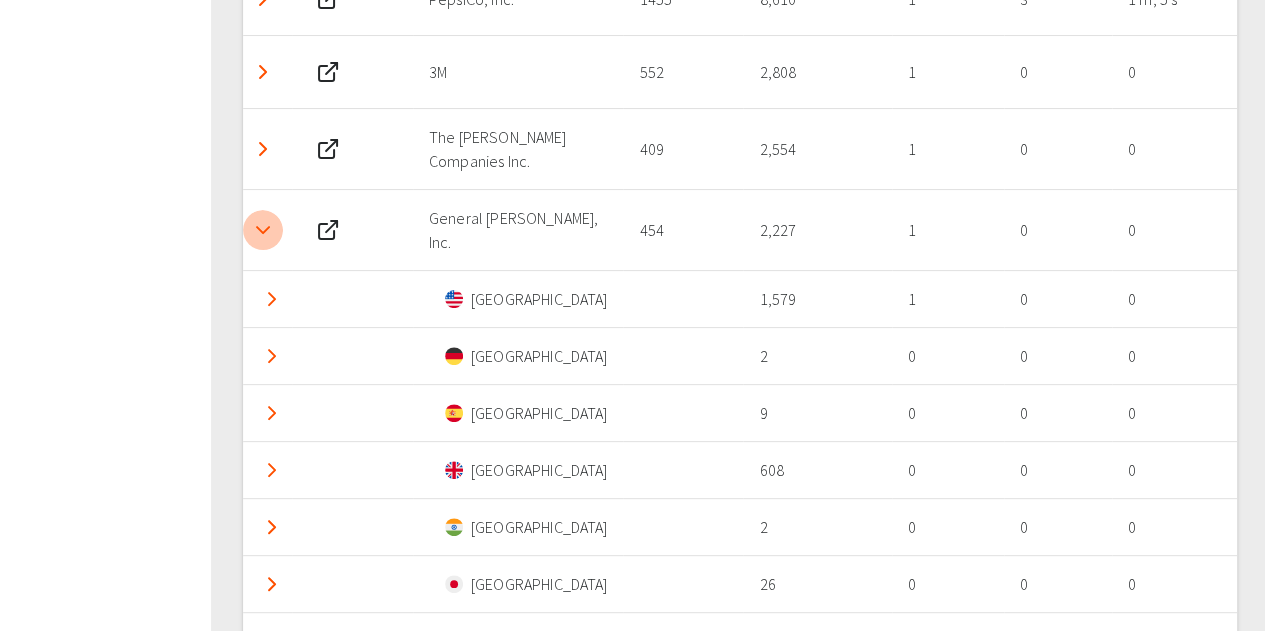 click 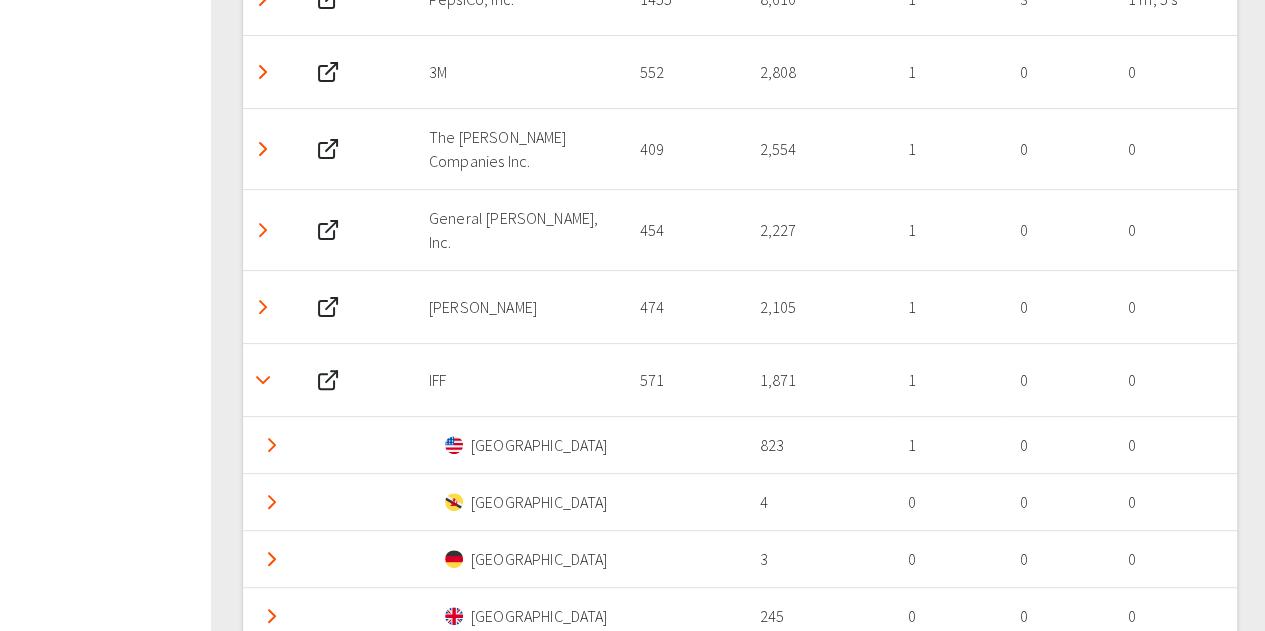click 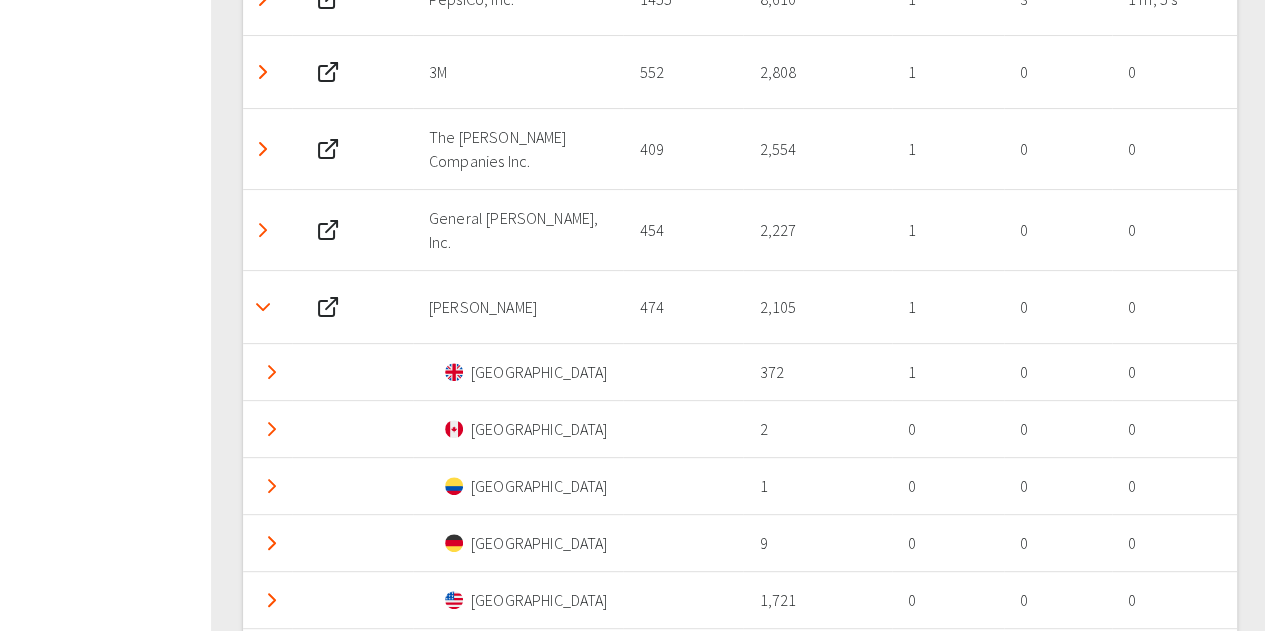 click 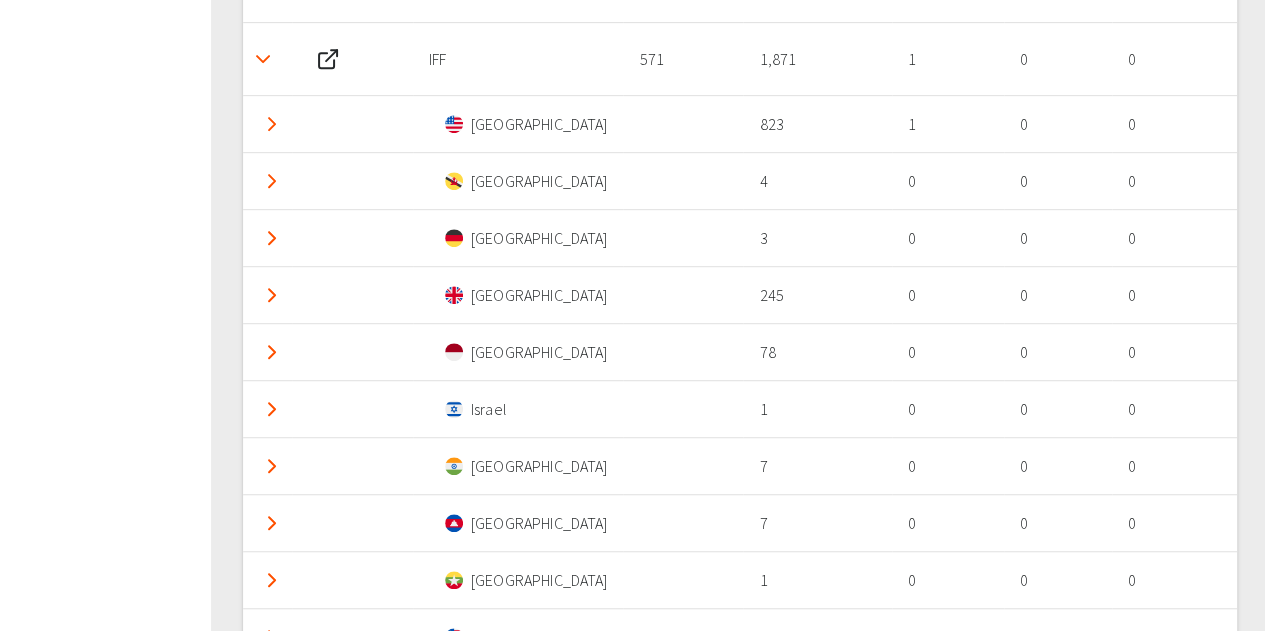 scroll, scrollTop: 4026, scrollLeft: 0, axis: vertical 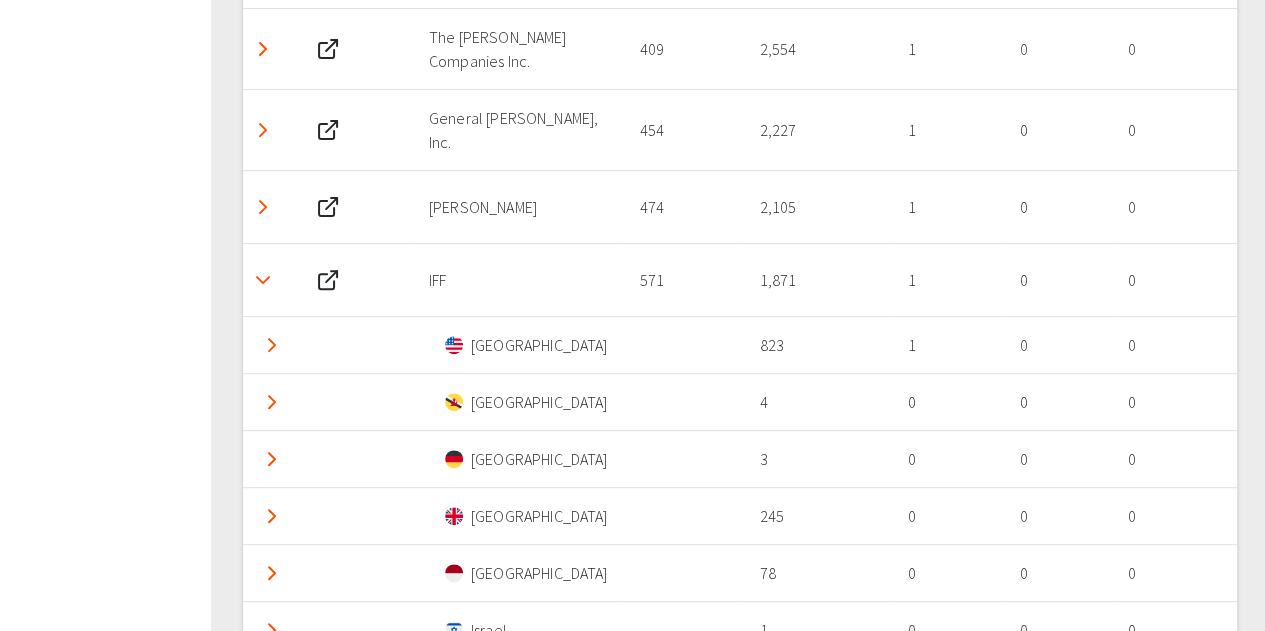 click at bounding box center [263, 280] 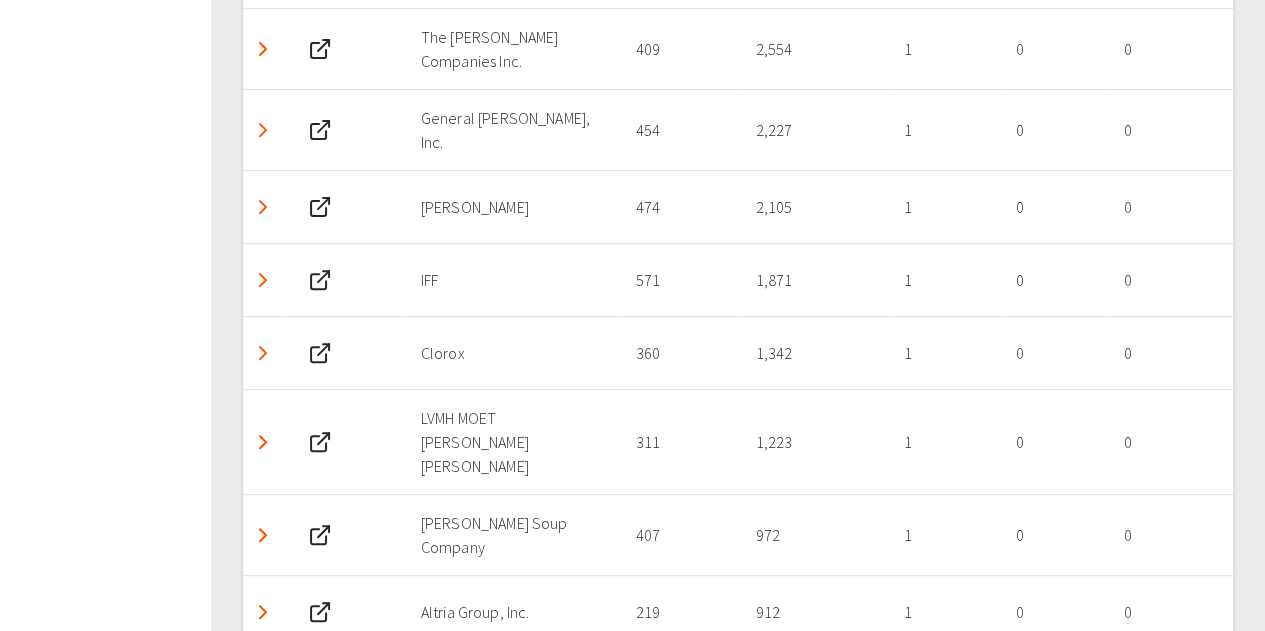 click at bounding box center (263, 353) 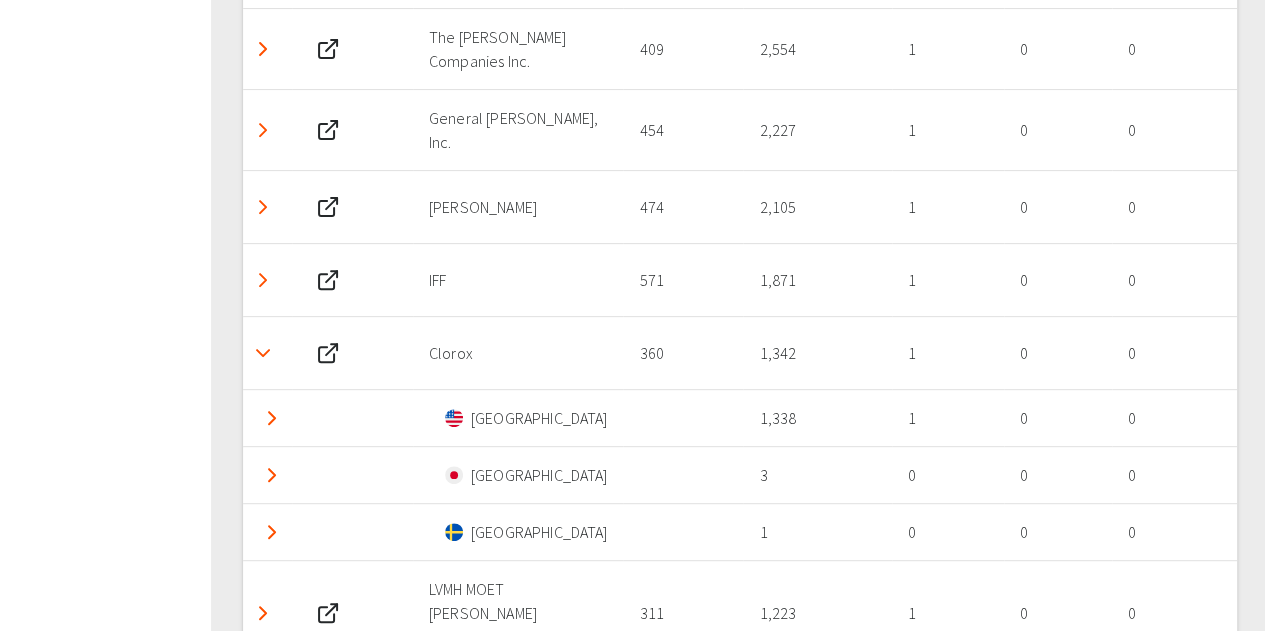click 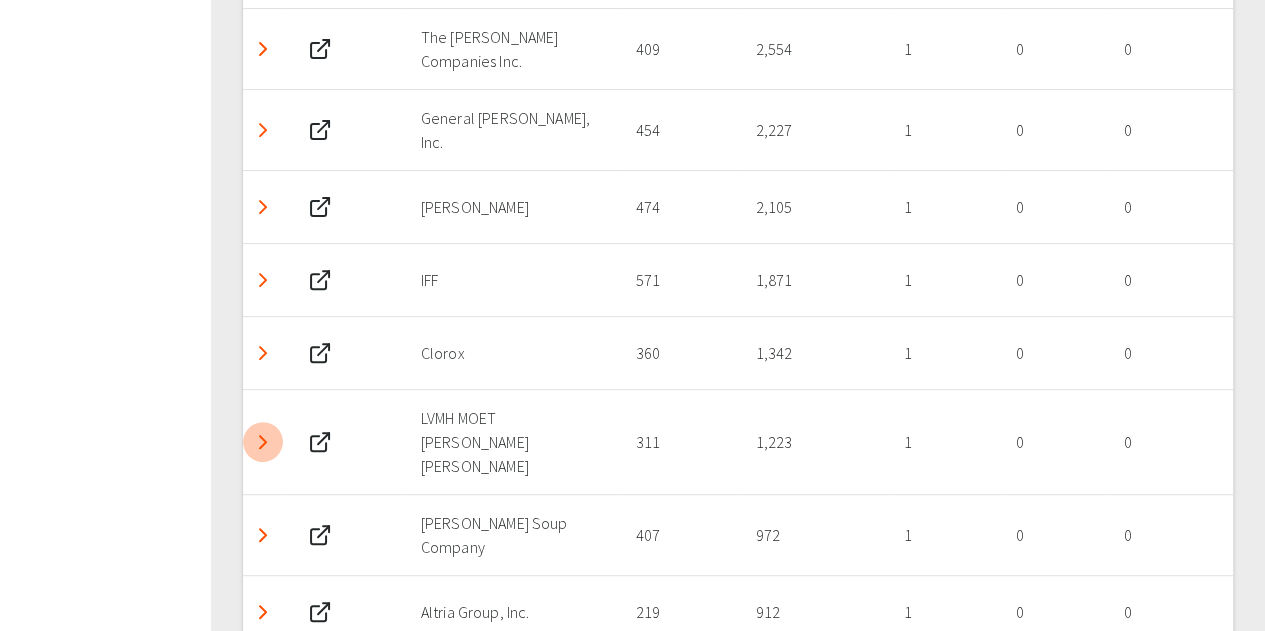 click at bounding box center (263, 442) 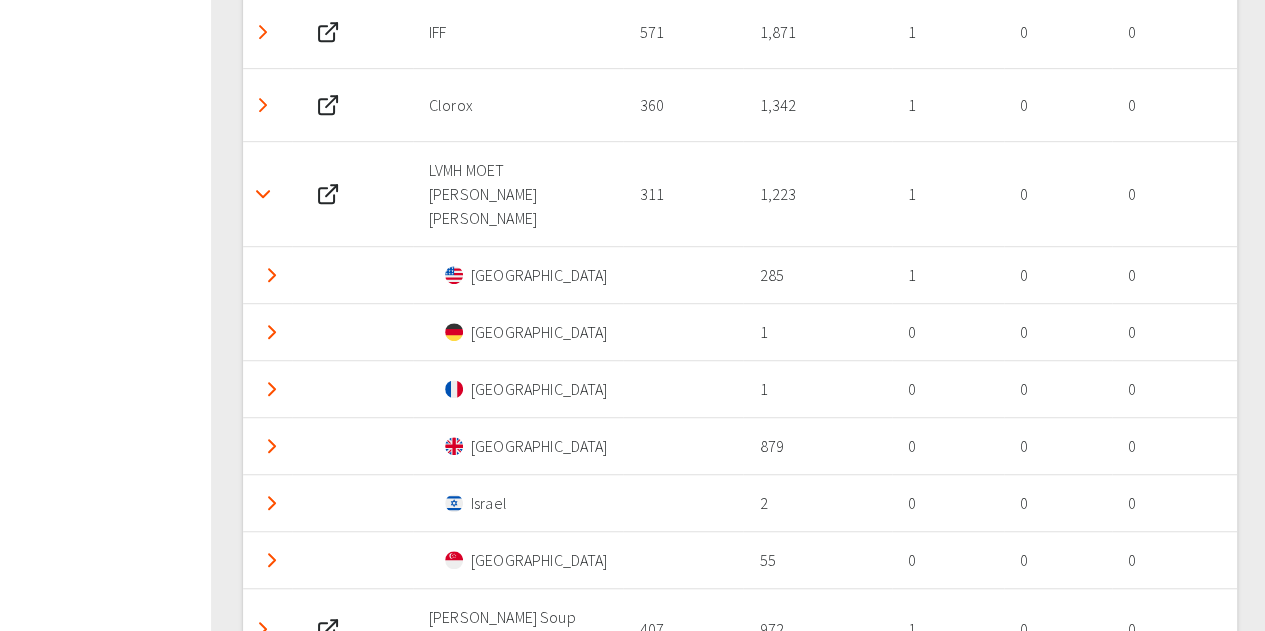 scroll, scrollTop: 4326, scrollLeft: 0, axis: vertical 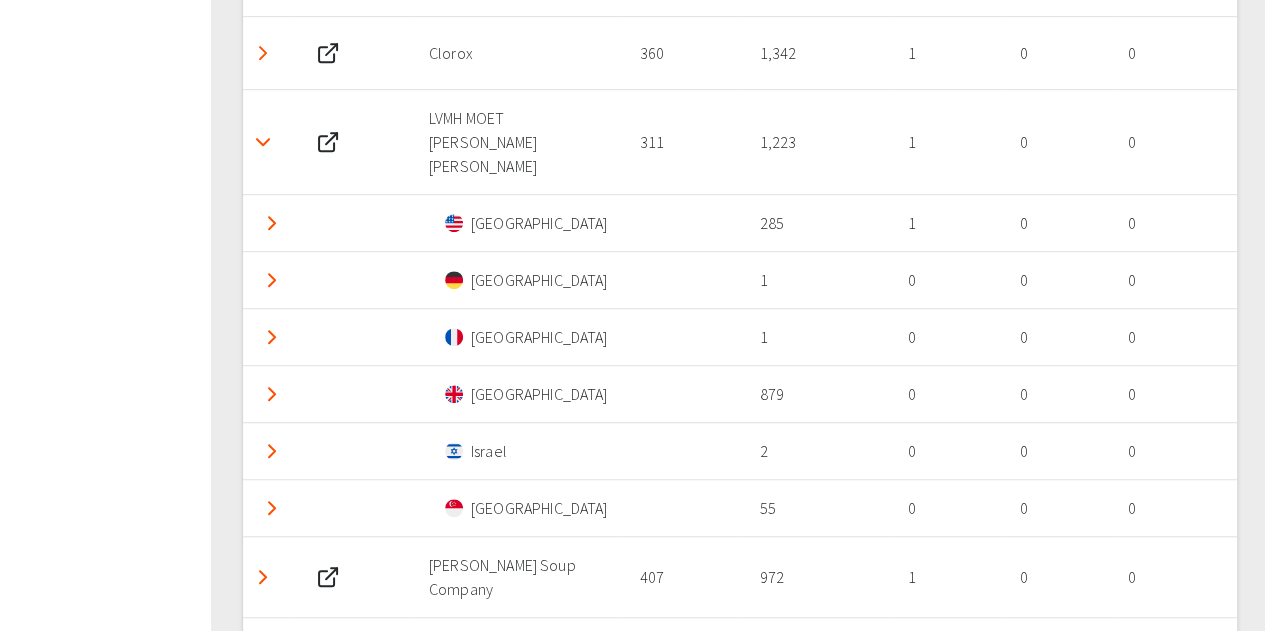 click 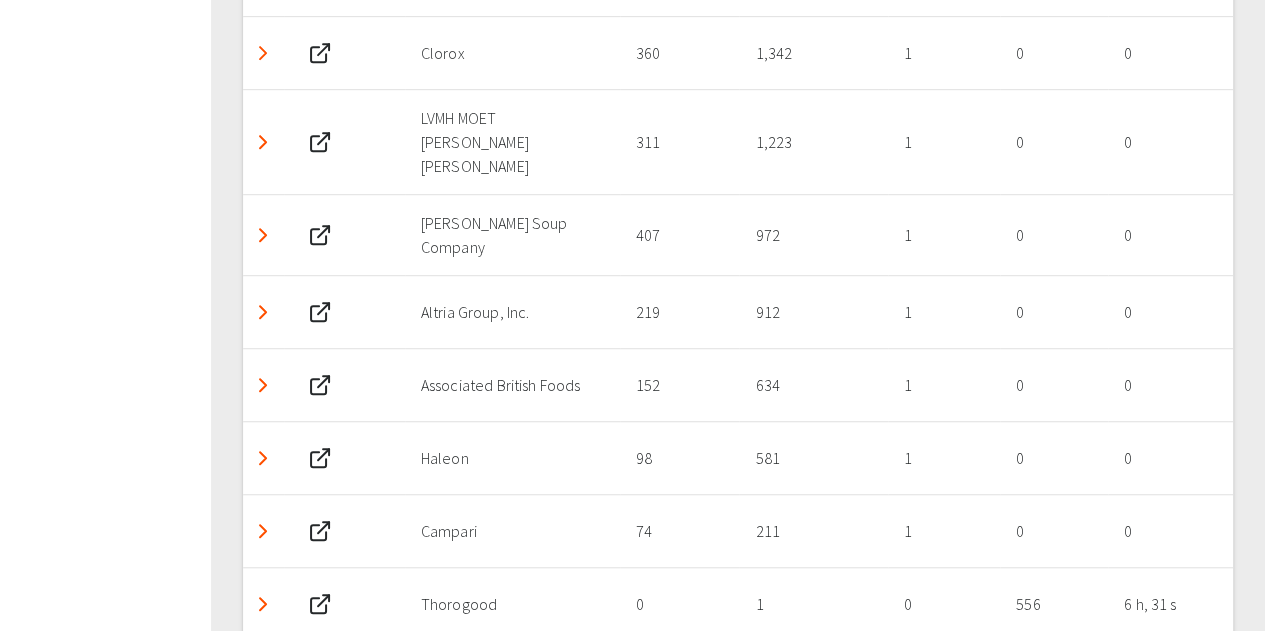 click 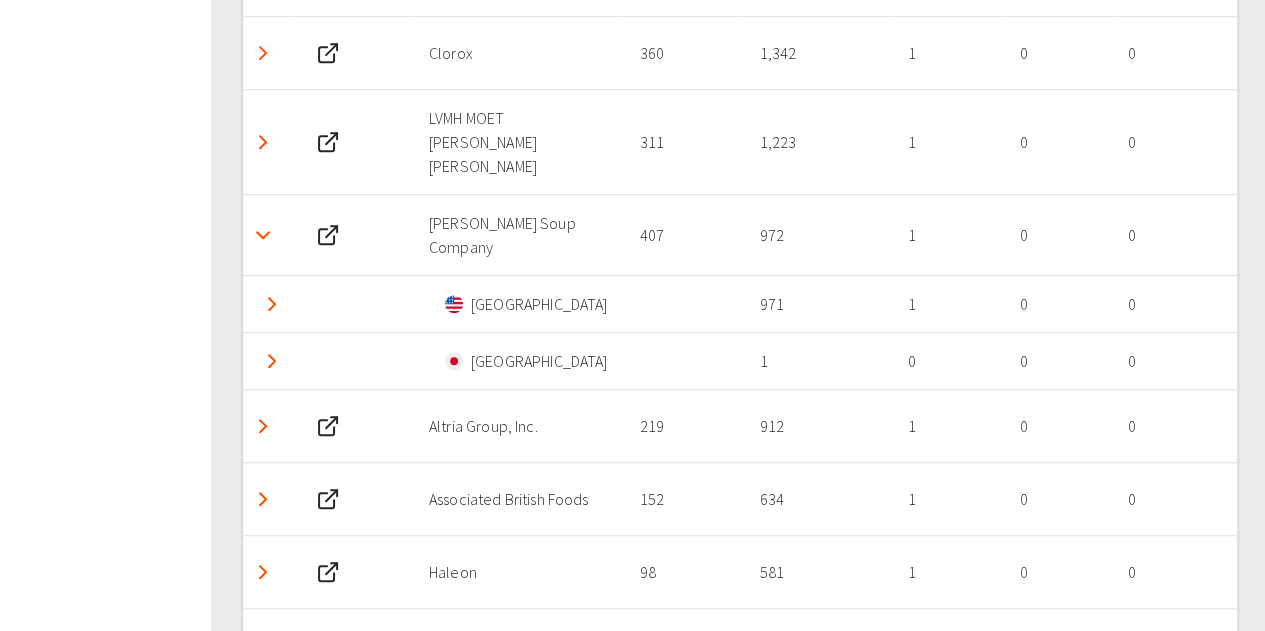 click 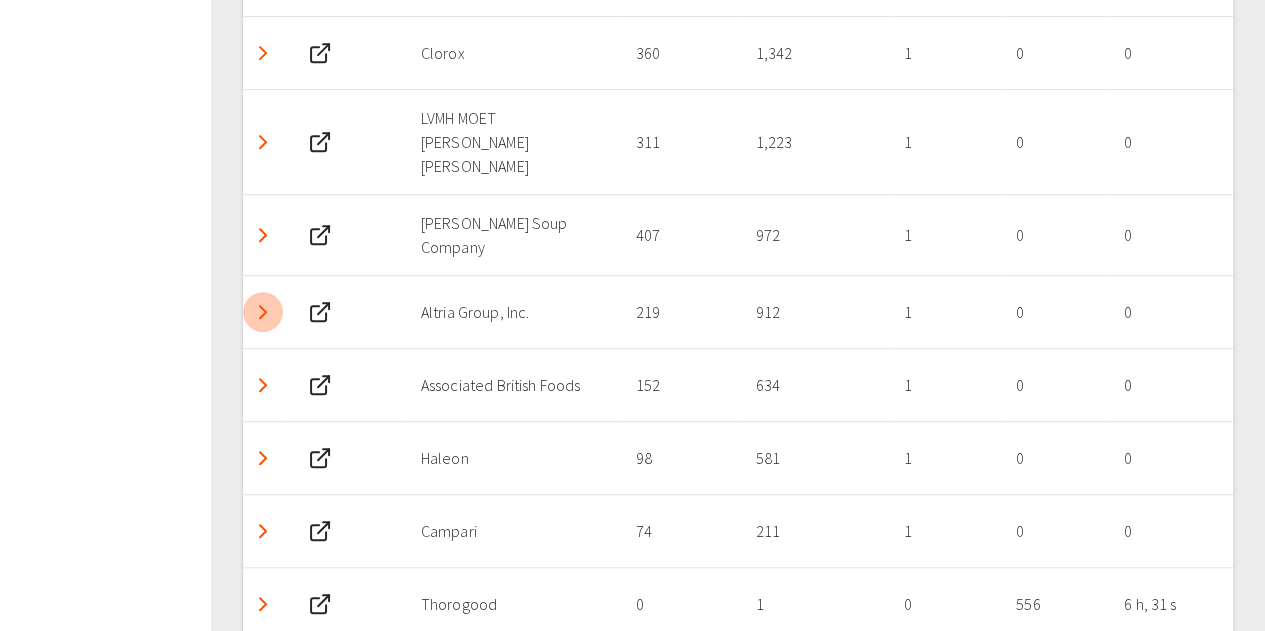 click 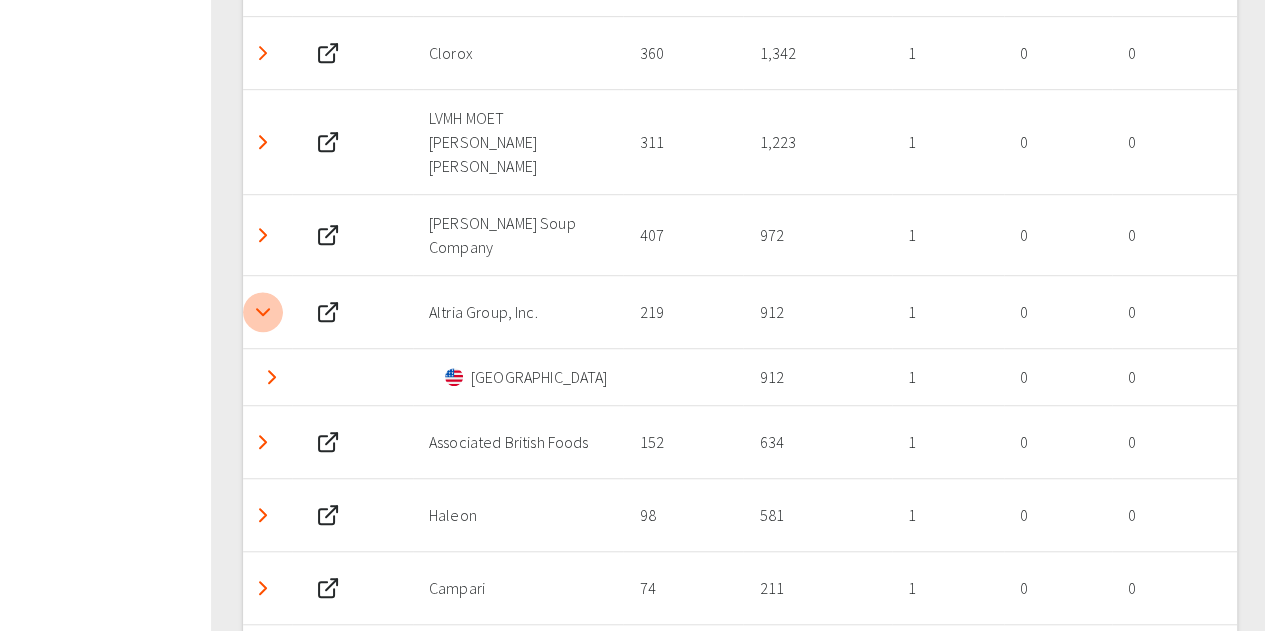 click 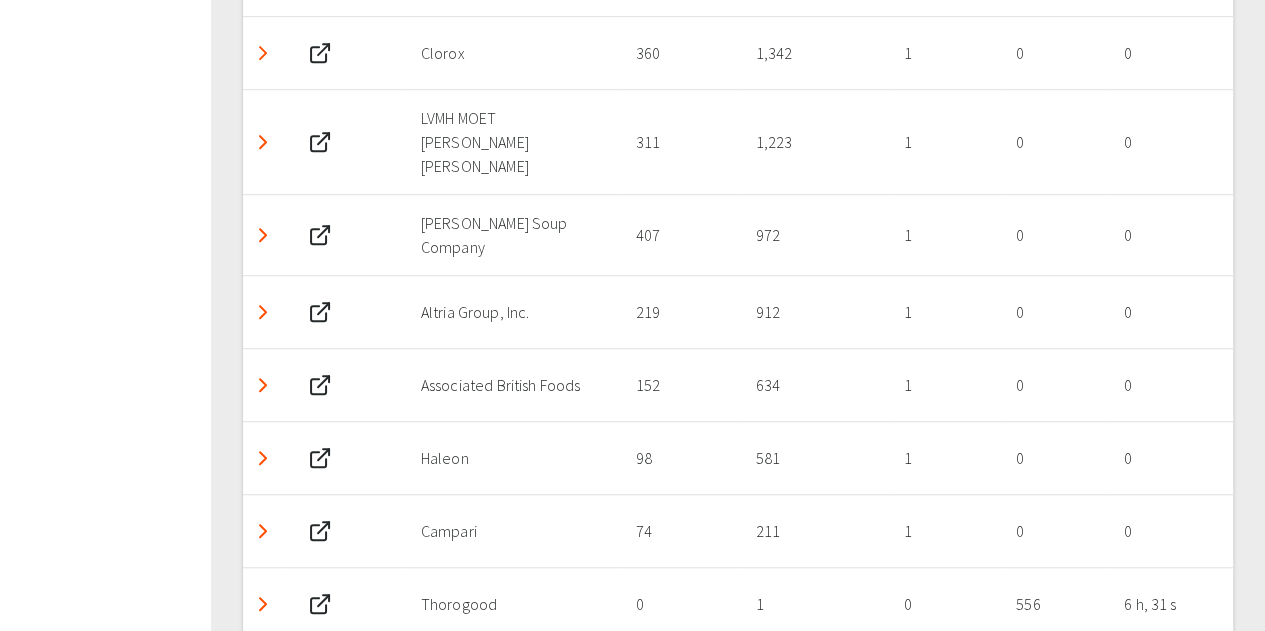 click at bounding box center (263, 384) 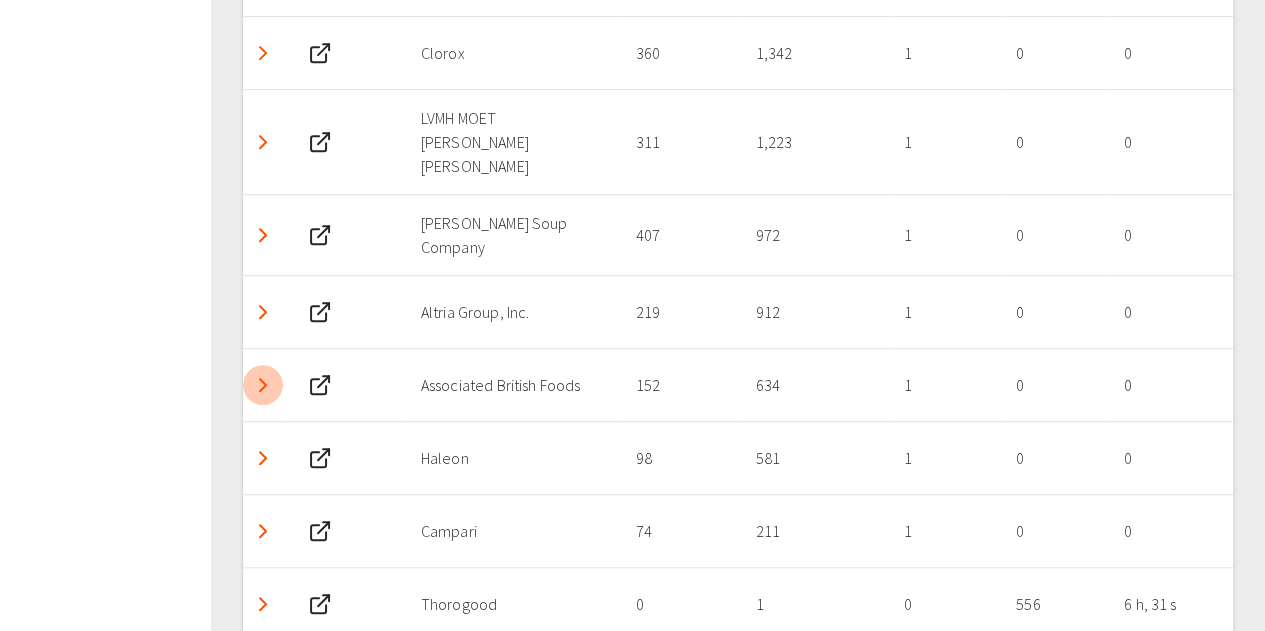 click 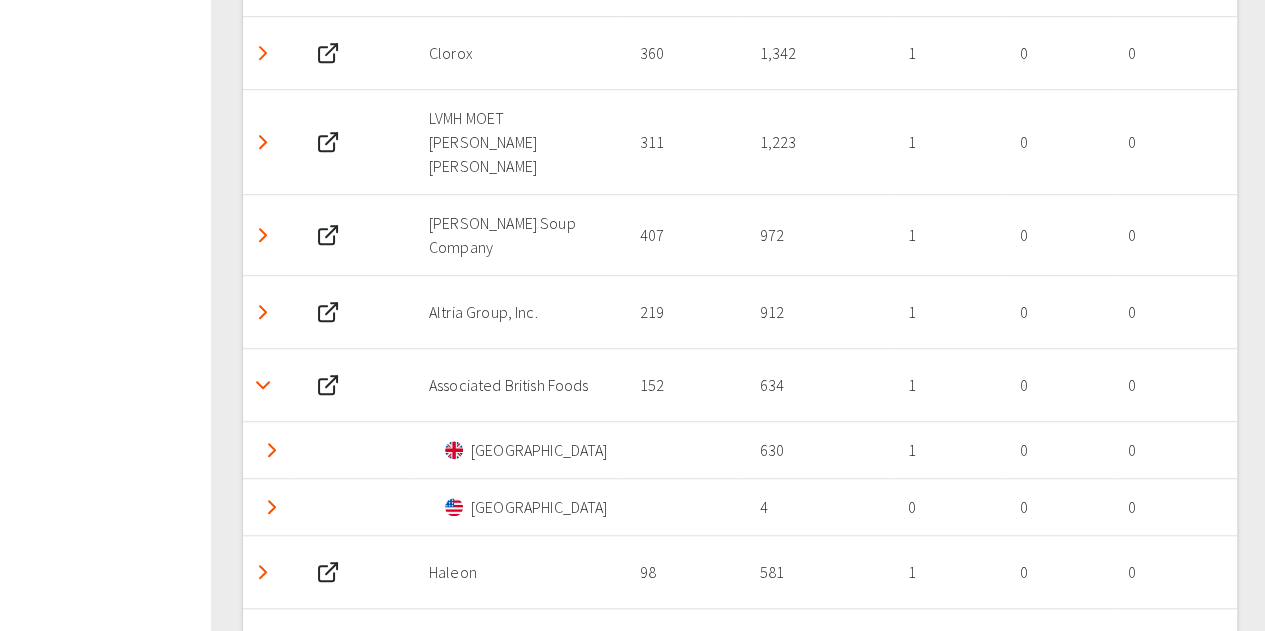 click 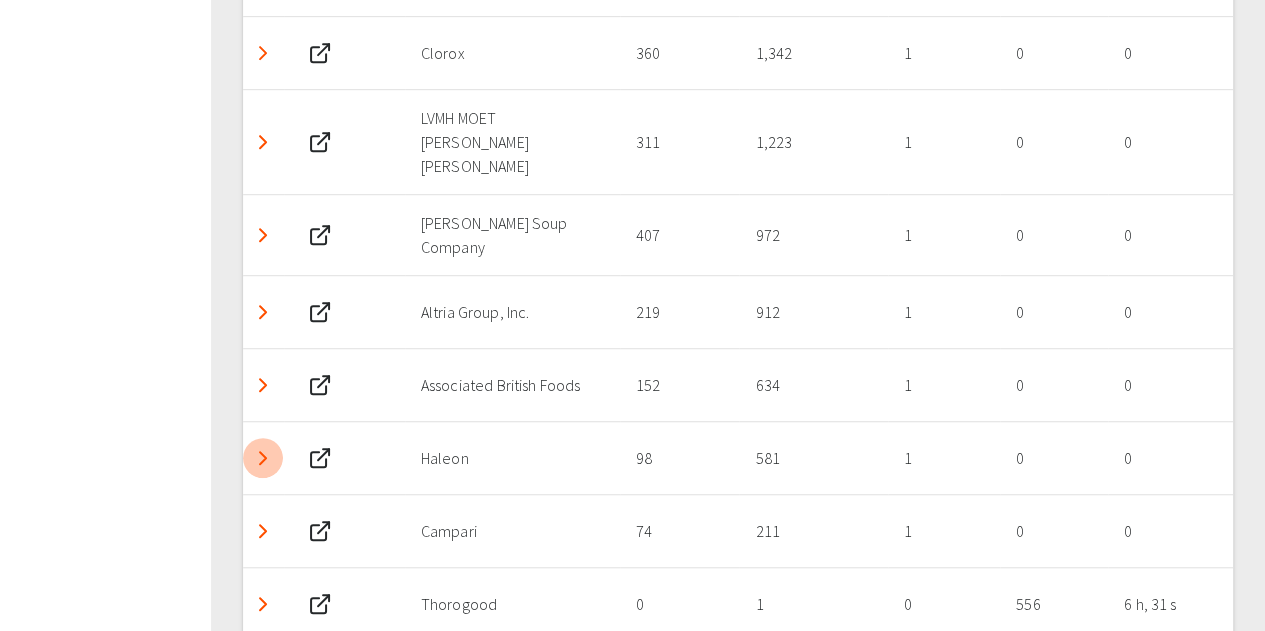 click 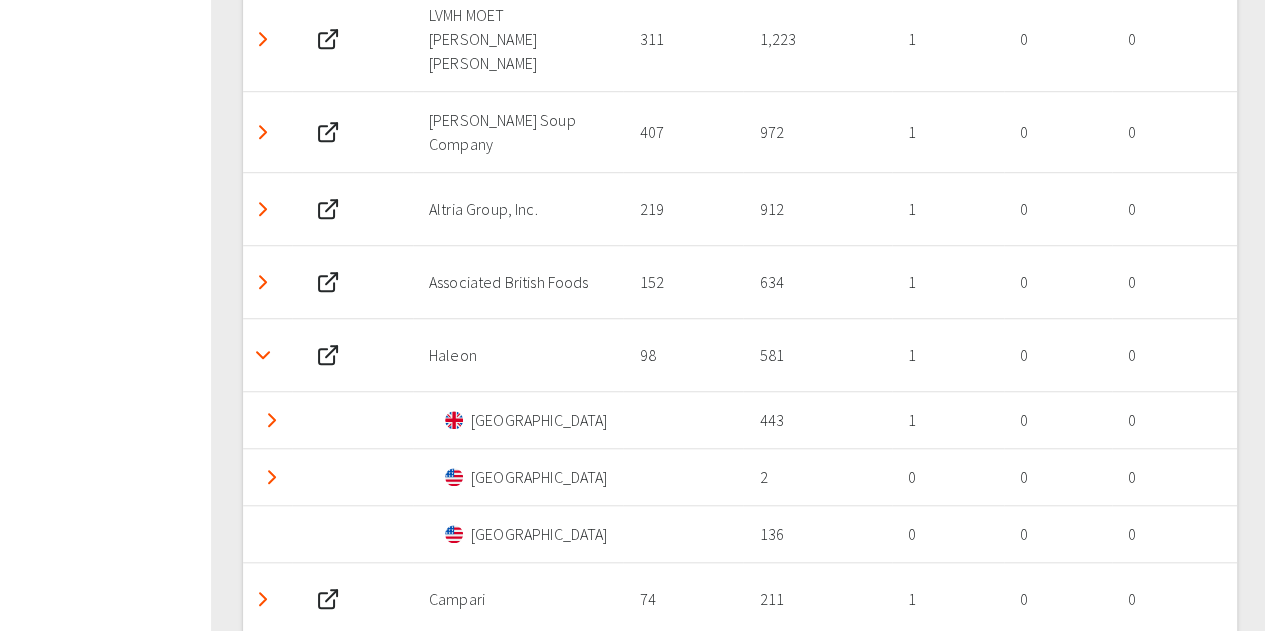 scroll, scrollTop: 4526, scrollLeft: 0, axis: vertical 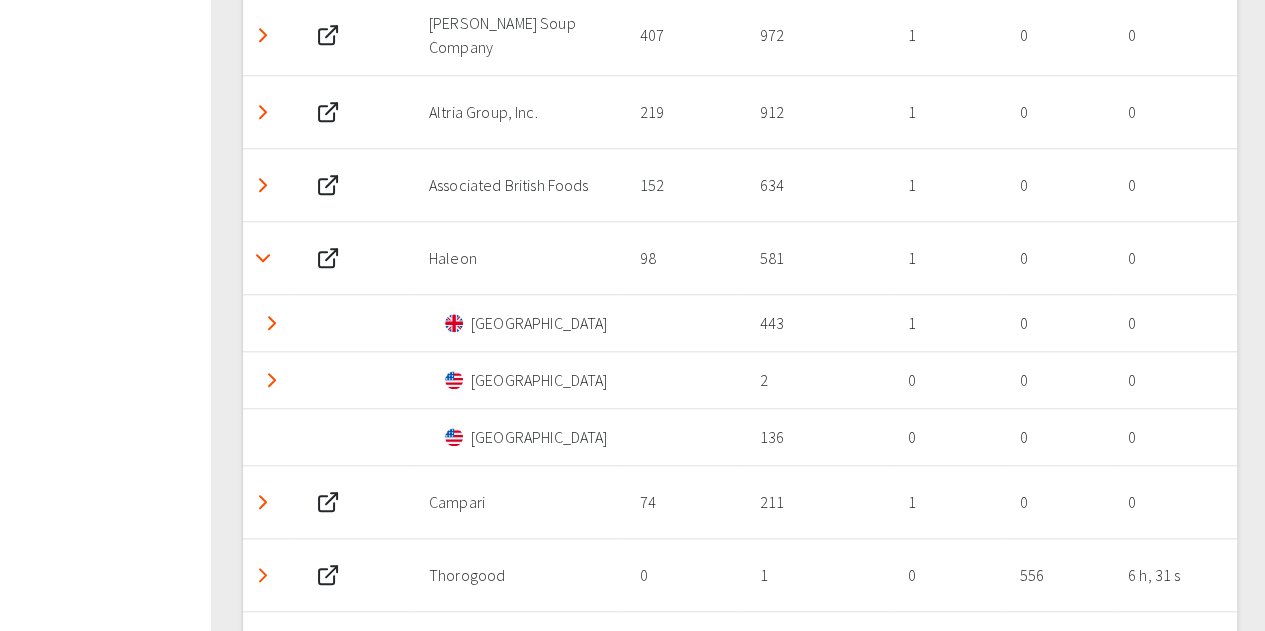 click 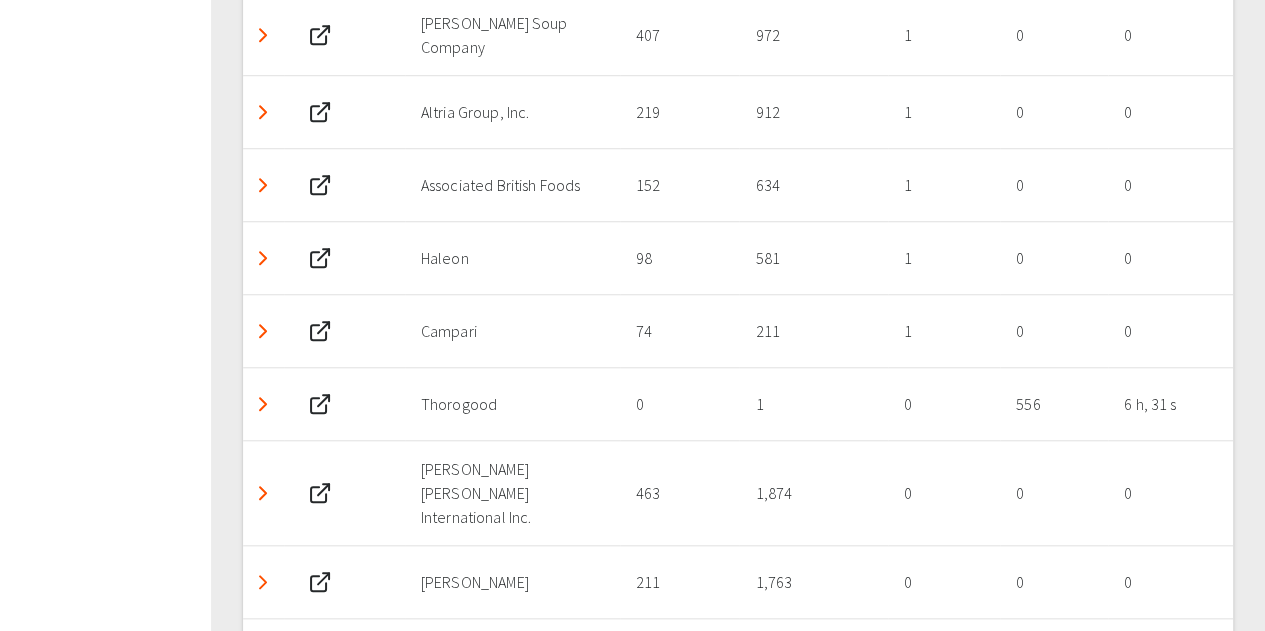 click 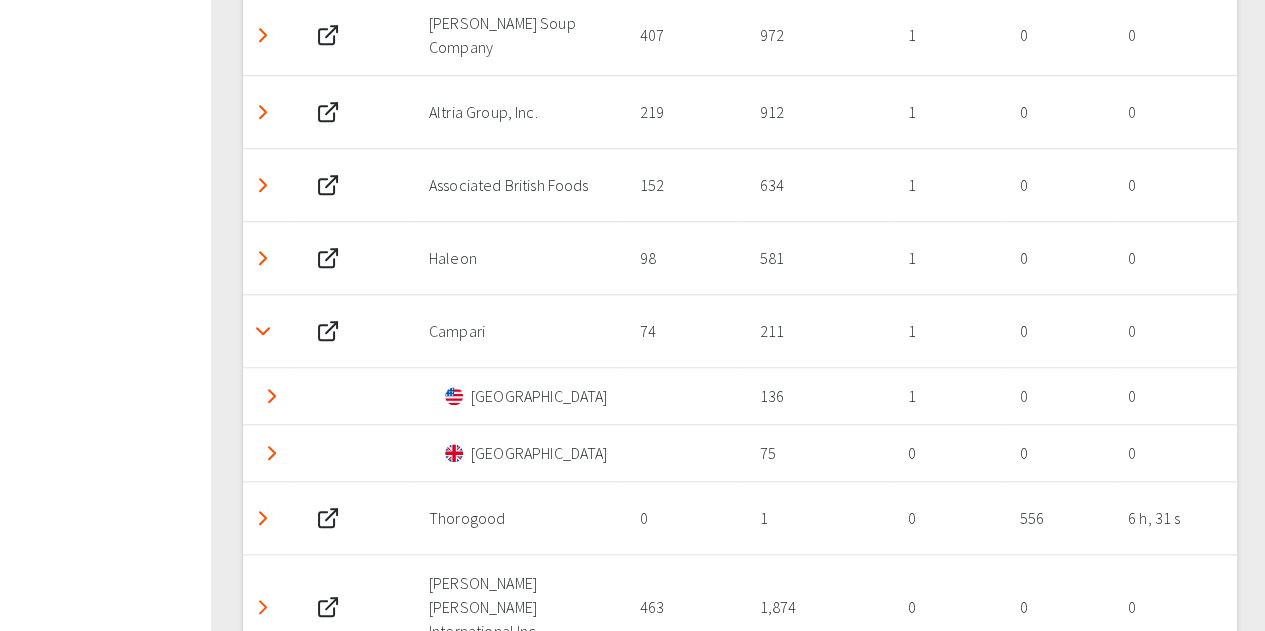 click 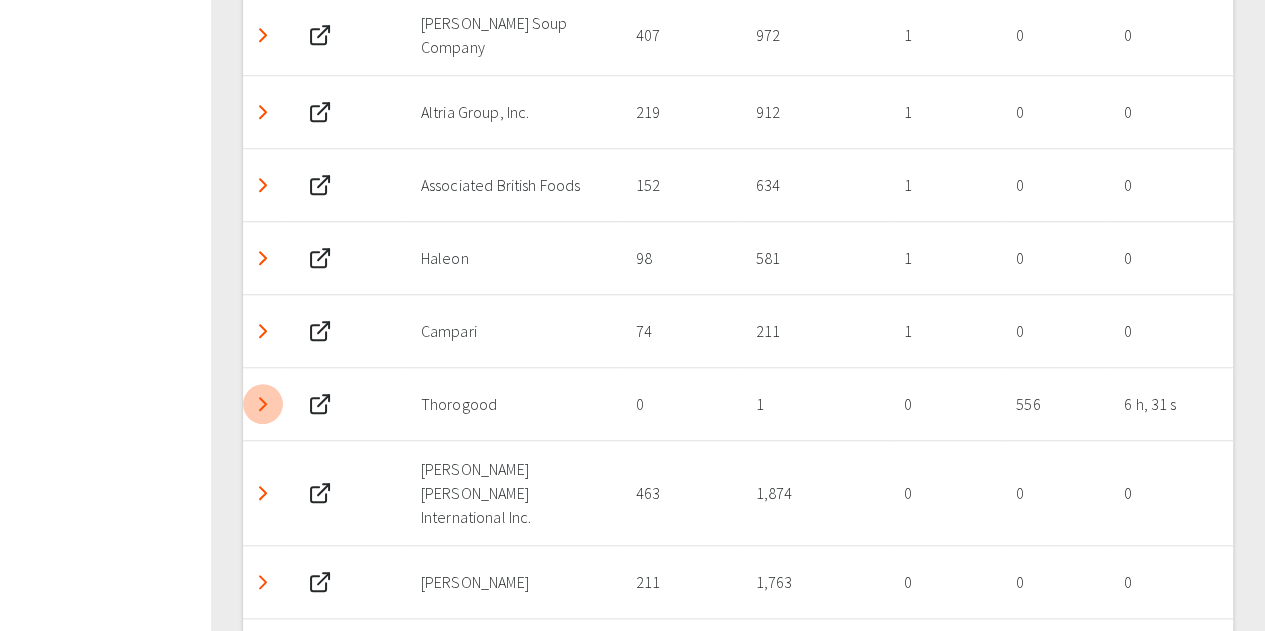 click 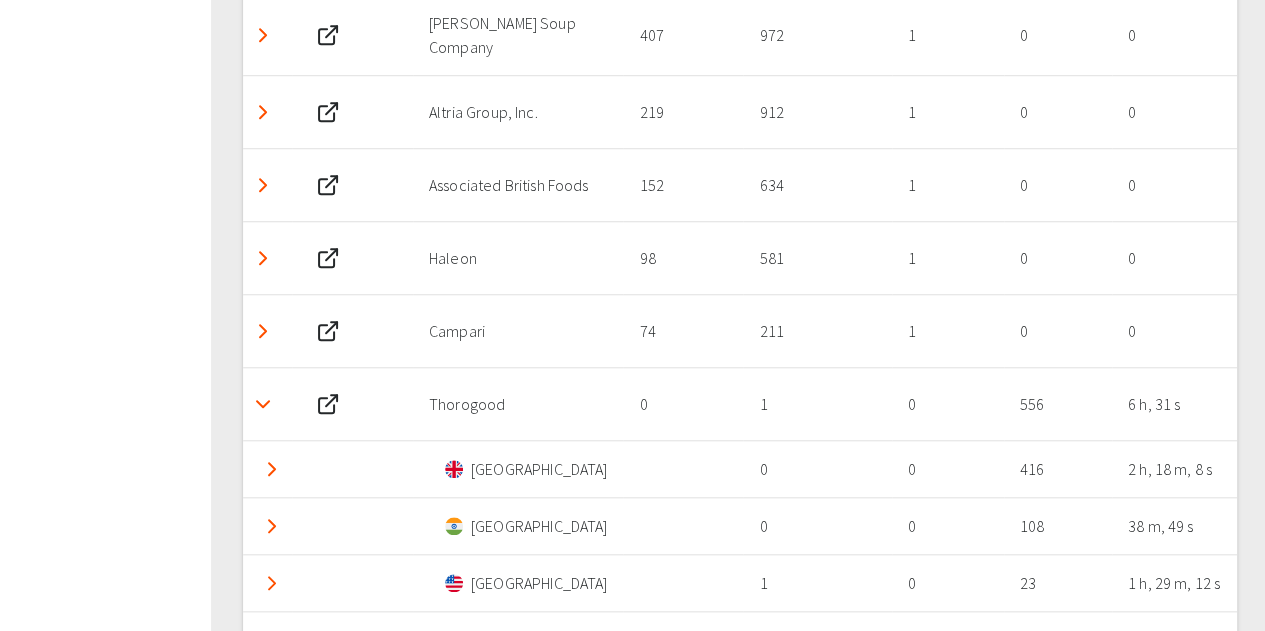 click at bounding box center (263, 404) 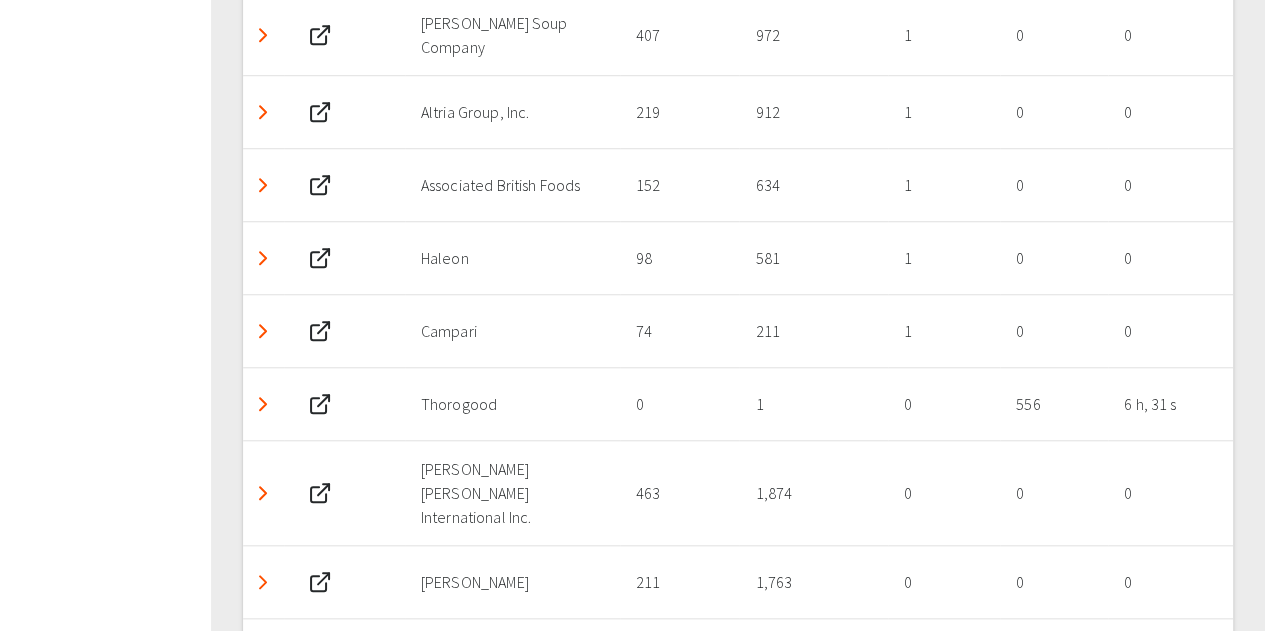 click 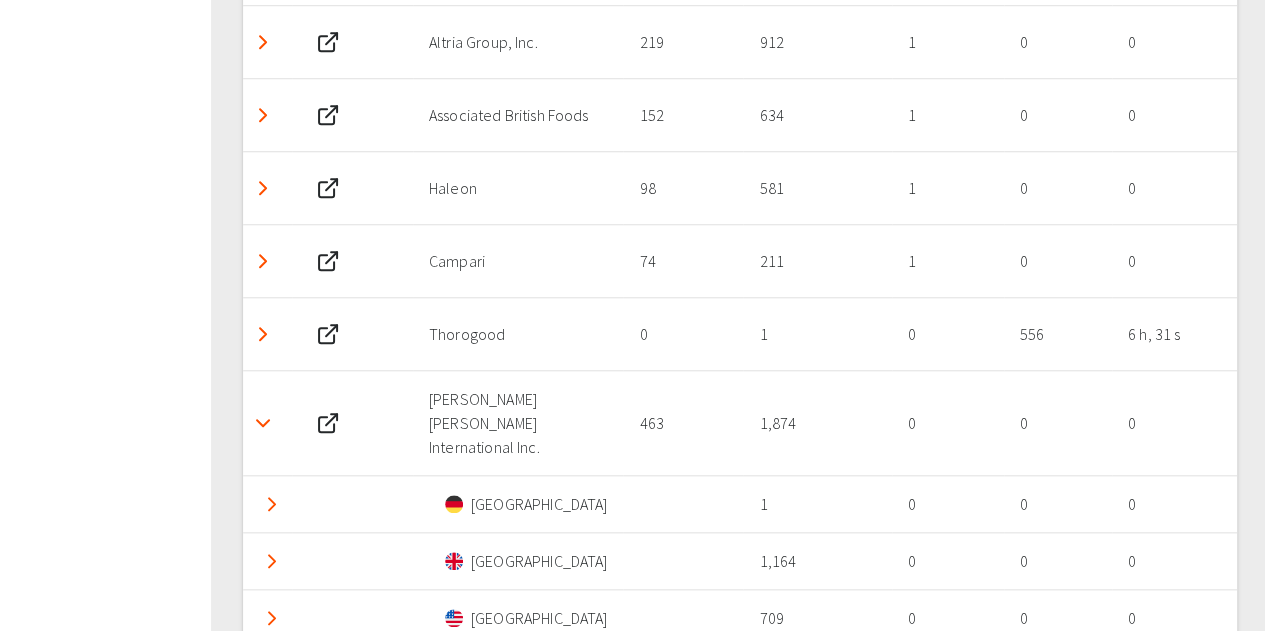 scroll, scrollTop: 4726, scrollLeft: 0, axis: vertical 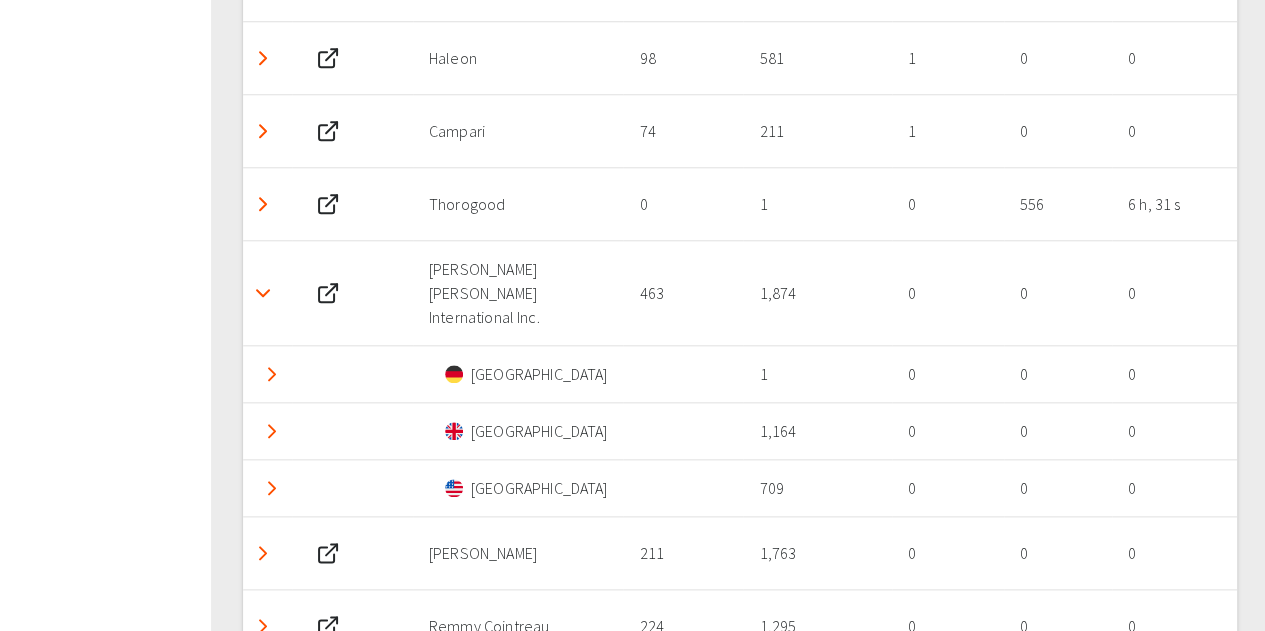 click 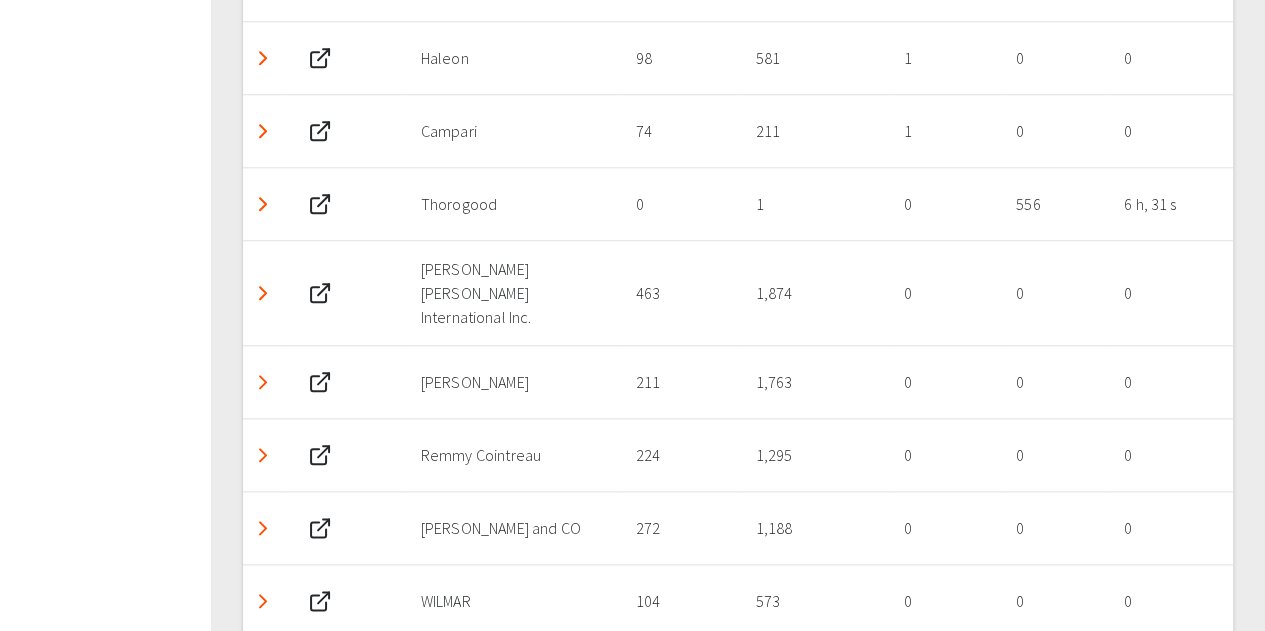 click 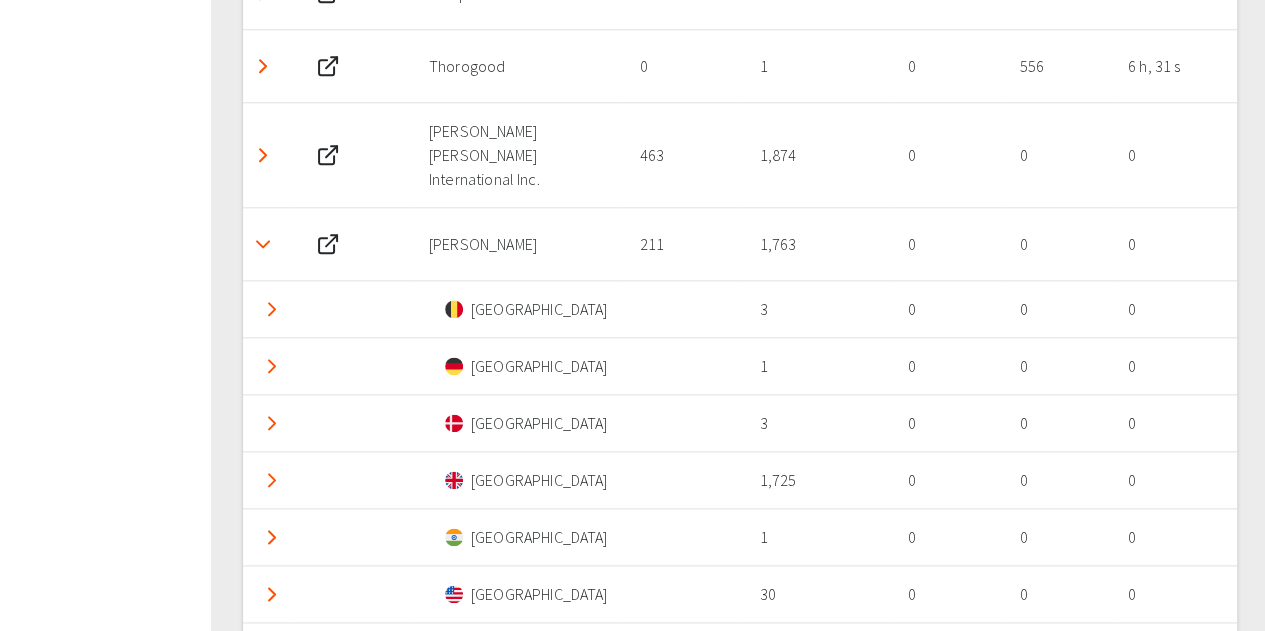 scroll, scrollTop: 4926, scrollLeft: 0, axis: vertical 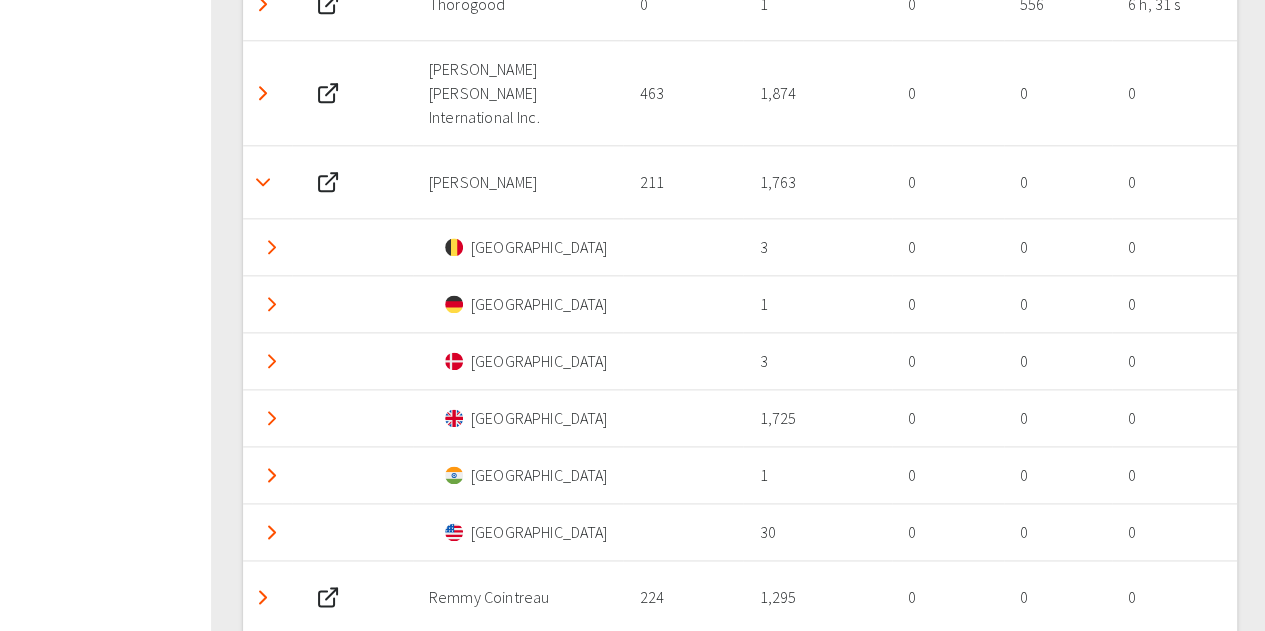 click 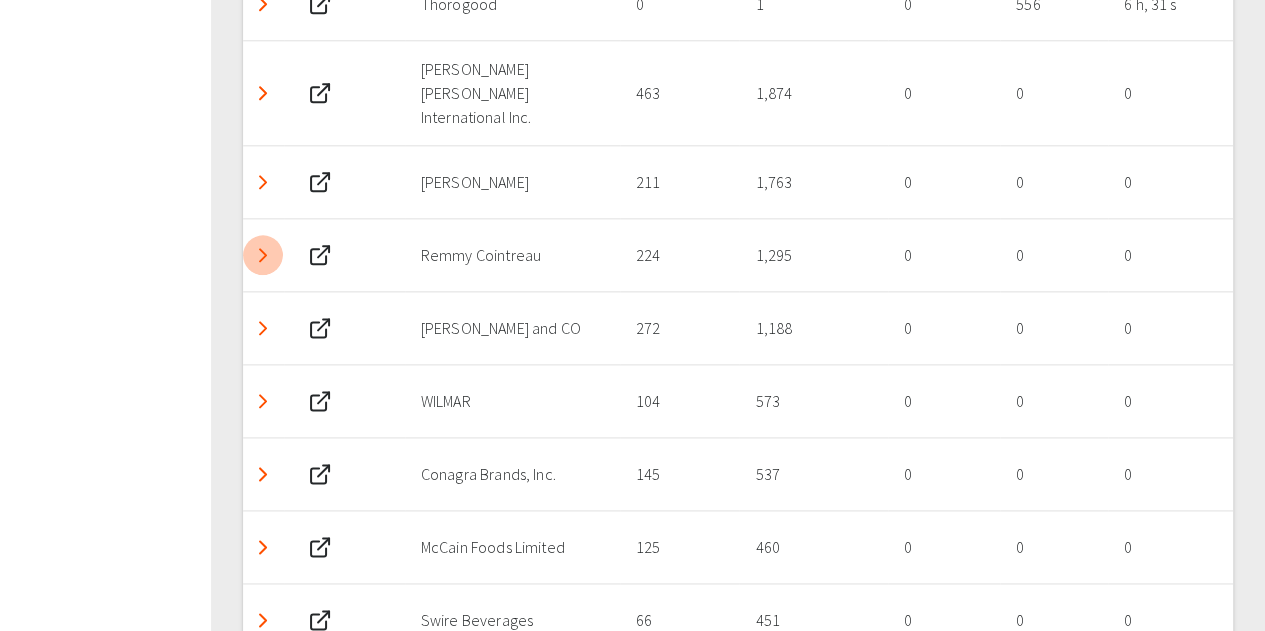 click at bounding box center (263, 255) 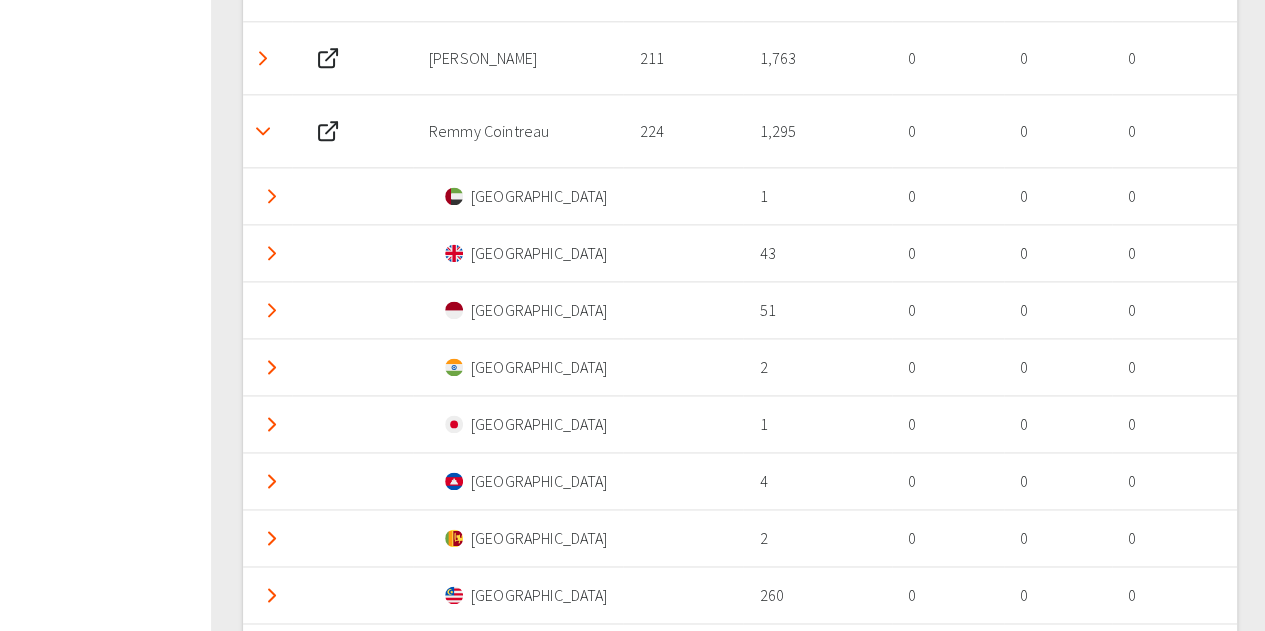 scroll, scrollTop: 4926, scrollLeft: 0, axis: vertical 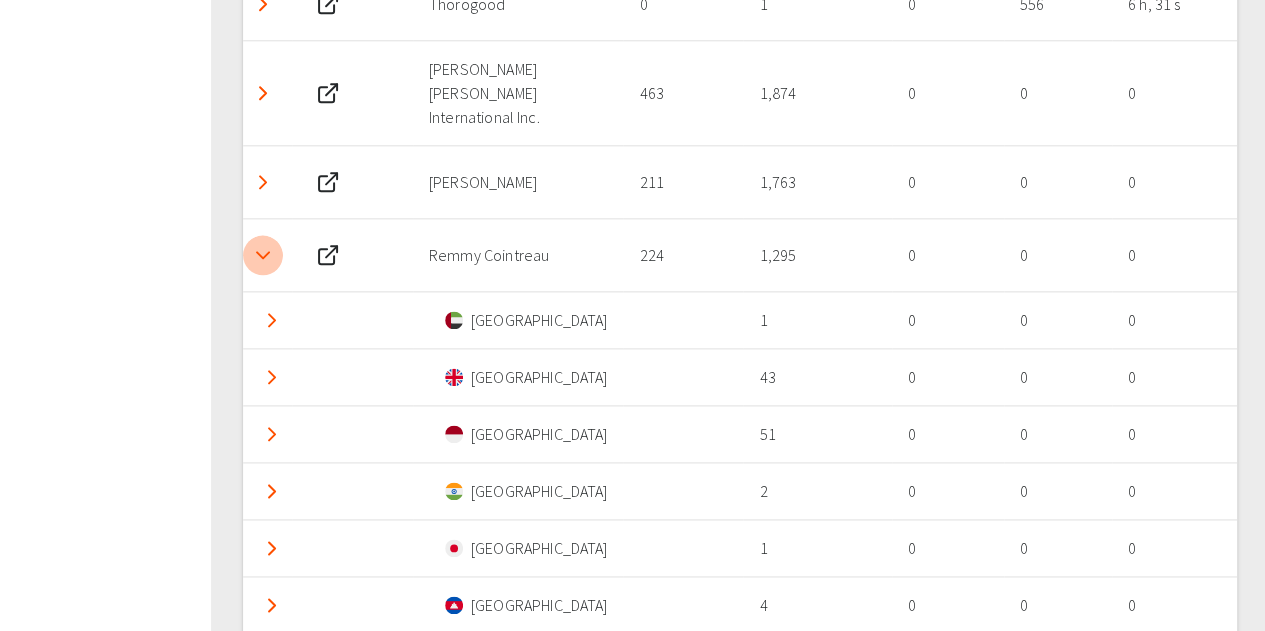 click at bounding box center [263, 255] 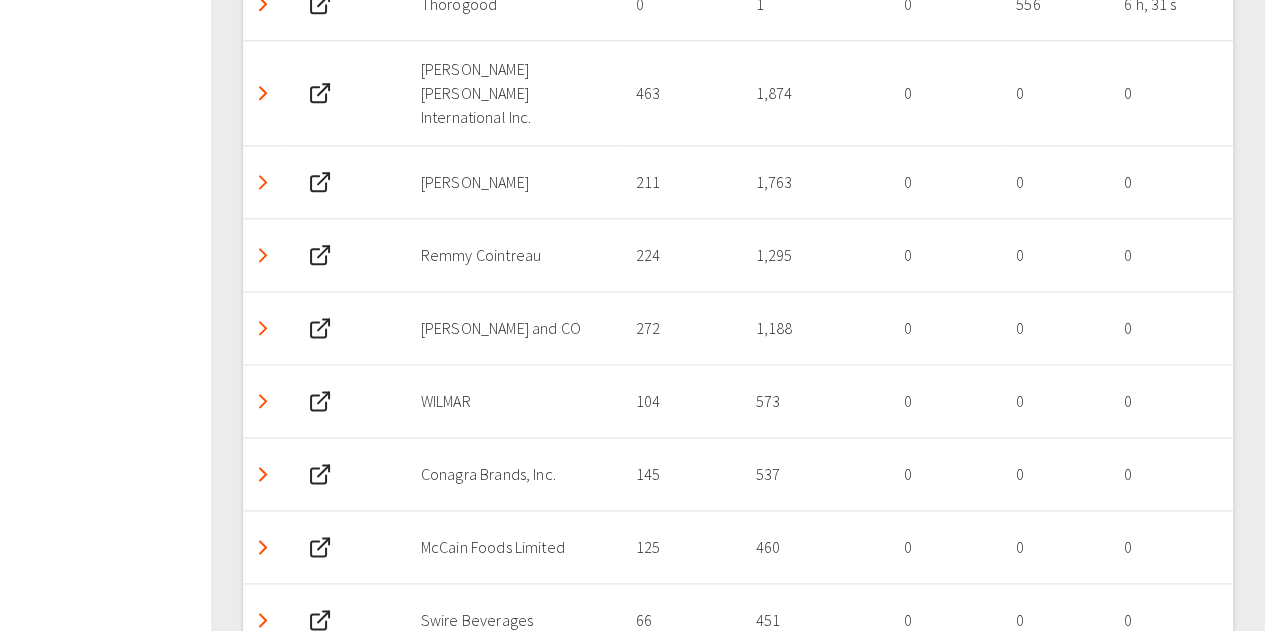 click 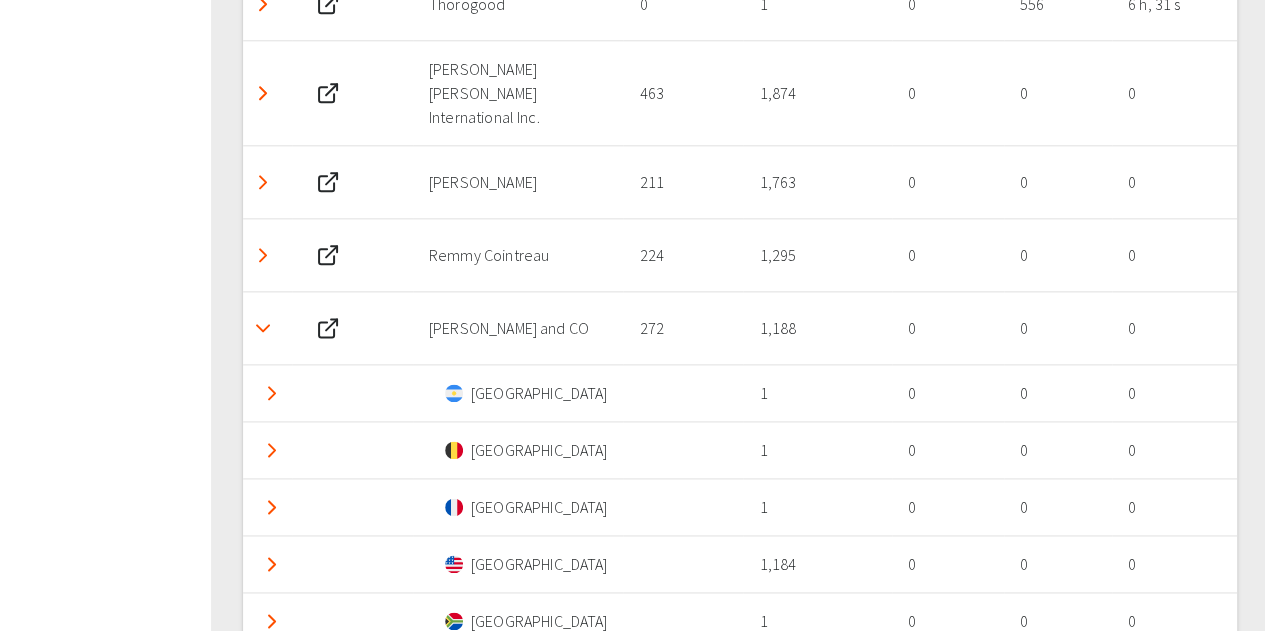 scroll, scrollTop: 5026, scrollLeft: 0, axis: vertical 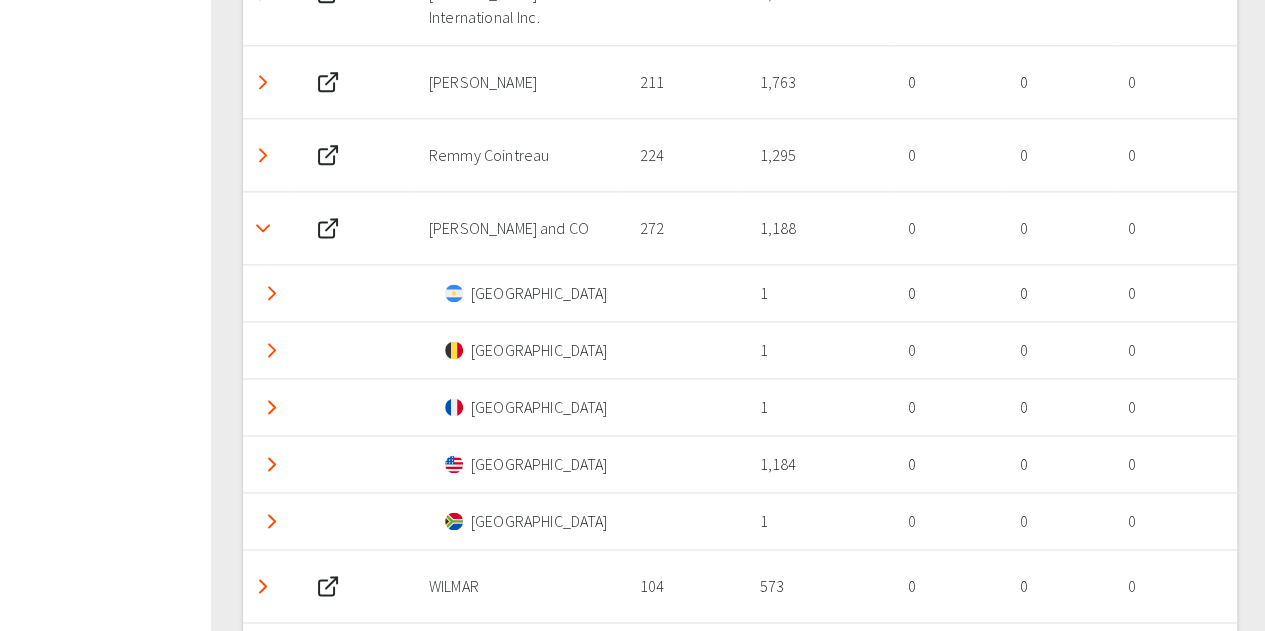 click 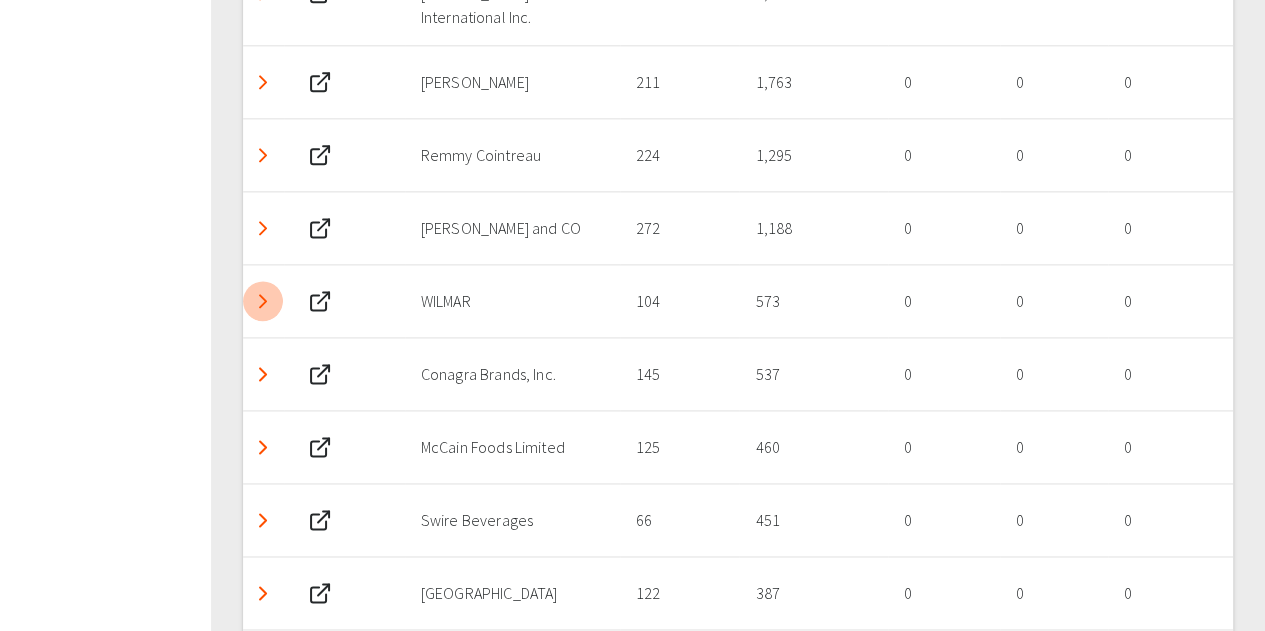 click at bounding box center [263, 301] 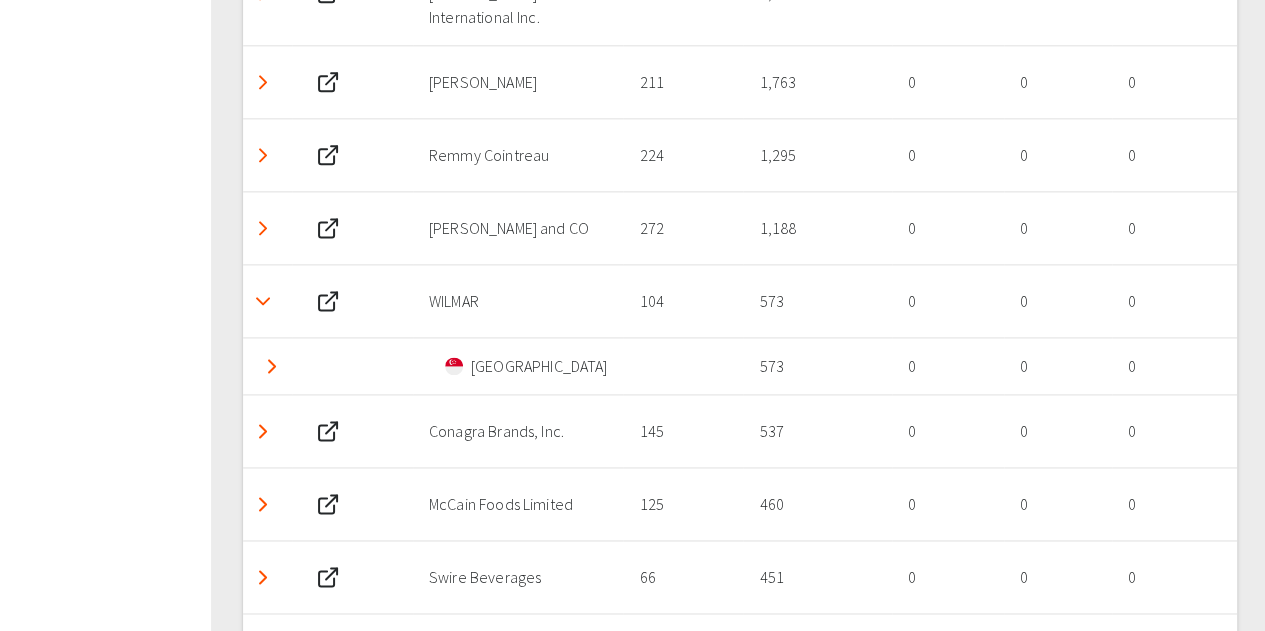 click 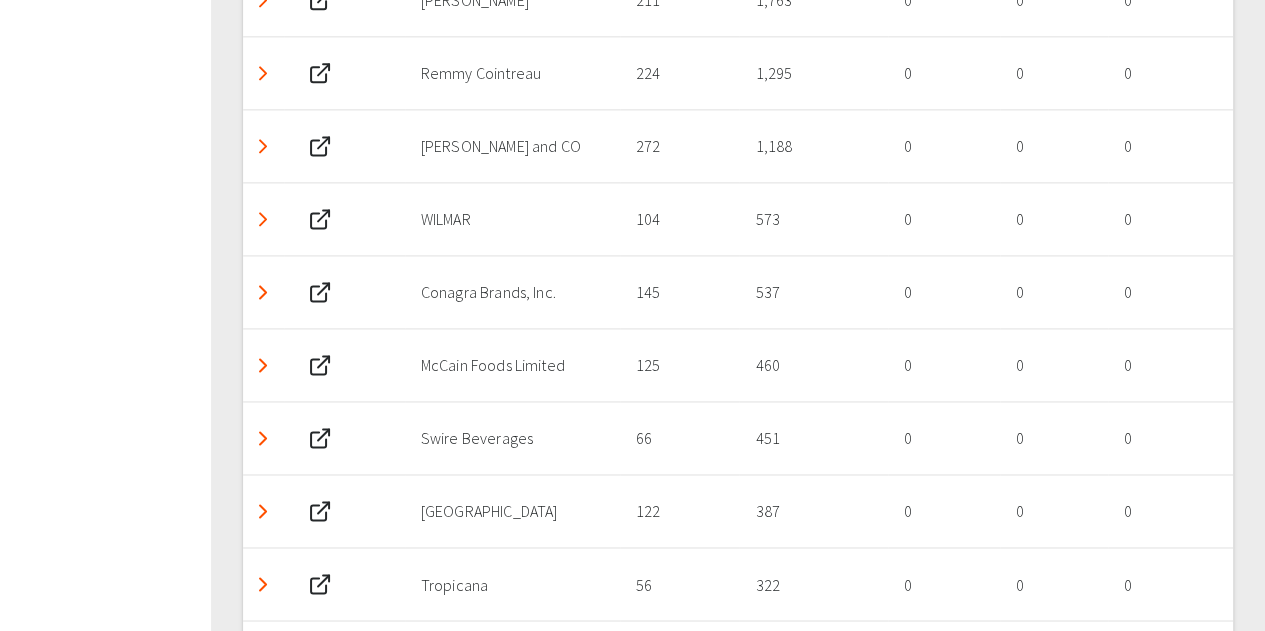 scroll, scrollTop: 5126, scrollLeft: 0, axis: vertical 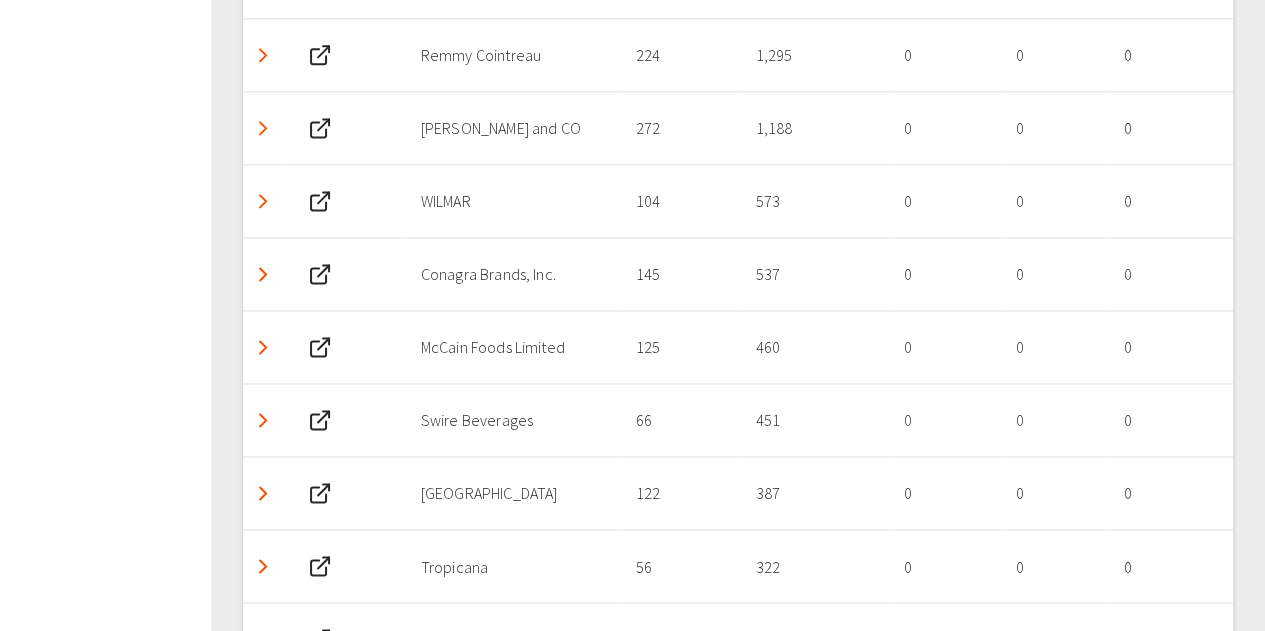 click at bounding box center (263, 346) 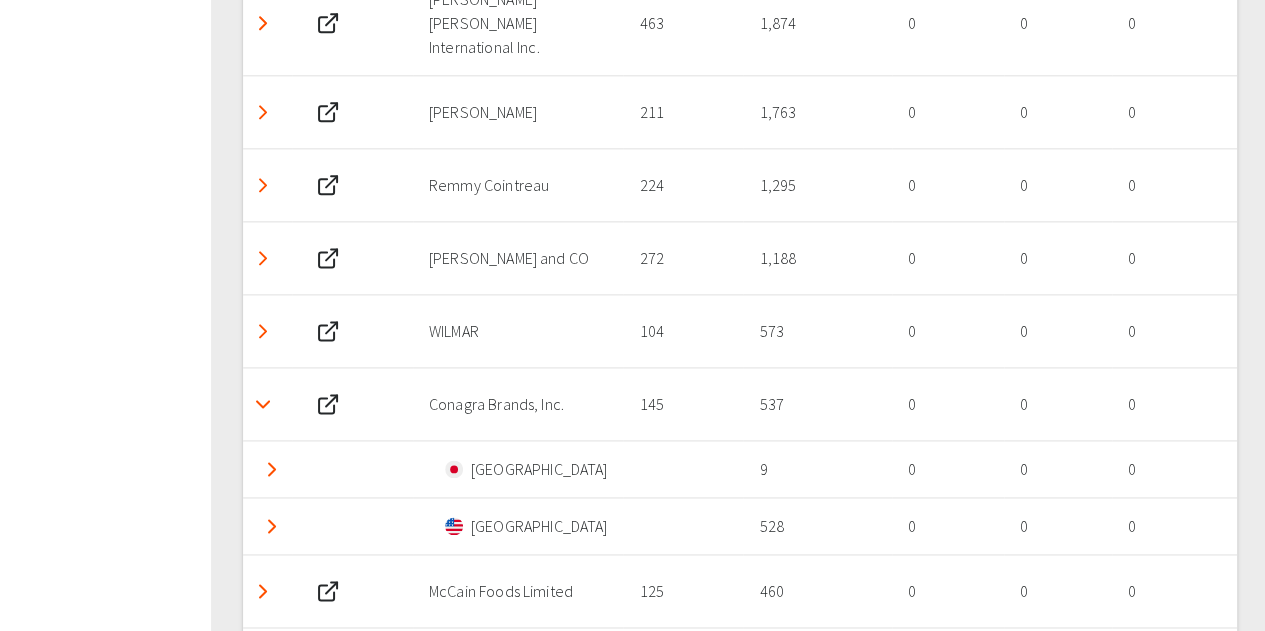 scroll, scrollTop: 5026, scrollLeft: 0, axis: vertical 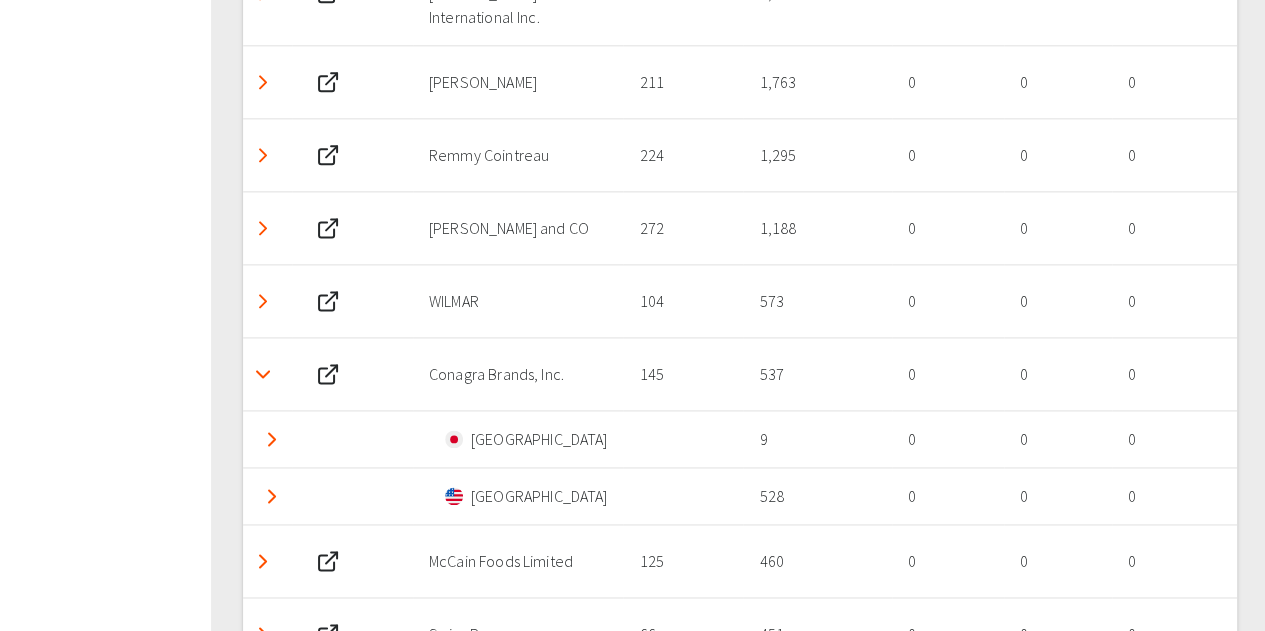click at bounding box center (263, 374) 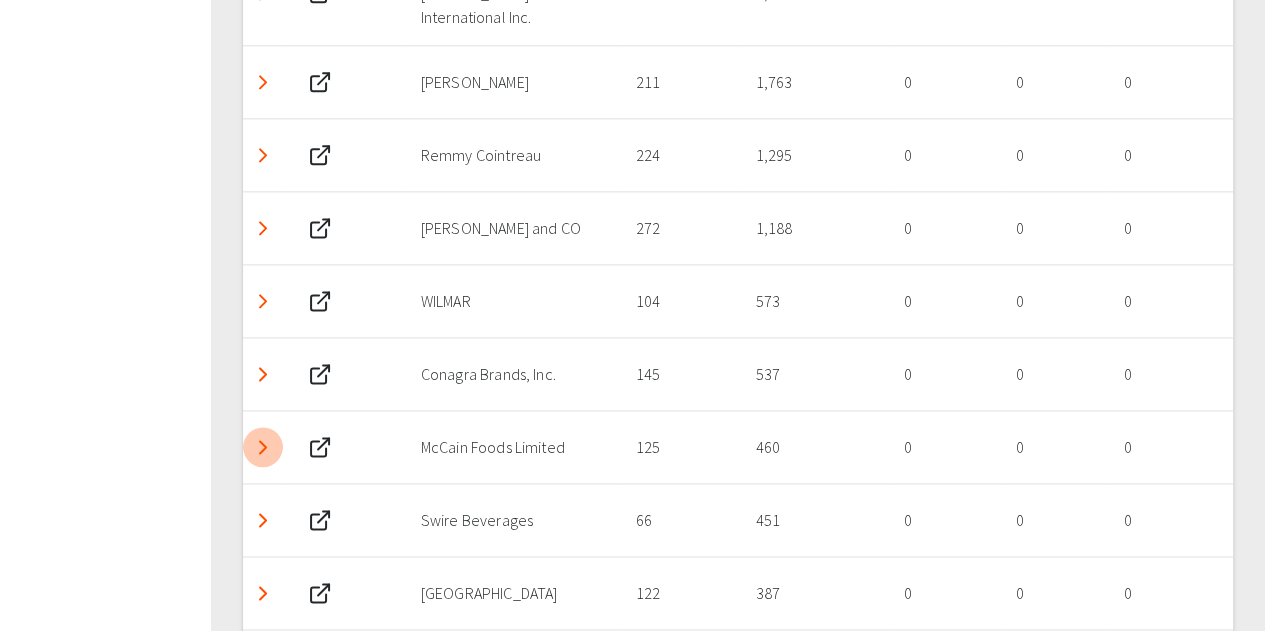 click 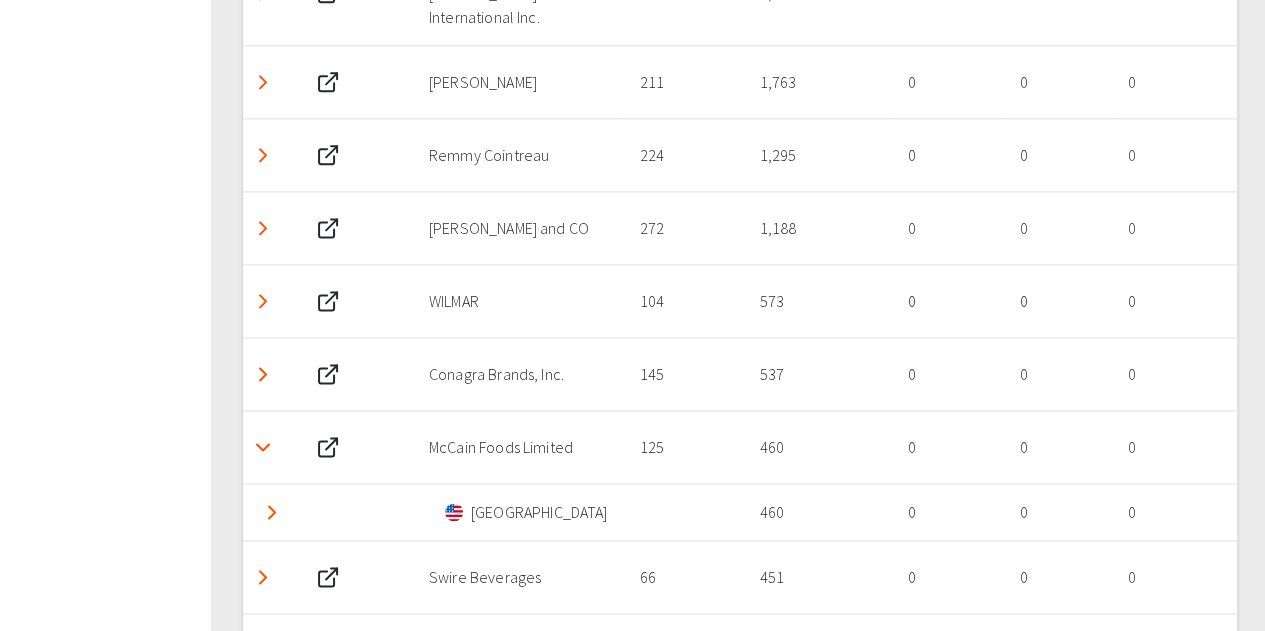 click at bounding box center (267, 446) 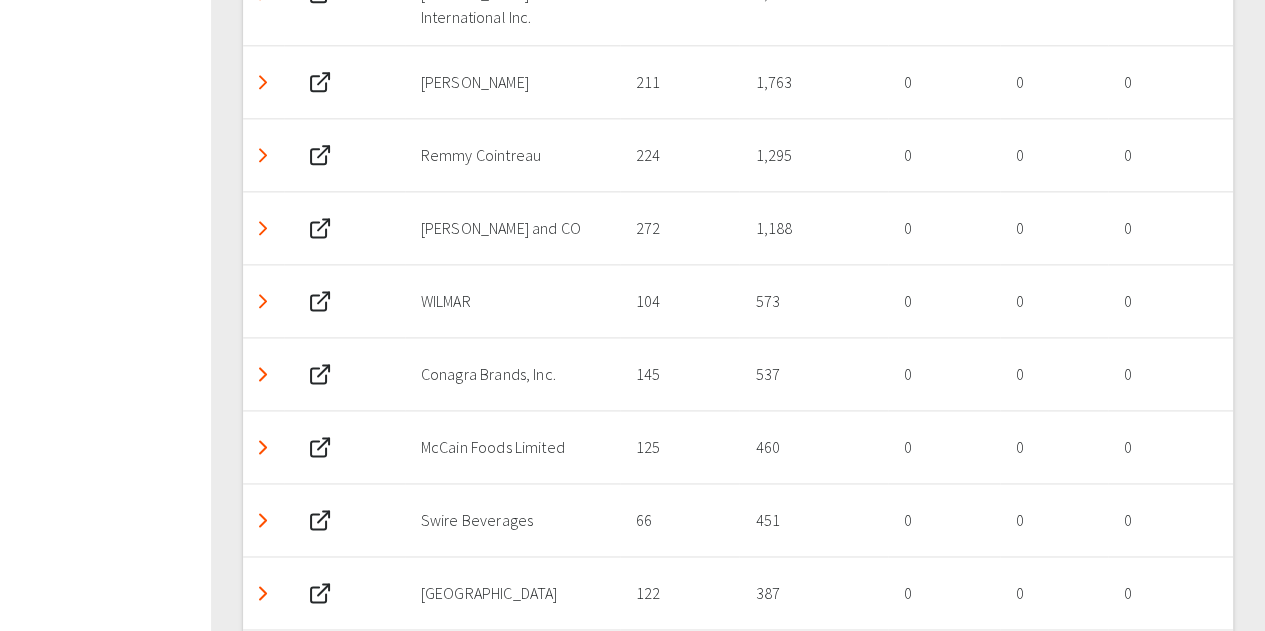 drag, startPoint x: 262, startPoint y: 385, endPoint x: 270, endPoint y: 377, distance: 11.313708 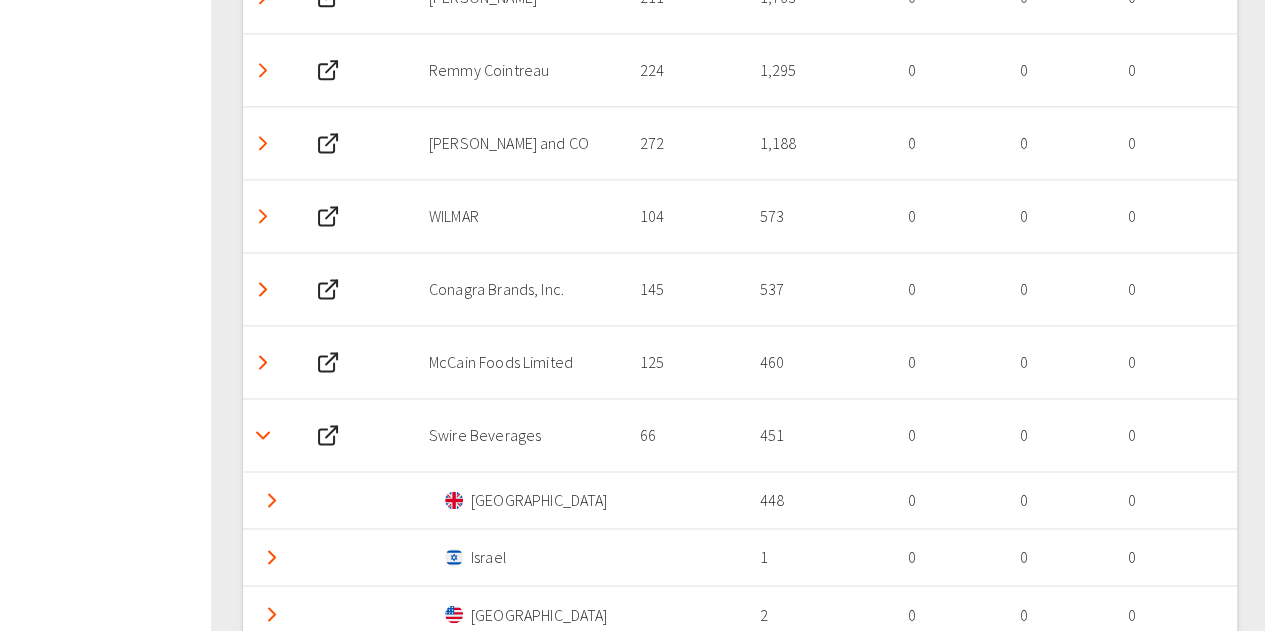 scroll, scrollTop: 5226, scrollLeft: 0, axis: vertical 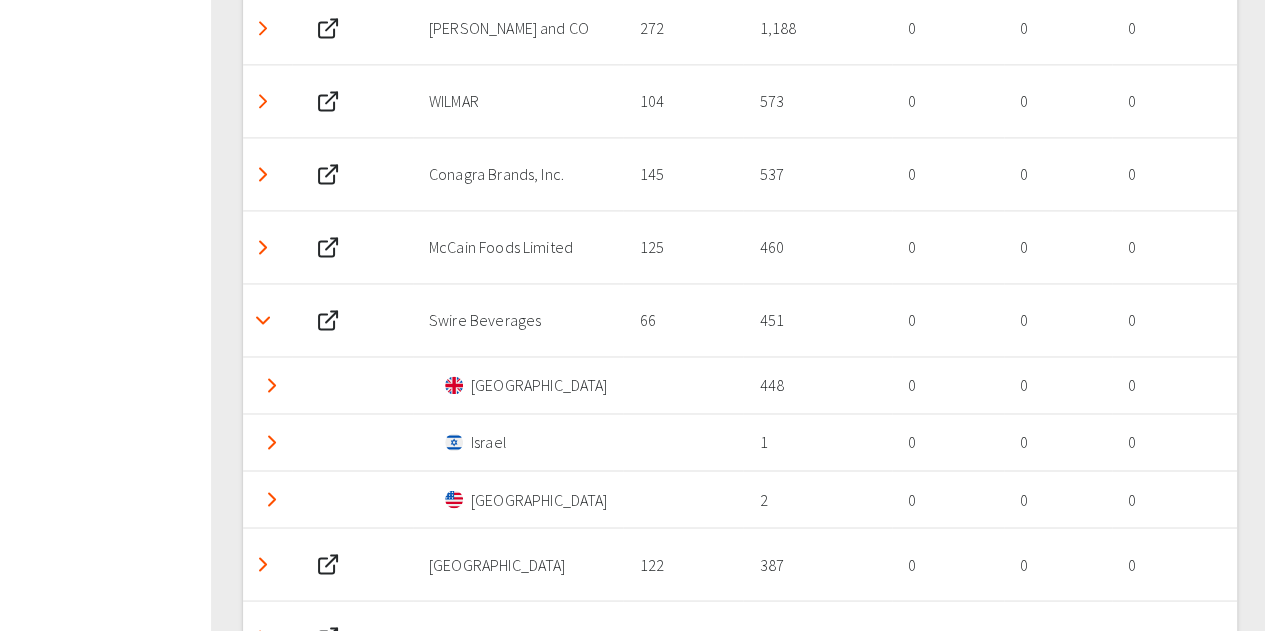 click 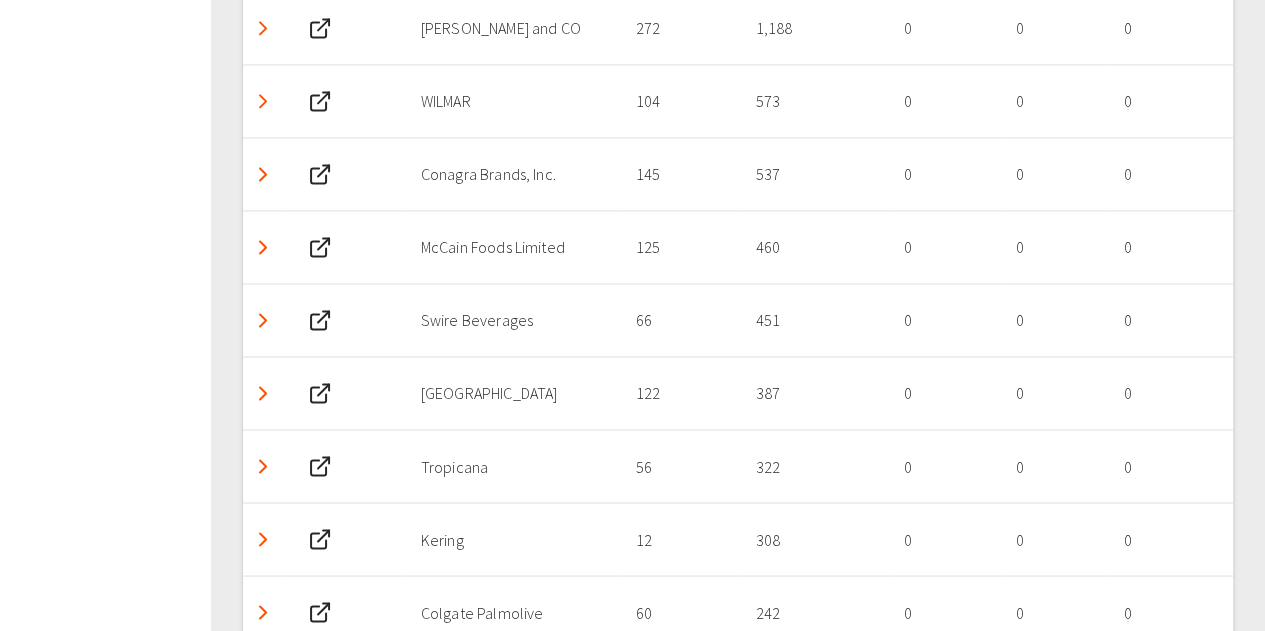 click 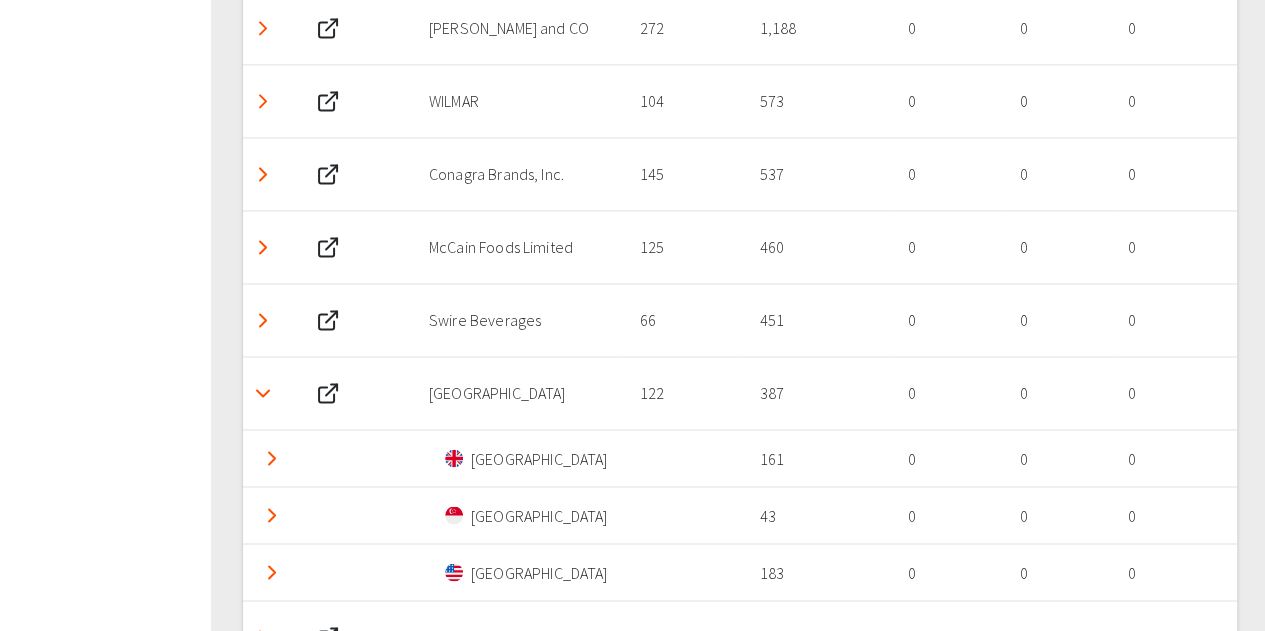 click 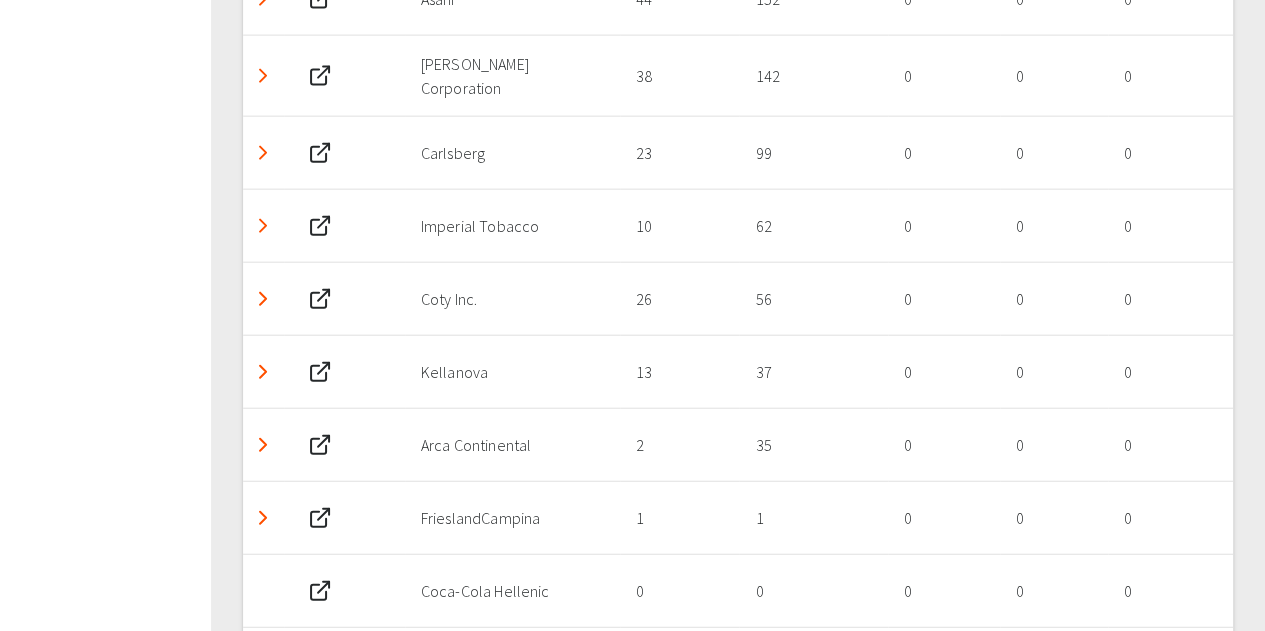 scroll, scrollTop: 6068, scrollLeft: 0, axis: vertical 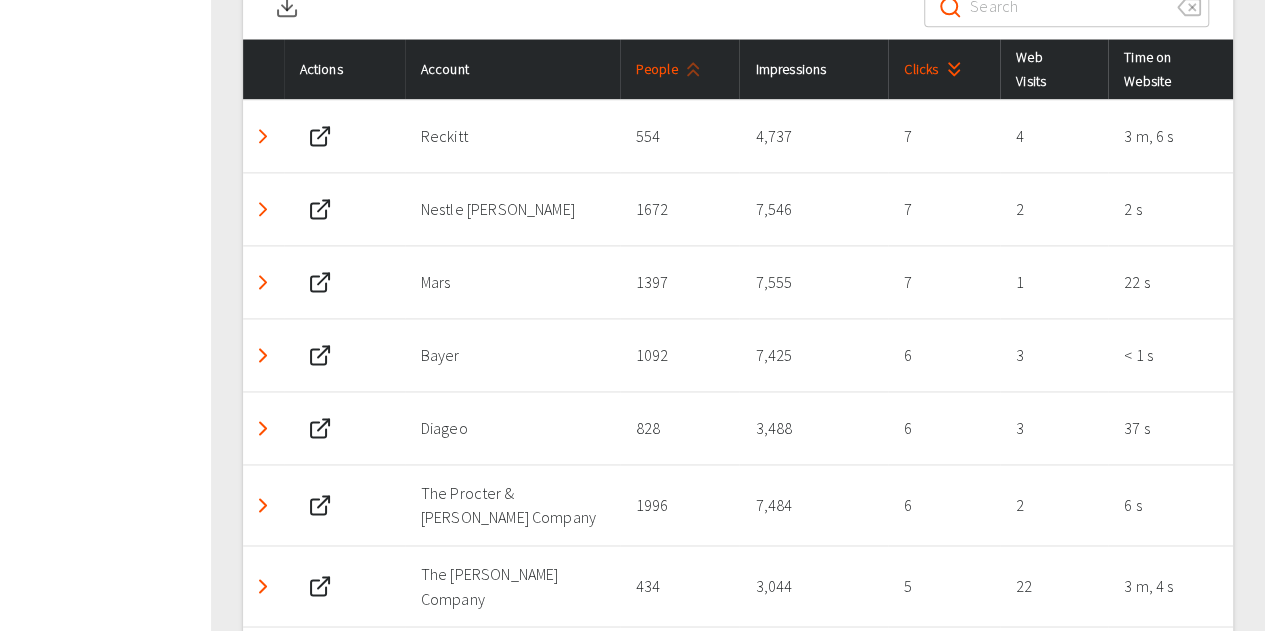 click on "People" at bounding box center (673, 69) 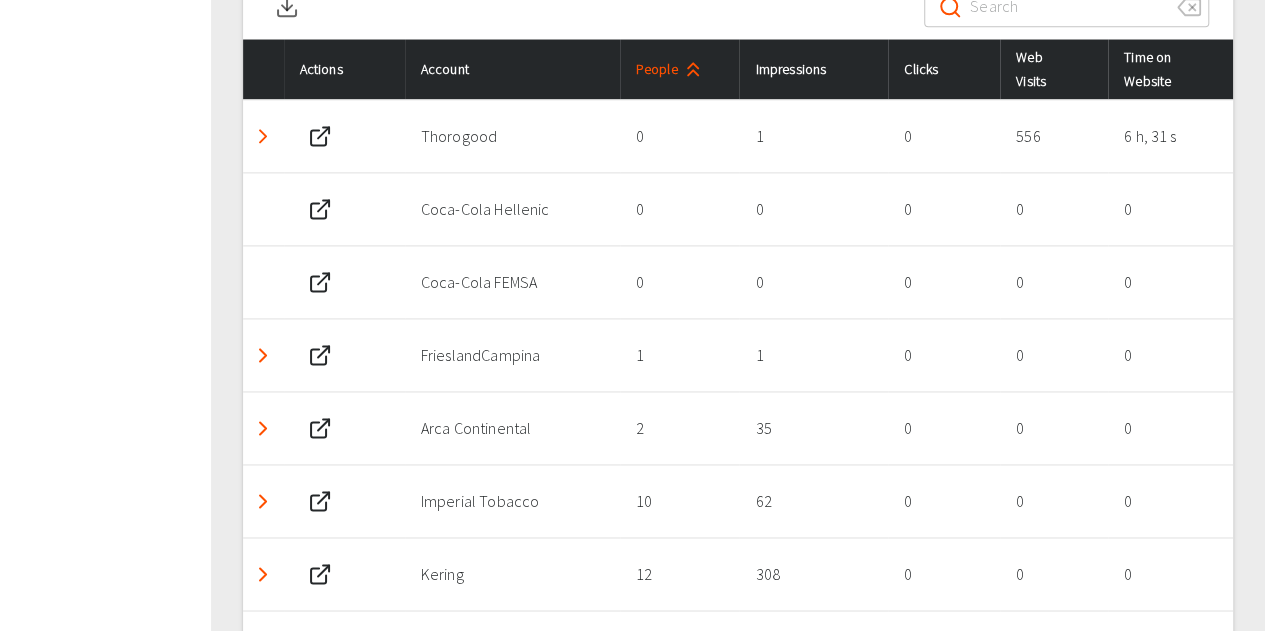 click on "People" at bounding box center [673, 69] 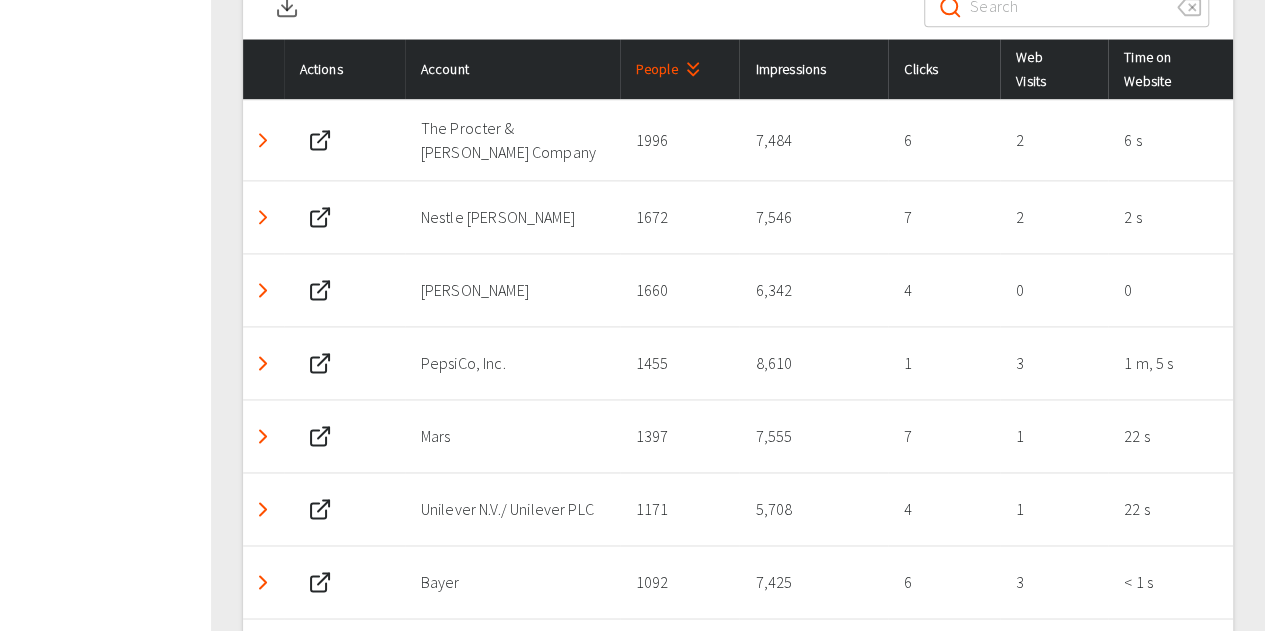 click 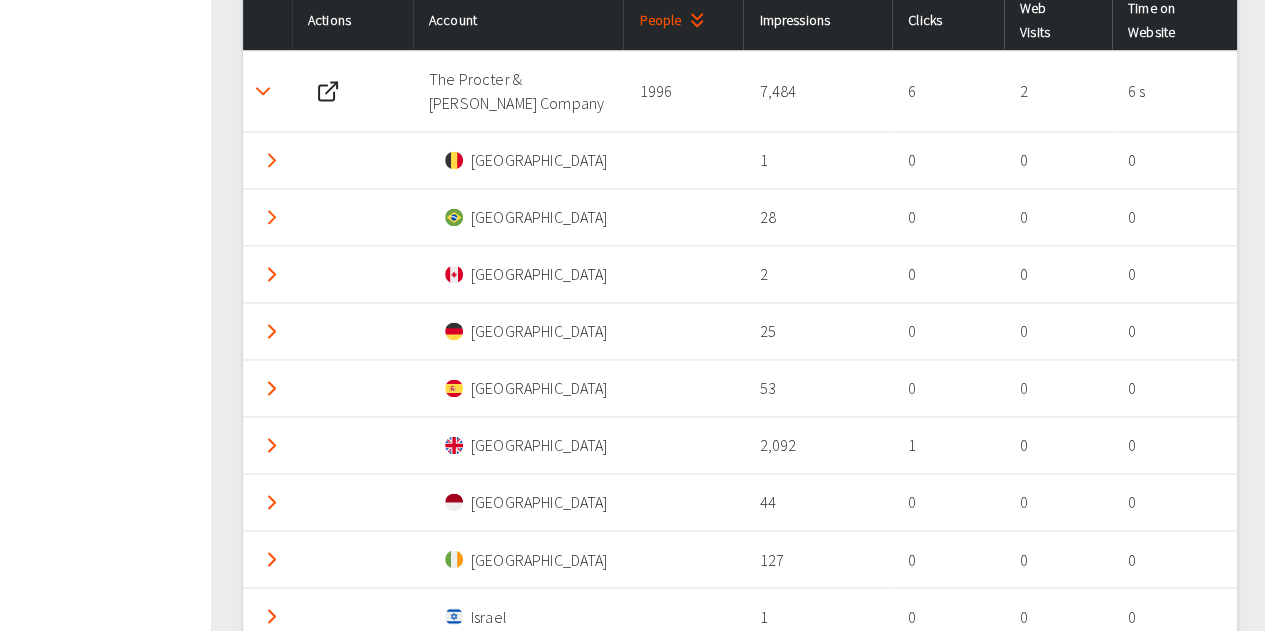 scroll, scrollTop: 1100, scrollLeft: 0, axis: vertical 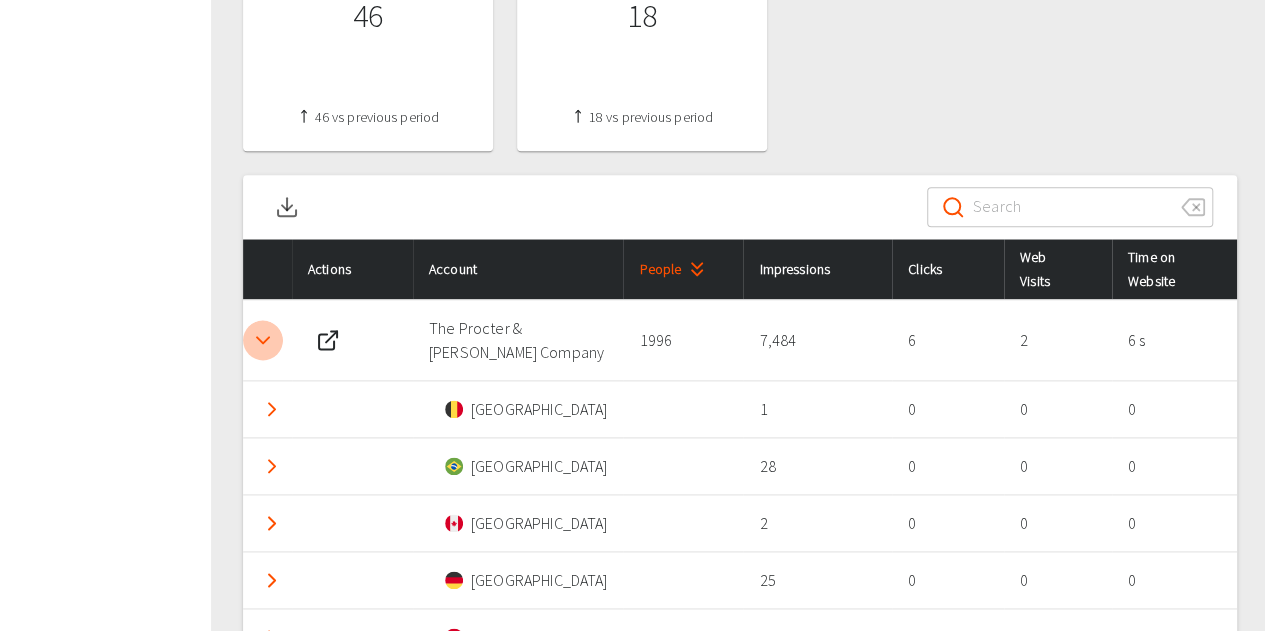 click 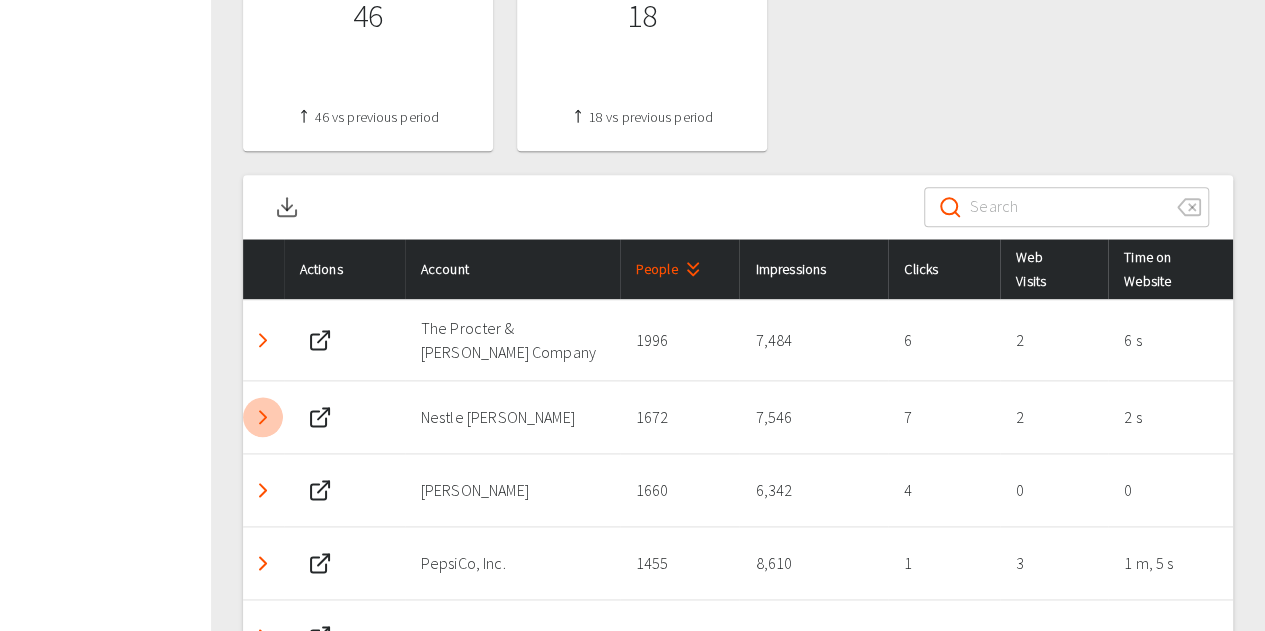 click 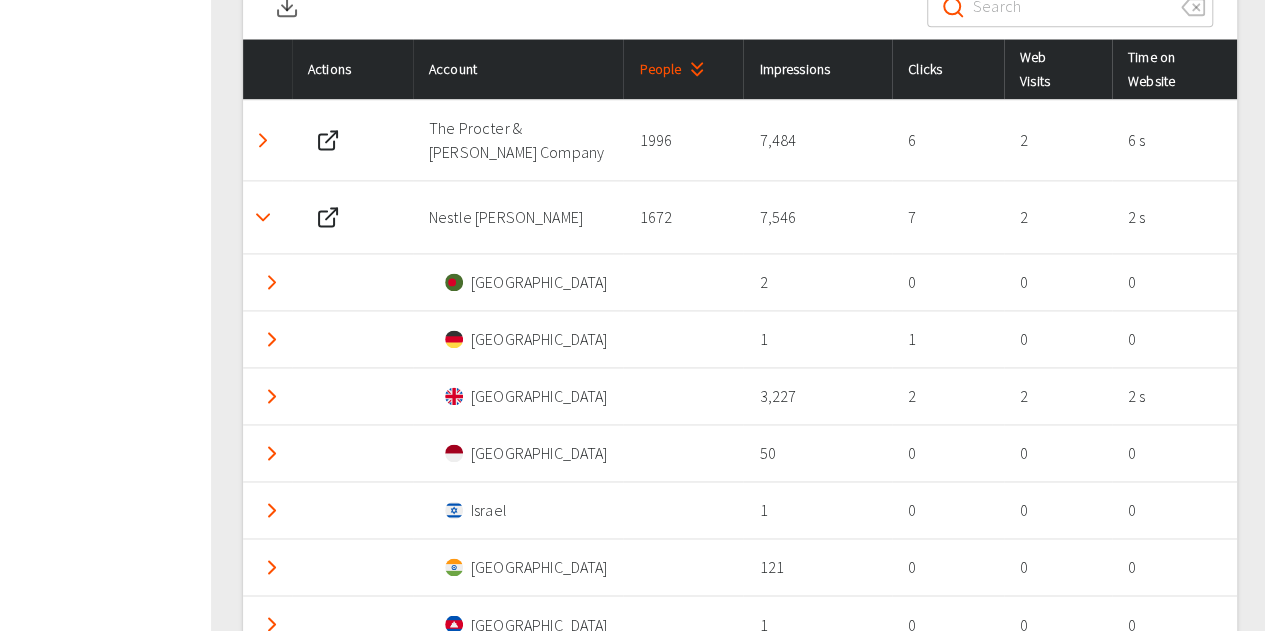 scroll, scrollTop: 1200, scrollLeft: 0, axis: vertical 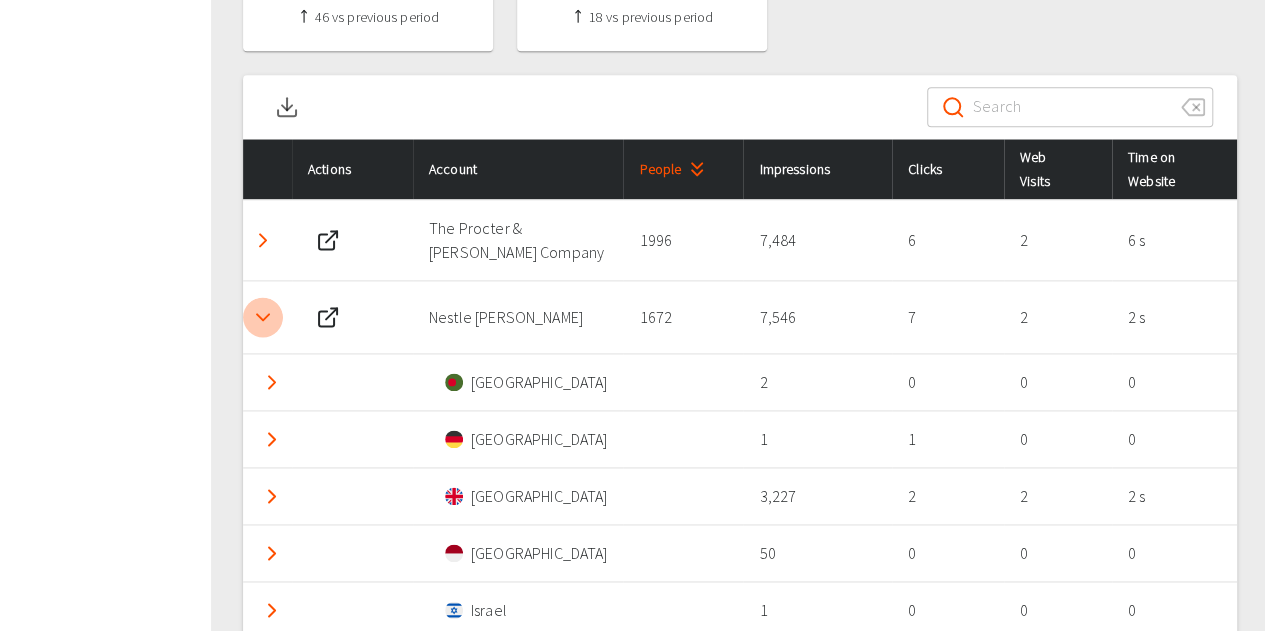 click 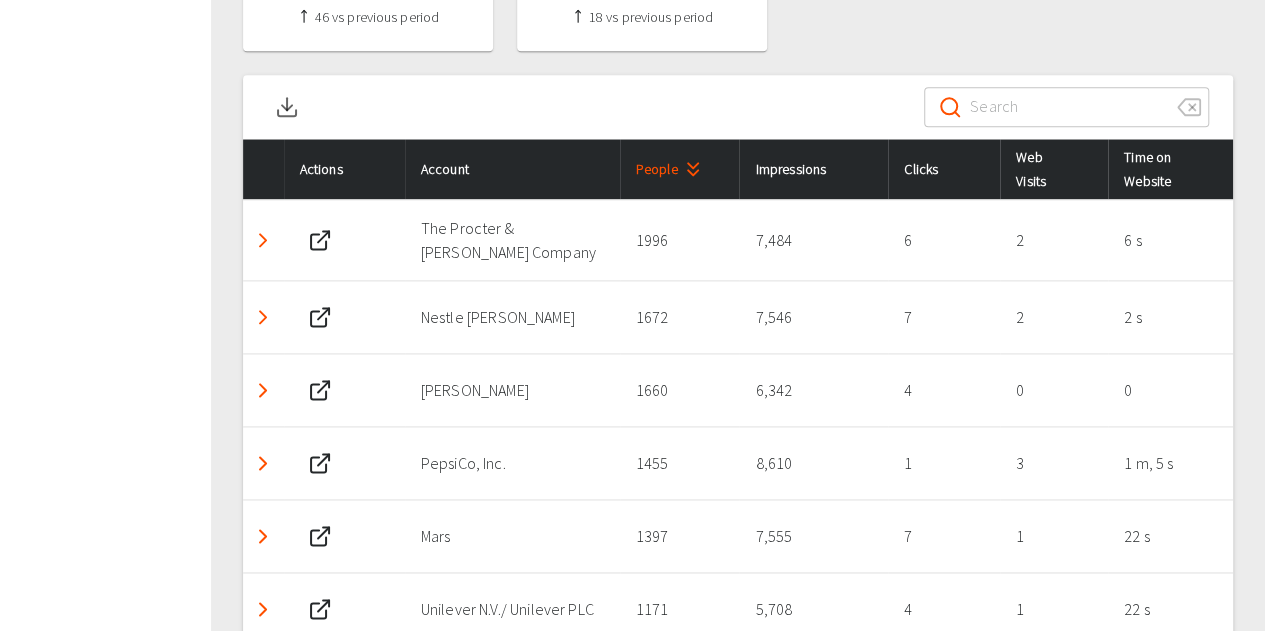 click 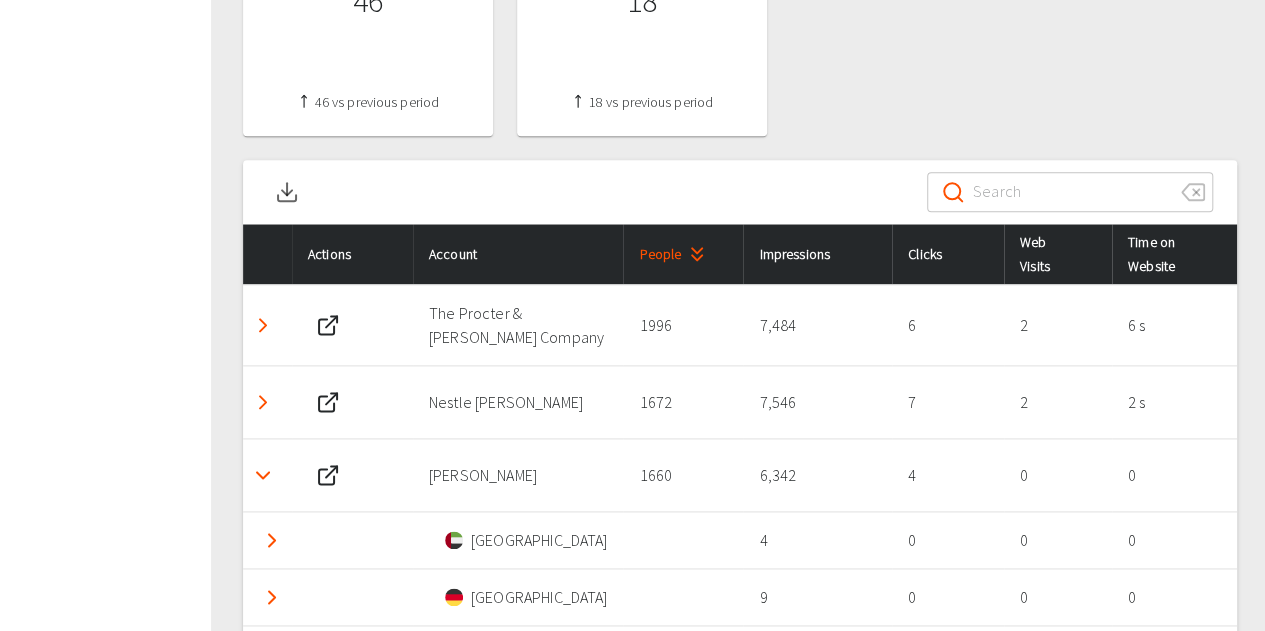 scroll, scrollTop: 1100, scrollLeft: 0, axis: vertical 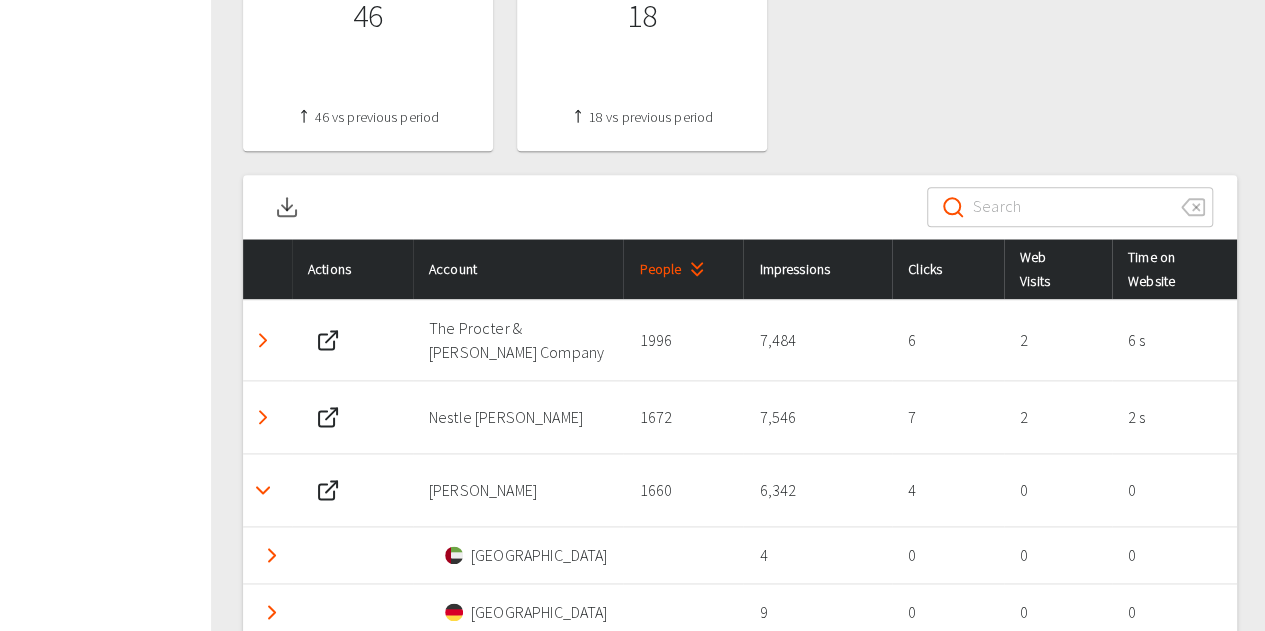 click 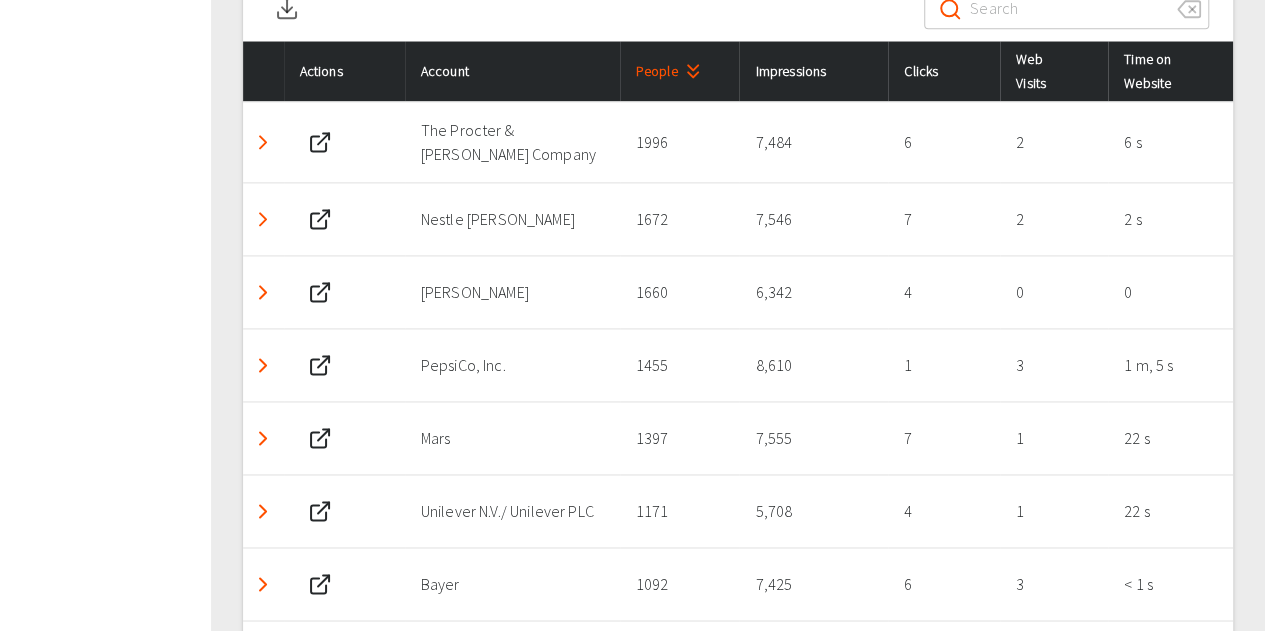 scroll, scrollTop: 1300, scrollLeft: 0, axis: vertical 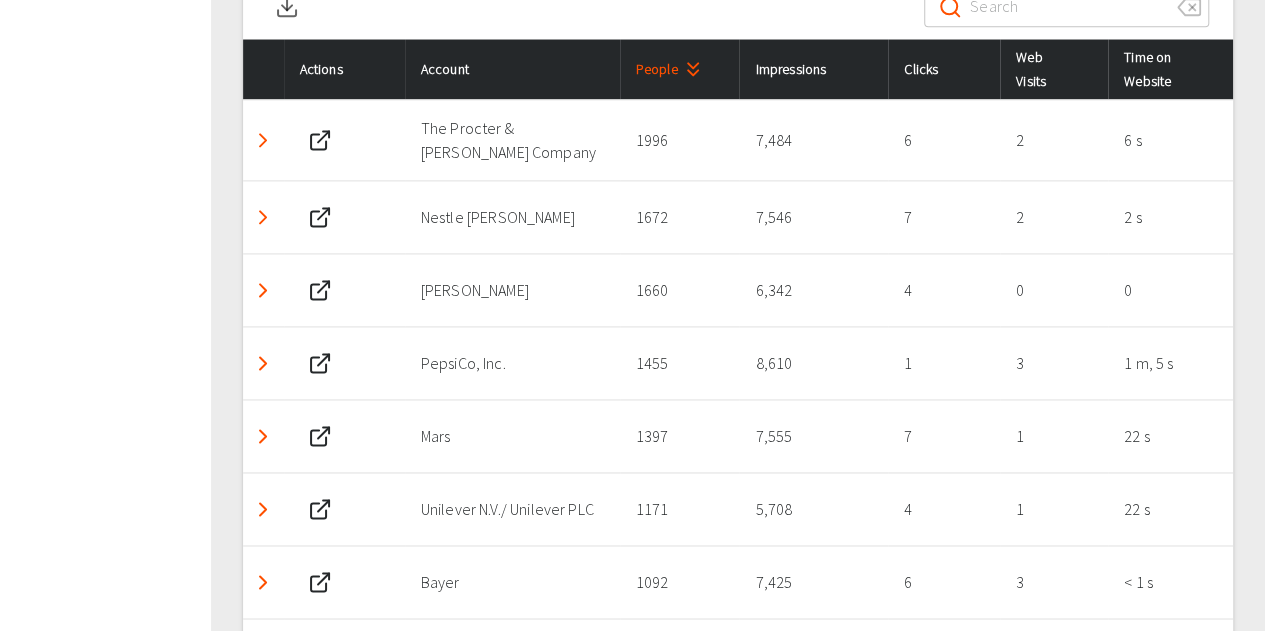click 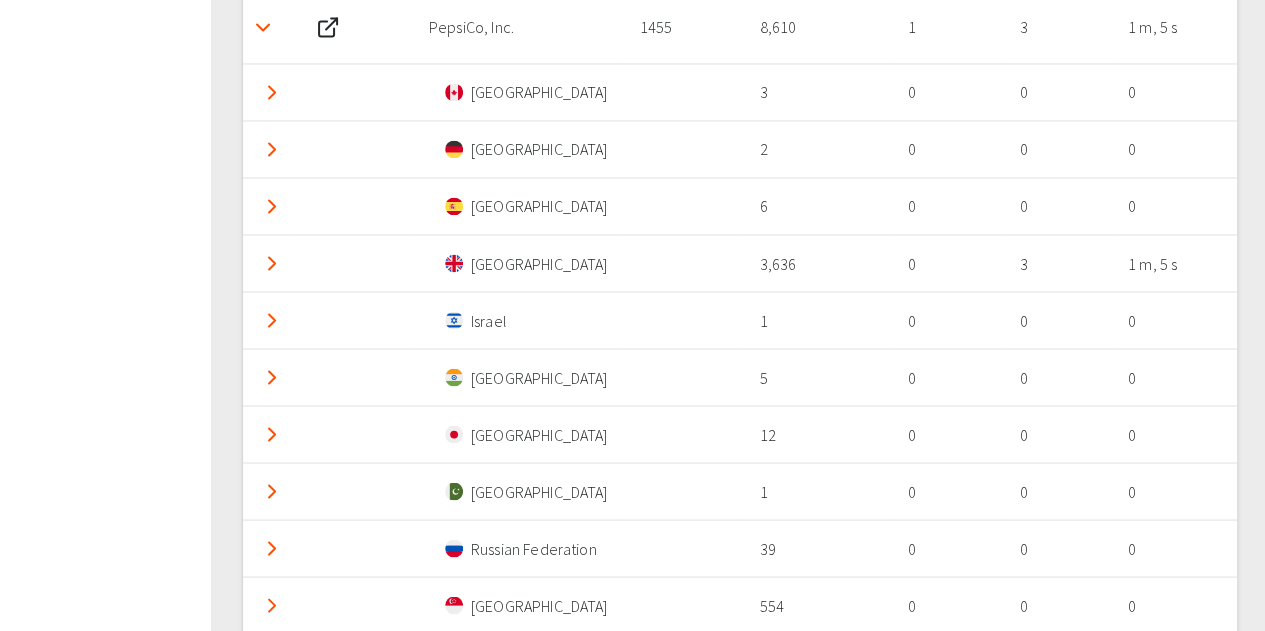 scroll, scrollTop: 1500, scrollLeft: 0, axis: vertical 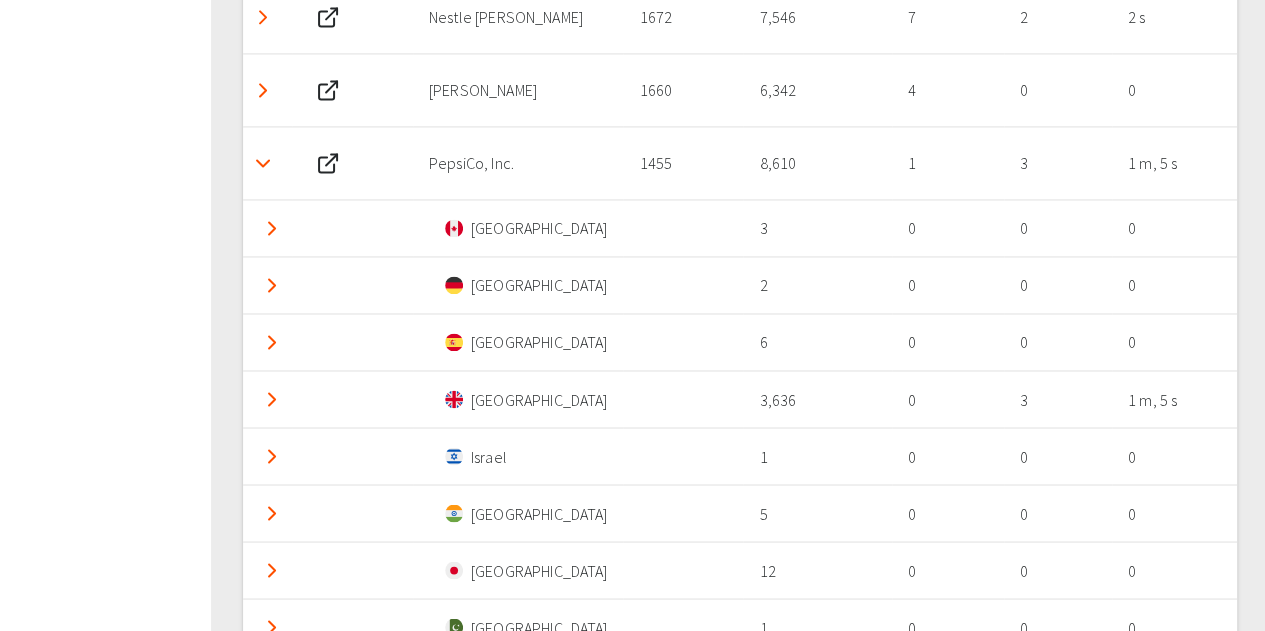 click on "Analytics: Campaign (Display) CPG  Performance Spend Creative Date From [DATE] Date From Date To [DATE] Date To Compare To previous period  1 Compare To Comparing to date range:   [DATE]   -   [DATE] Companies Reached   69     97.2 % 97.18% vs previous period Companies with High Awareness   52     75.4 % 75.36% vs previous period Engaged Companies   47     68.1 % 68.12% vs previous period Total Spend £2,668.19 £2,668.19 vs previous period Number of Impressions 145,593 145,593 vs previous period Number of People Reached 30,343 30,343 vs previous period Number of Companies Clicked 46 46 vs previous period Number of Companies on Website 18 18 vs previous period Export file is processing. You'll receive a notification when it's ready. ​ ​ Actions Account People Impressions Clicks Web Visits Time on Website The Procter & [PERSON_NAME] Company 1996 7,484 6 2 6 s Nestle [PERSON_NAME] 1672 7,546 7 2 2 s [PERSON_NAME] 1660 6,342 4 0 0 PepsiCo, Inc. 1455 8,610 1 3 1 m, 5 s Canada 3 0 0 0 Germany 2 0 0 0" at bounding box center [738, 2304] 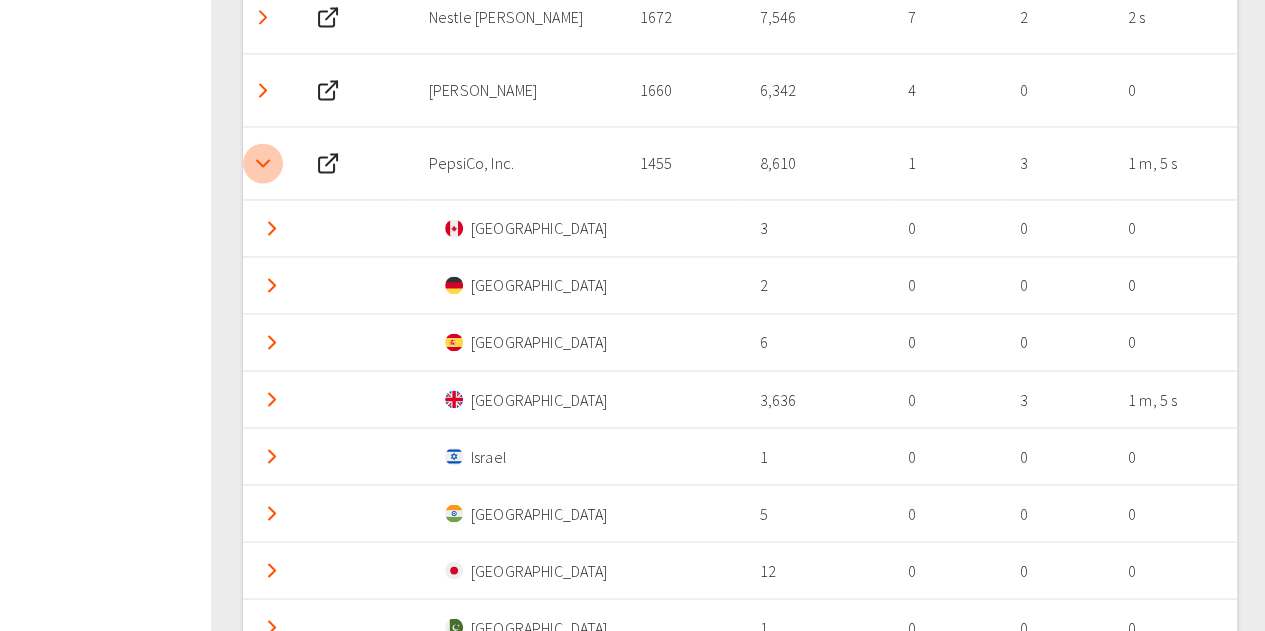 click 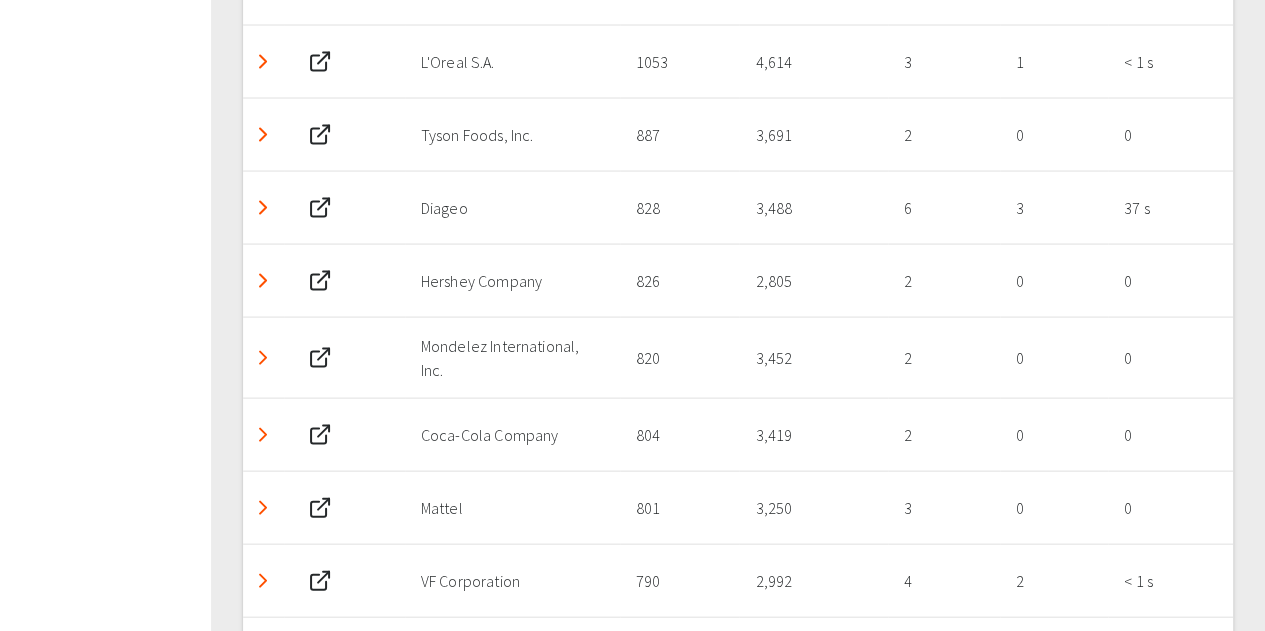 scroll, scrollTop: 2000, scrollLeft: 0, axis: vertical 